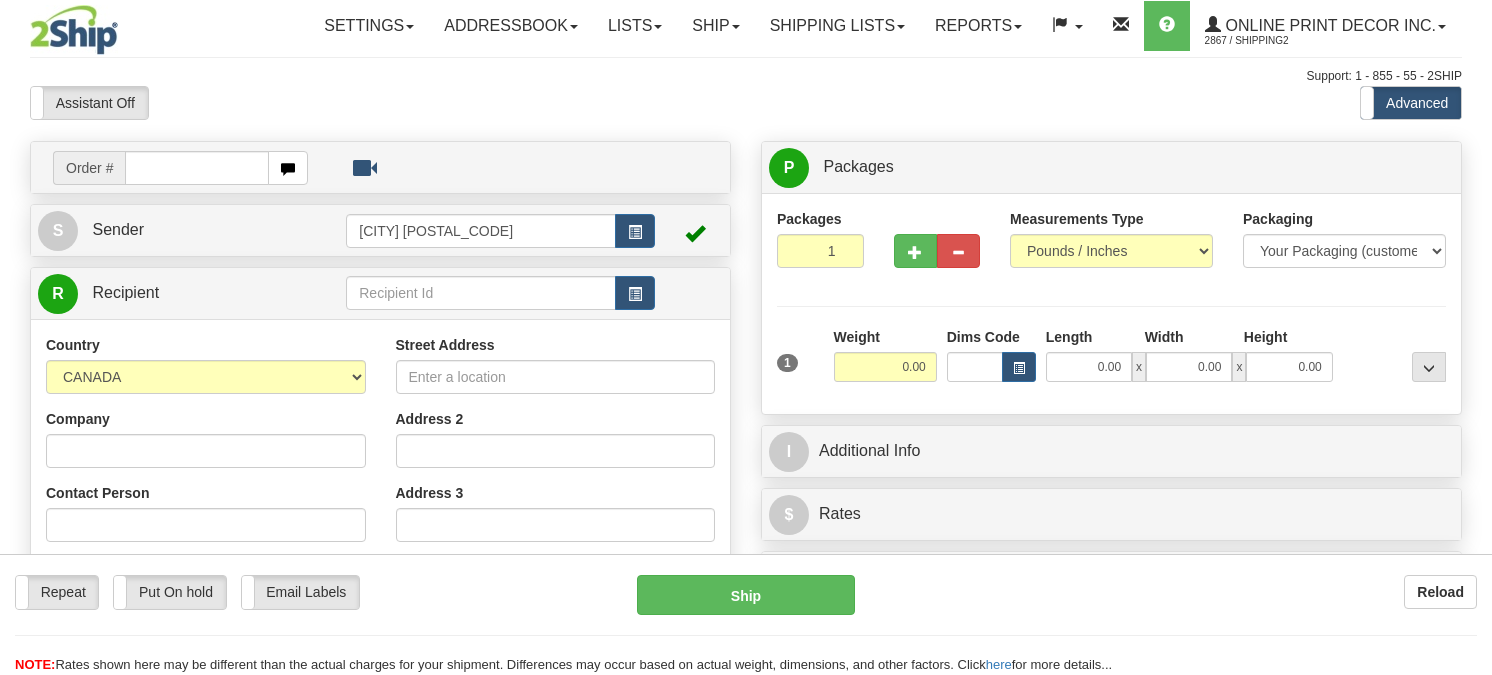 scroll, scrollTop: 0, scrollLeft: 0, axis: both 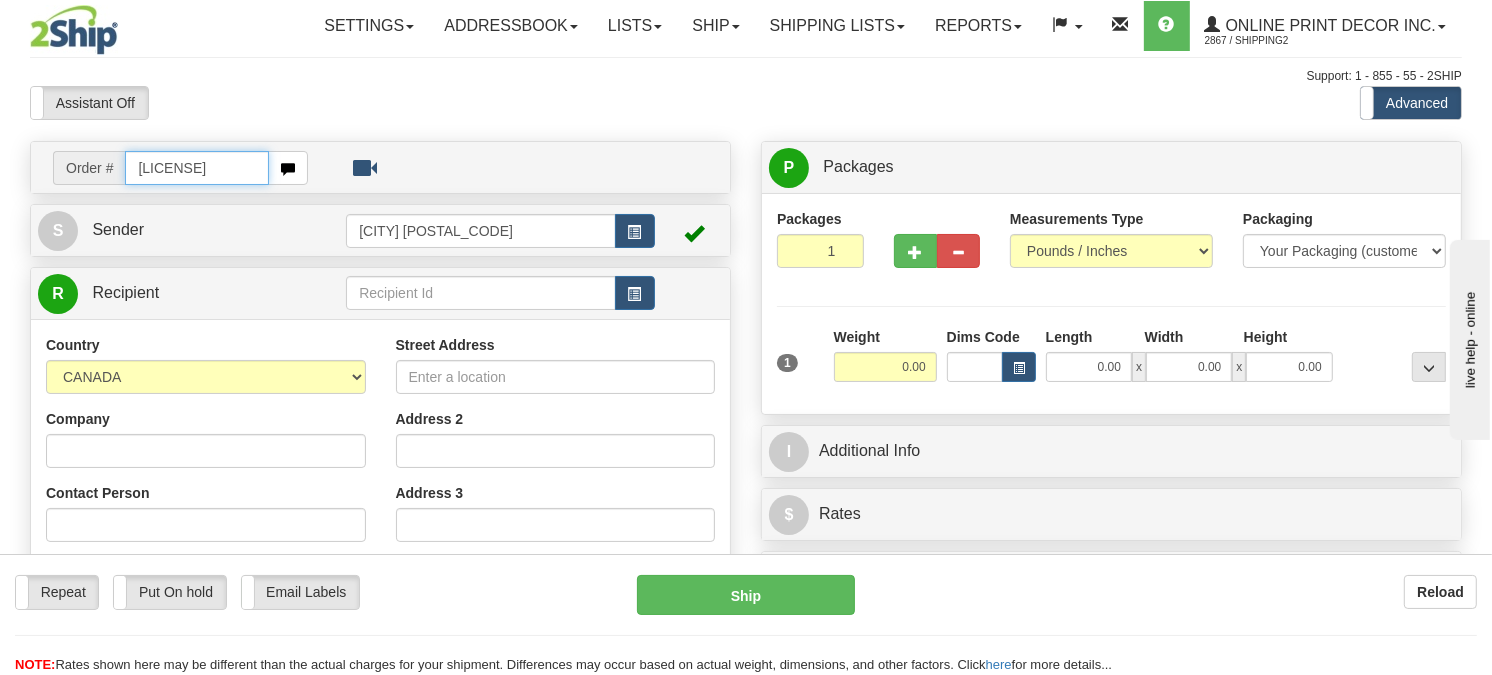 type on "ca-418097" 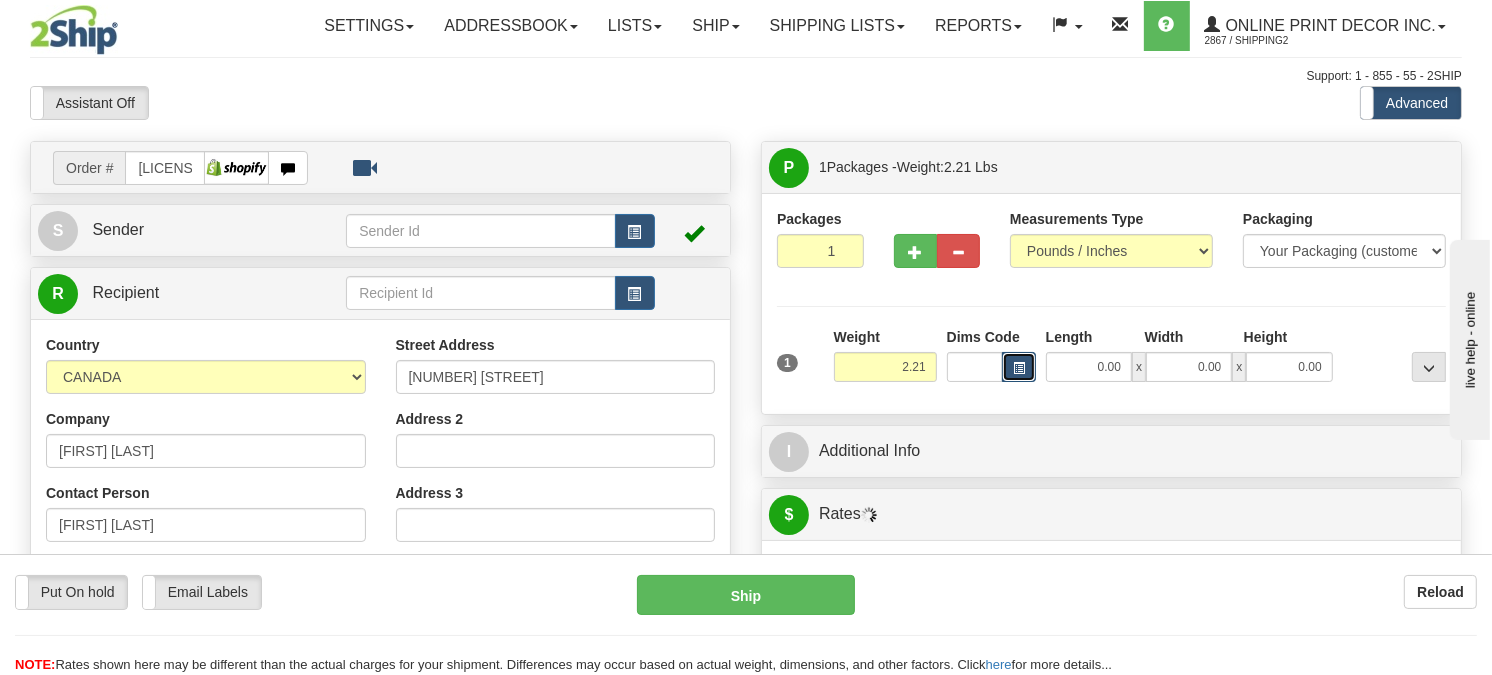 click at bounding box center (1019, 368) 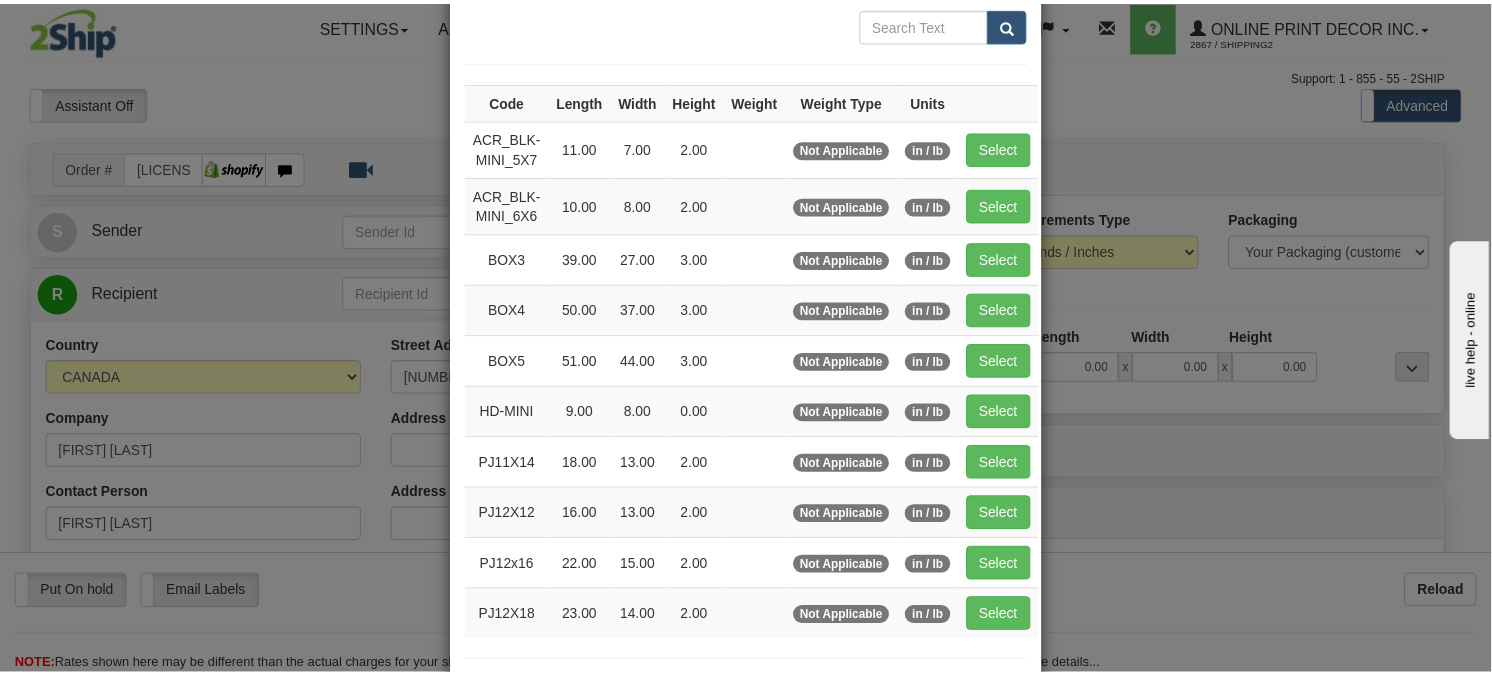 scroll, scrollTop: 222, scrollLeft: 0, axis: vertical 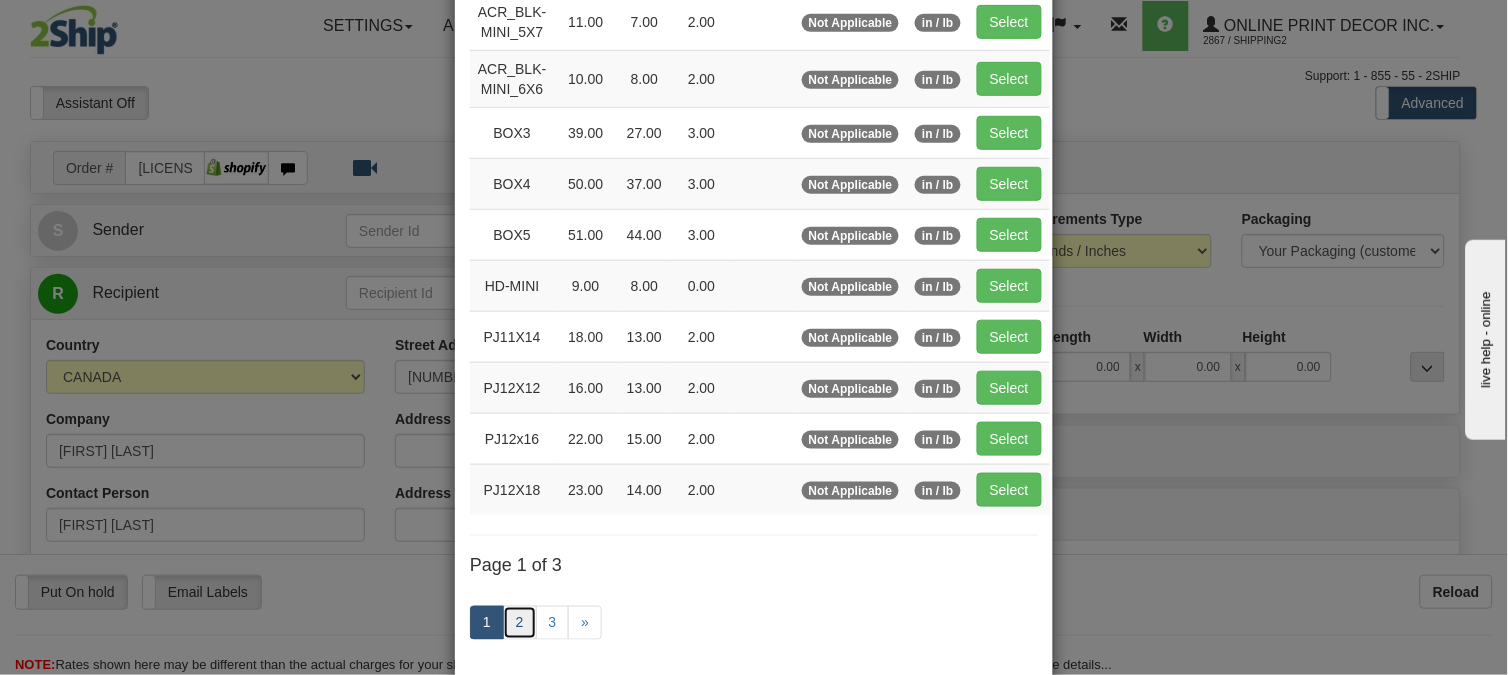 click on "2" at bounding box center [520, 623] 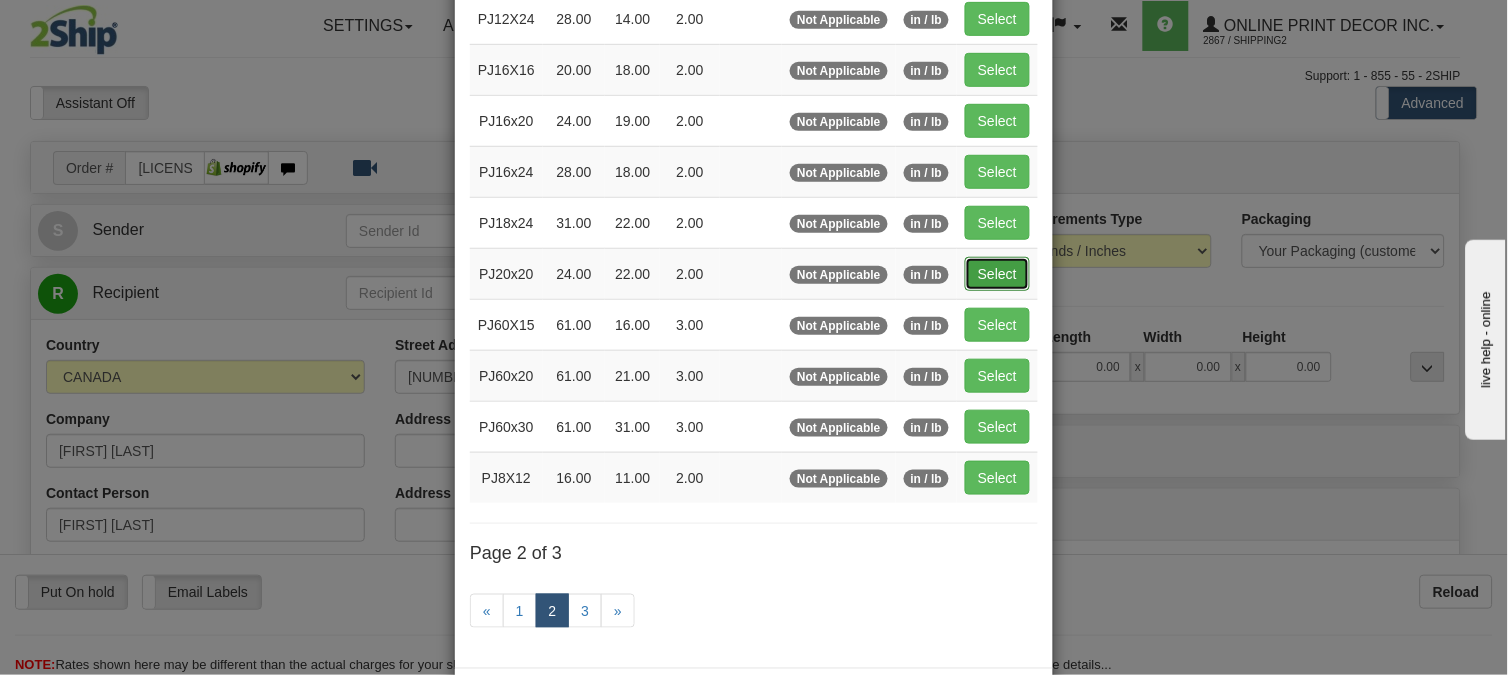 click on "Select" at bounding box center (997, 274) 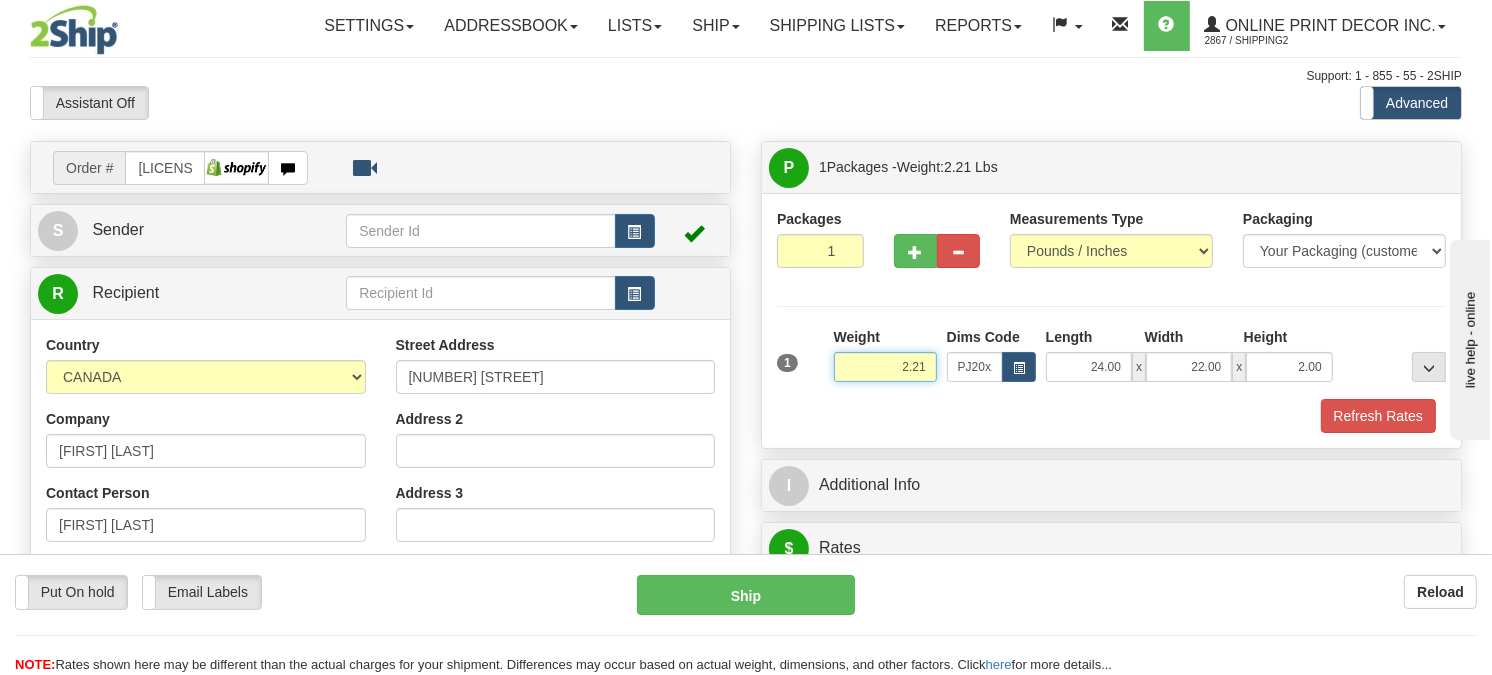 drag, startPoint x: 926, startPoint y: 410, endPoint x: 890, endPoint y: 416, distance: 36.496574 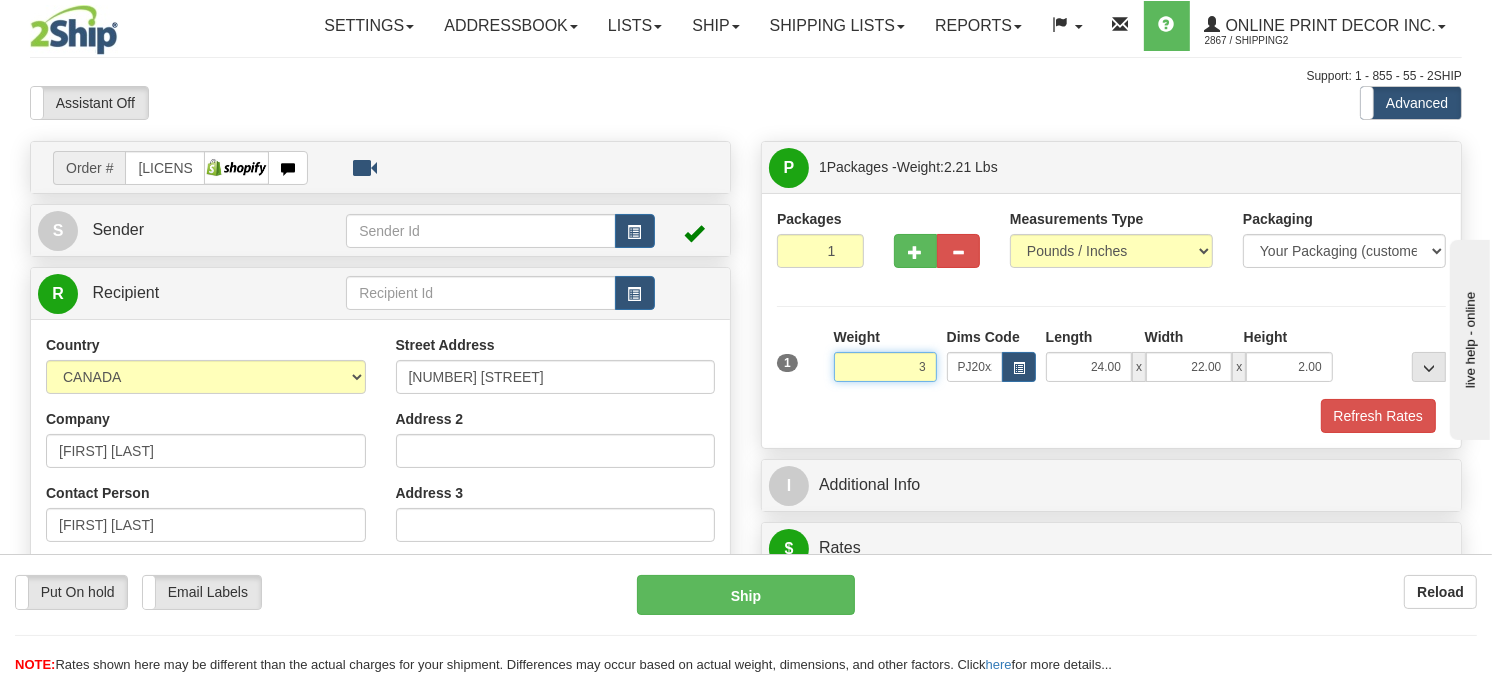 click on "Delete" at bounding box center [0, 0] 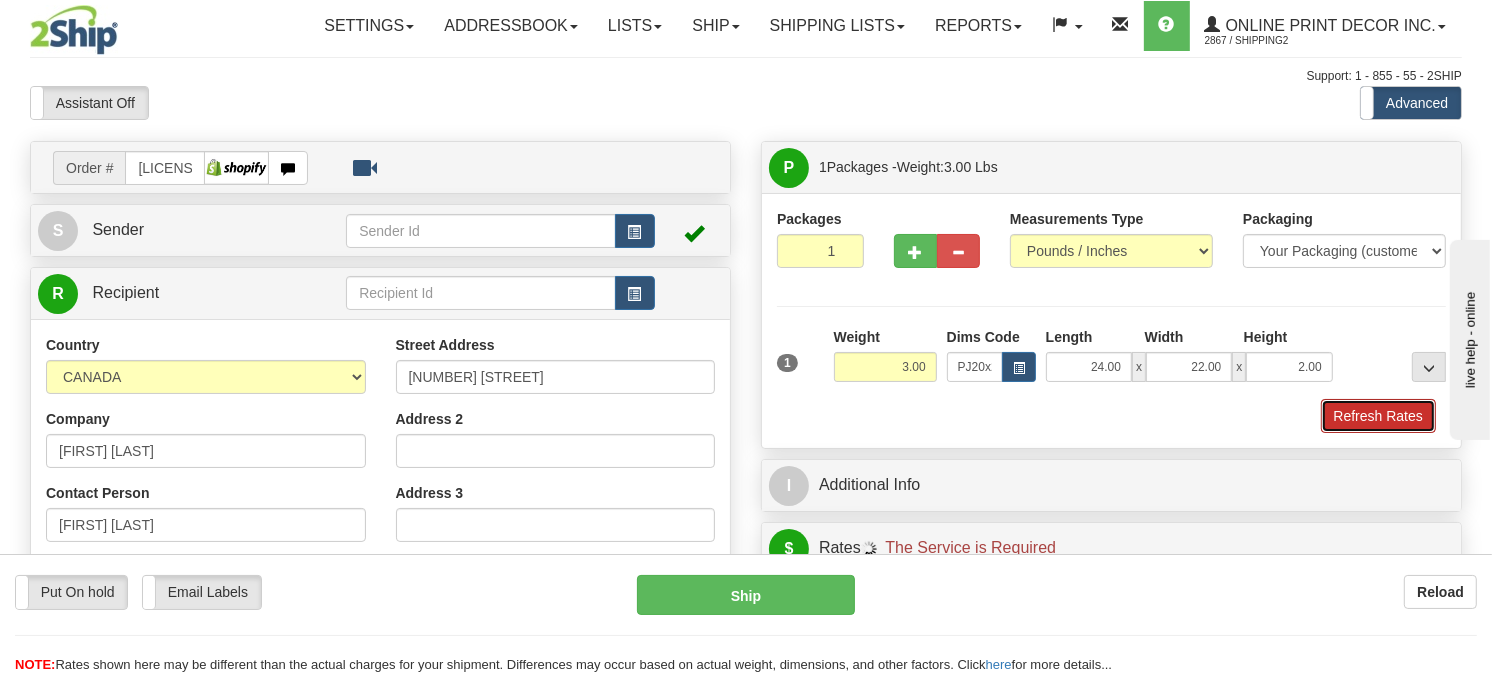 click on "Refresh Rates" at bounding box center (1378, 416) 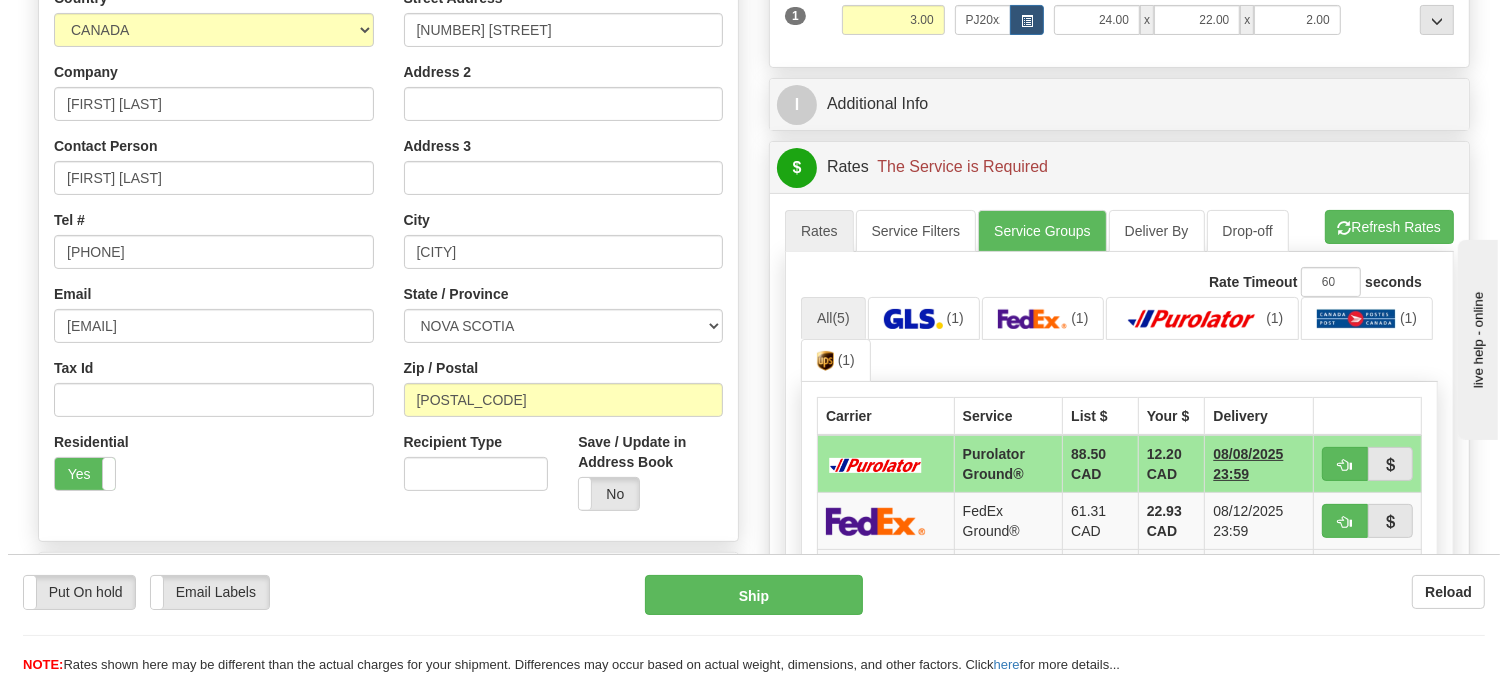 scroll, scrollTop: 444, scrollLeft: 0, axis: vertical 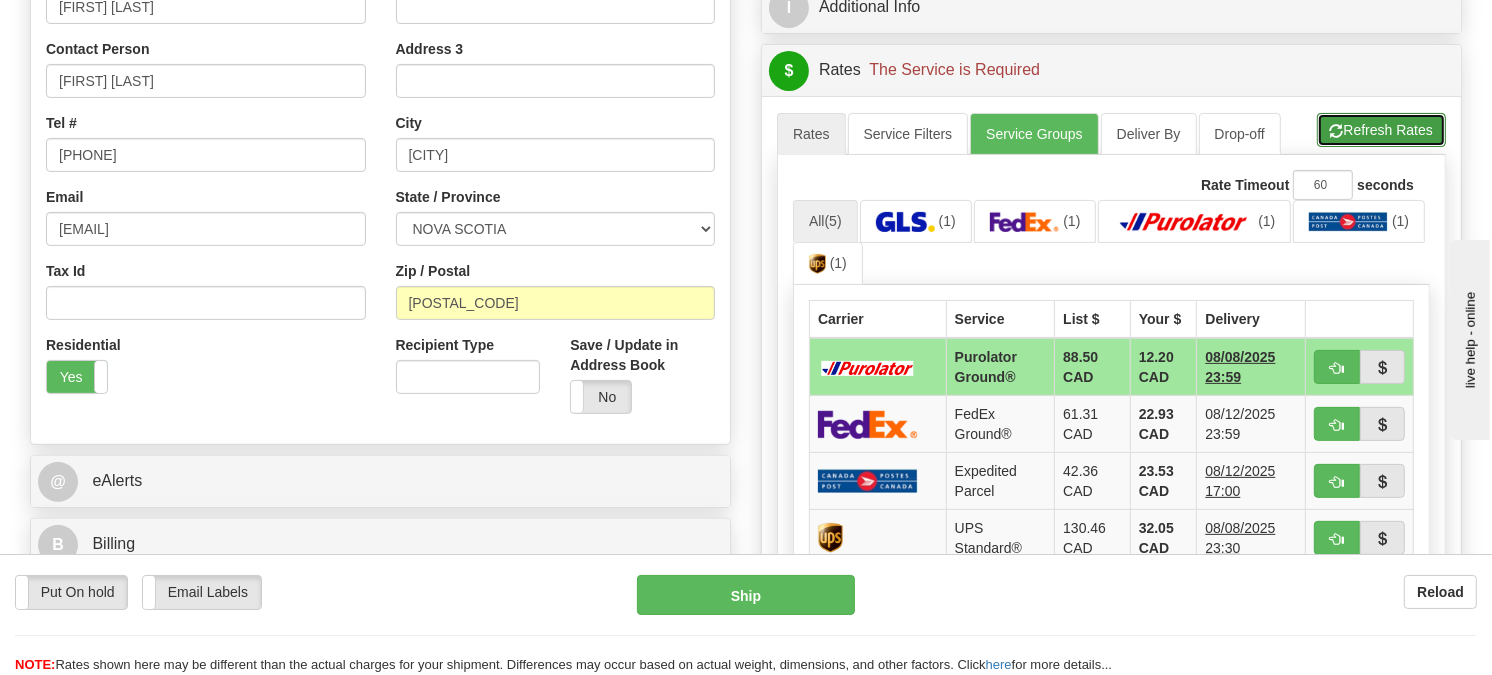 click on "Refresh Rates" at bounding box center [1381, 130] 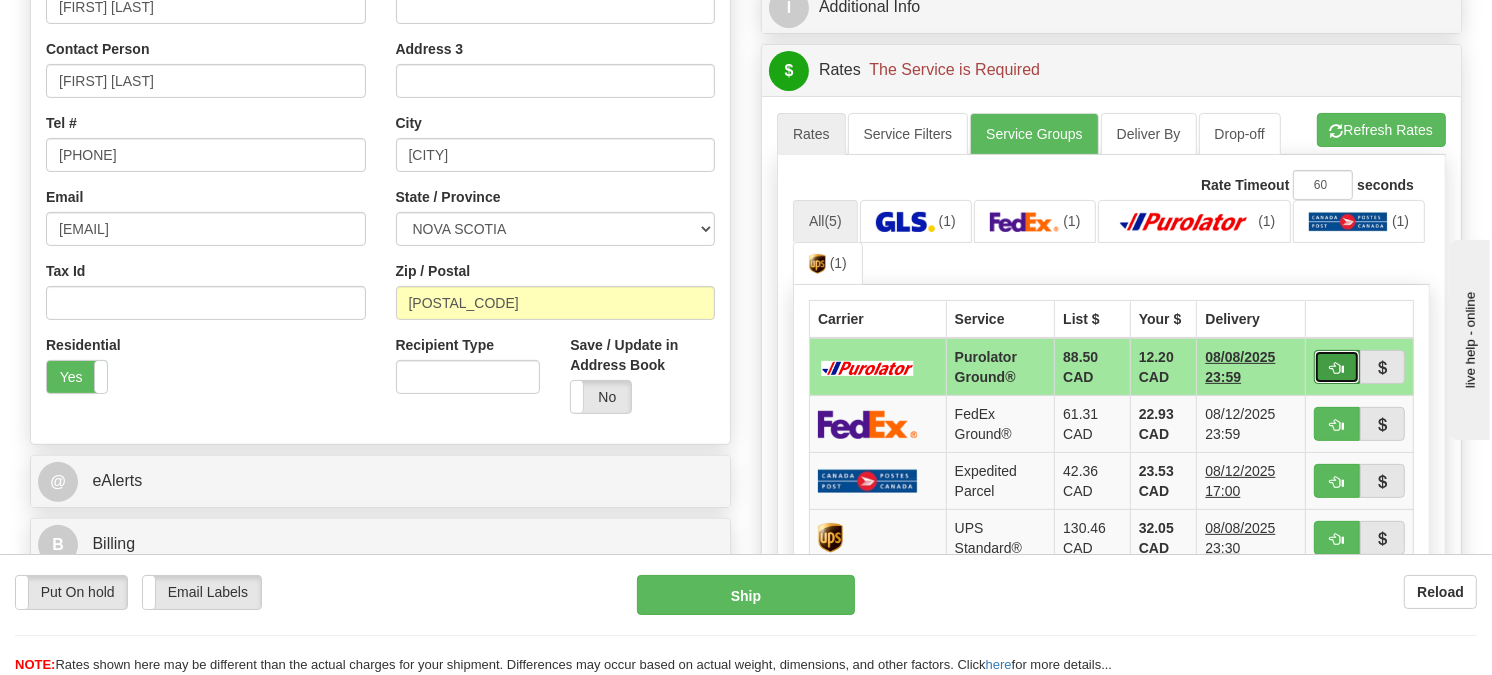click at bounding box center (1337, 368) 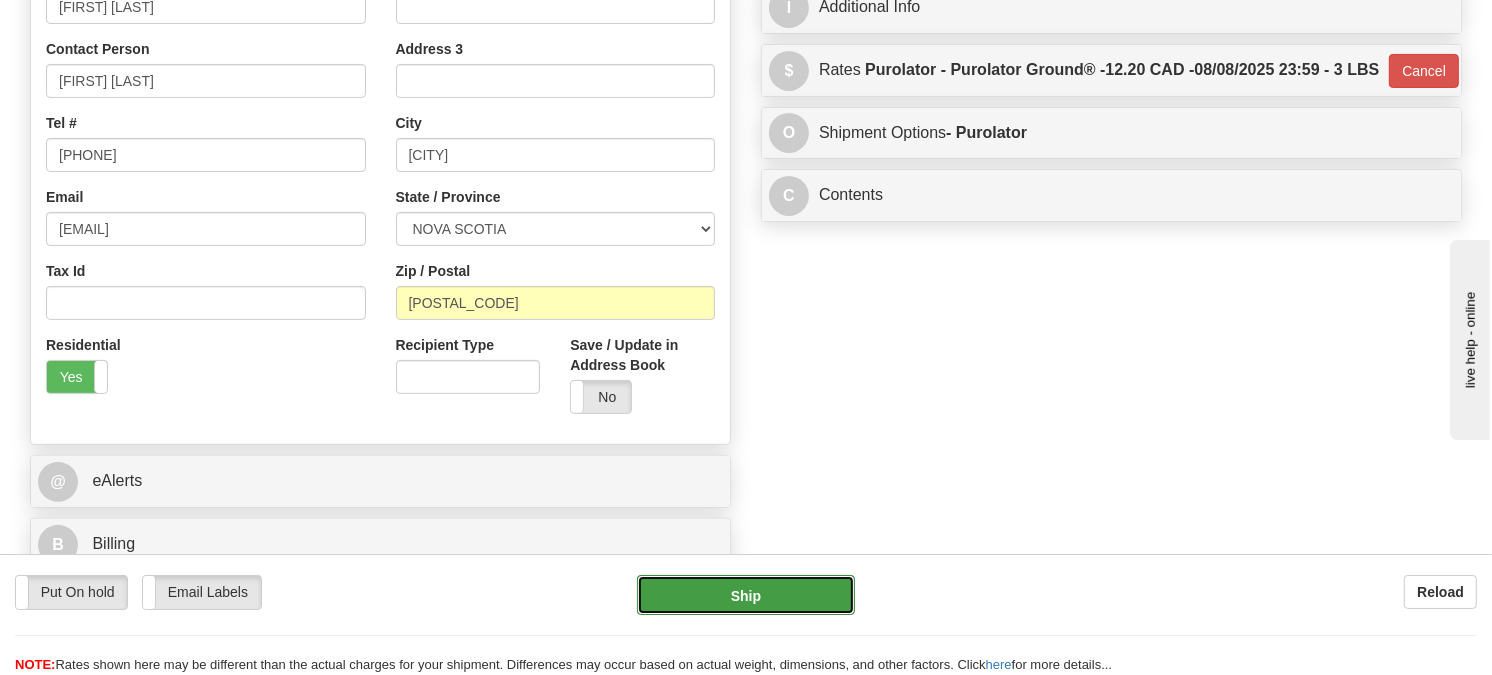 click on "Ship" at bounding box center [746, 595] 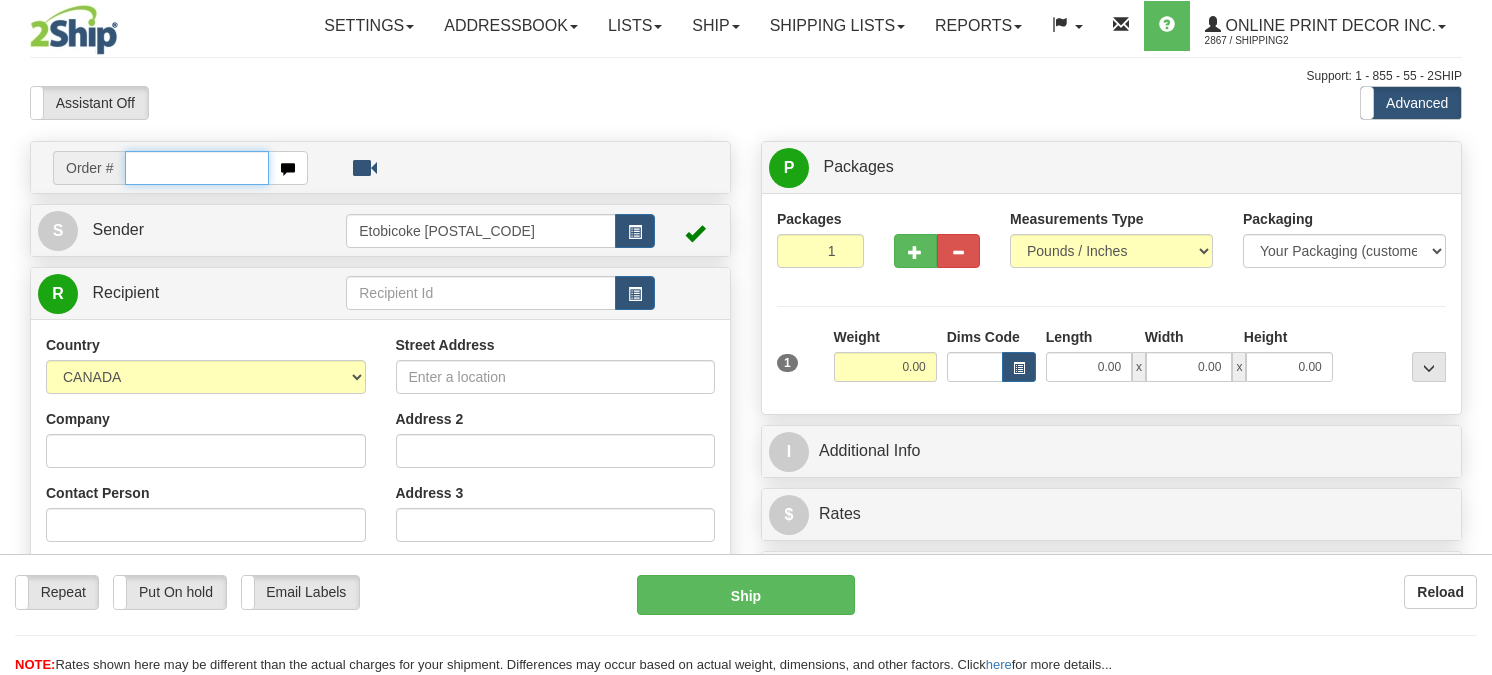 scroll, scrollTop: 0, scrollLeft: 0, axis: both 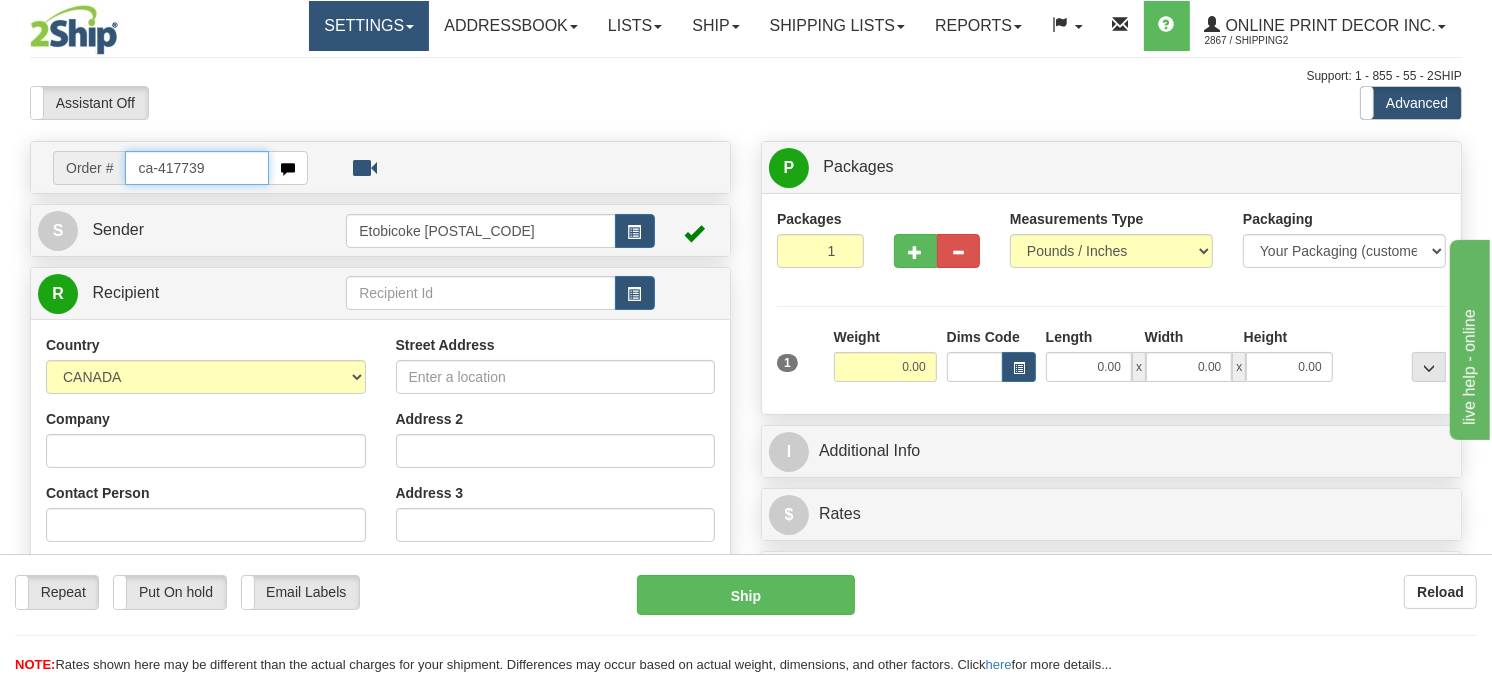 type on "ca-417739" 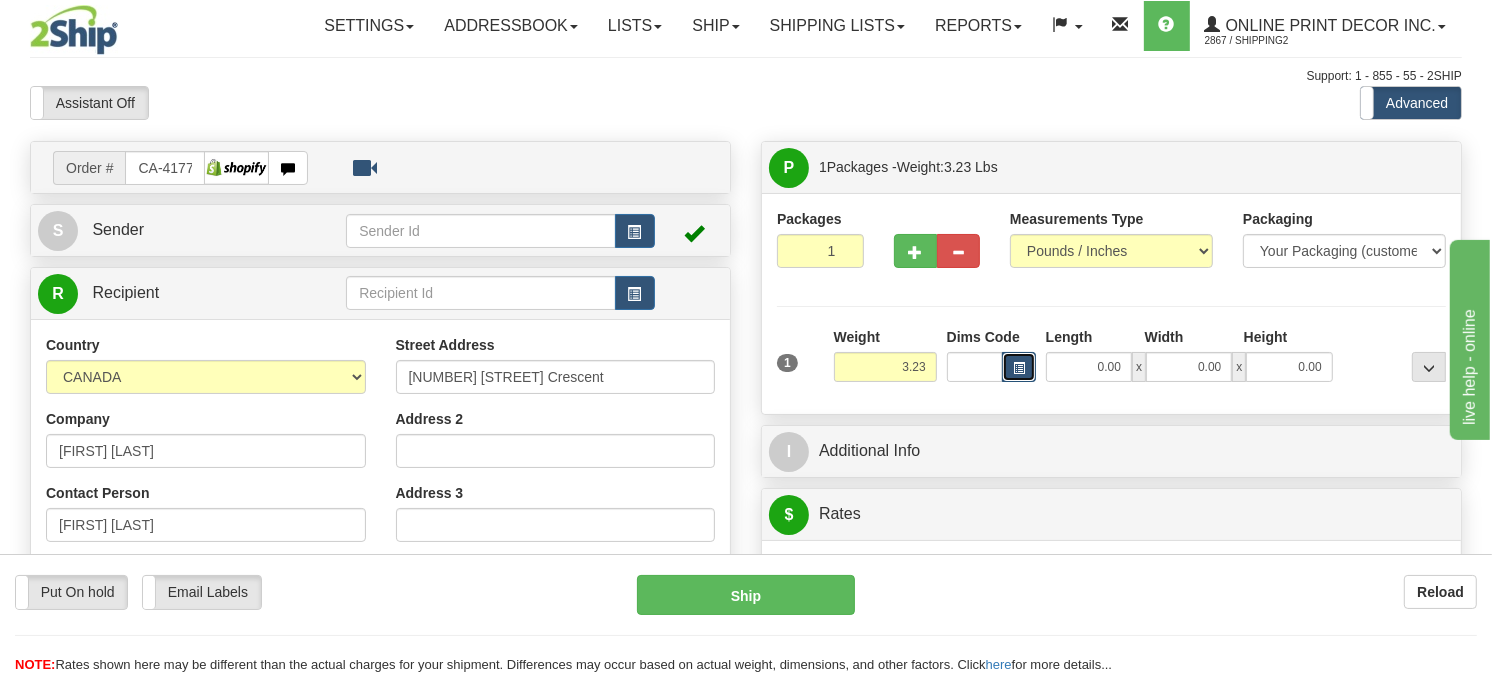 click at bounding box center [1019, 367] 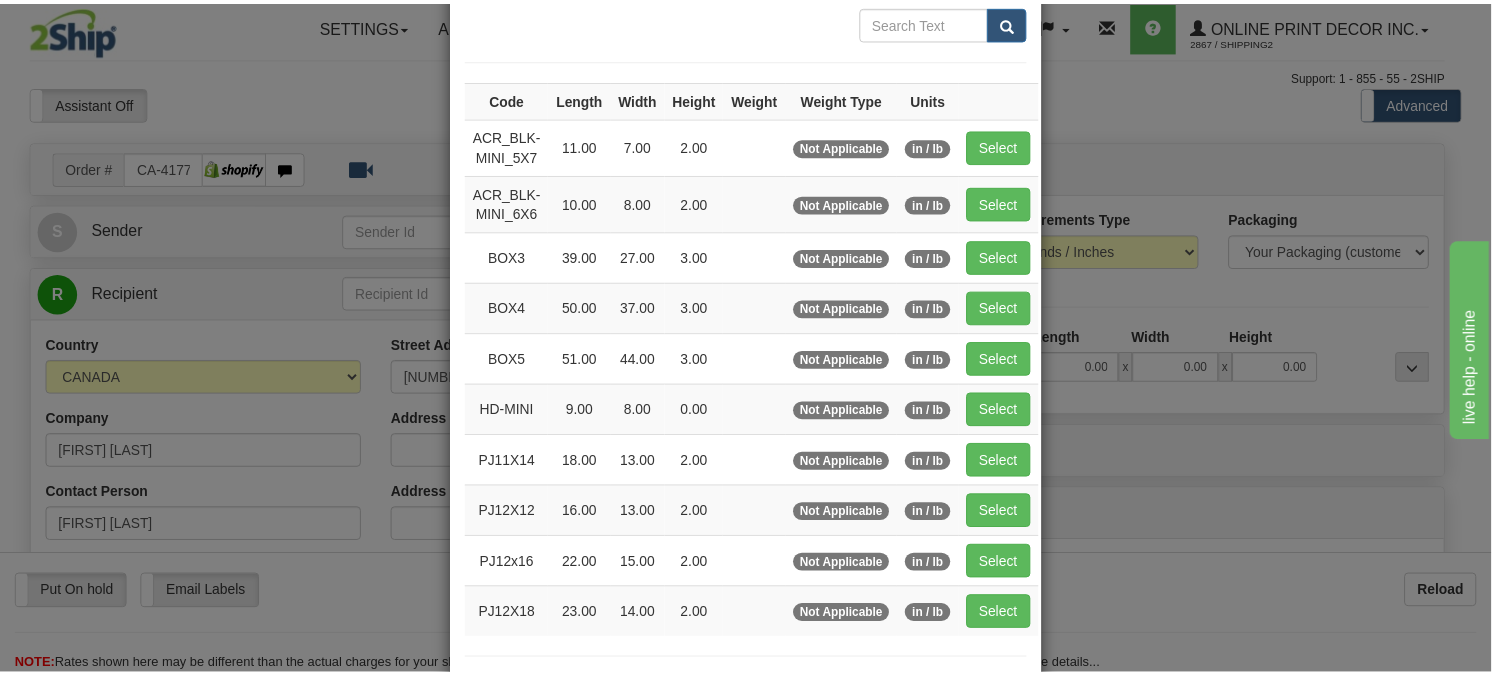 scroll, scrollTop: 222, scrollLeft: 0, axis: vertical 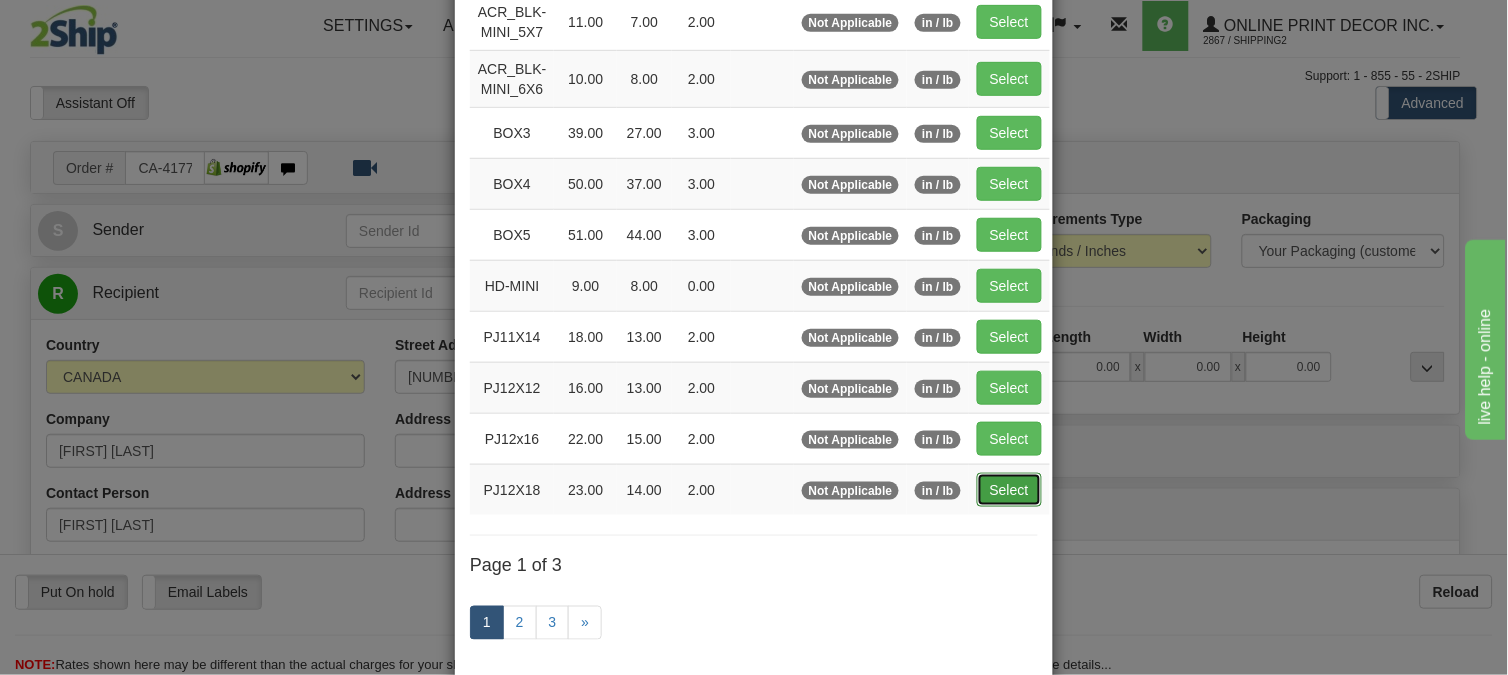 click on "Select" at bounding box center (1009, 490) 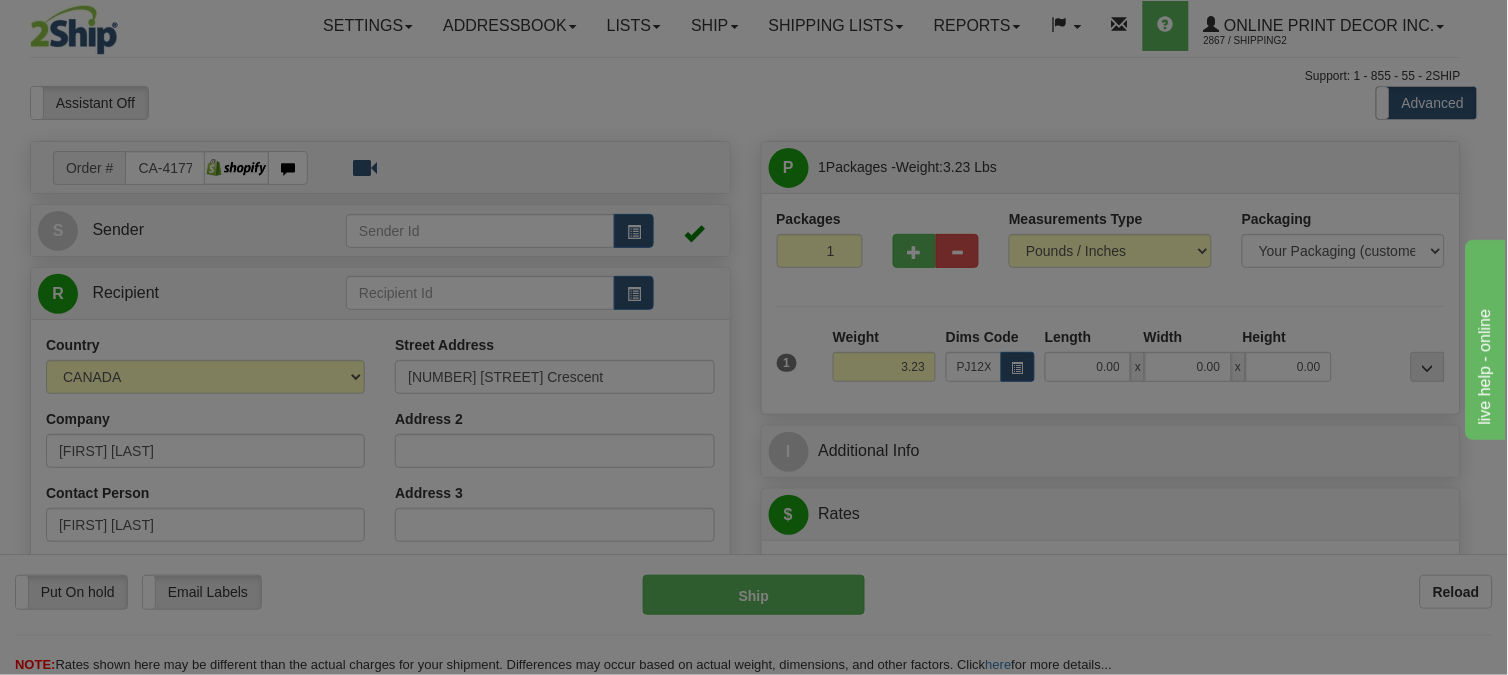 type on "23.00" 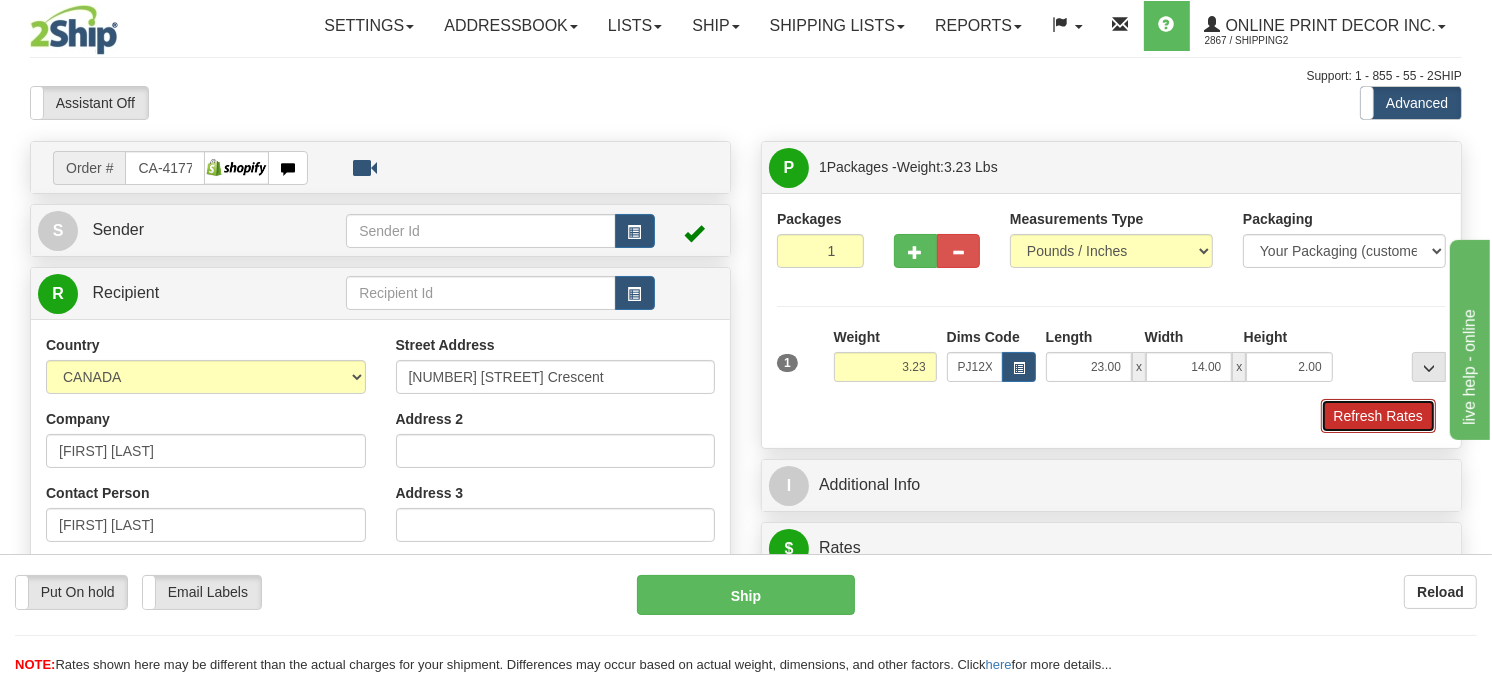 click on "Refresh Rates" at bounding box center [1378, 416] 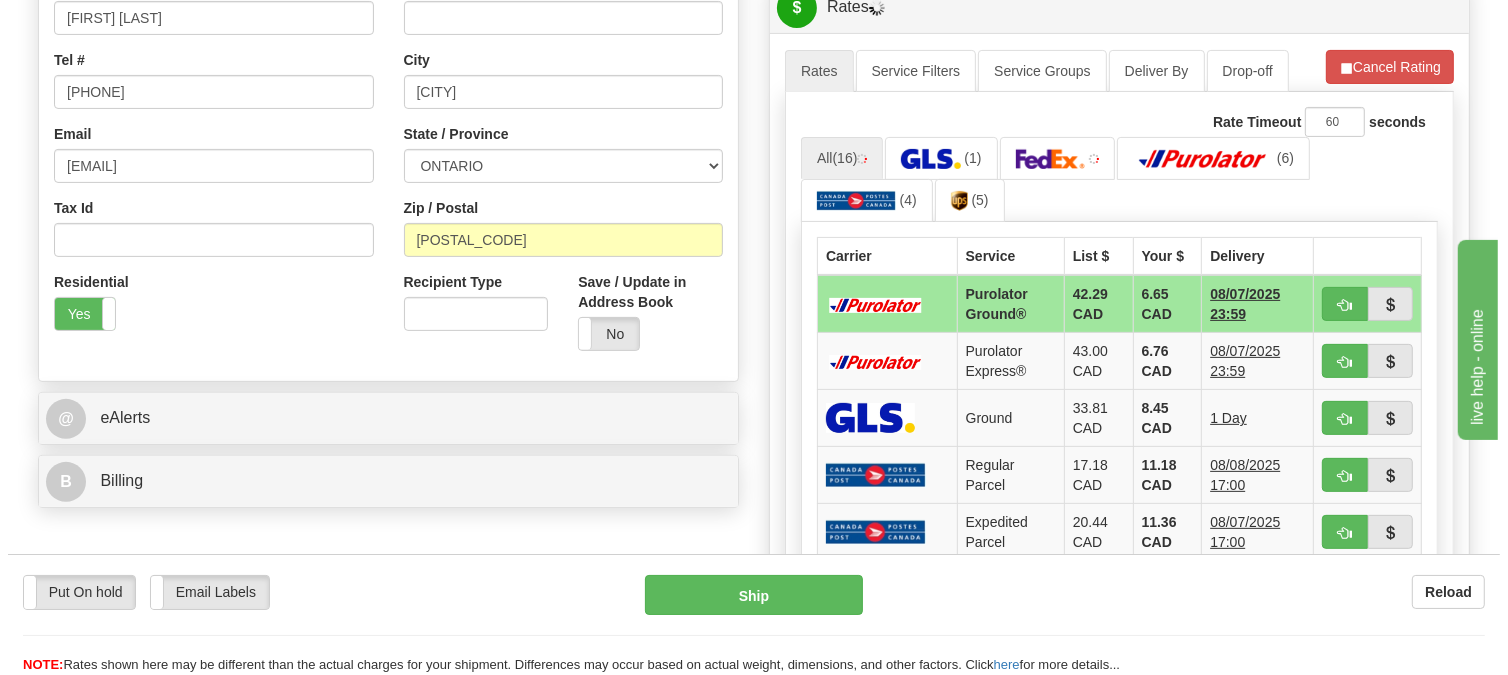 scroll, scrollTop: 514, scrollLeft: 0, axis: vertical 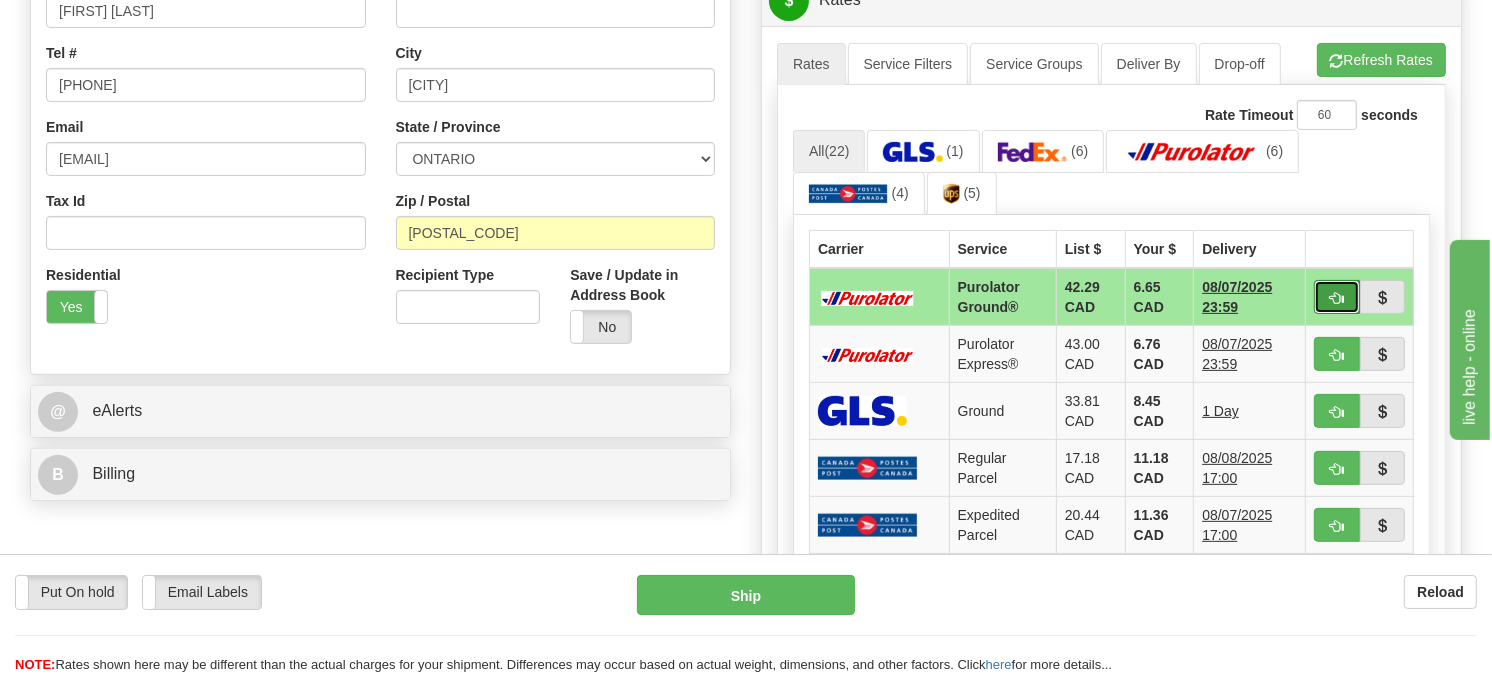 click at bounding box center (1337, 297) 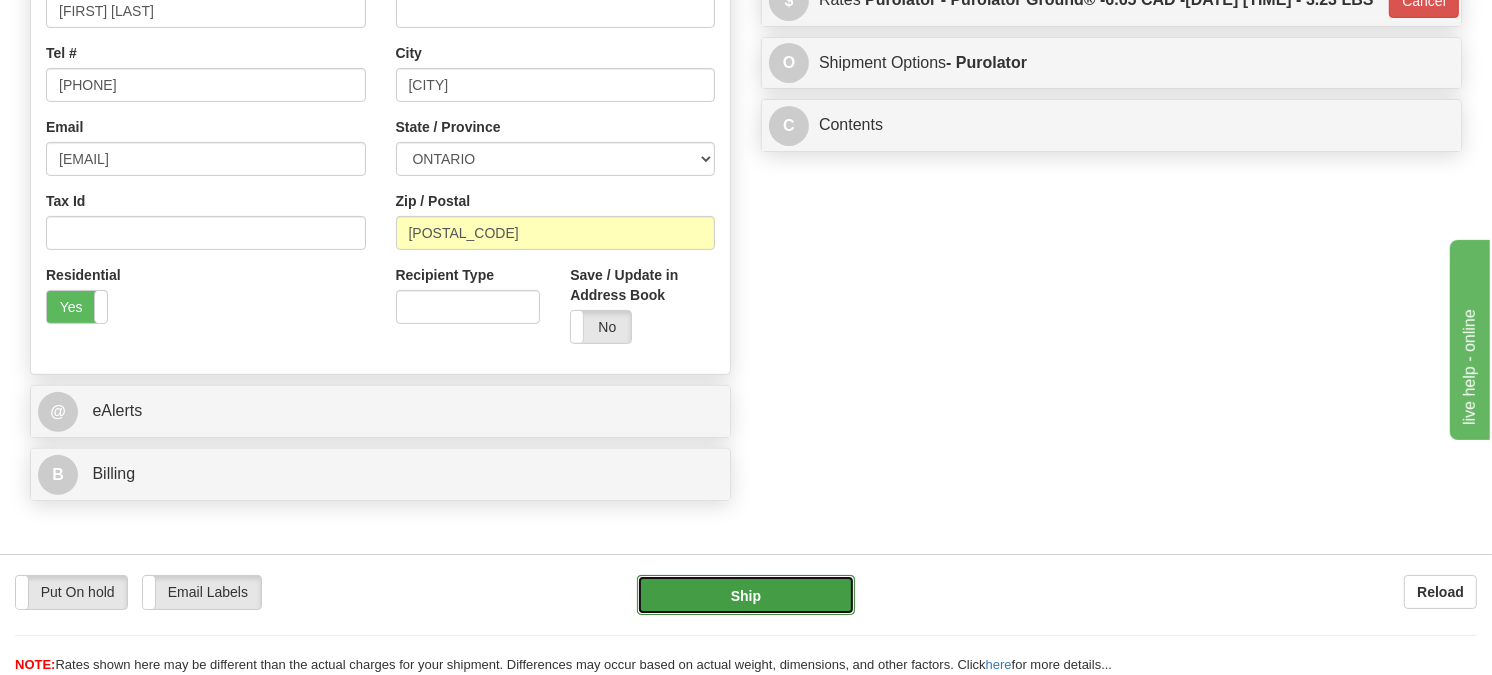 click on "Ship" at bounding box center [746, 595] 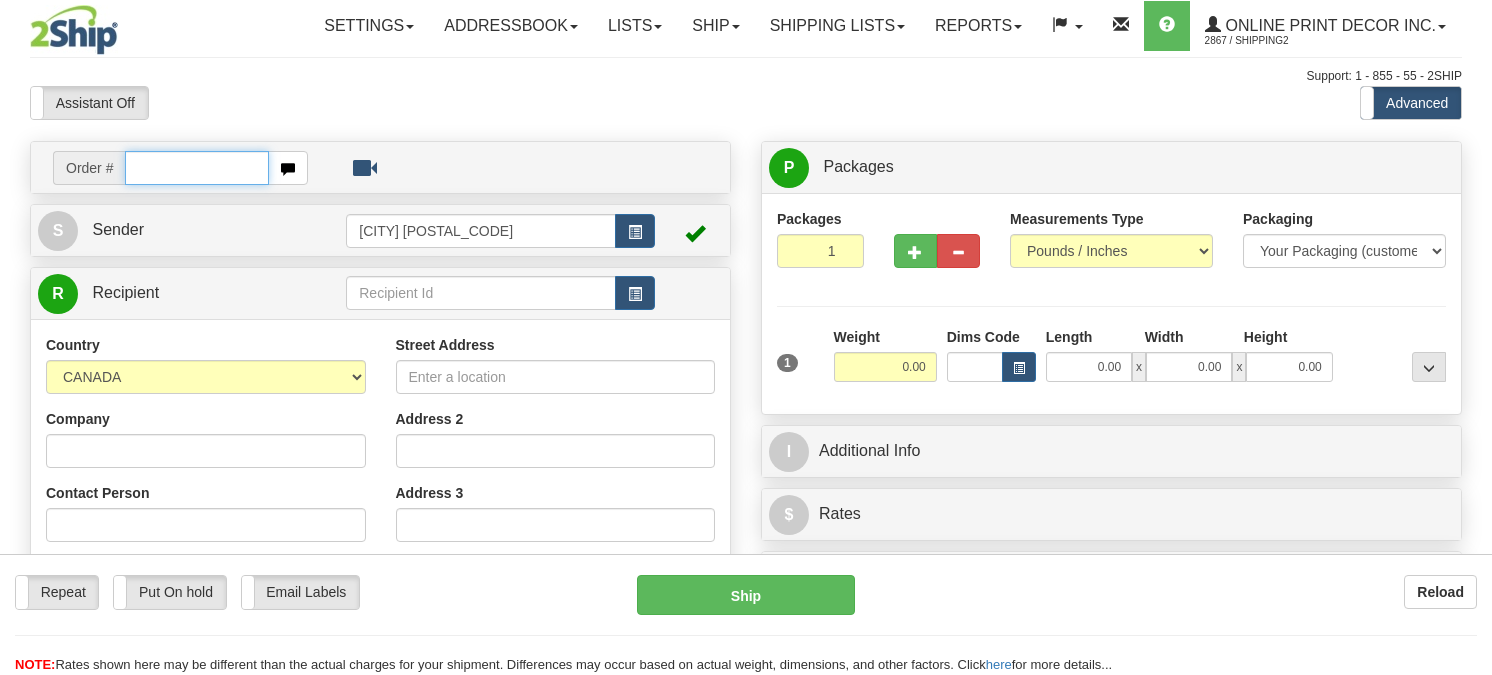scroll, scrollTop: 0, scrollLeft: 0, axis: both 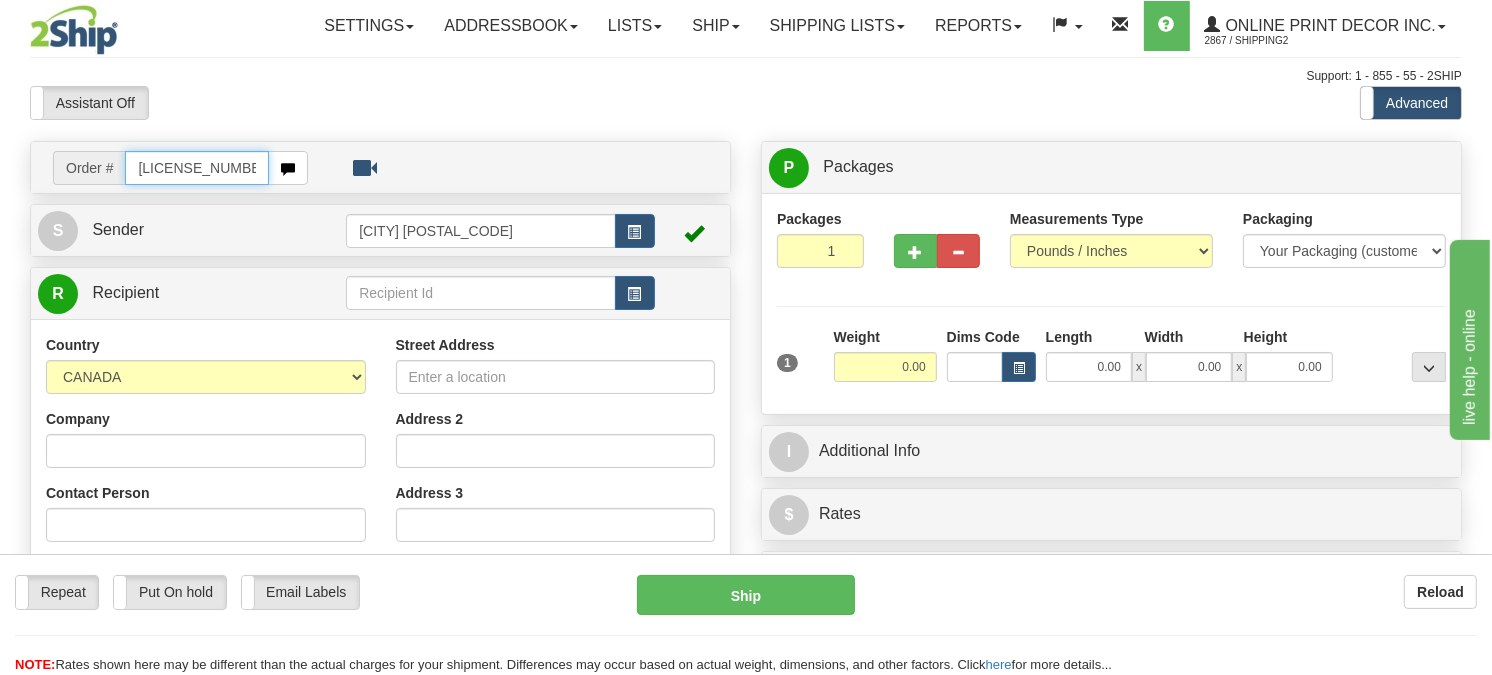 type on "ca-418508" 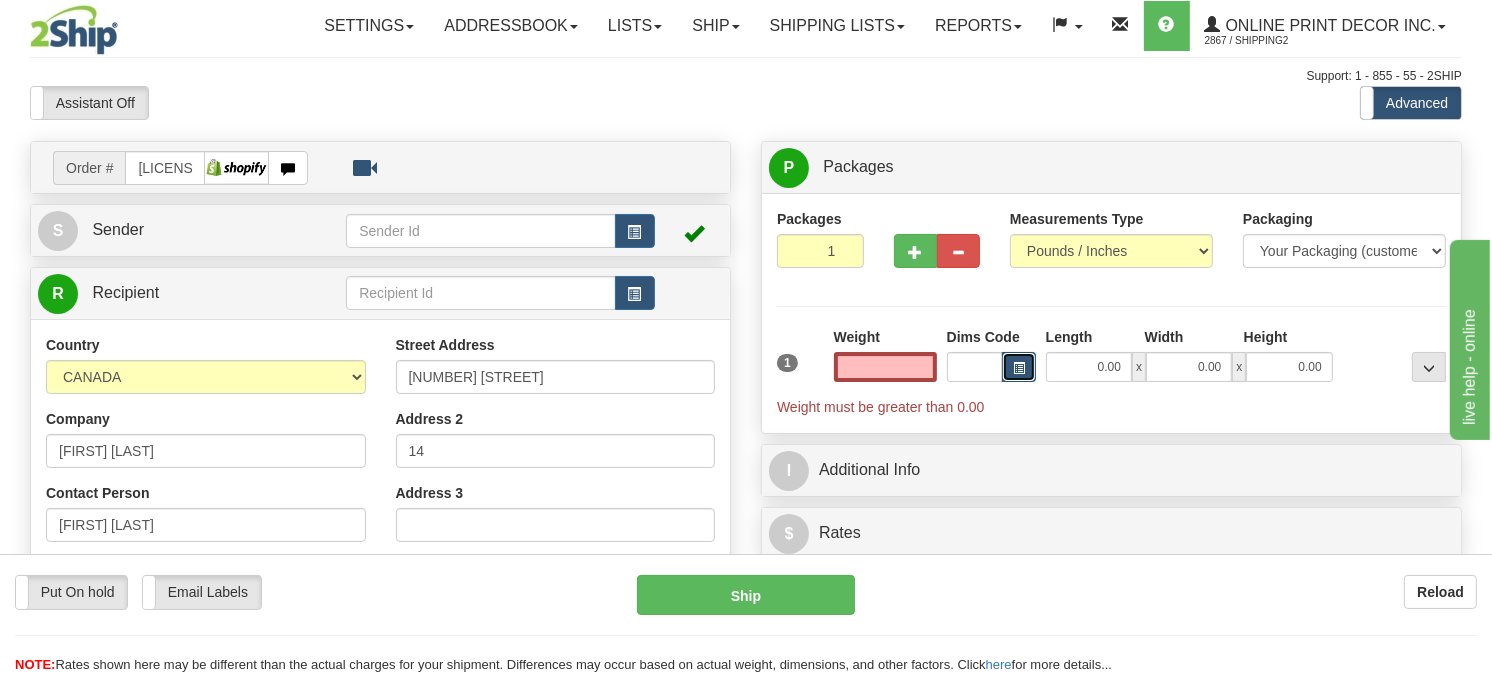 type on "0.00" 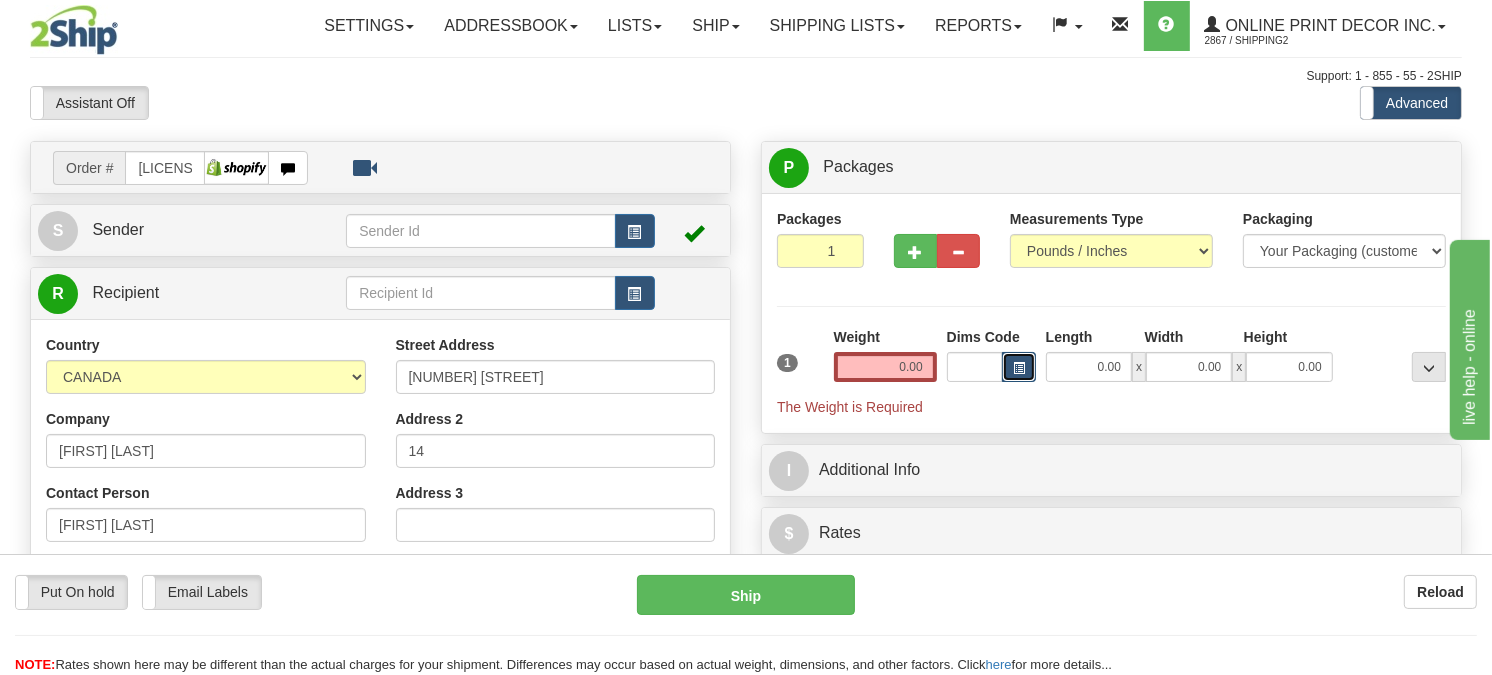 click at bounding box center (1019, 368) 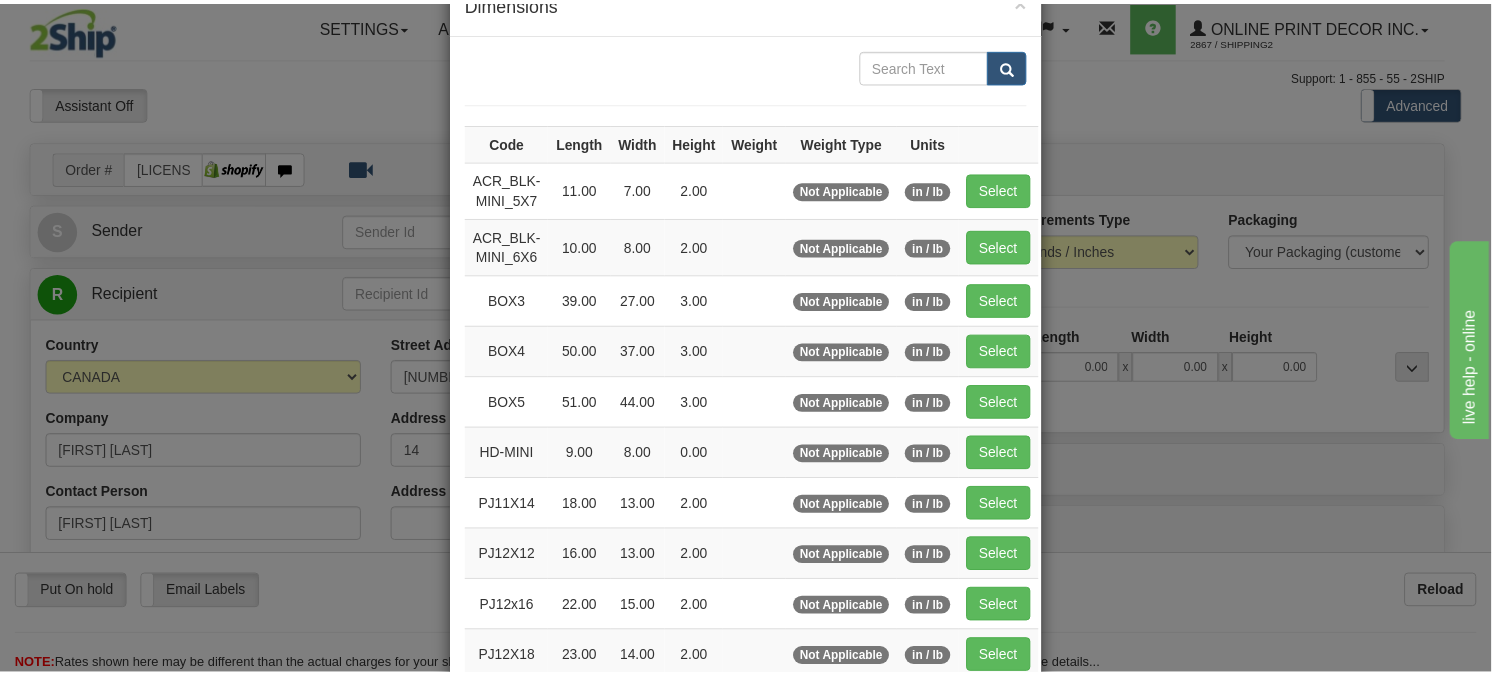scroll, scrollTop: 111, scrollLeft: 0, axis: vertical 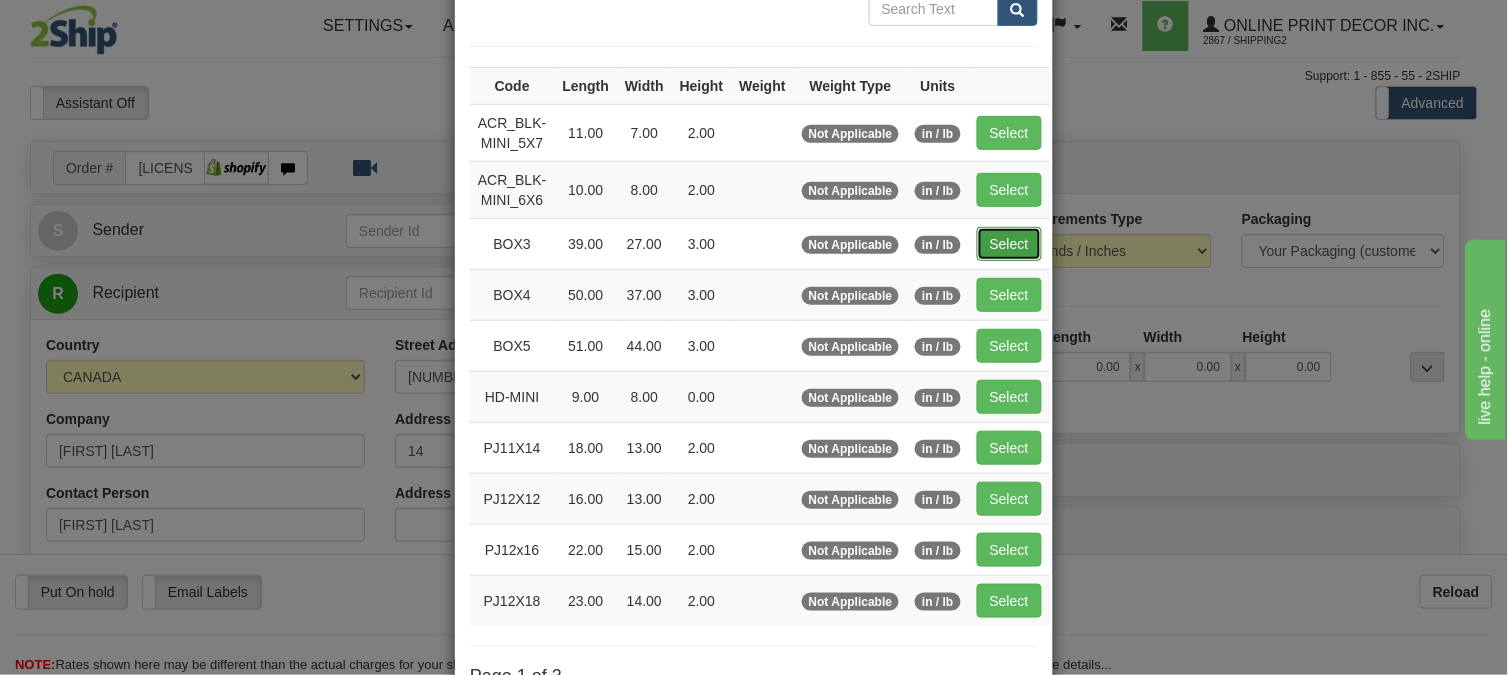 click on "Select" at bounding box center [1009, 244] 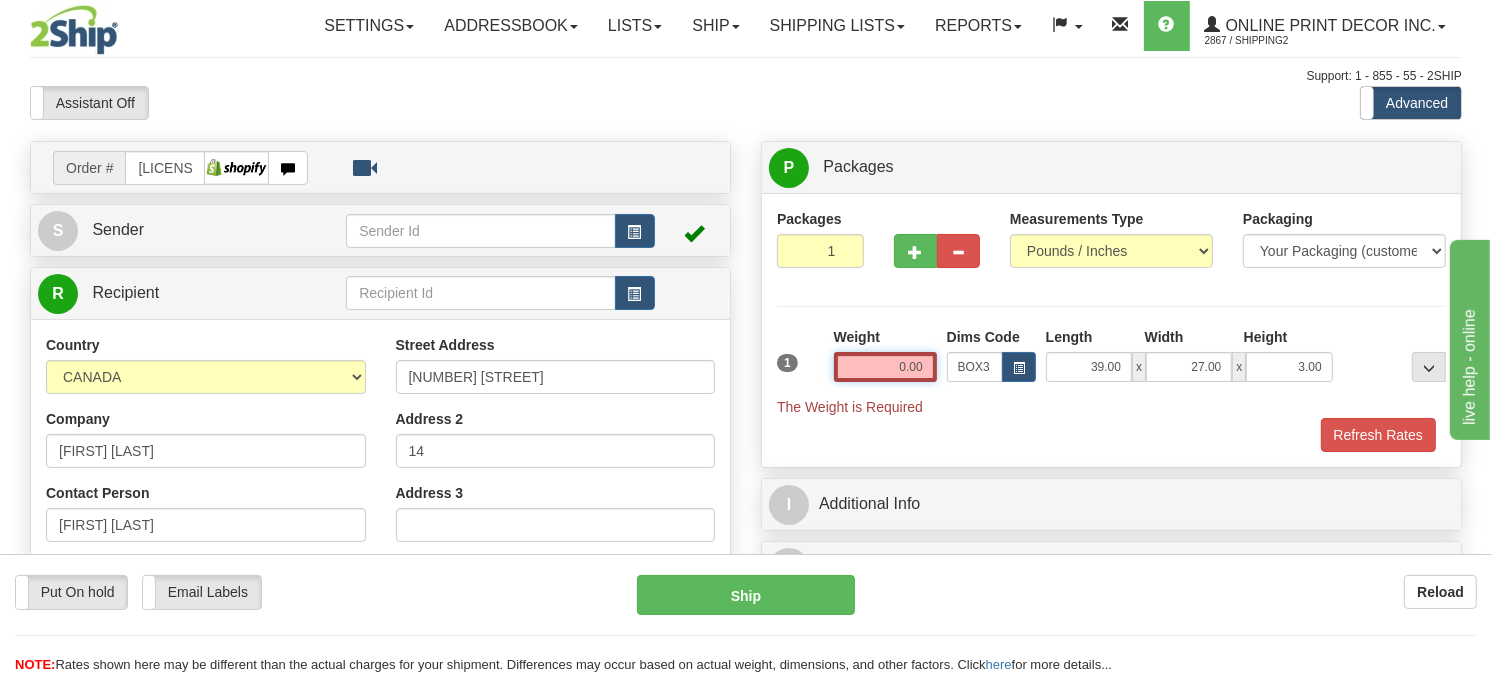 drag, startPoint x: 926, startPoint y: 418, endPoint x: 815, endPoint y: 421, distance: 111.040535 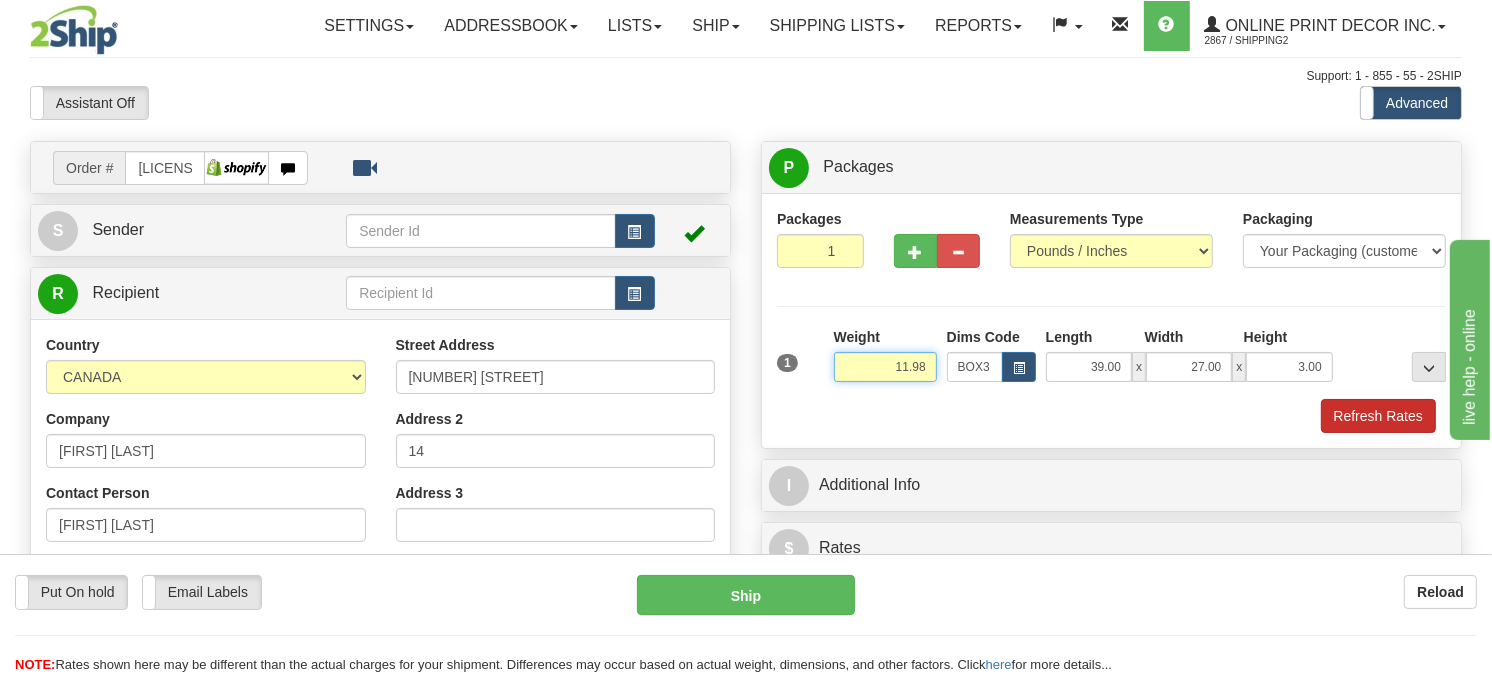 type on "11.98" 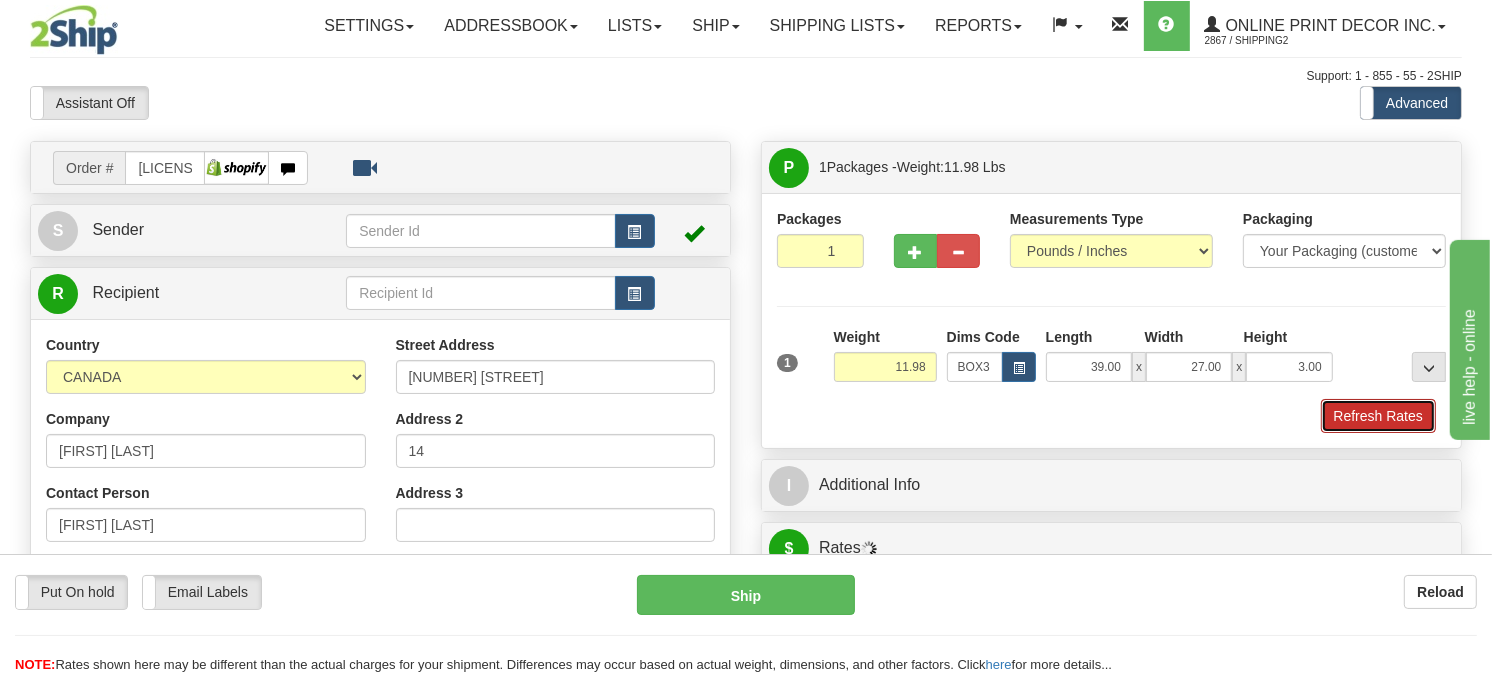 click on "Refresh Rates" at bounding box center (1378, 416) 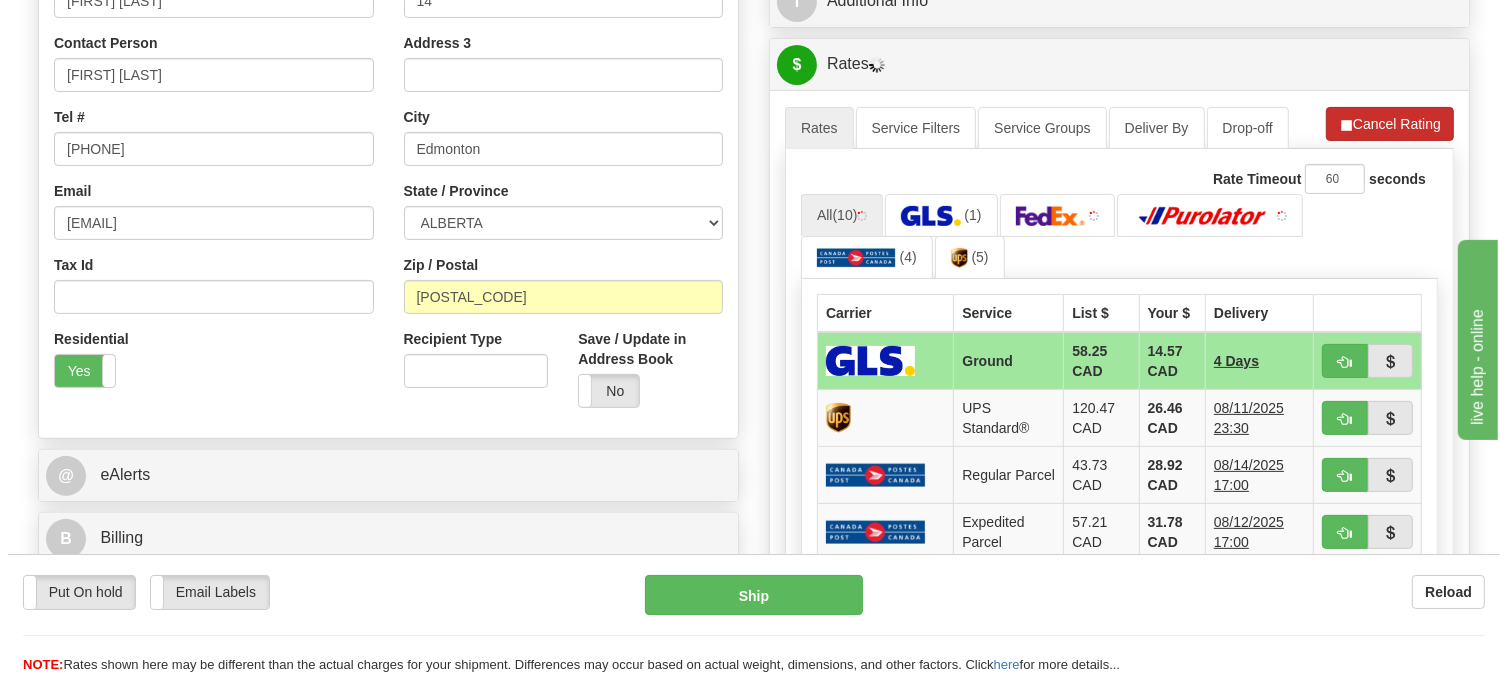 scroll, scrollTop: 555, scrollLeft: 0, axis: vertical 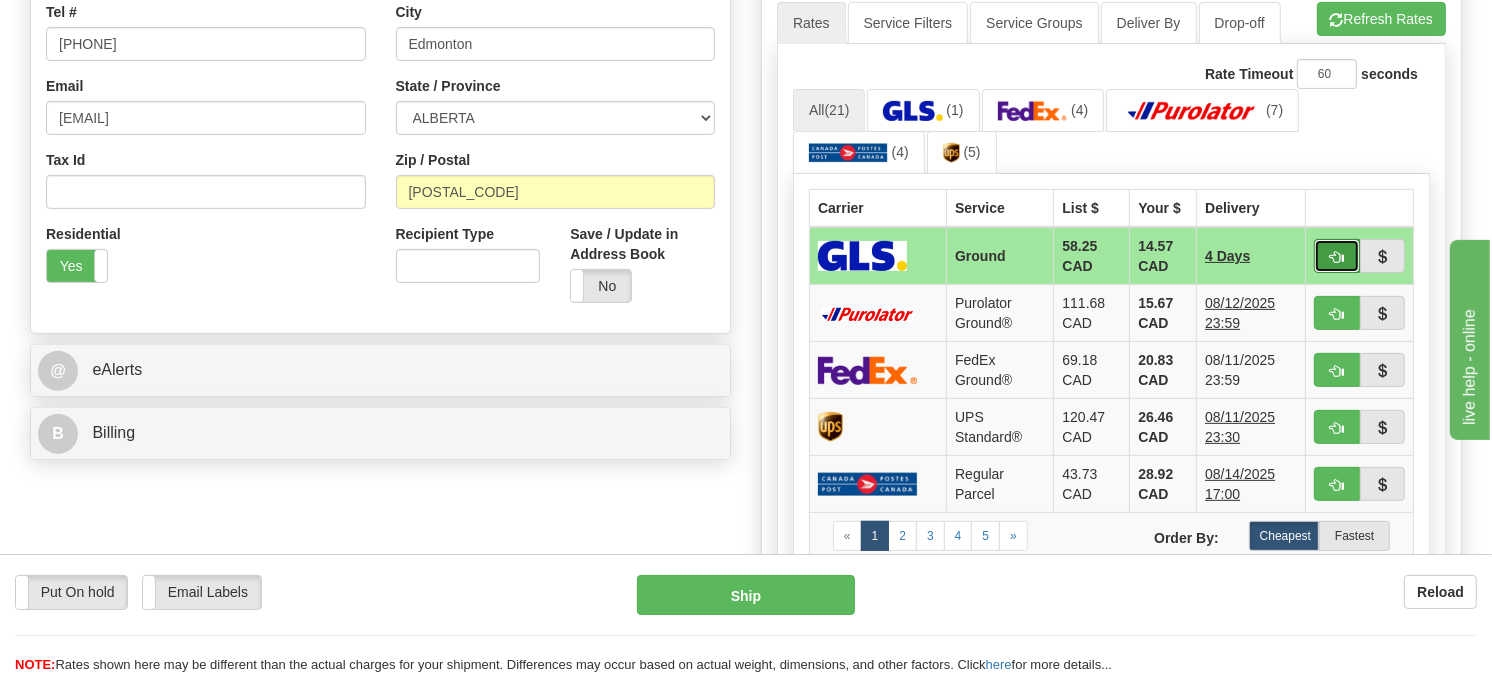 click at bounding box center (1337, 256) 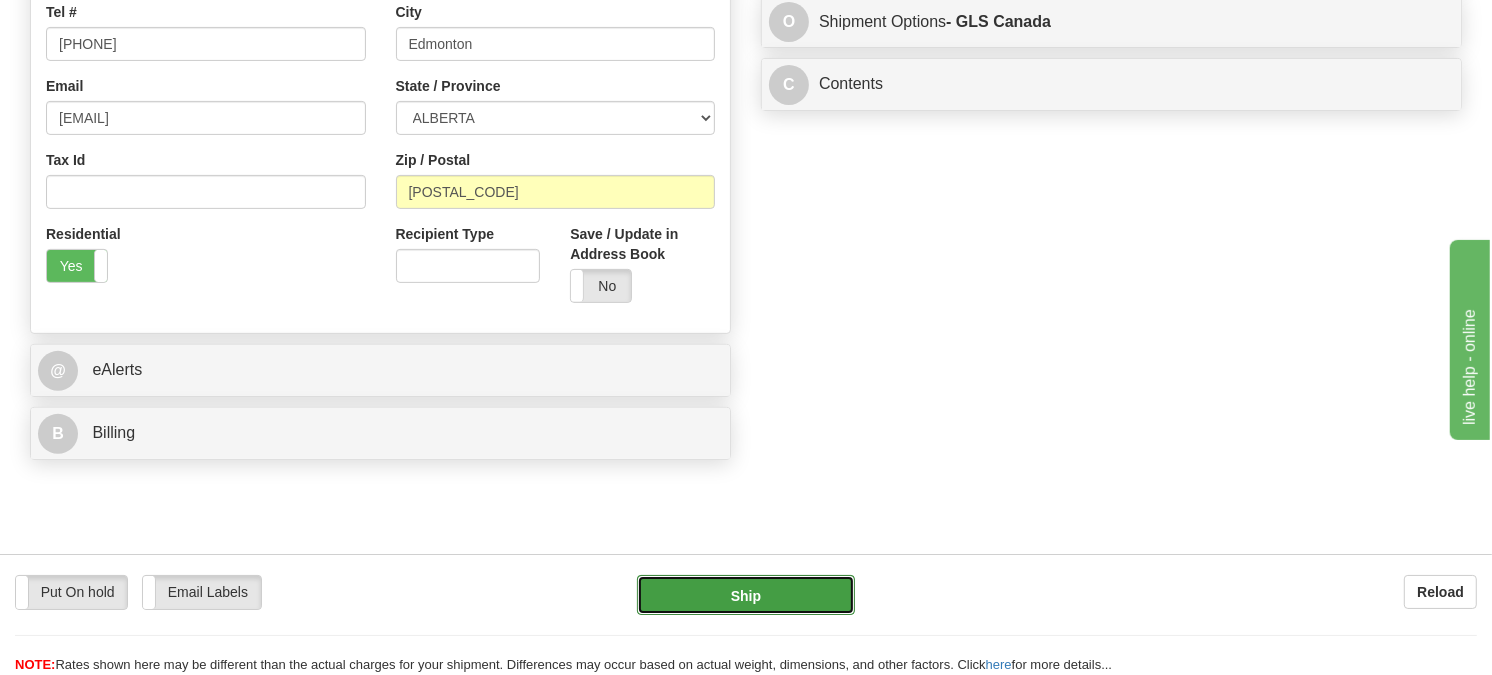 click on "Ship" at bounding box center [746, 595] 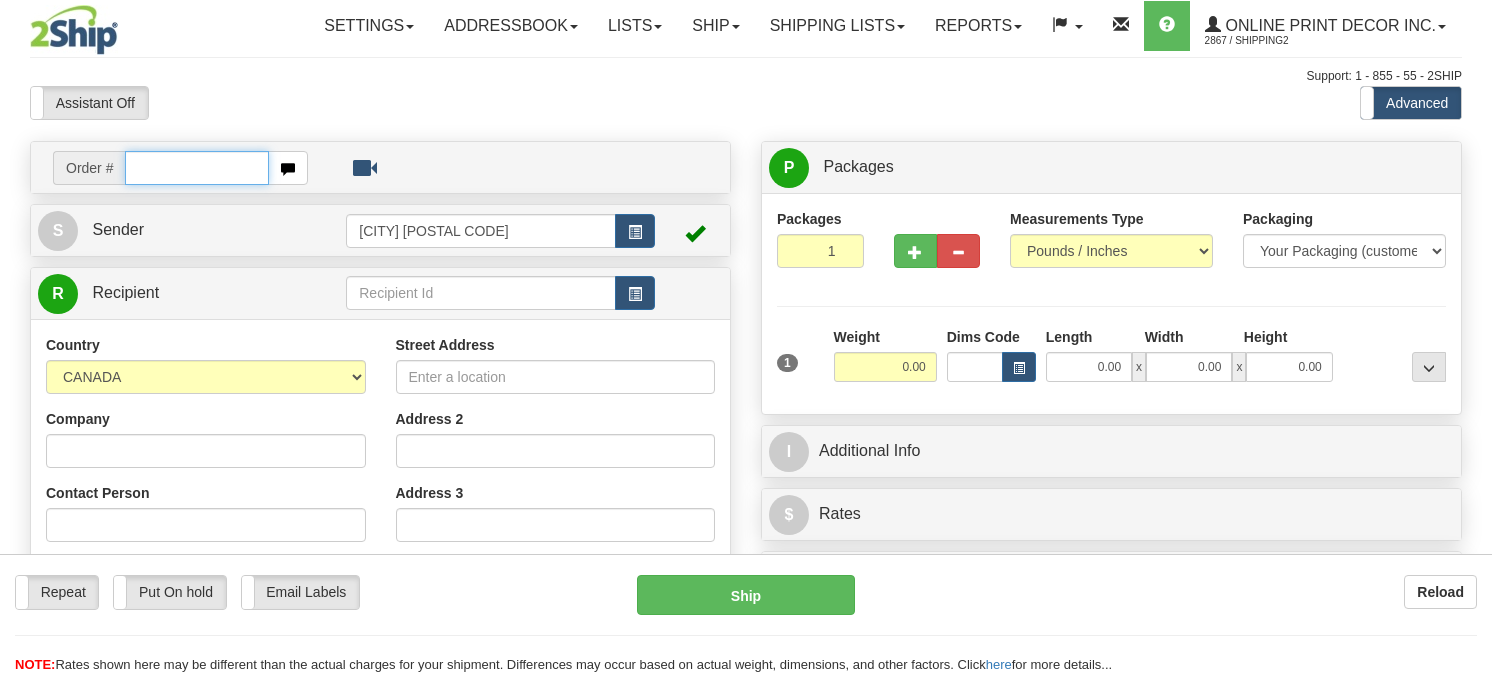 scroll, scrollTop: 0, scrollLeft: 0, axis: both 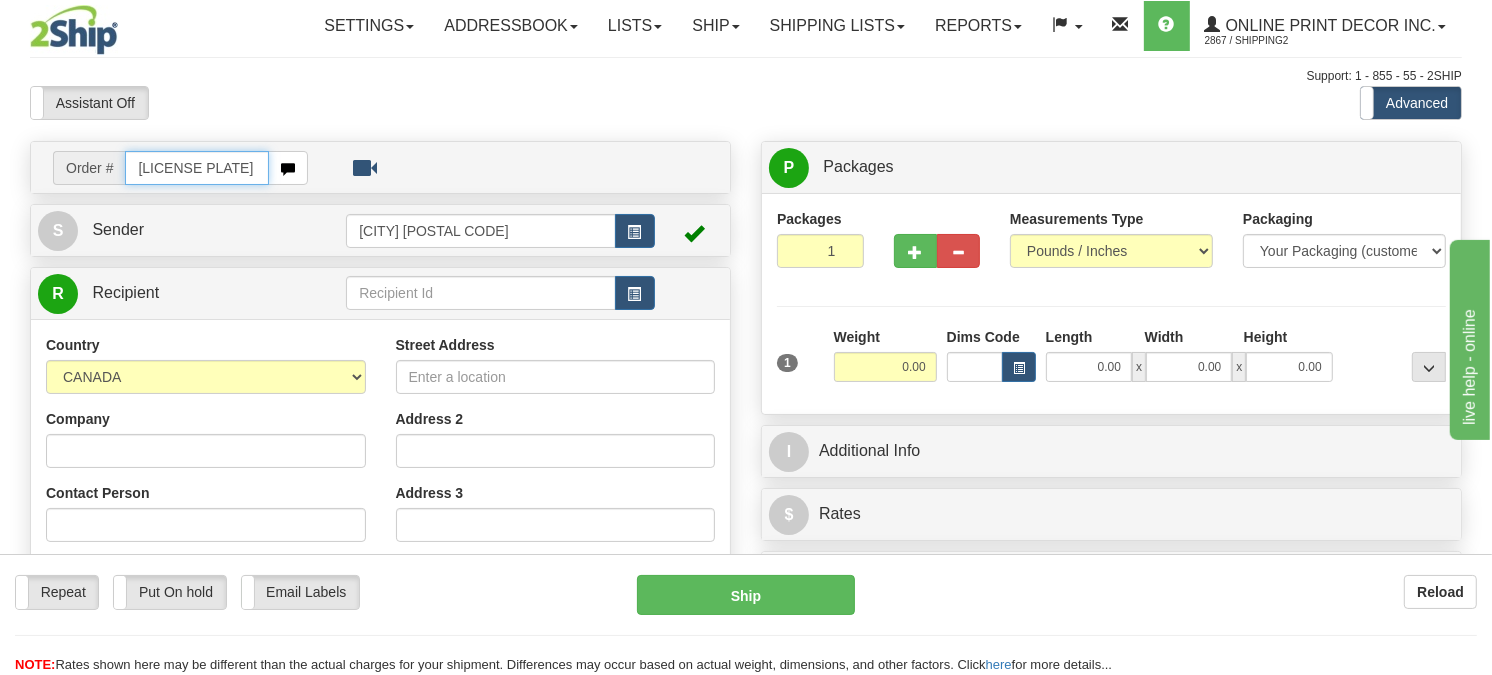 type on "[LICENSE PLATE]" 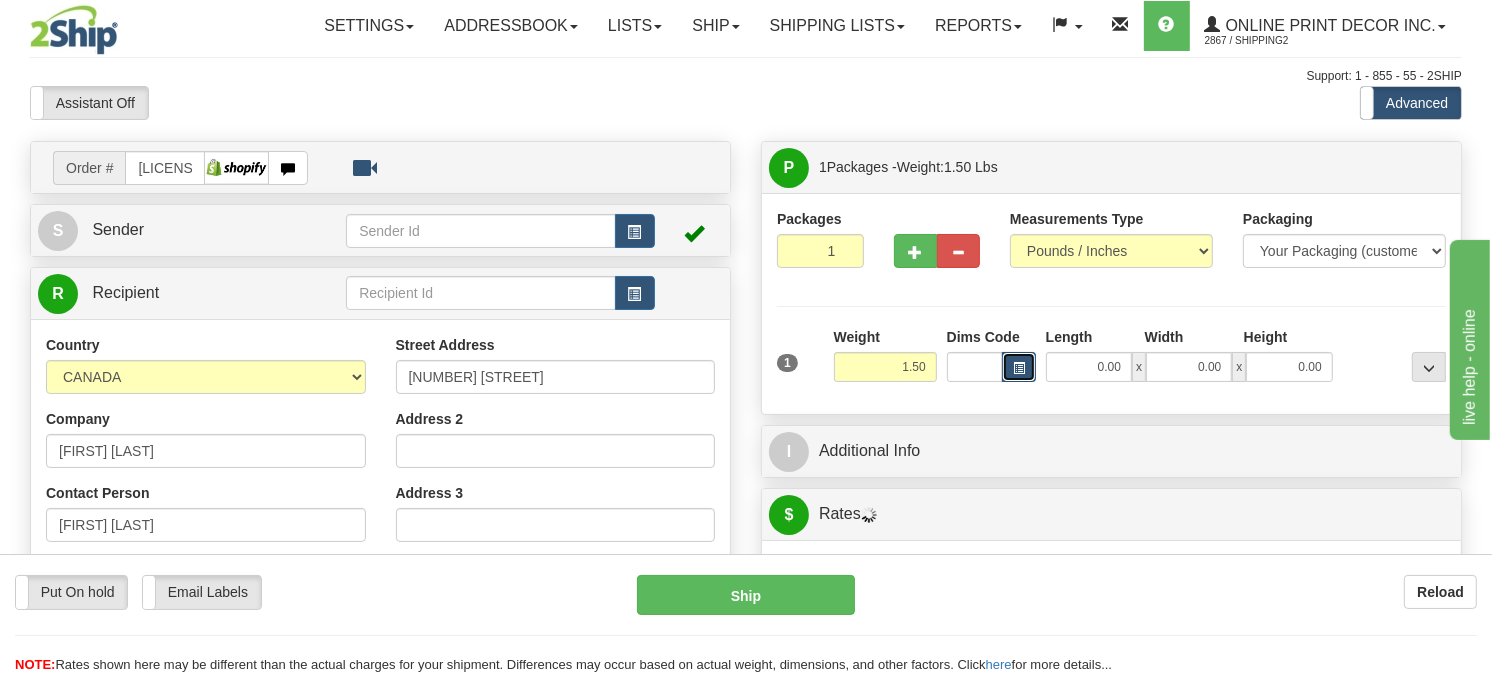 click at bounding box center (1019, 367) 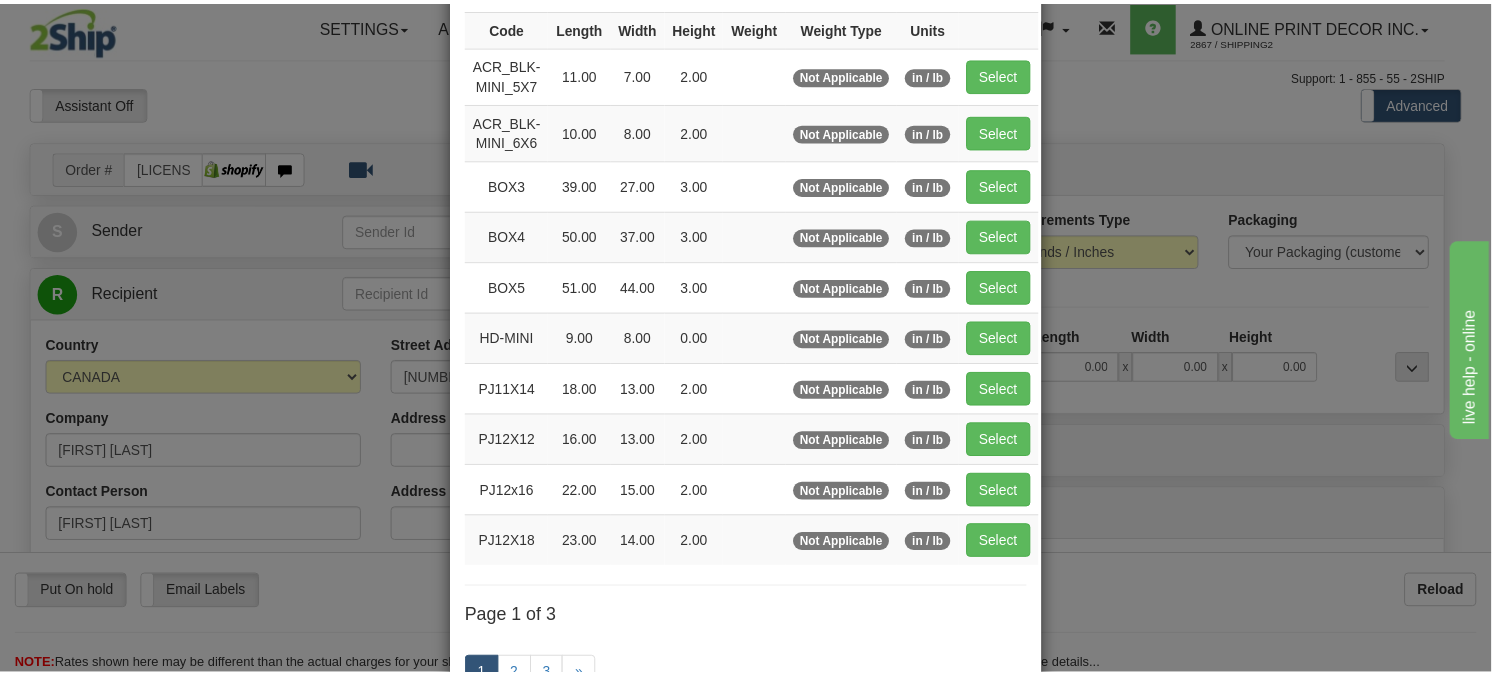 scroll, scrollTop: 222, scrollLeft: 0, axis: vertical 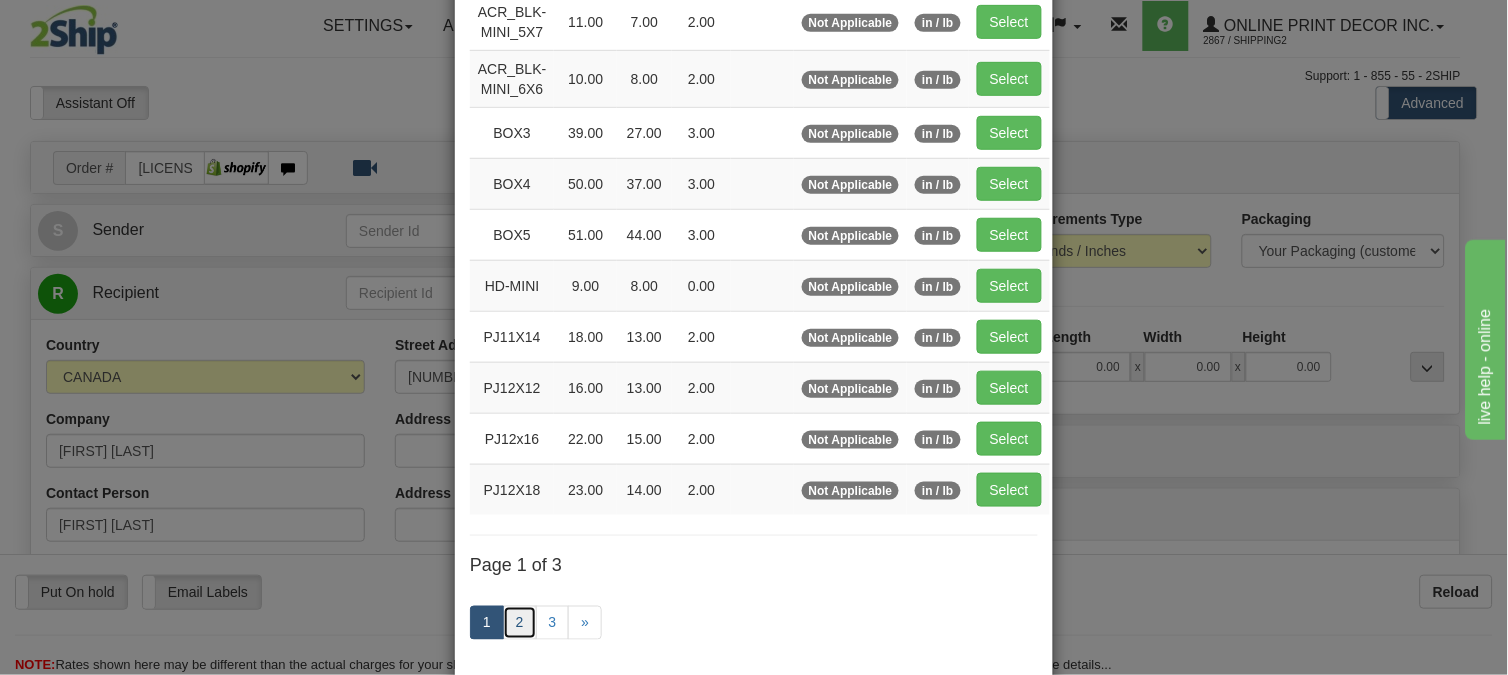 click on "2" at bounding box center [520, 623] 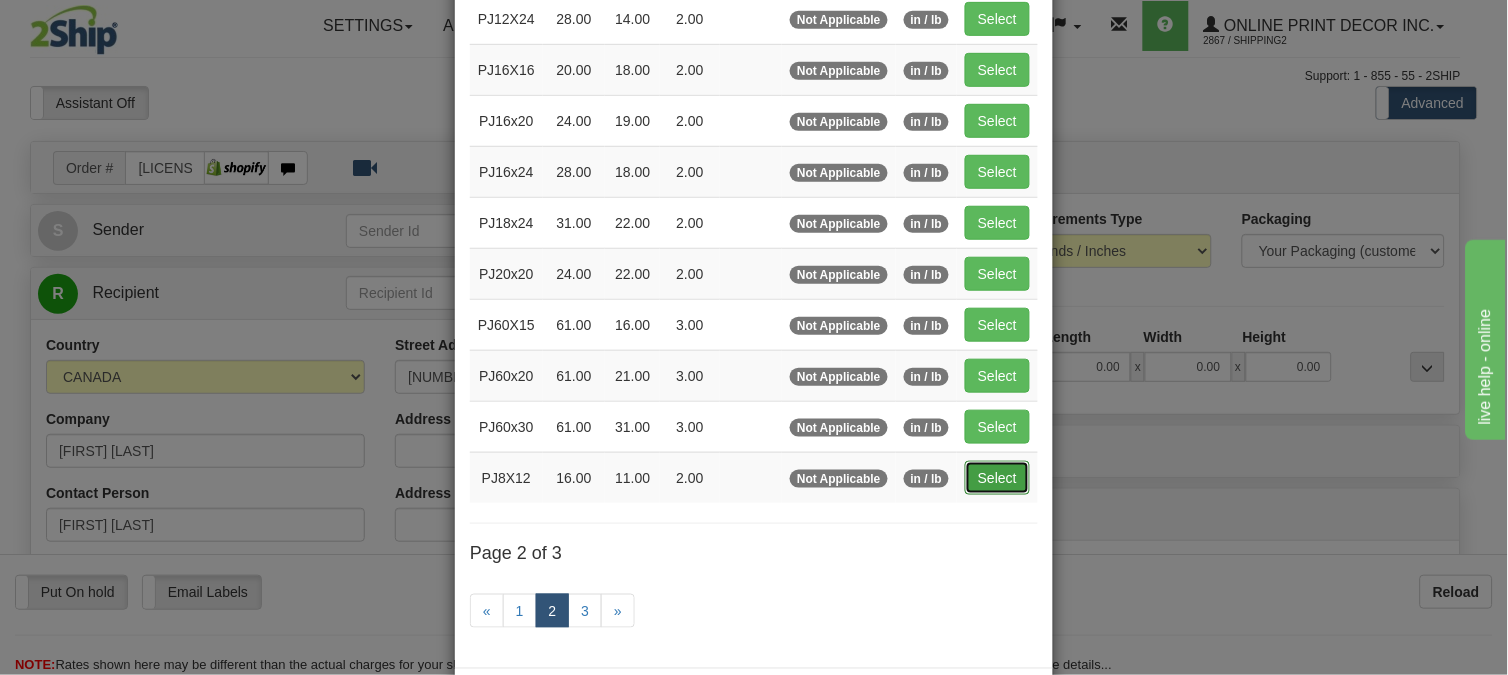 click on "Select" at bounding box center [997, 478] 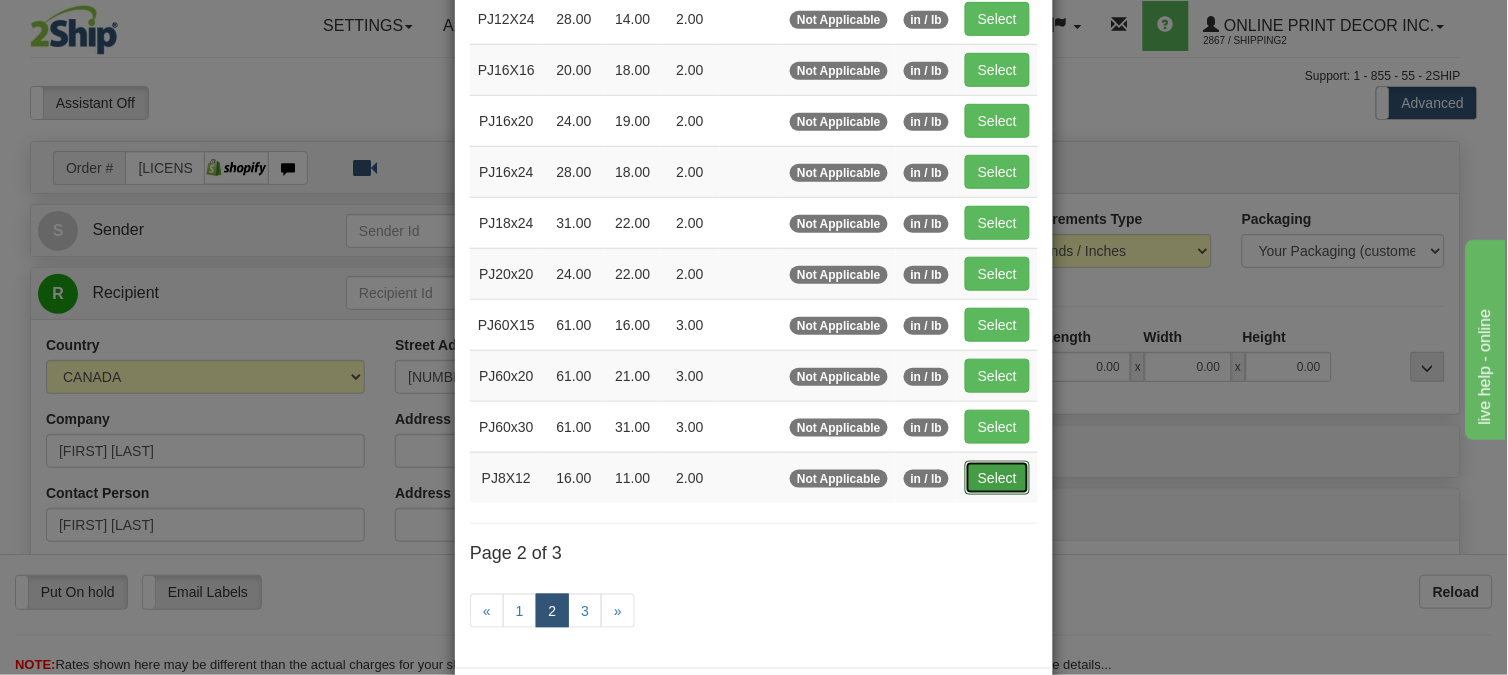 type on "16.00" 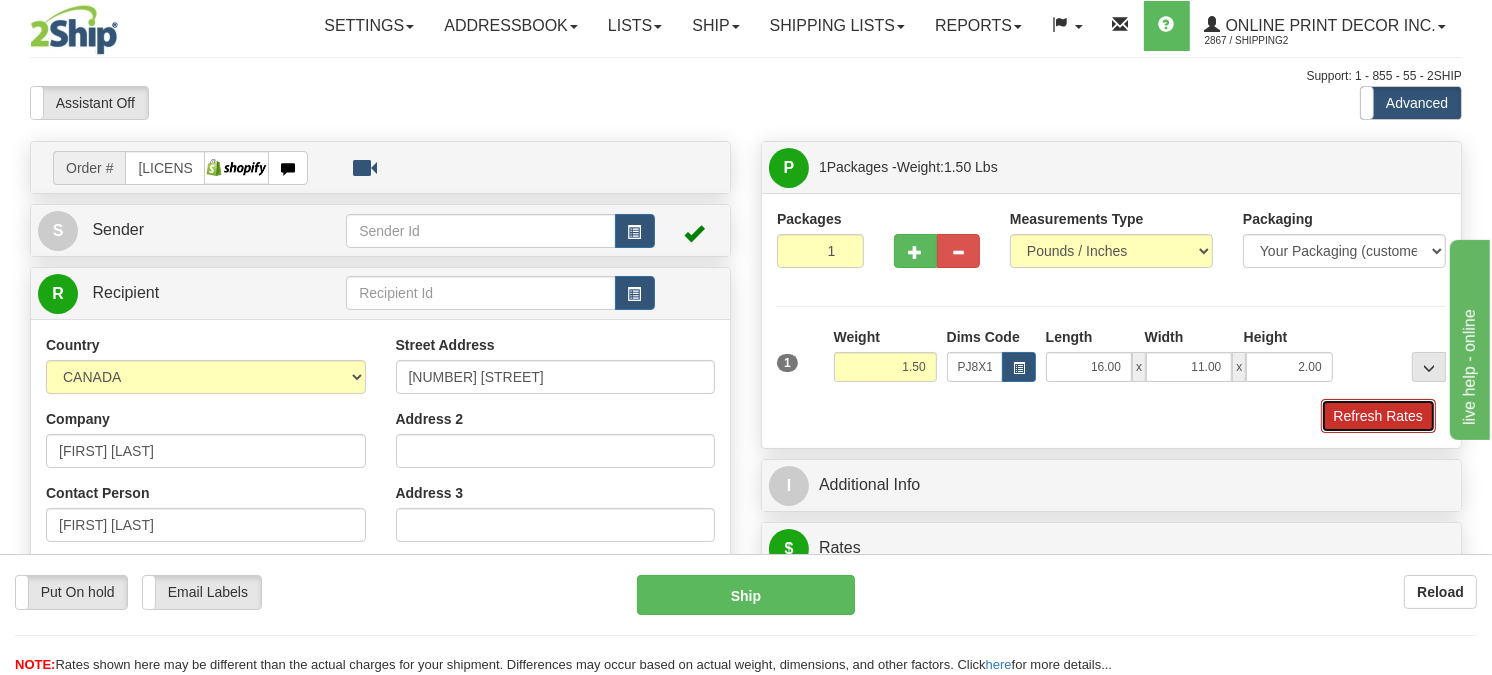 click on "Refresh Rates" at bounding box center (1378, 416) 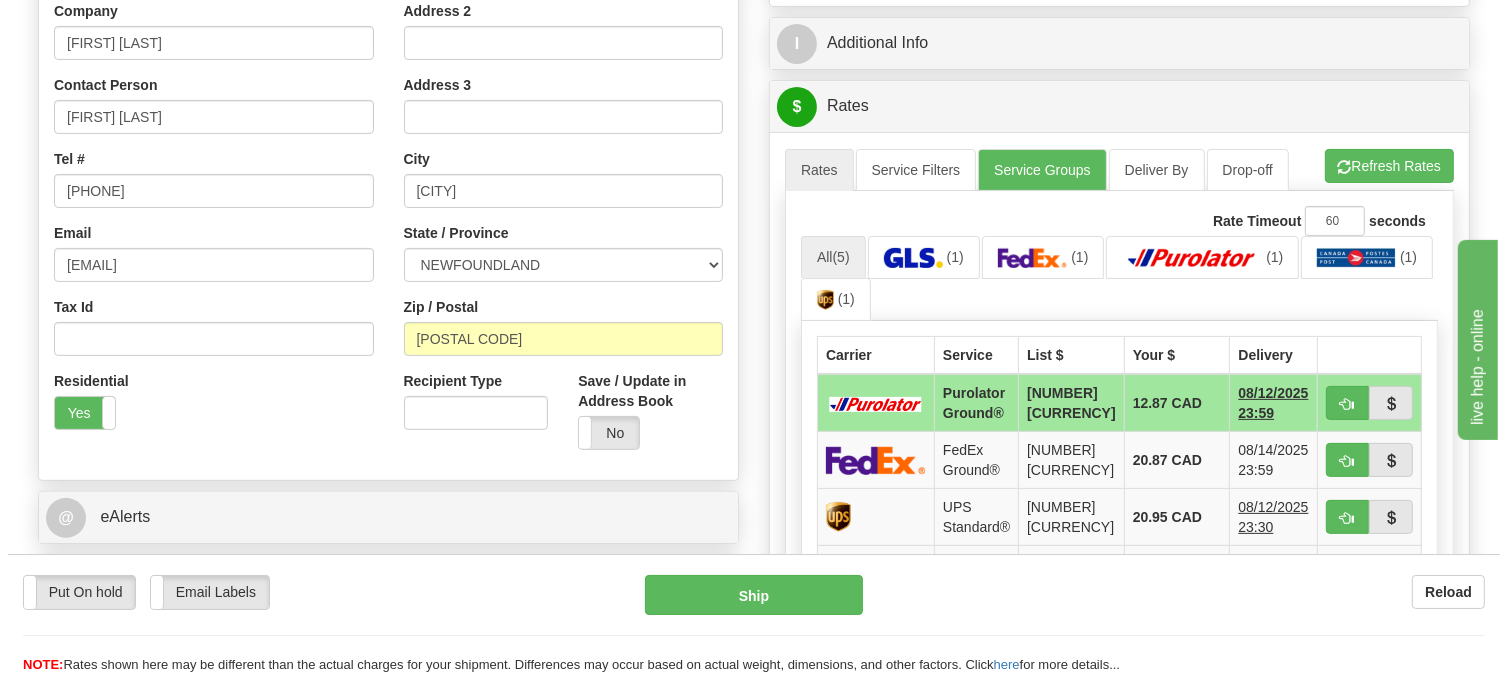 scroll, scrollTop: 547, scrollLeft: 0, axis: vertical 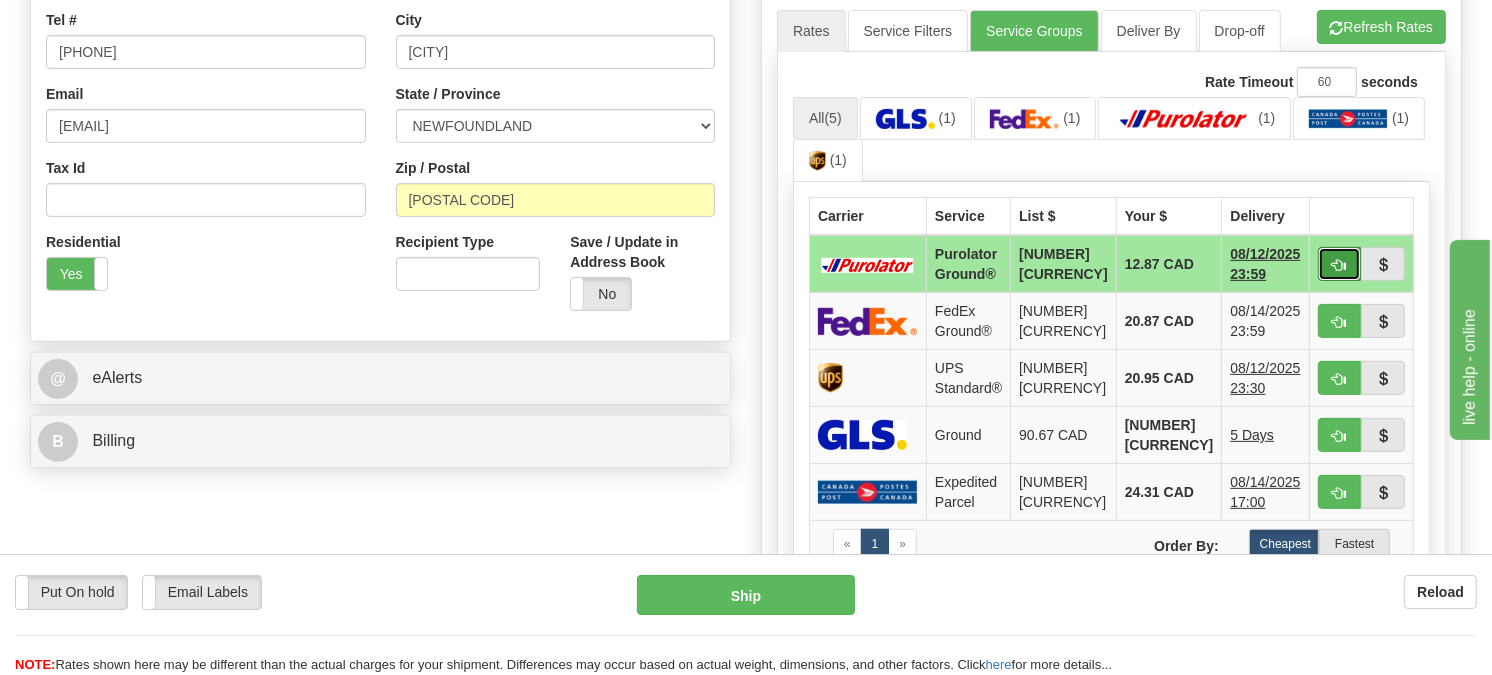click at bounding box center (1340, 264) 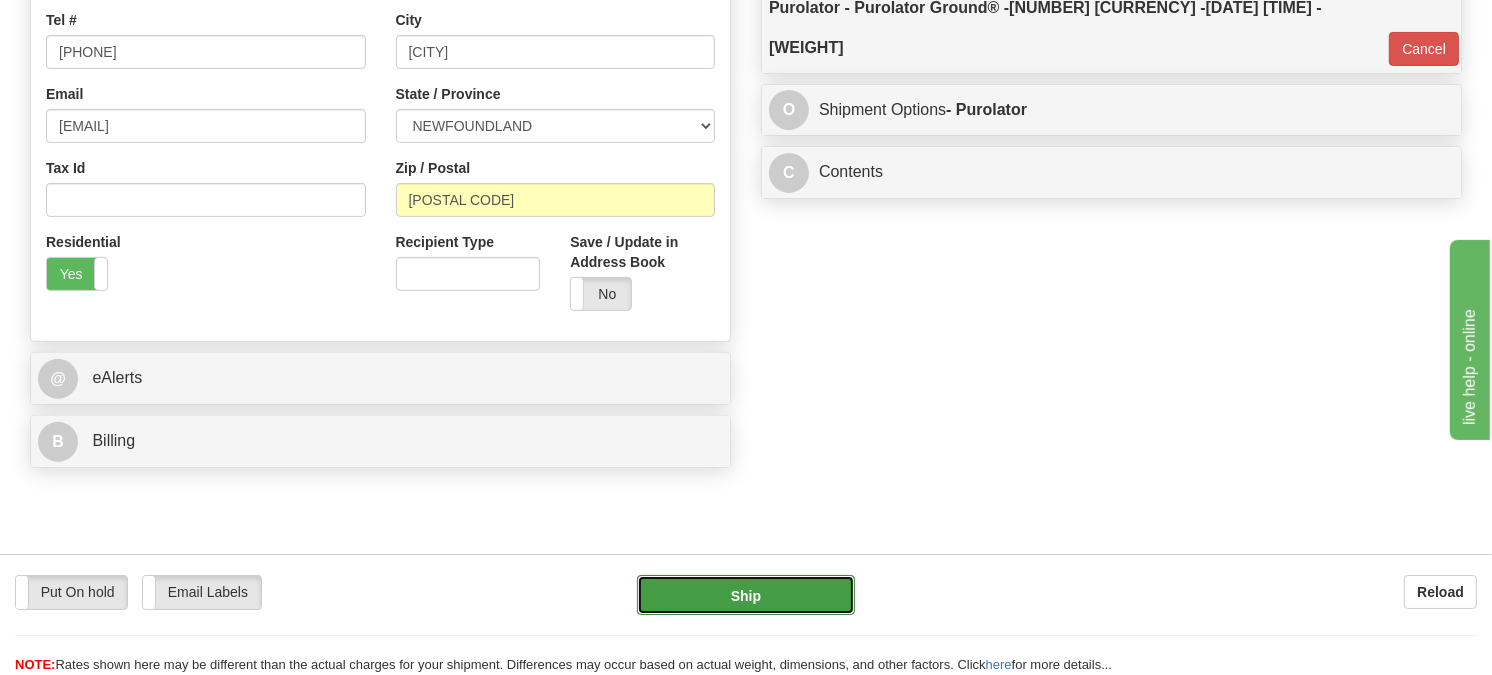 click on "Ship" at bounding box center (746, 595) 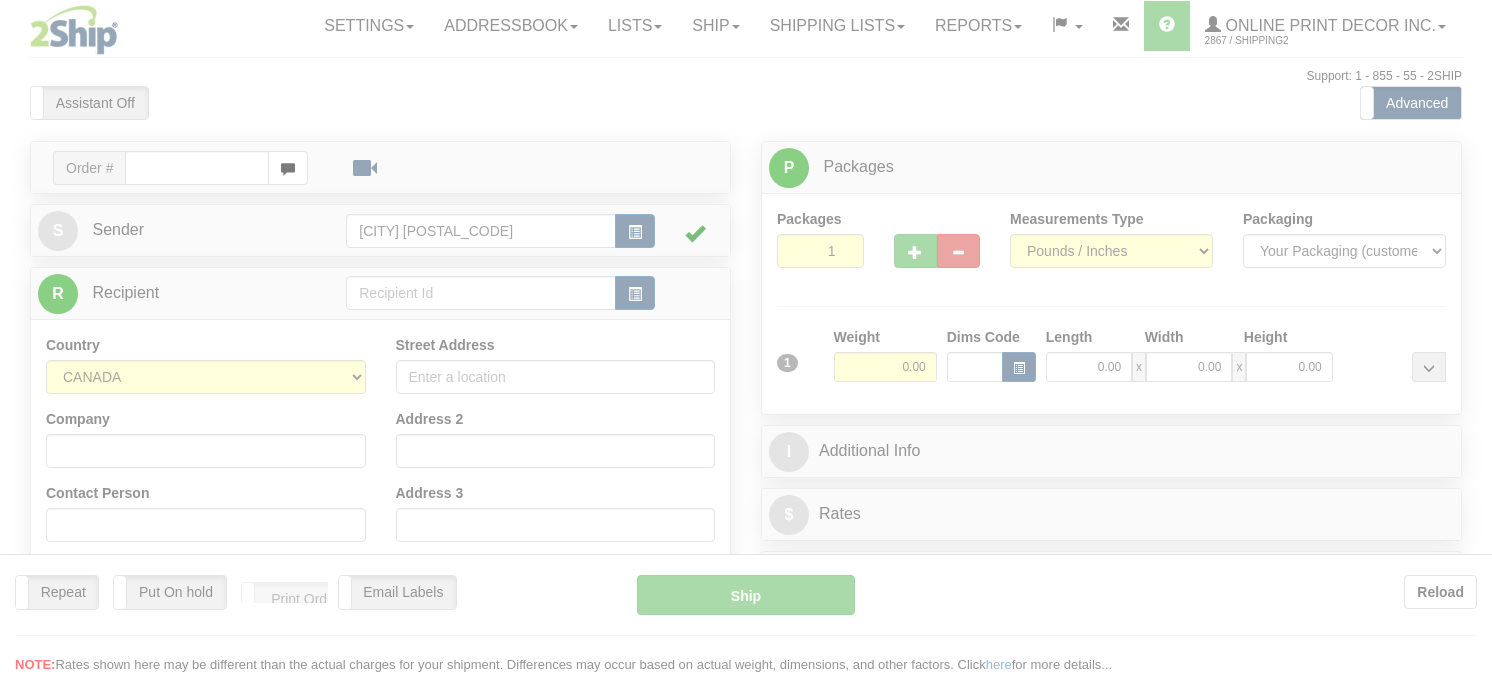 scroll, scrollTop: 0, scrollLeft: 0, axis: both 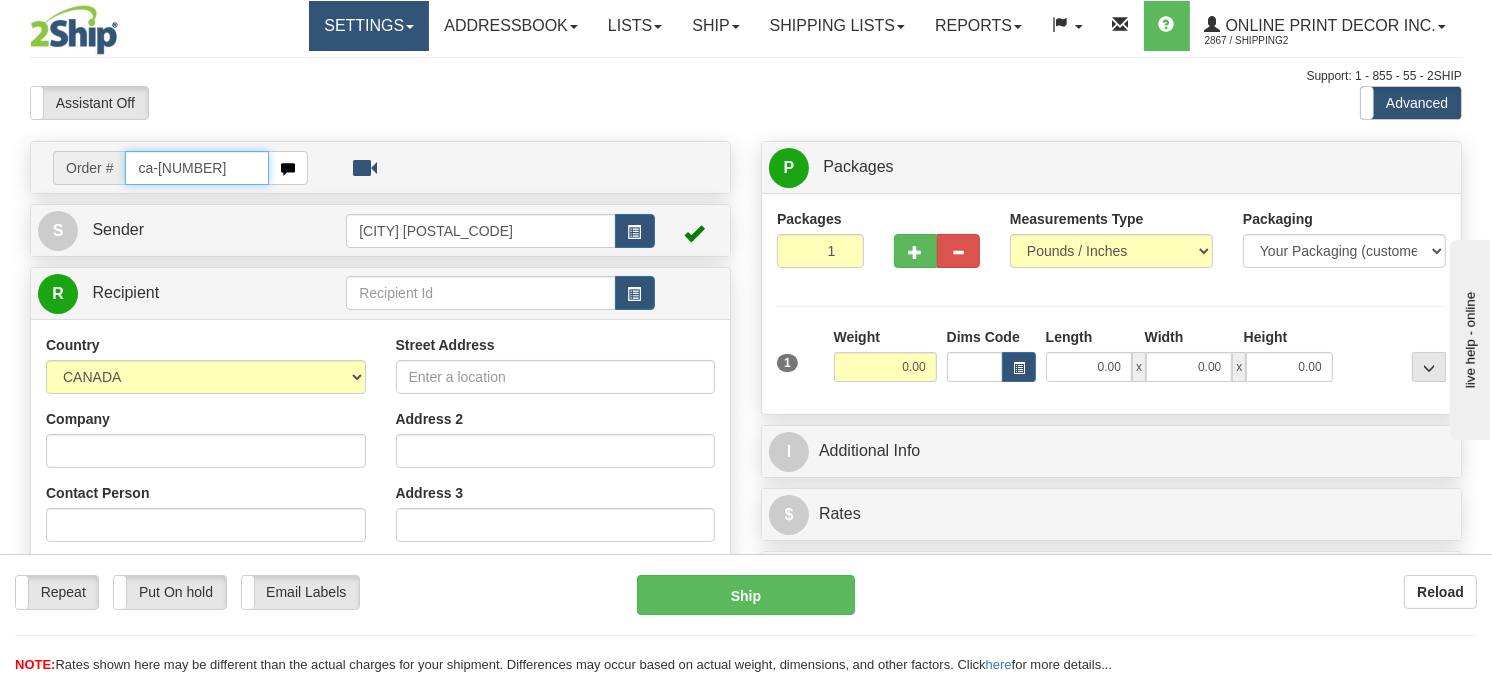 type on "ca-[NUMBER]" 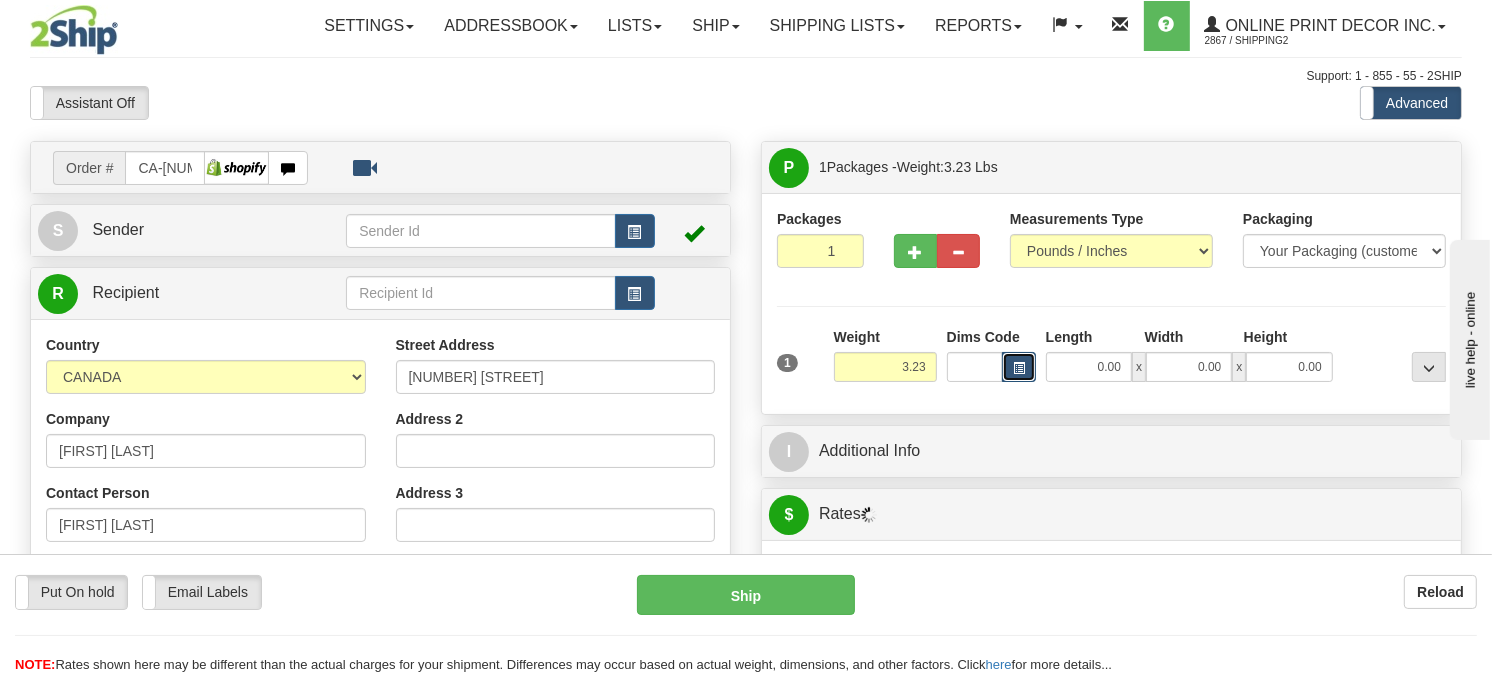 click at bounding box center (1019, 368) 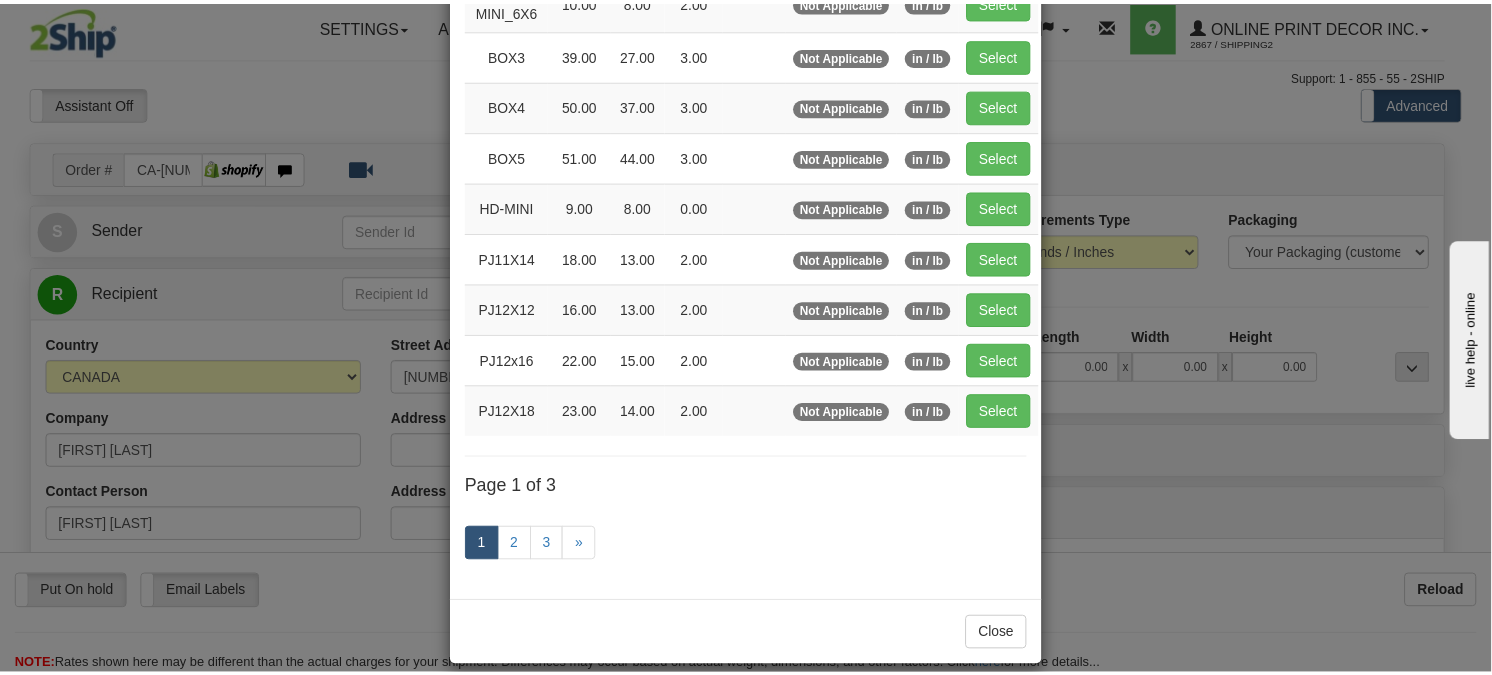 scroll, scrollTop: 326, scrollLeft: 0, axis: vertical 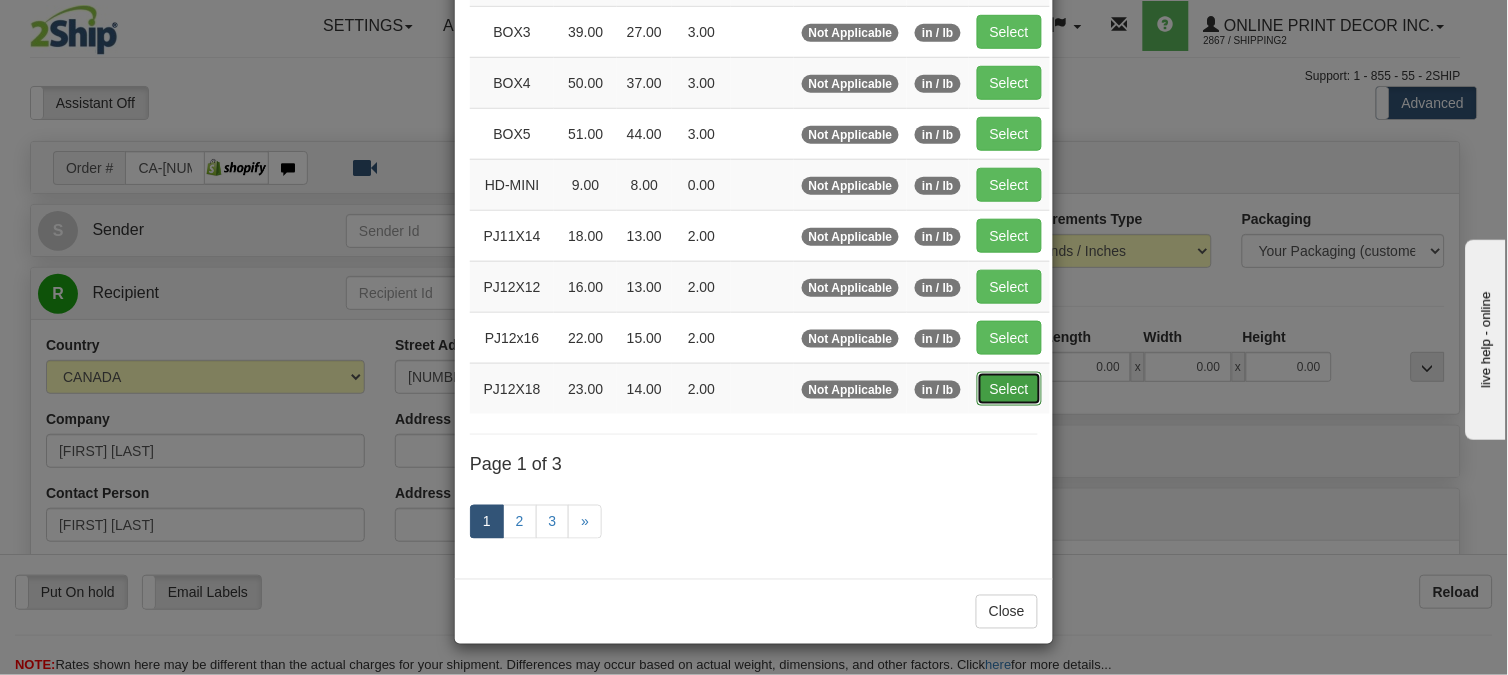 click on "Select" at bounding box center [1009, 389] 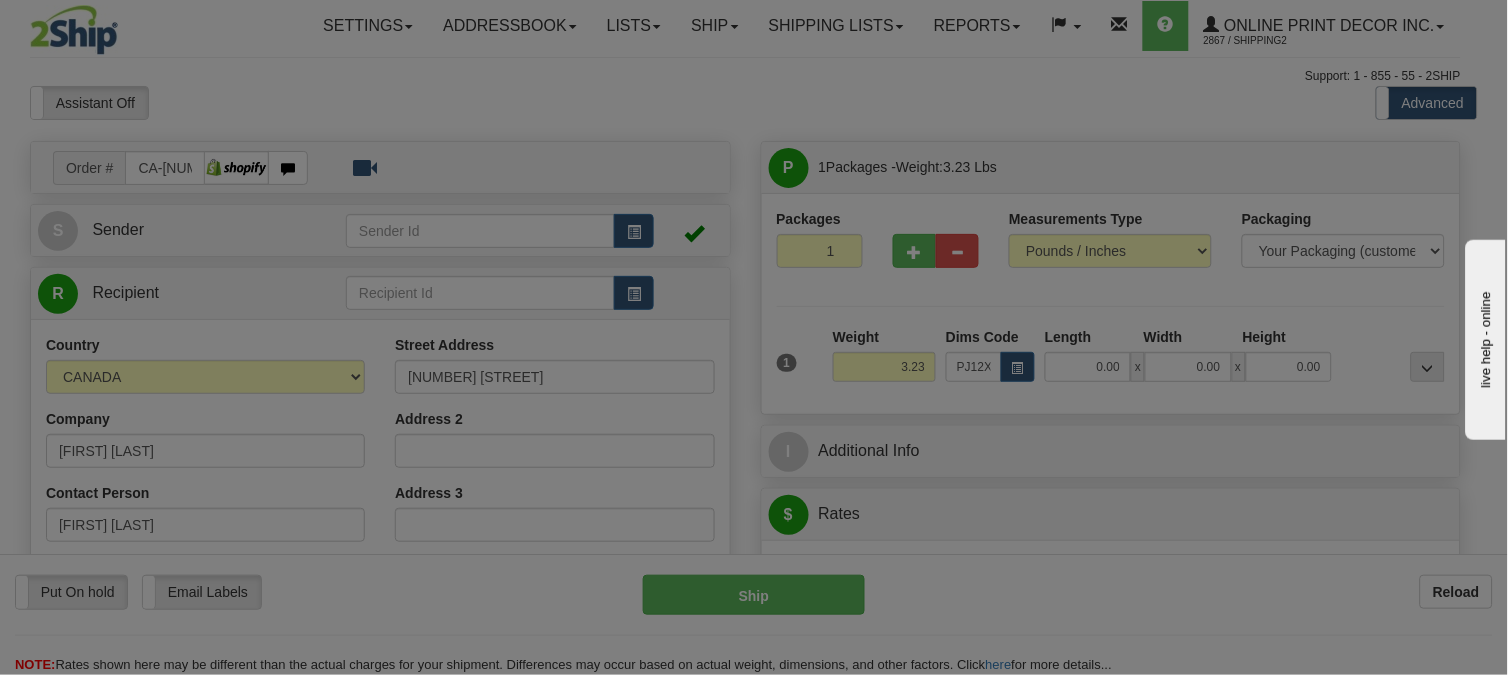 type on "23.00" 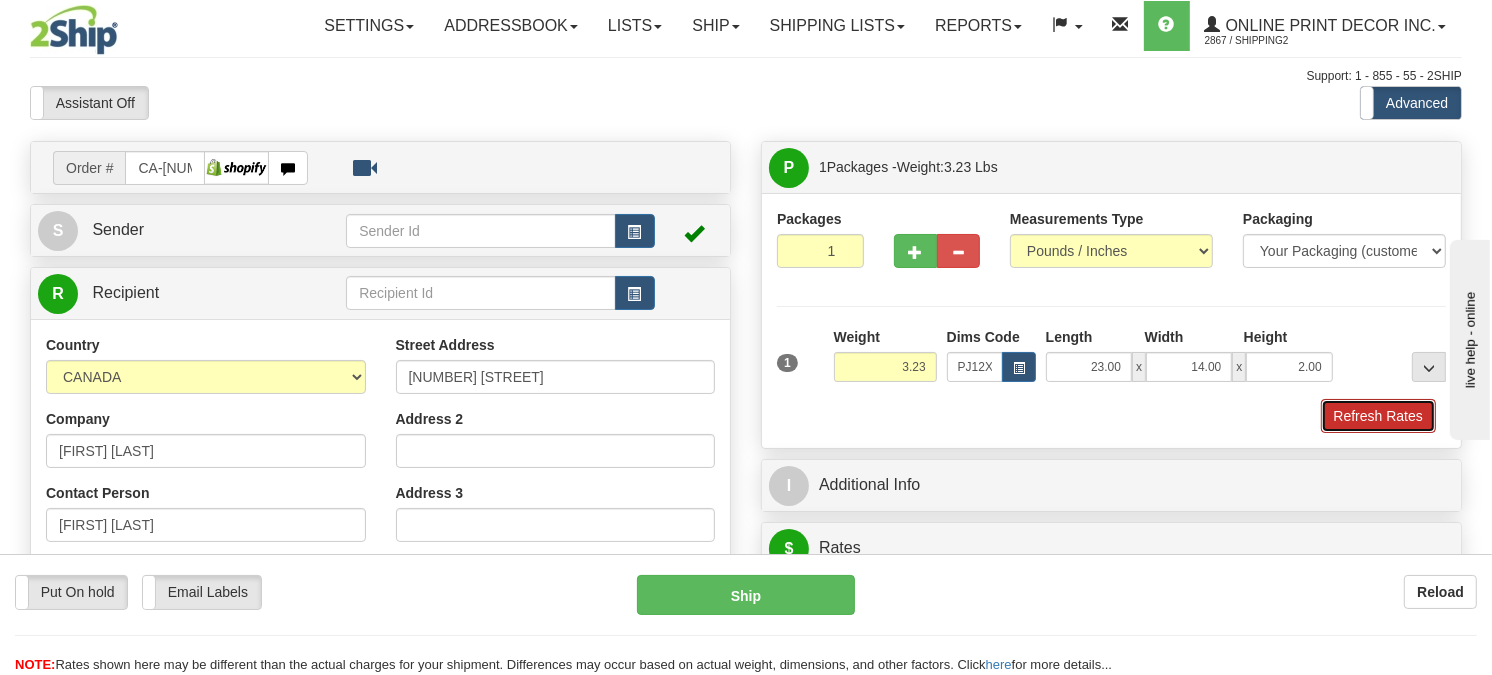 click on "Refresh Rates" at bounding box center [1378, 416] 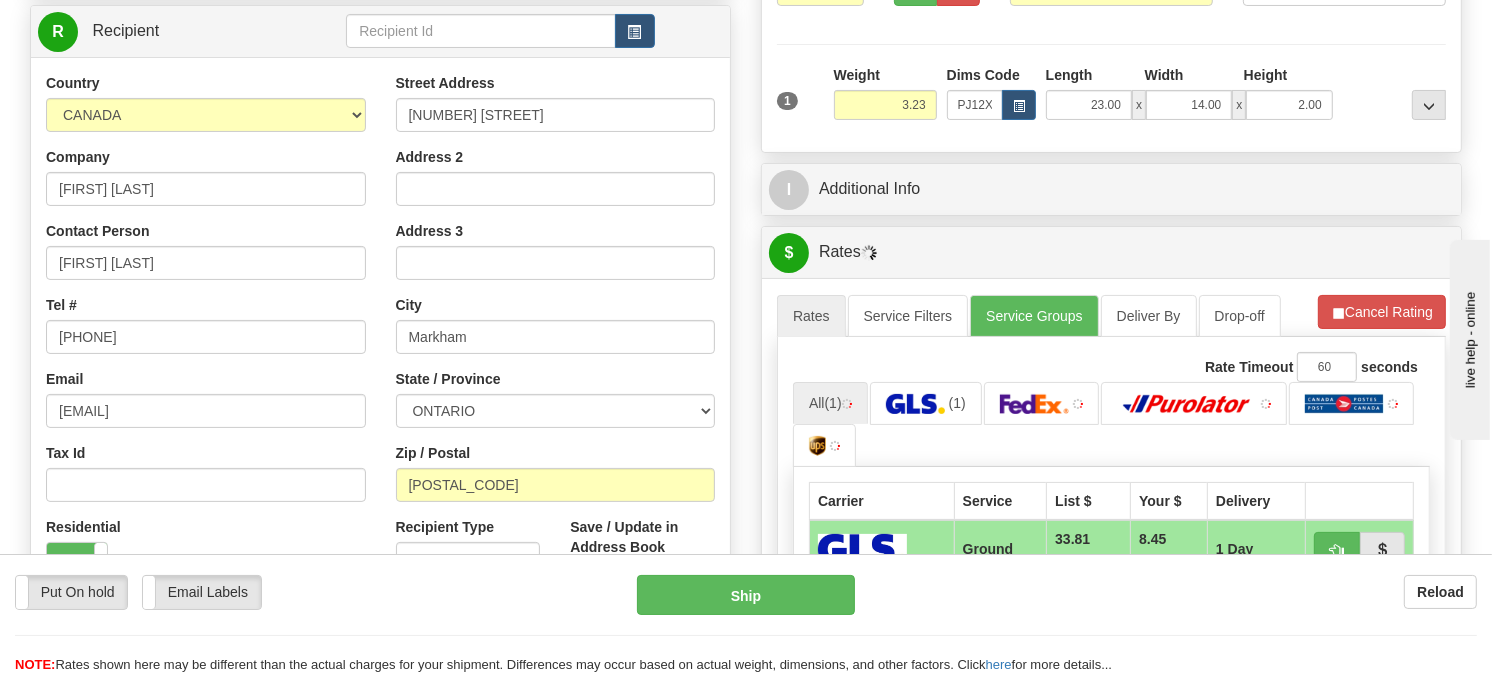 scroll, scrollTop: 291, scrollLeft: 0, axis: vertical 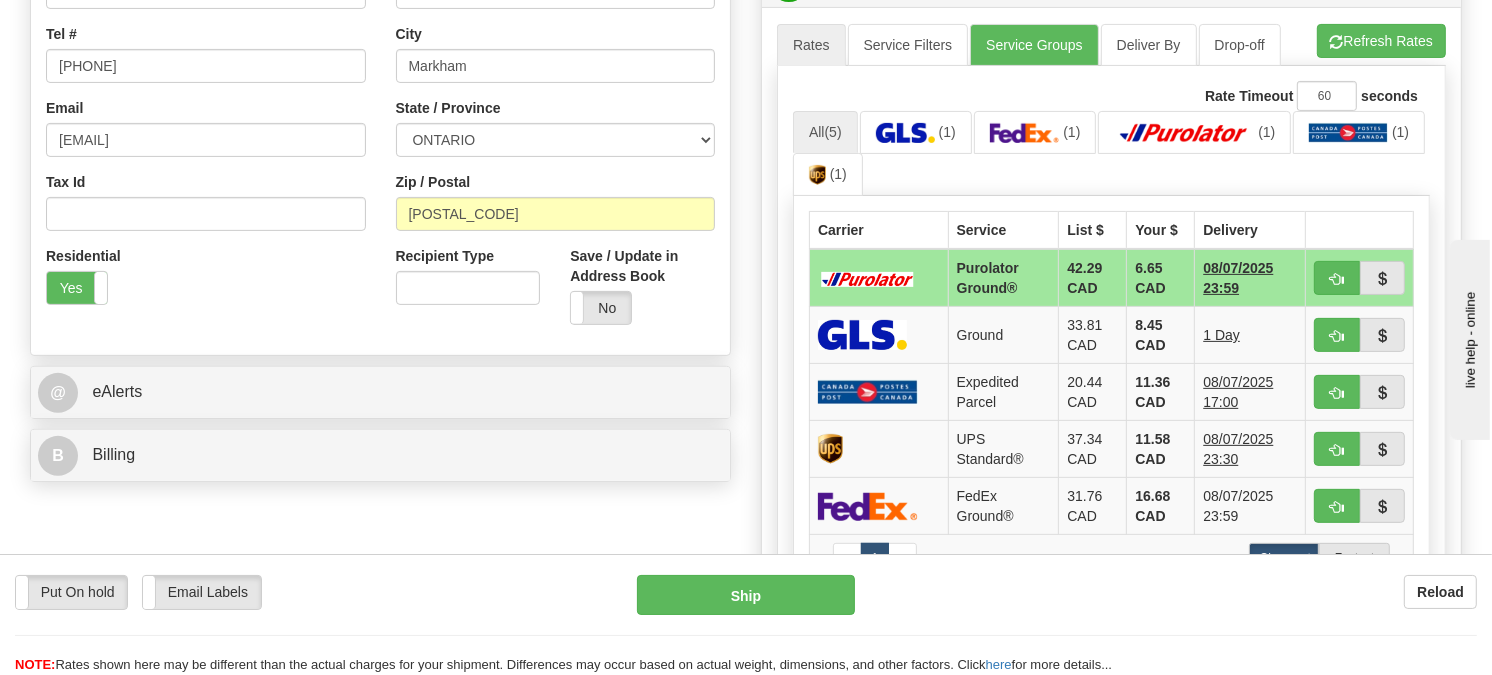 drag, startPoint x: 1498, startPoint y: 194, endPoint x: 169, endPoint y: 40, distance: 1337.8927 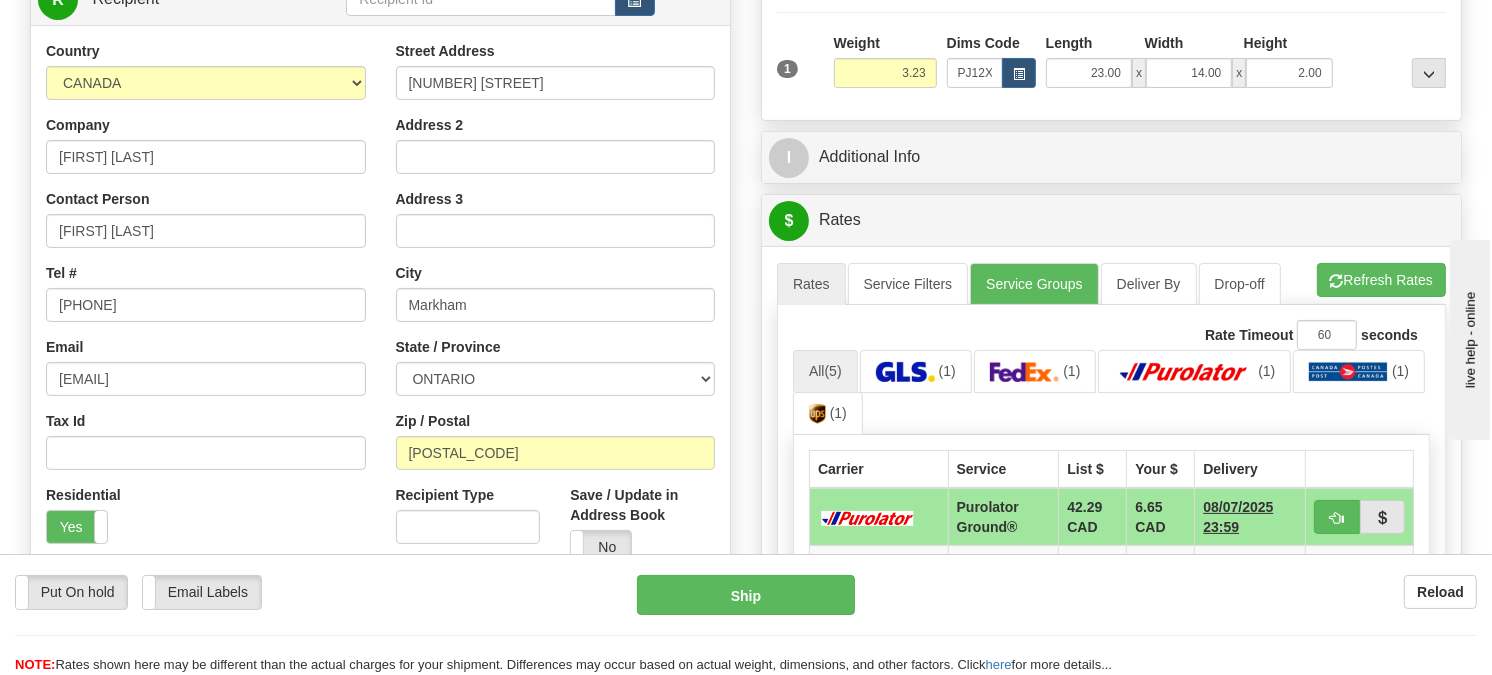 scroll, scrollTop: 312, scrollLeft: 0, axis: vertical 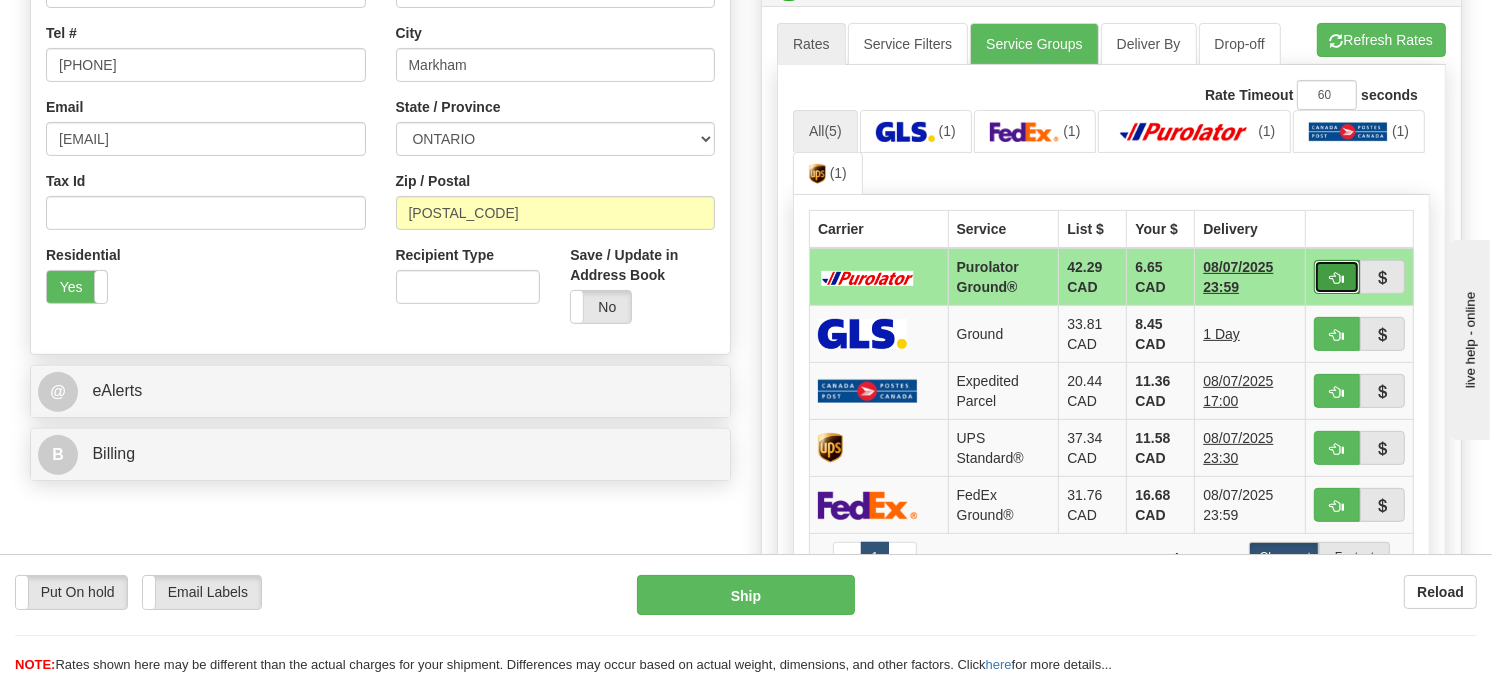 click at bounding box center (1337, 277) 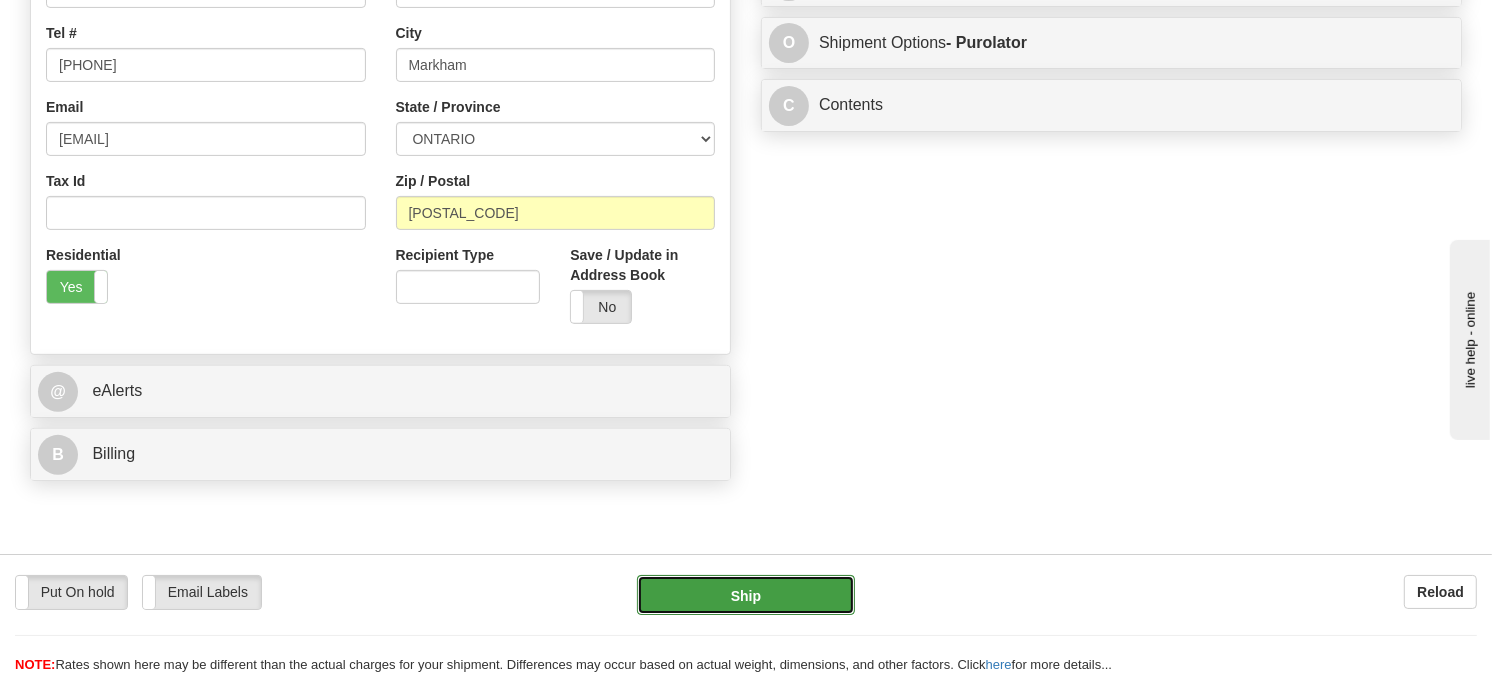 click on "Ship" at bounding box center [746, 595] 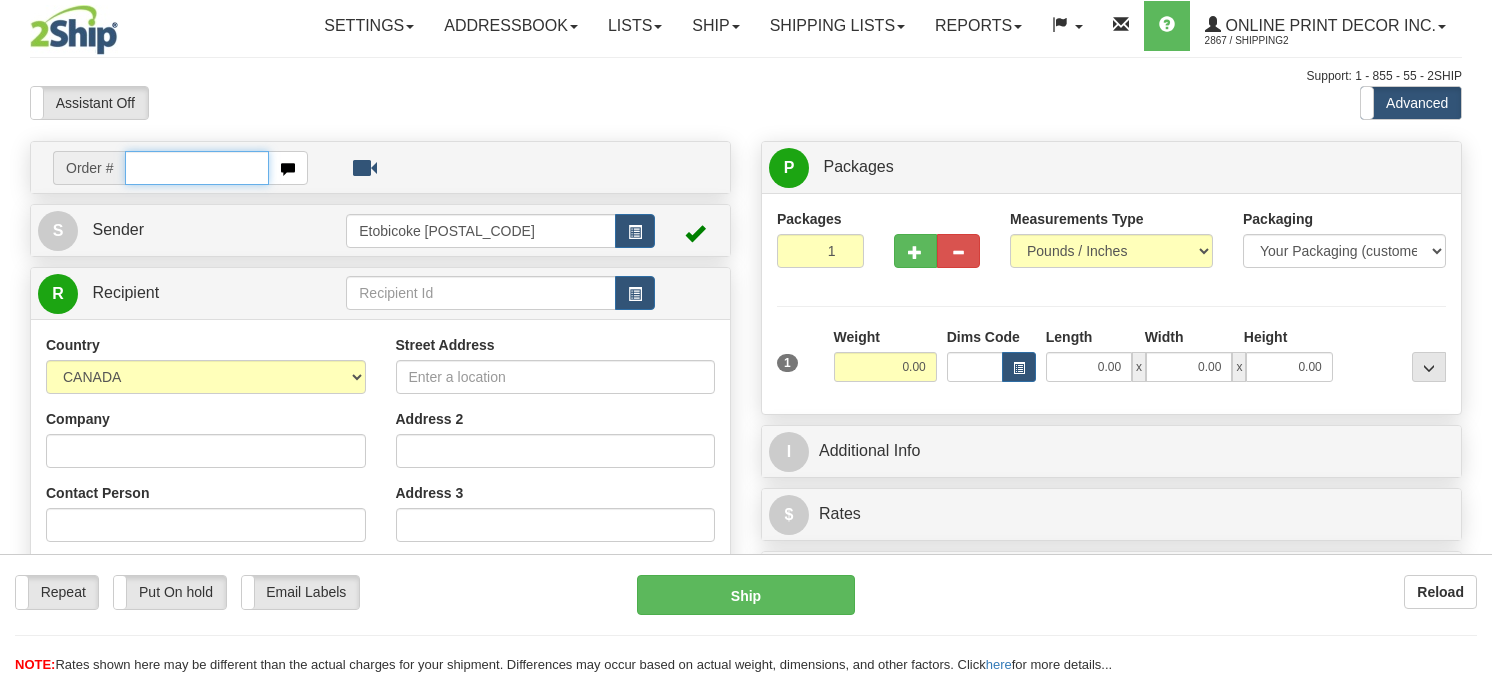 scroll, scrollTop: 0, scrollLeft: 0, axis: both 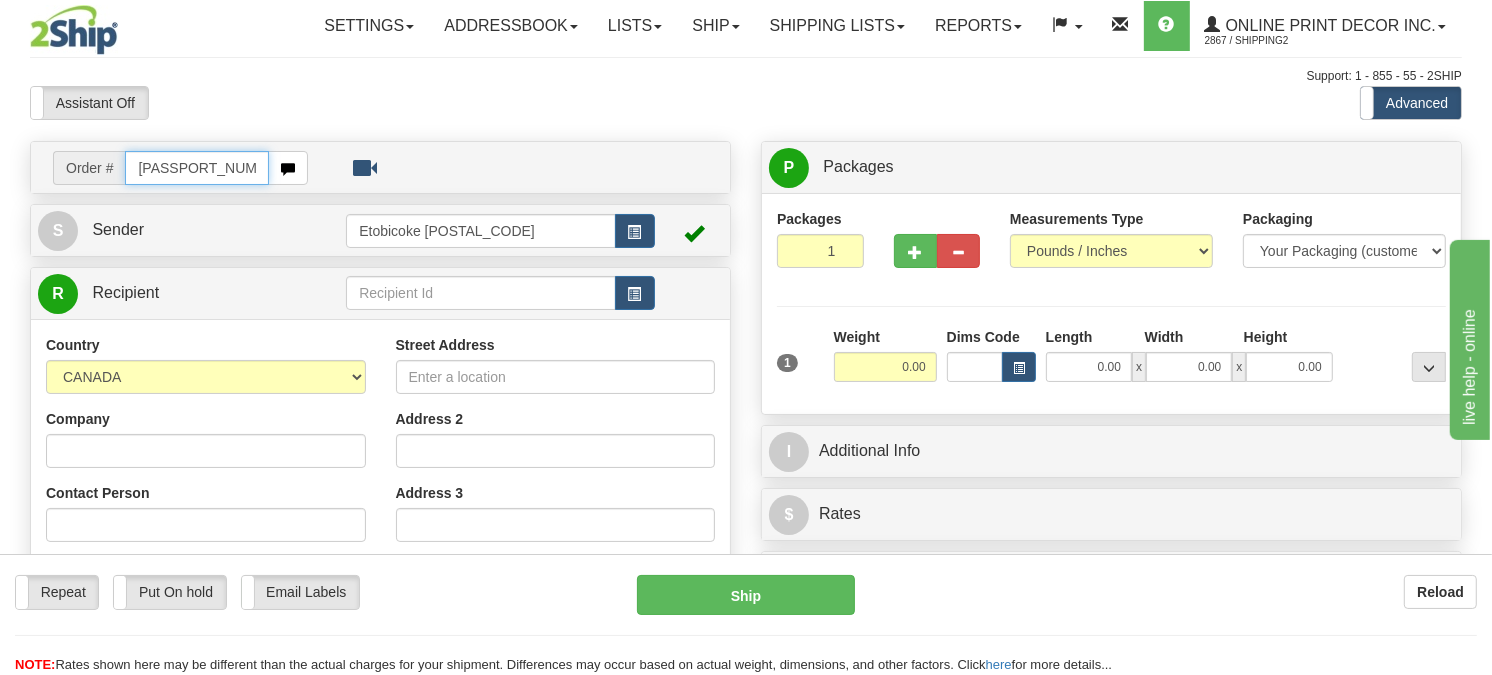 type on "us-55639" 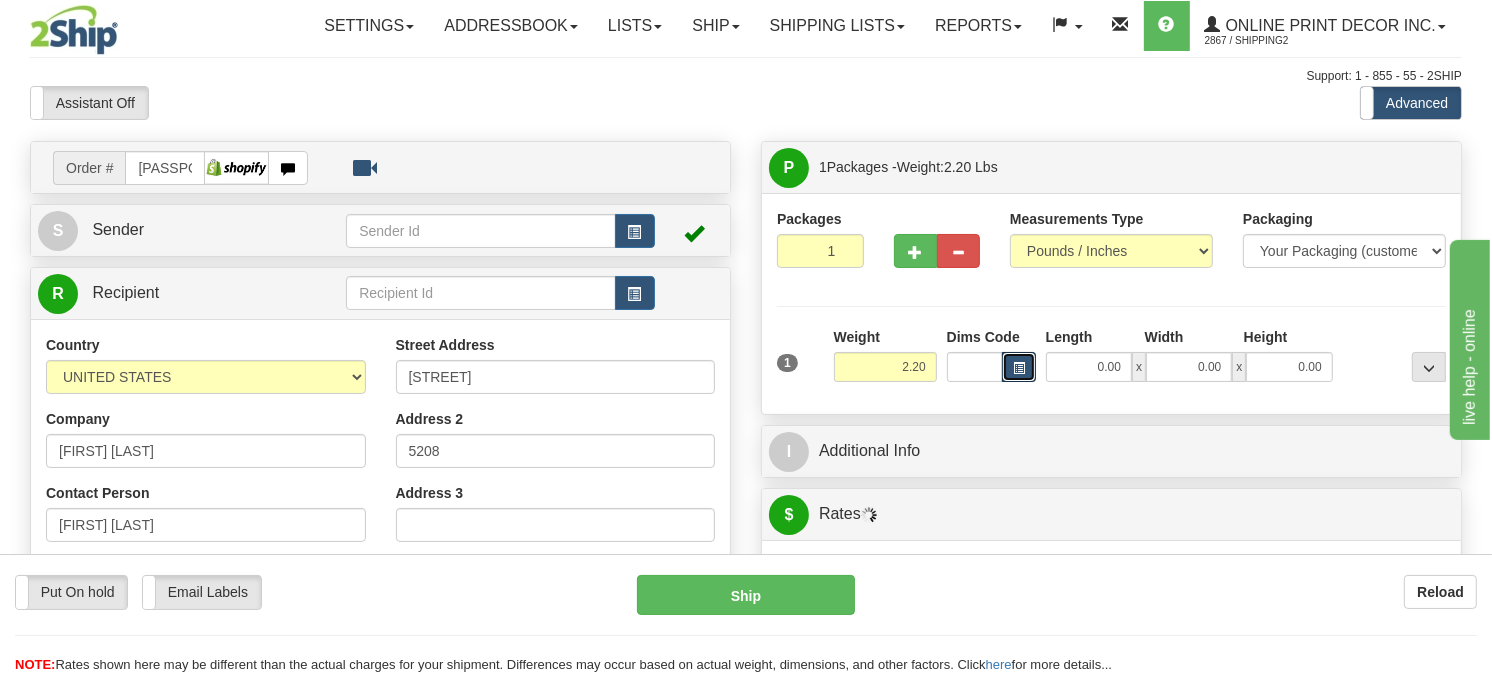 click at bounding box center [1019, 368] 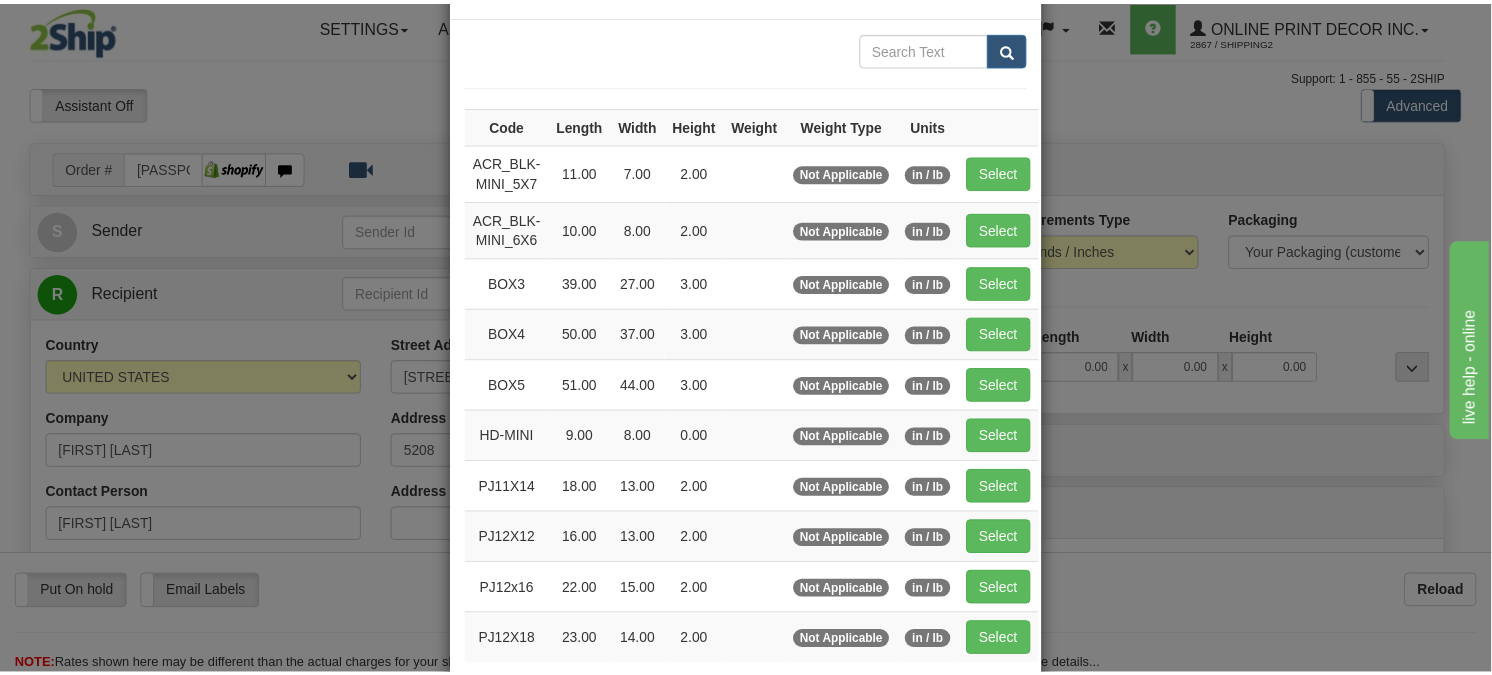 scroll, scrollTop: 111, scrollLeft: 0, axis: vertical 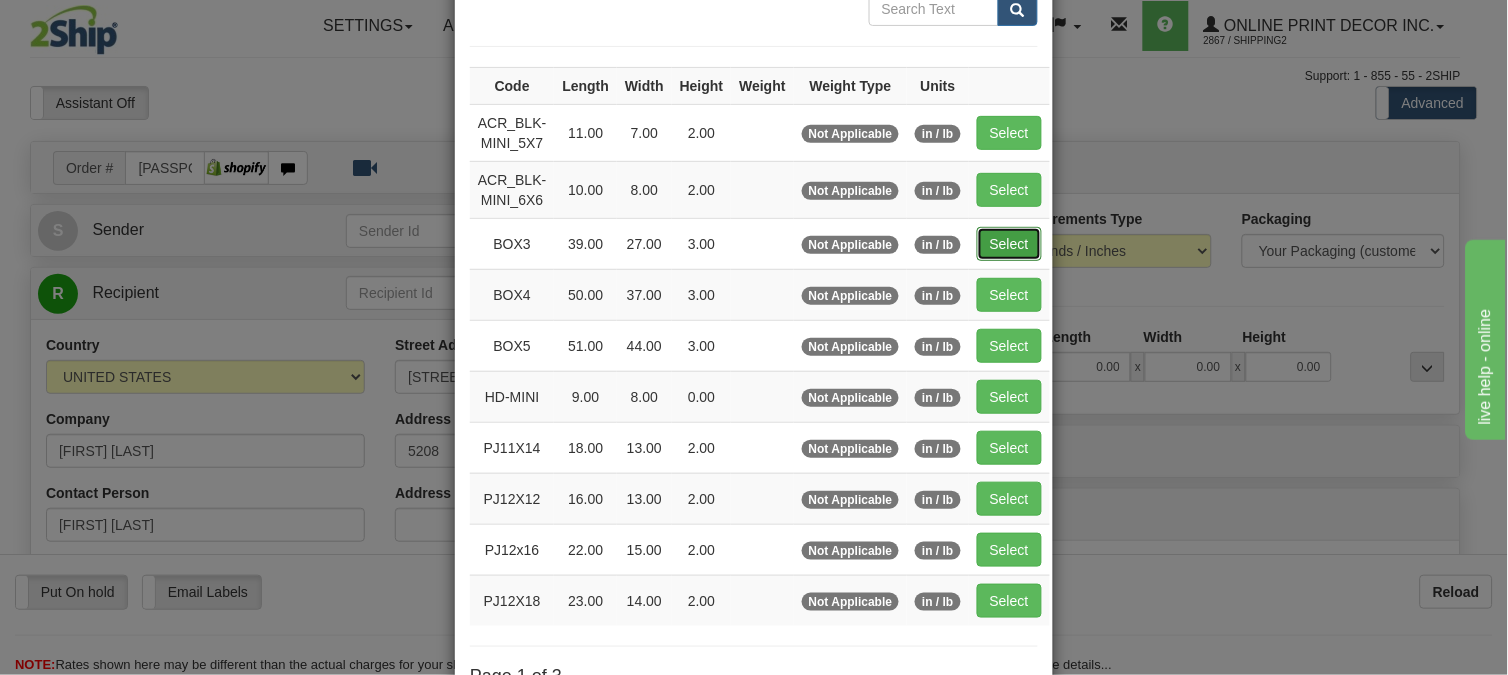 click on "Select" at bounding box center [1009, 244] 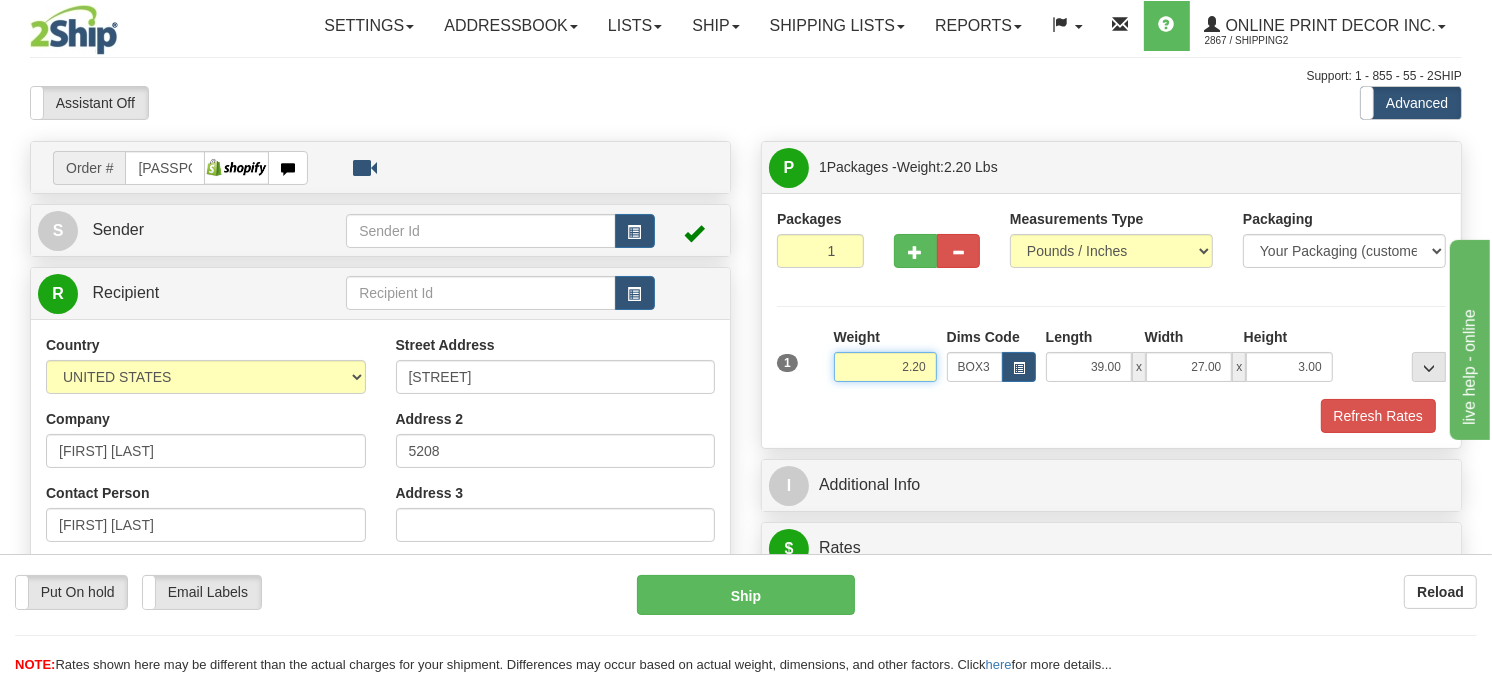 drag, startPoint x: 930, startPoint y: 412, endPoint x: 786, endPoint y: 418, distance: 144.12494 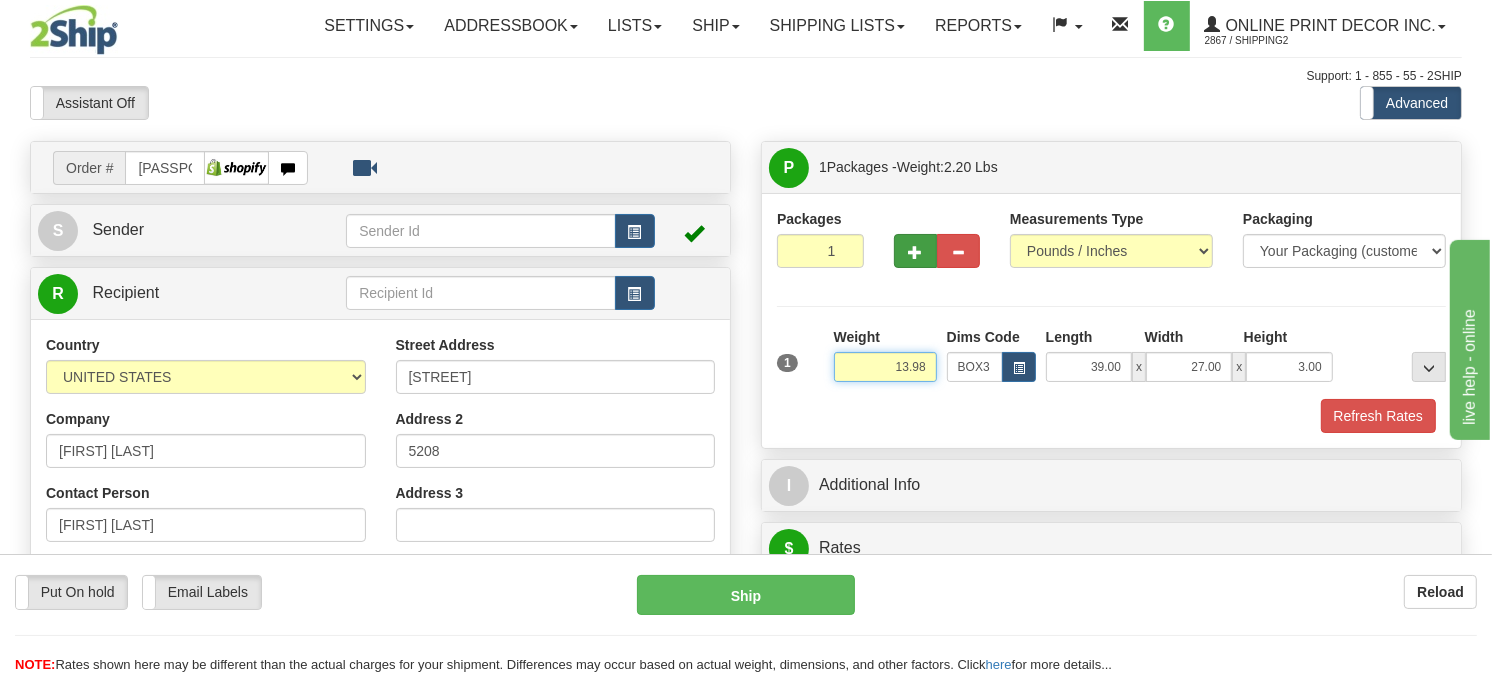 type on "13.98" 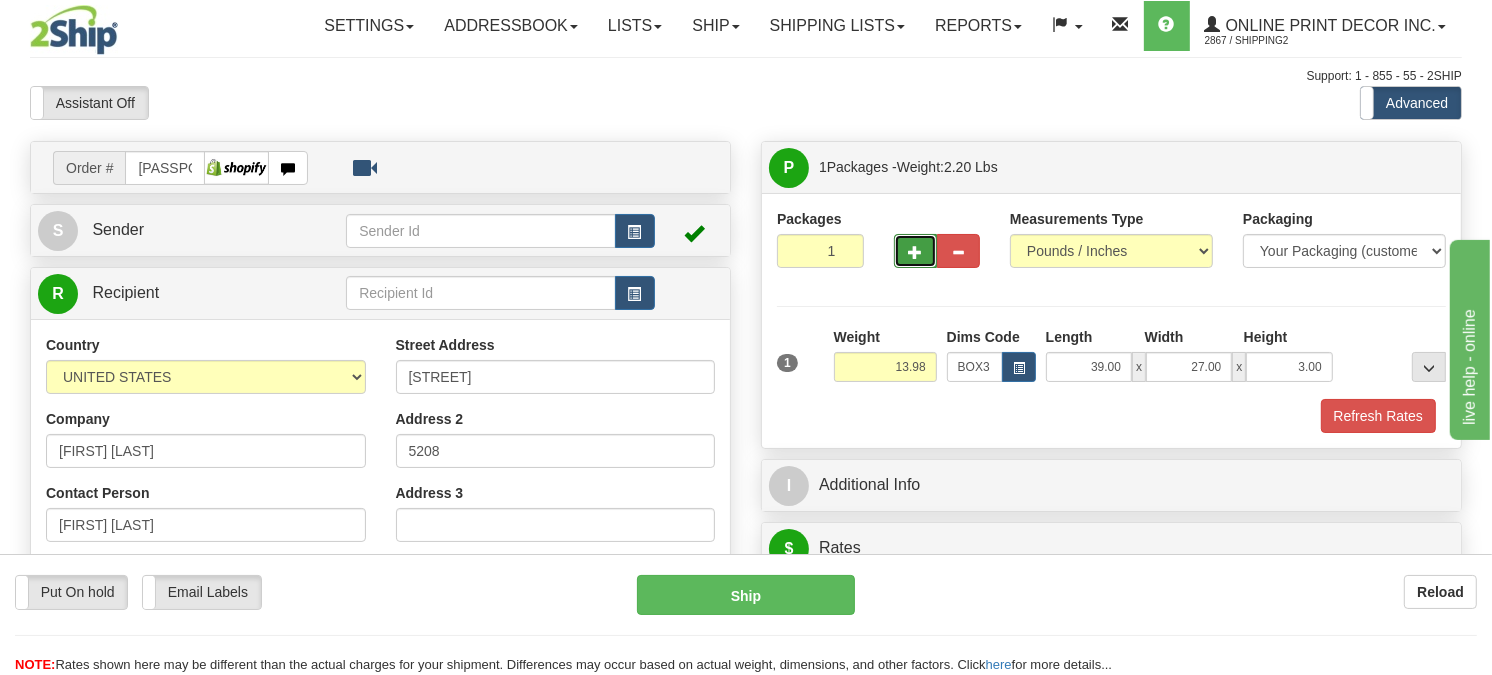 click at bounding box center [915, 251] 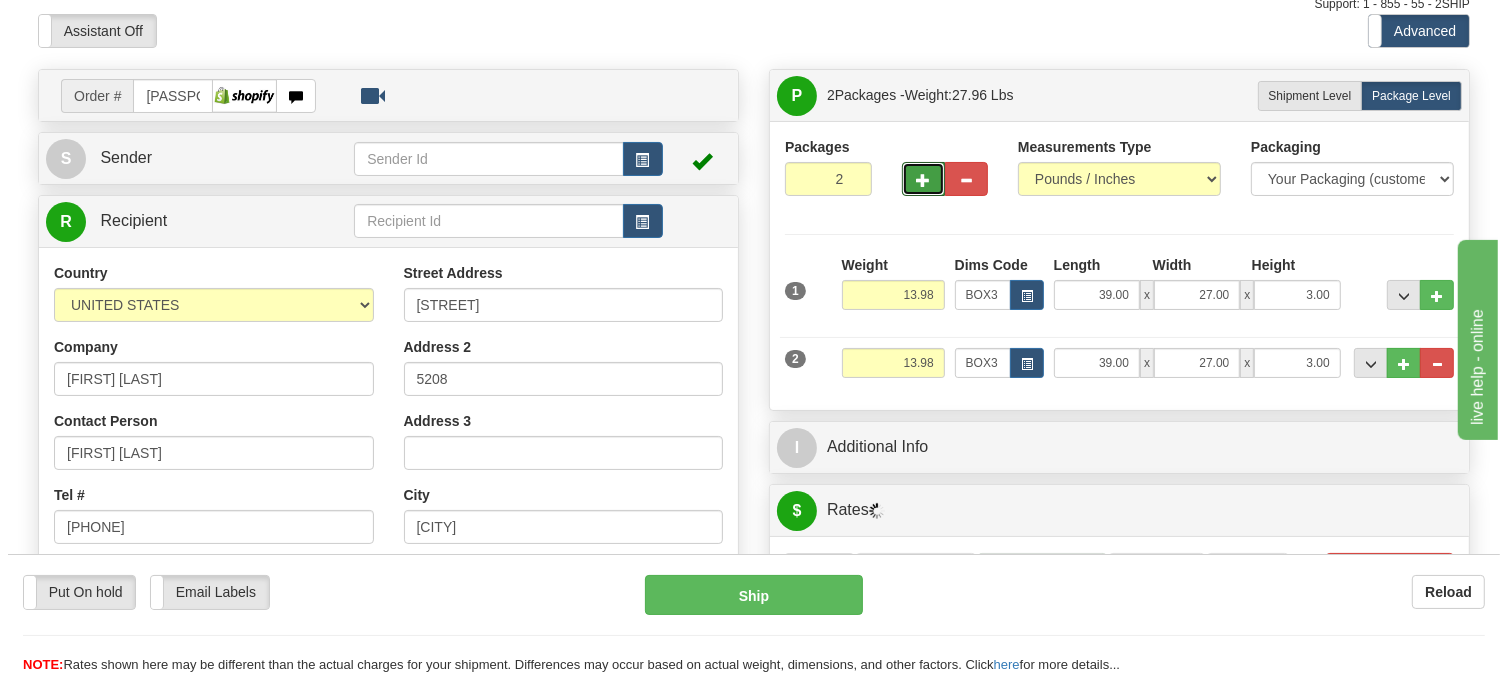 scroll, scrollTop: 111, scrollLeft: 0, axis: vertical 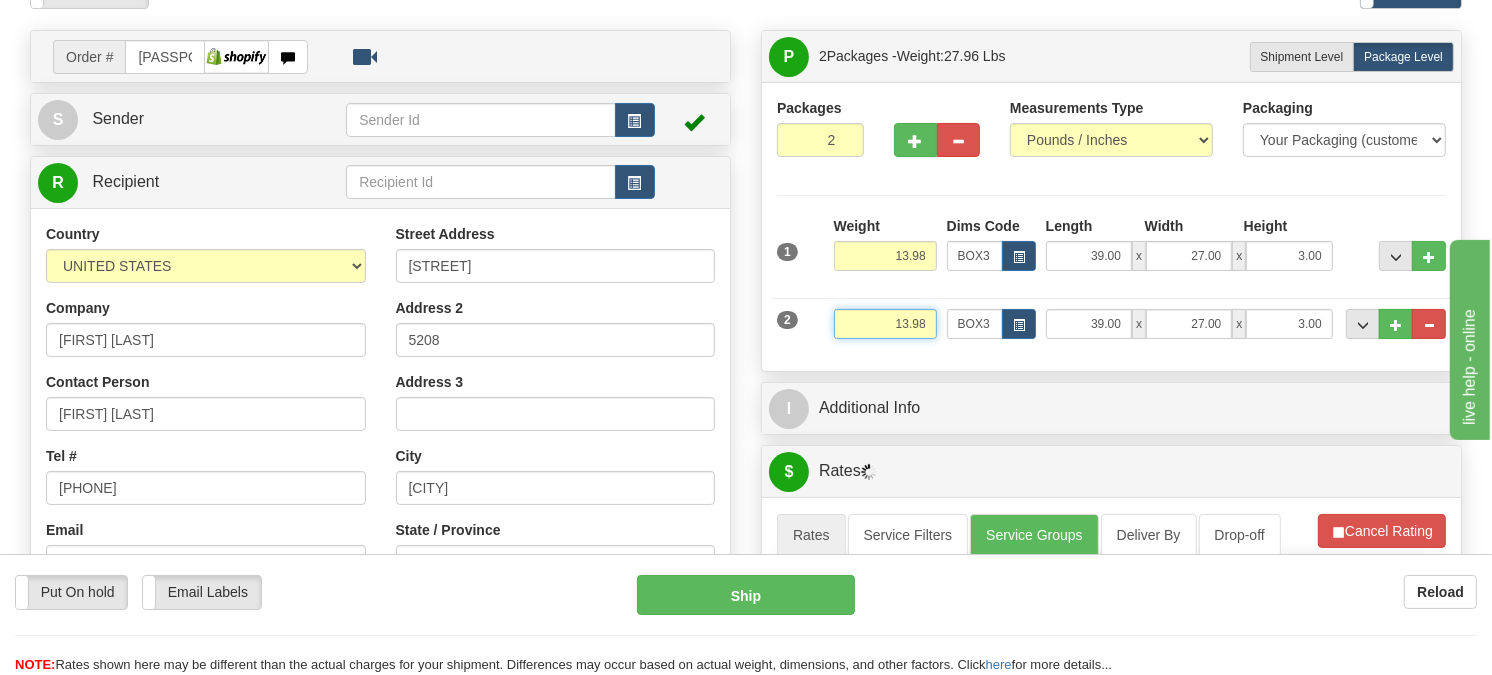 drag, startPoint x: 930, startPoint y: 375, endPoint x: 874, endPoint y: 385, distance: 56.88585 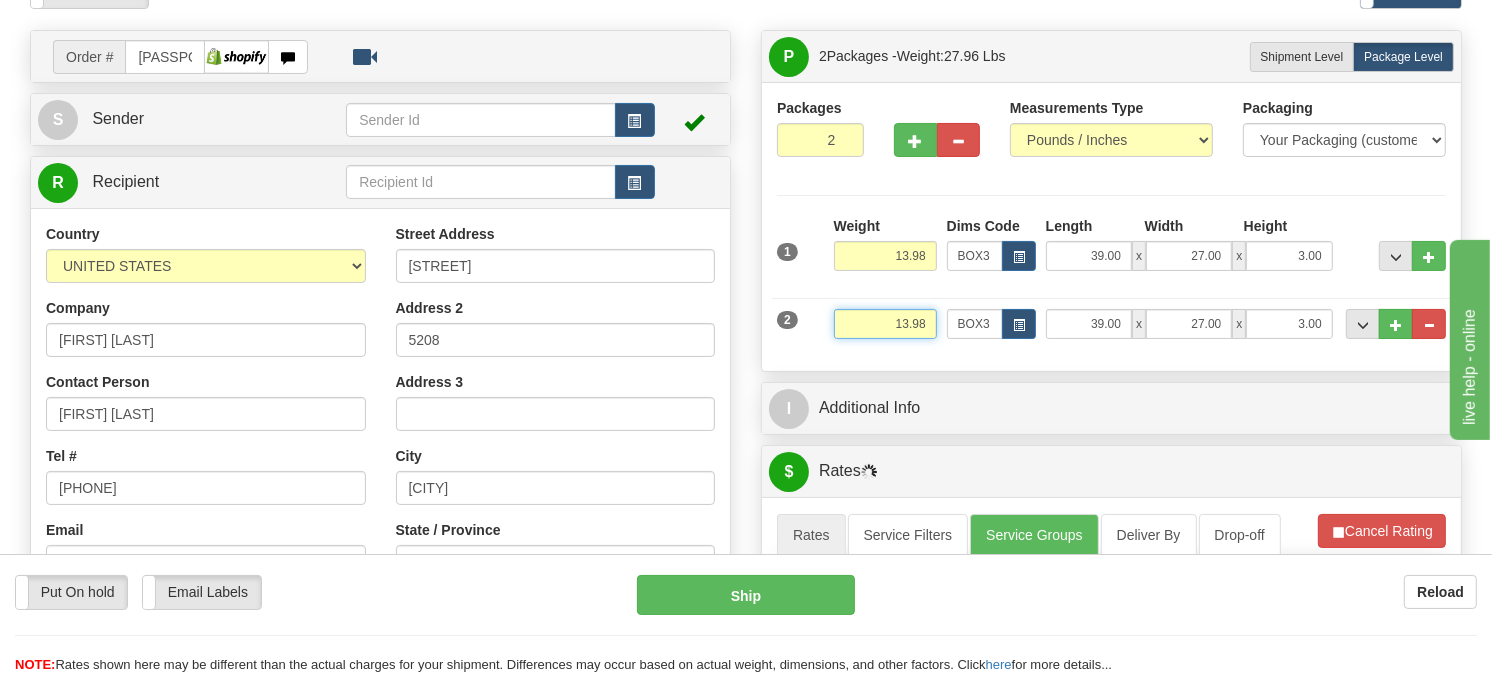 click on "13.98" at bounding box center (885, 324) 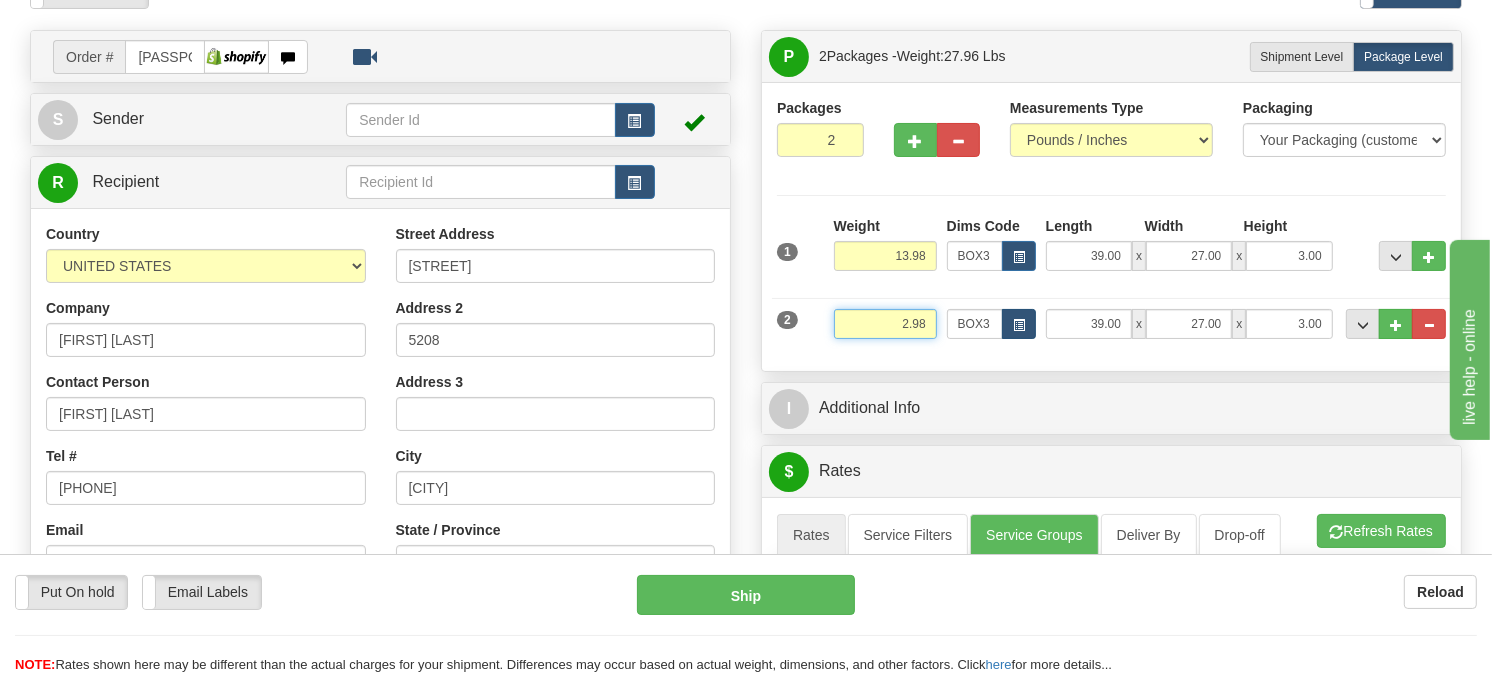 type on "2.98" 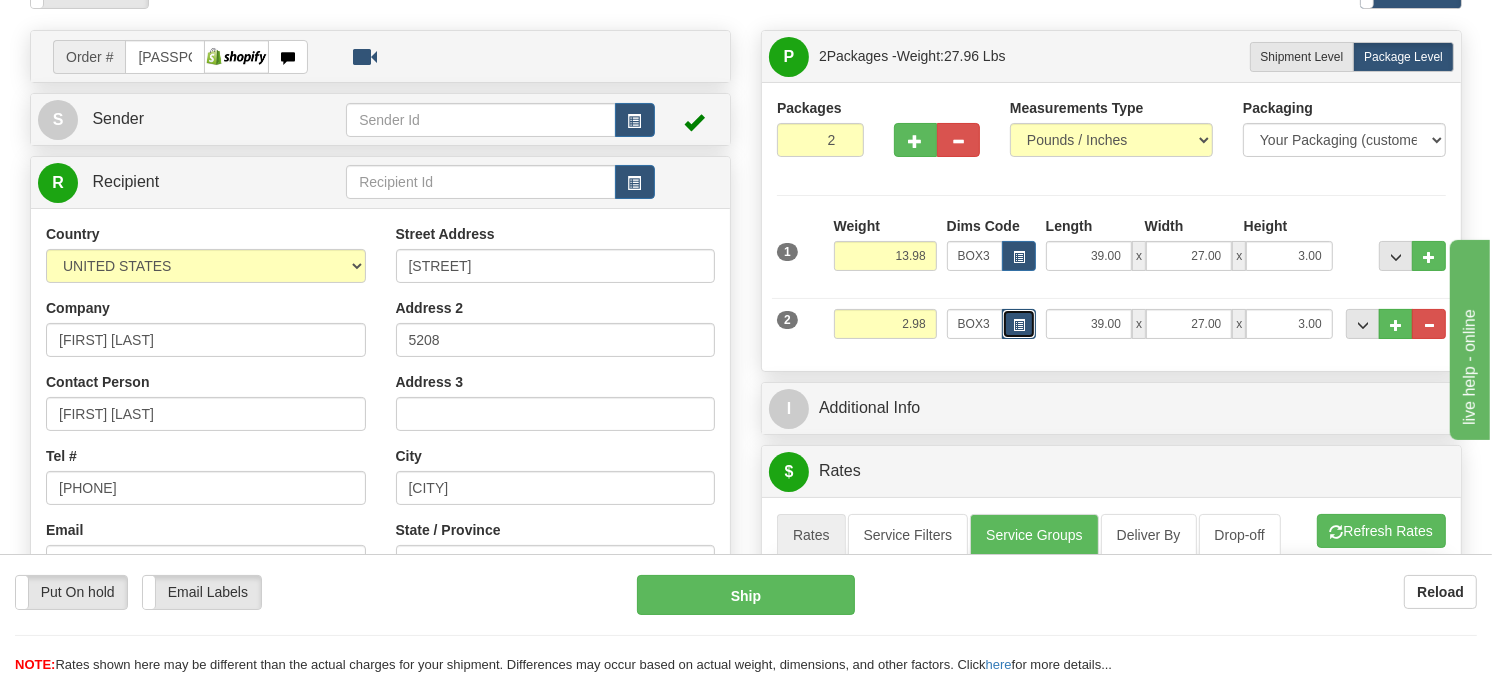 click at bounding box center [1019, 325] 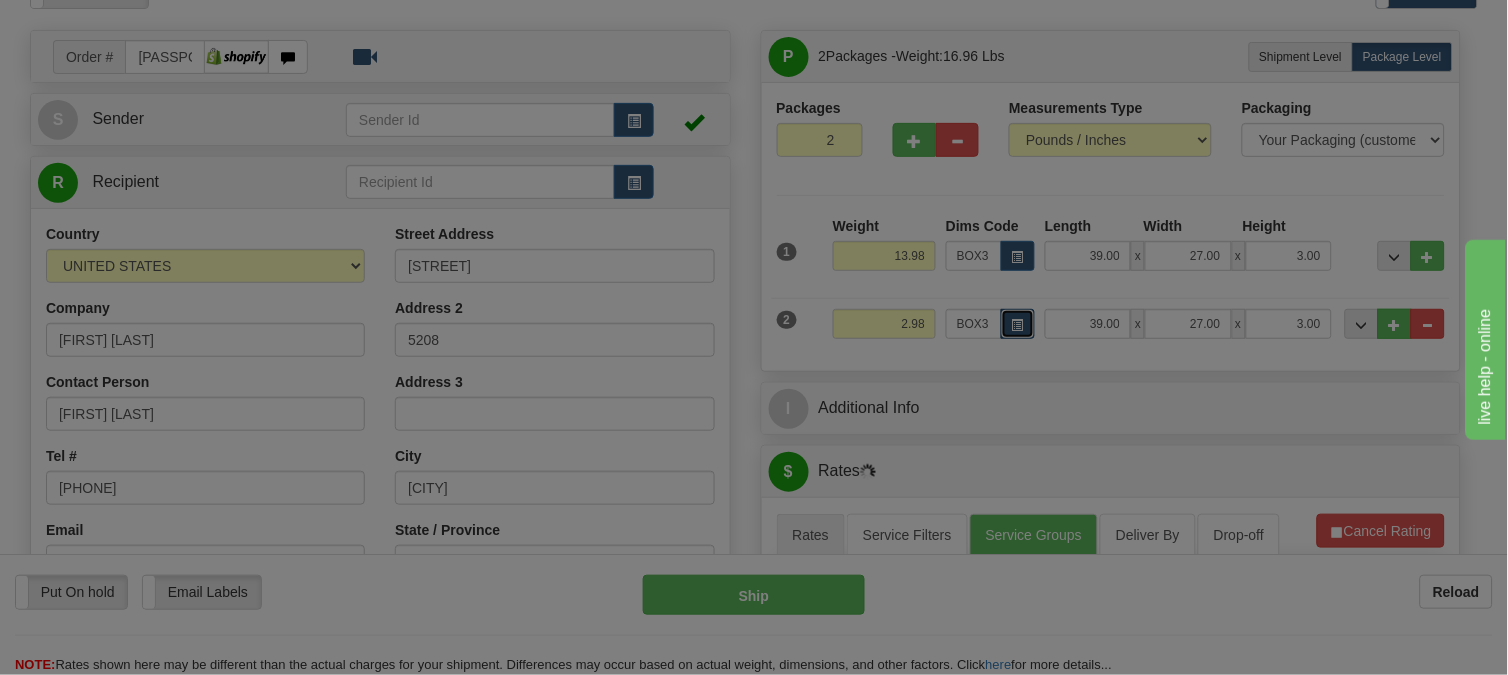 scroll, scrollTop: 0, scrollLeft: 0, axis: both 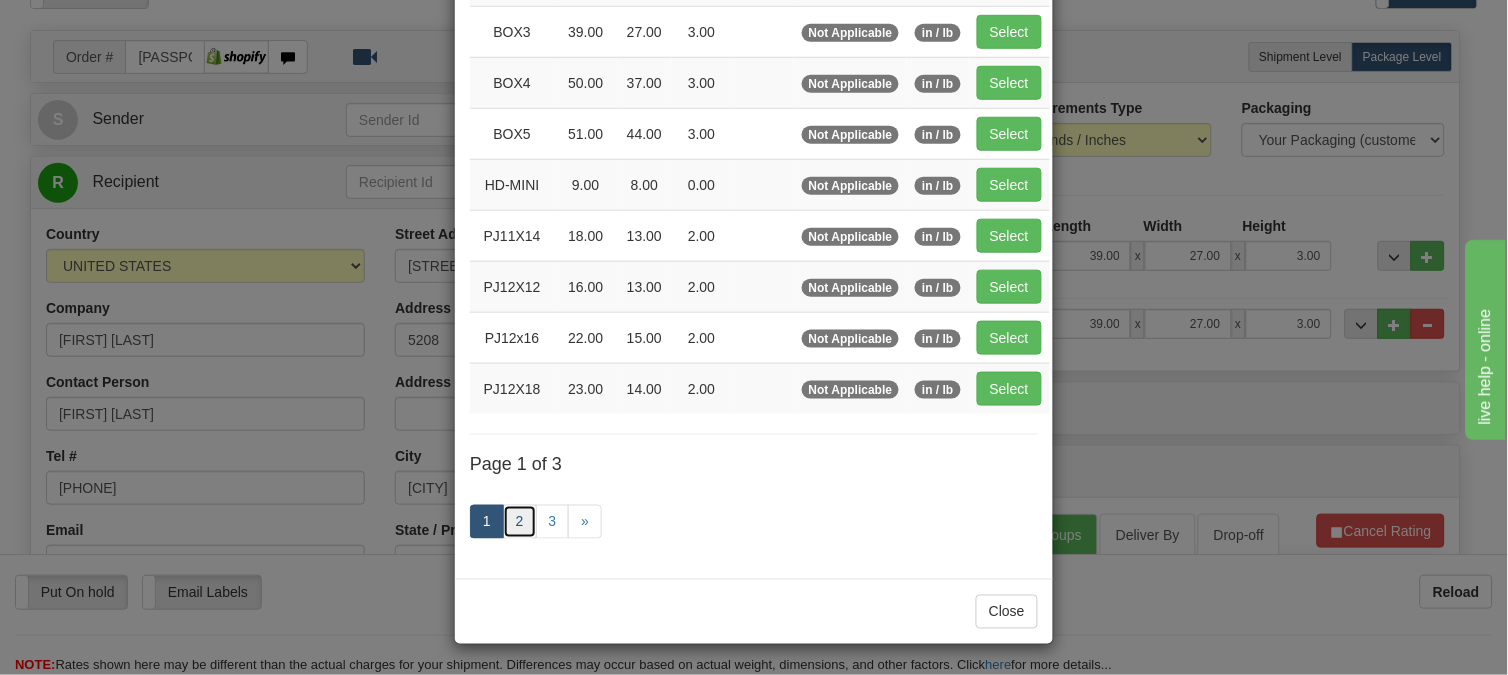 click on "2" at bounding box center (520, 522) 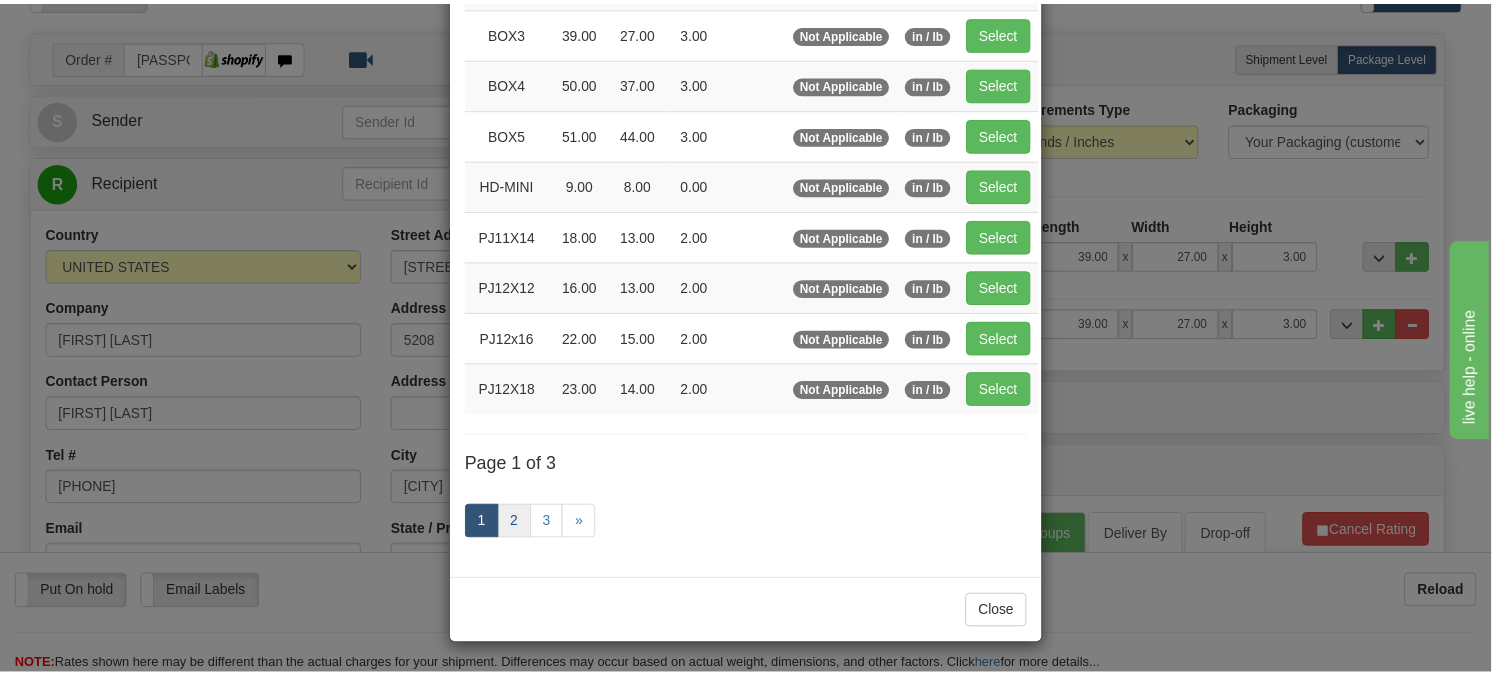 scroll, scrollTop: 315, scrollLeft: 0, axis: vertical 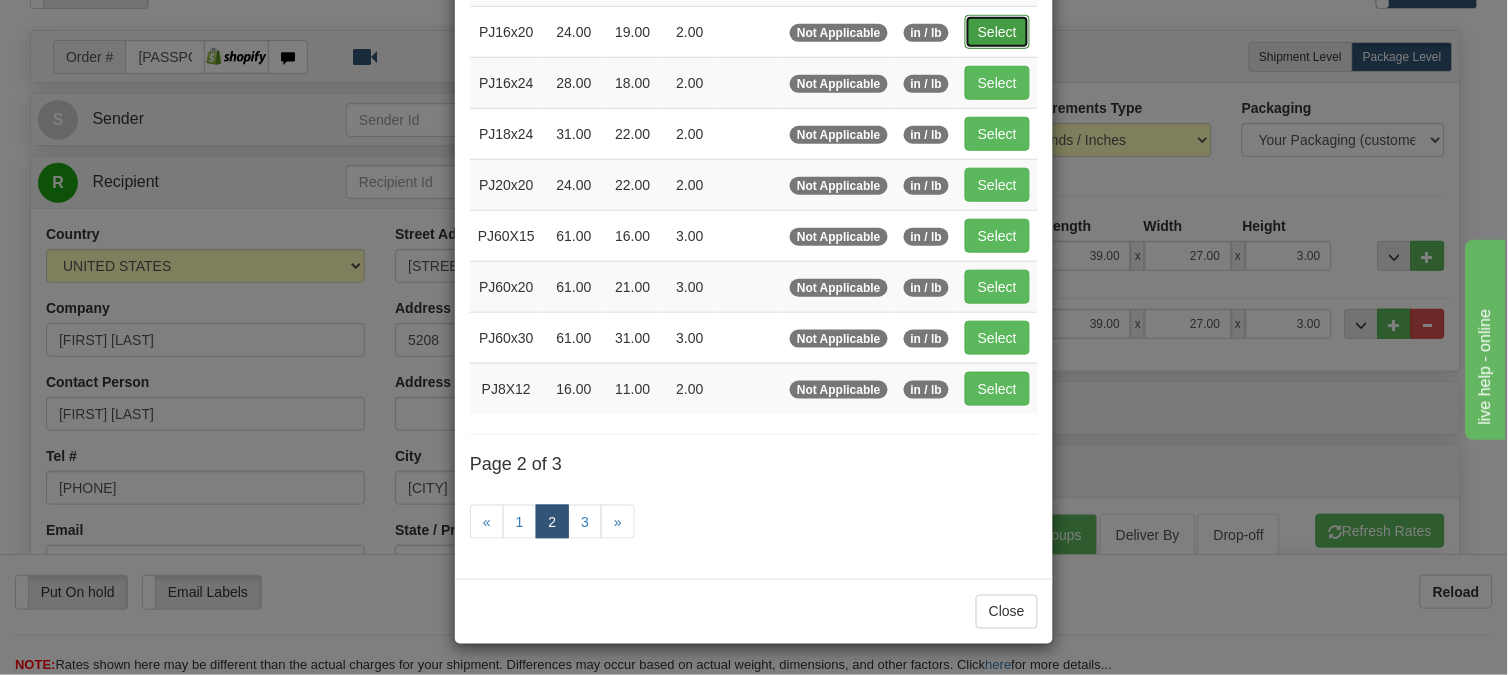 click on "Select" at bounding box center [997, 32] 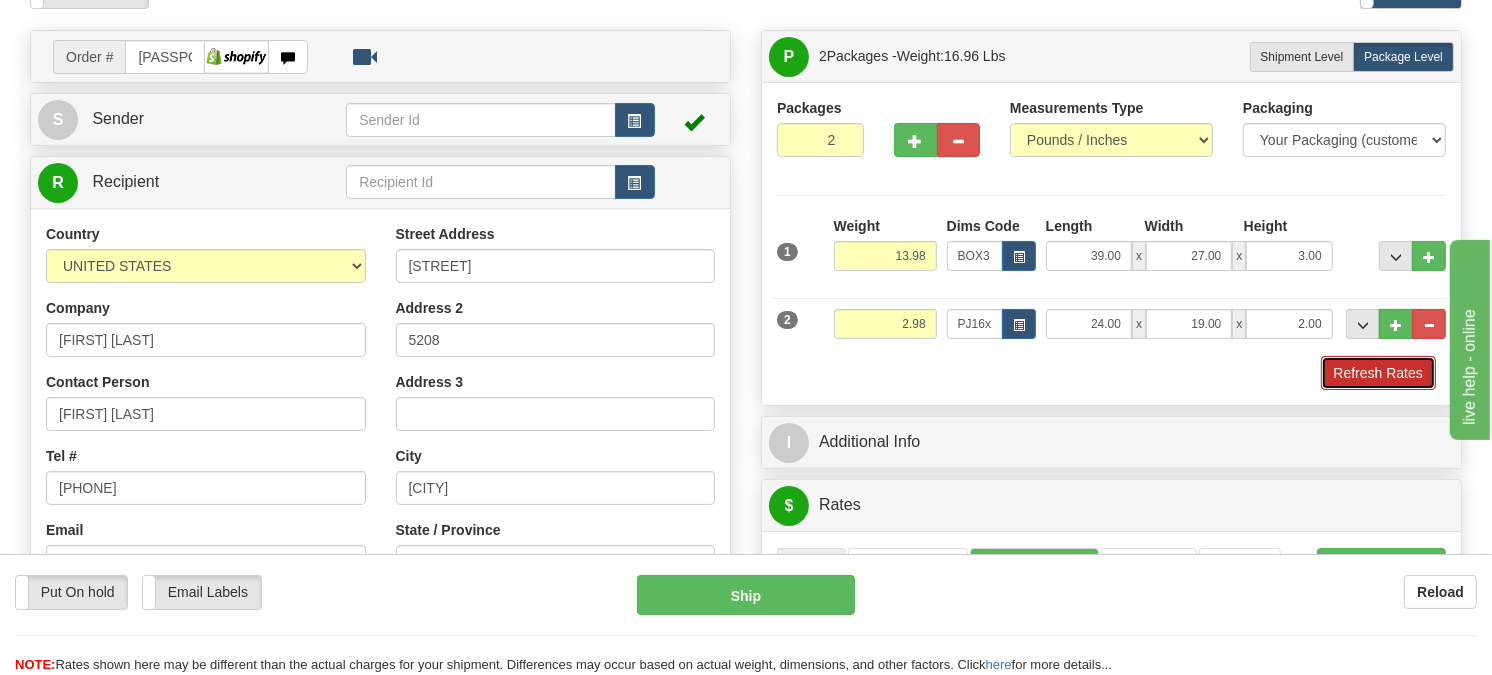 click on "Refresh Rates" at bounding box center [1378, 373] 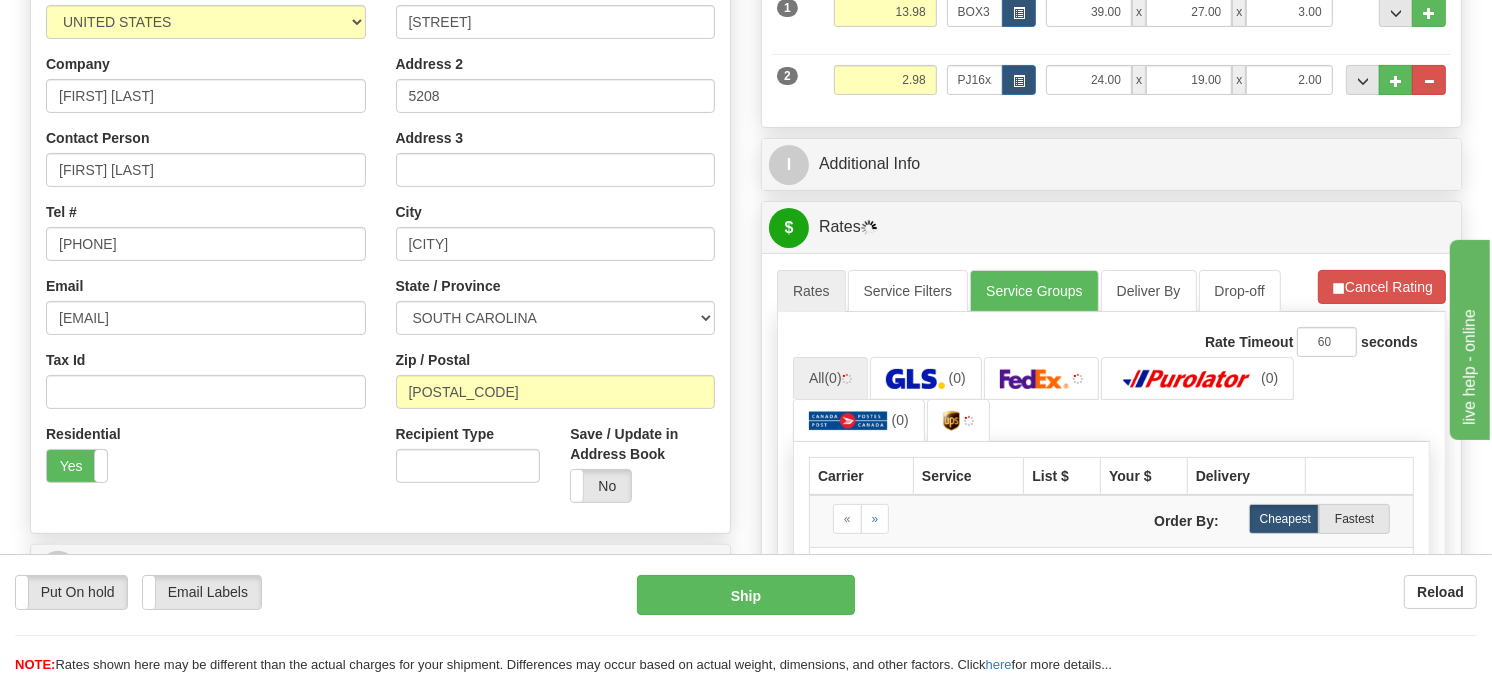 scroll, scrollTop: 391, scrollLeft: 0, axis: vertical 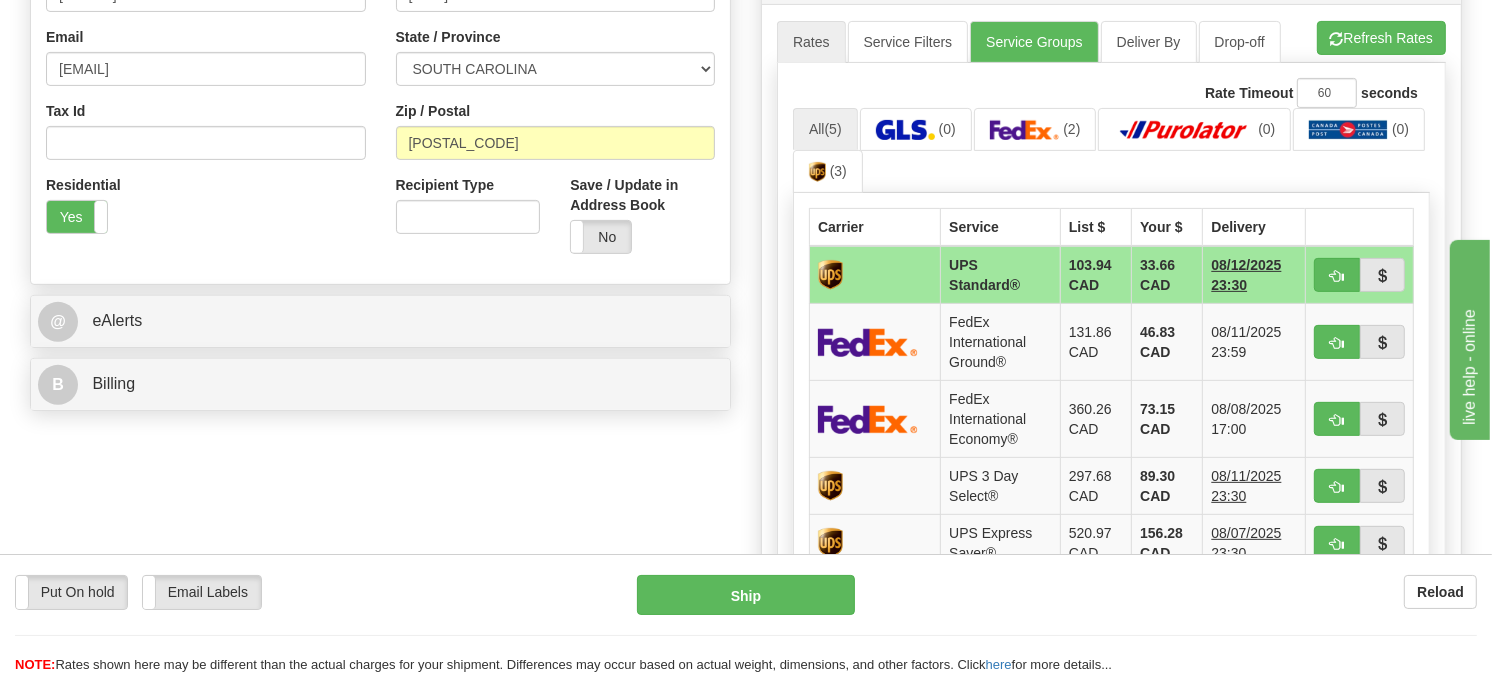 click at bounding box center (1360, 275) 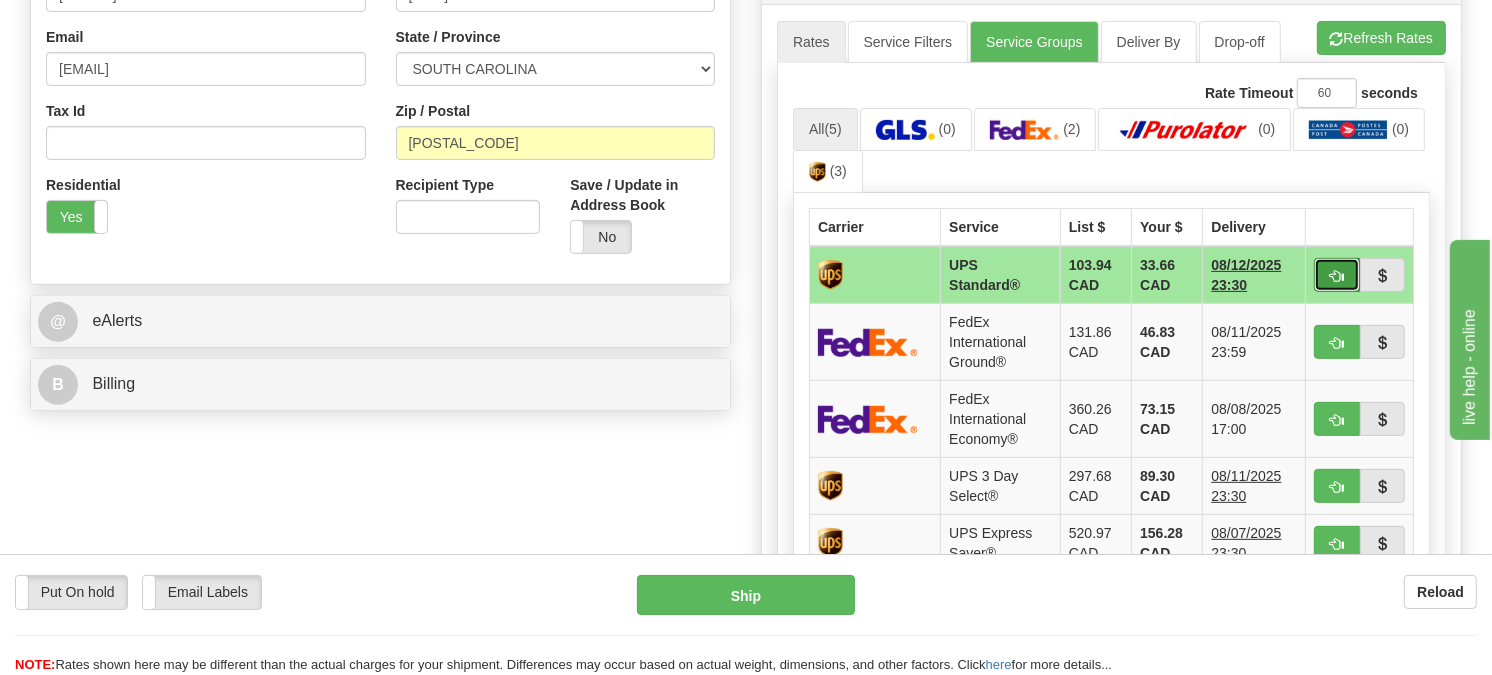 click at bounding box center (1337, 275) 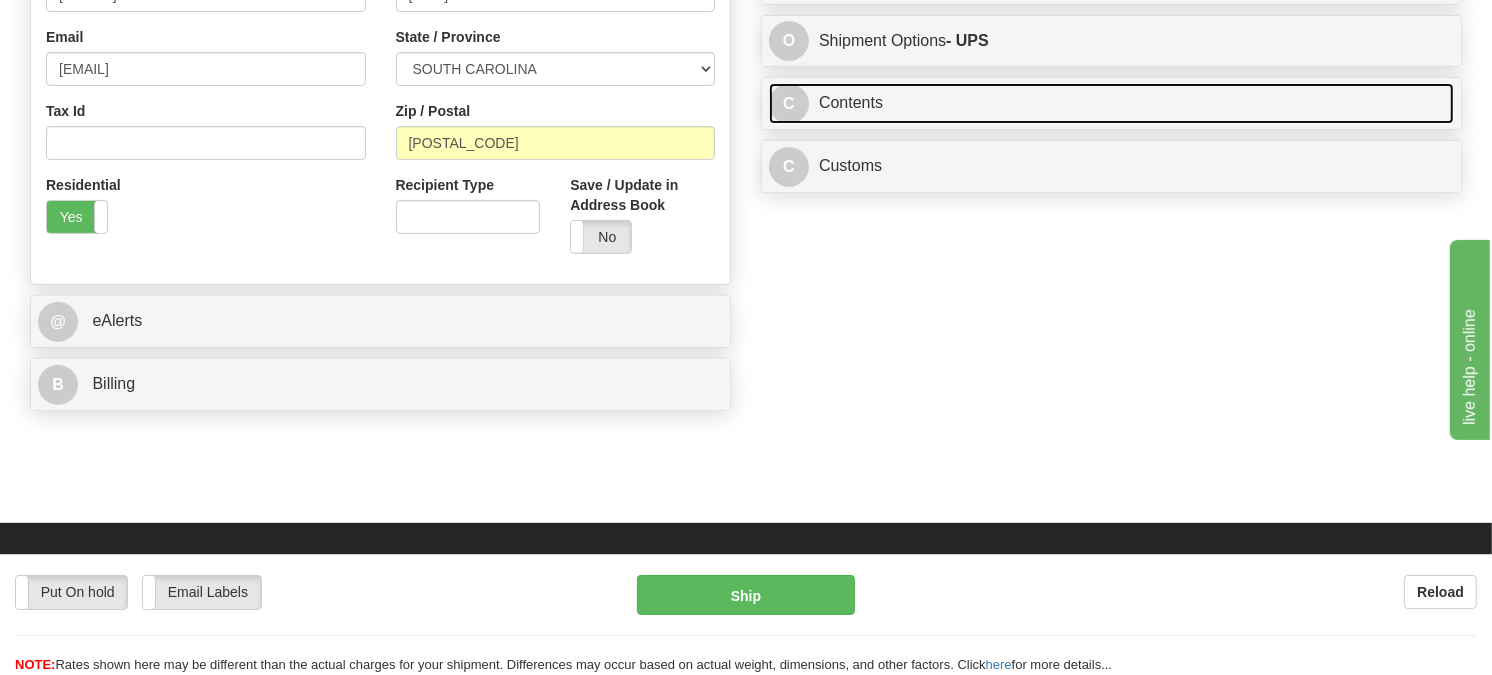 click on "C Contents" at bounding box center [1111, 103] 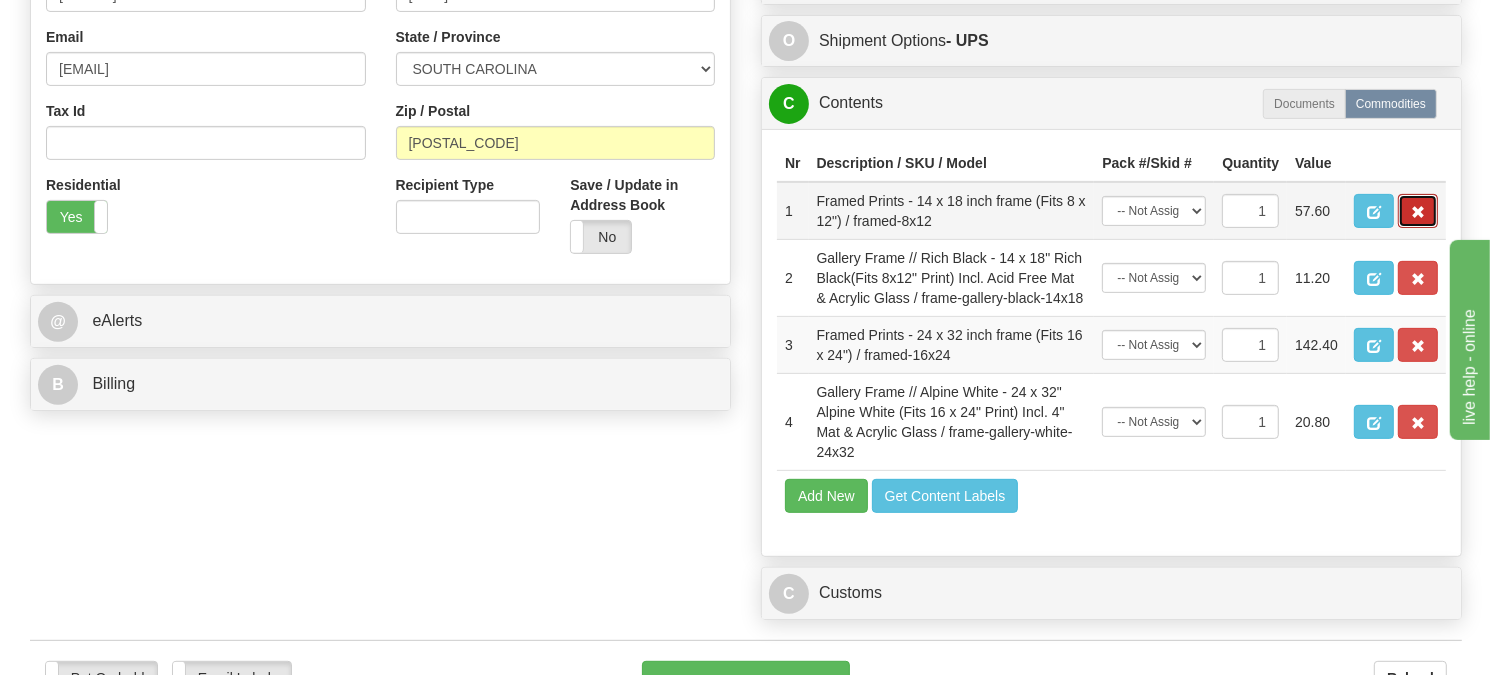 click at bounding box center (1418, 212) 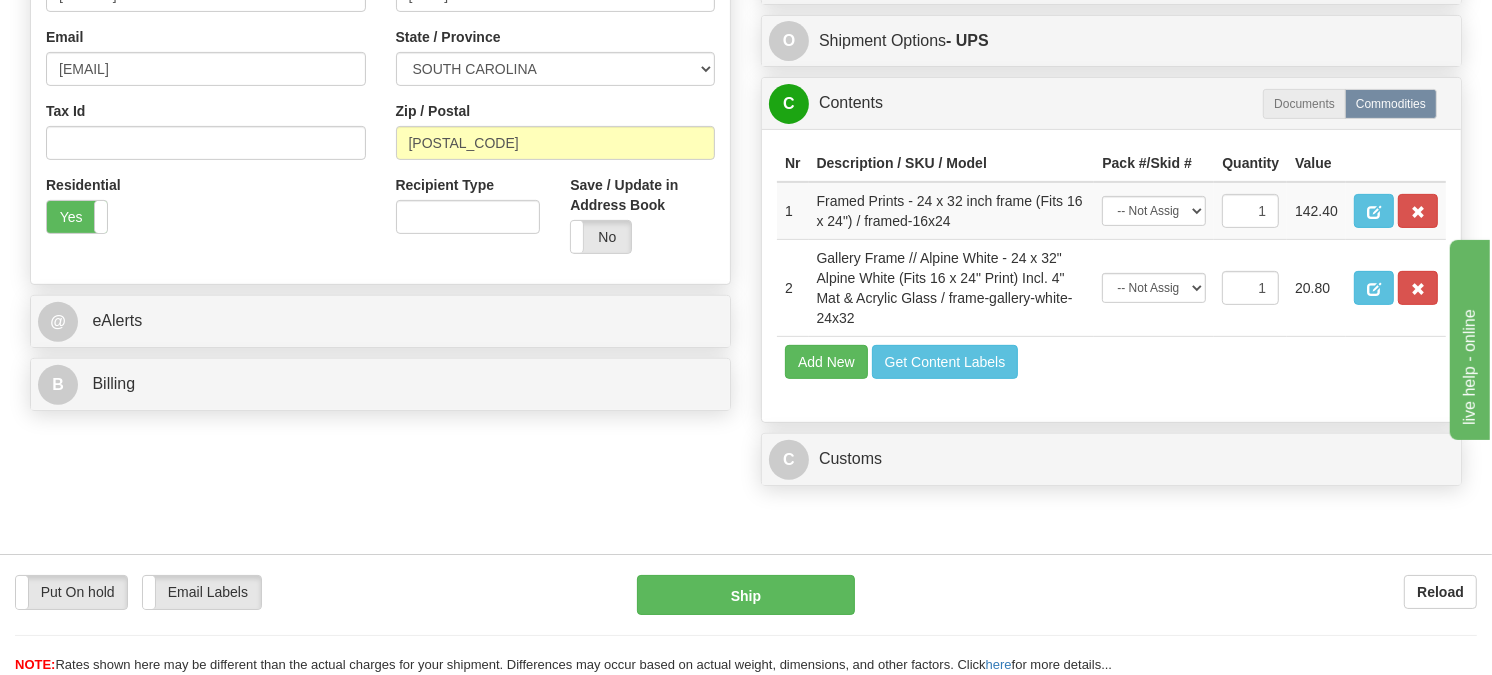 click at bounding box center [1418, 212] 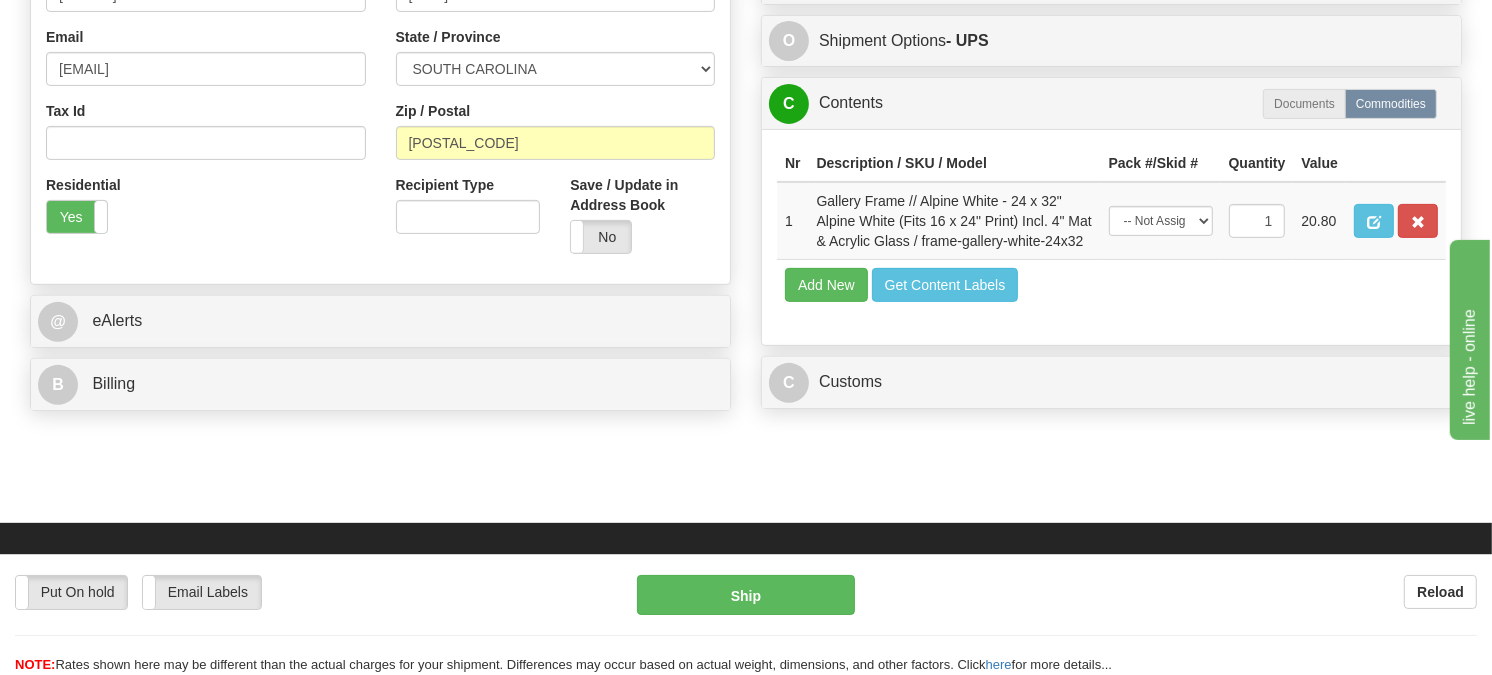 click at bounding box center (1418, 222) 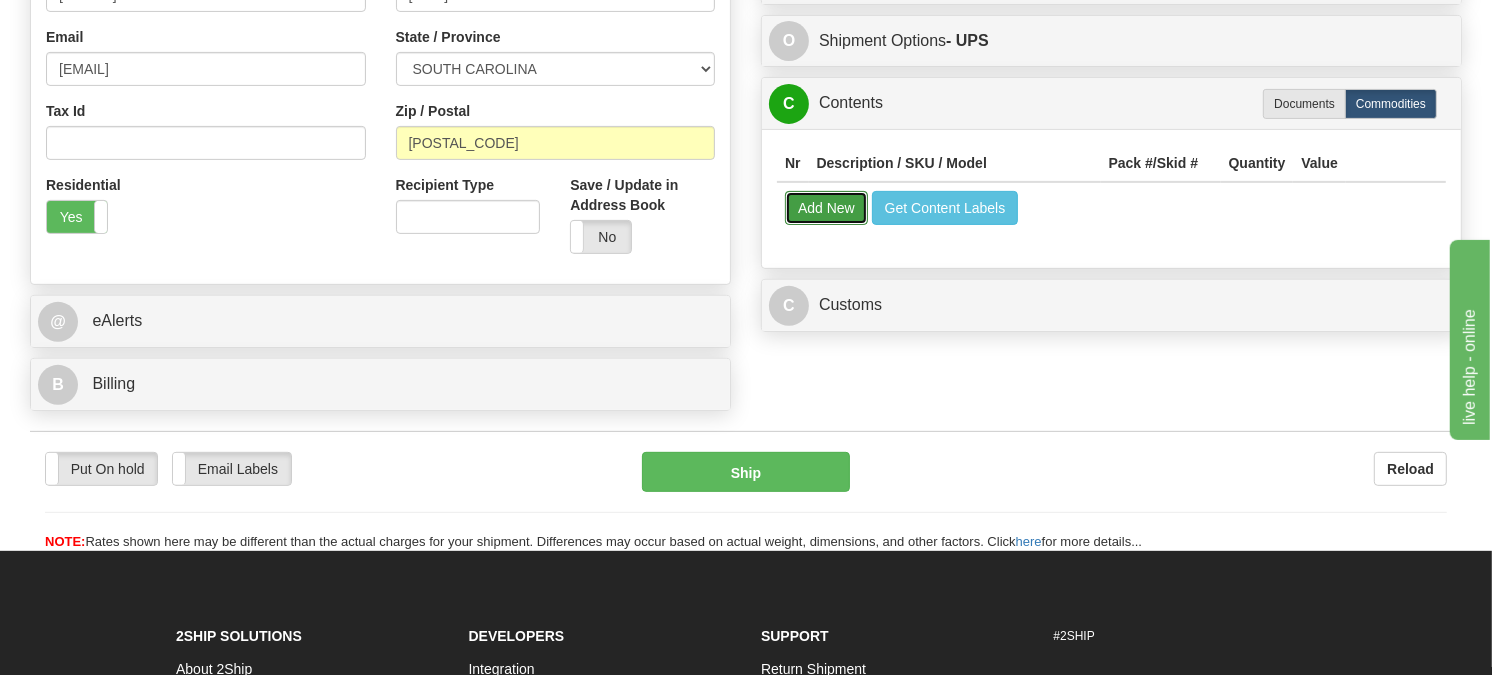 click on "Add New" at bounding box center [826, 208] 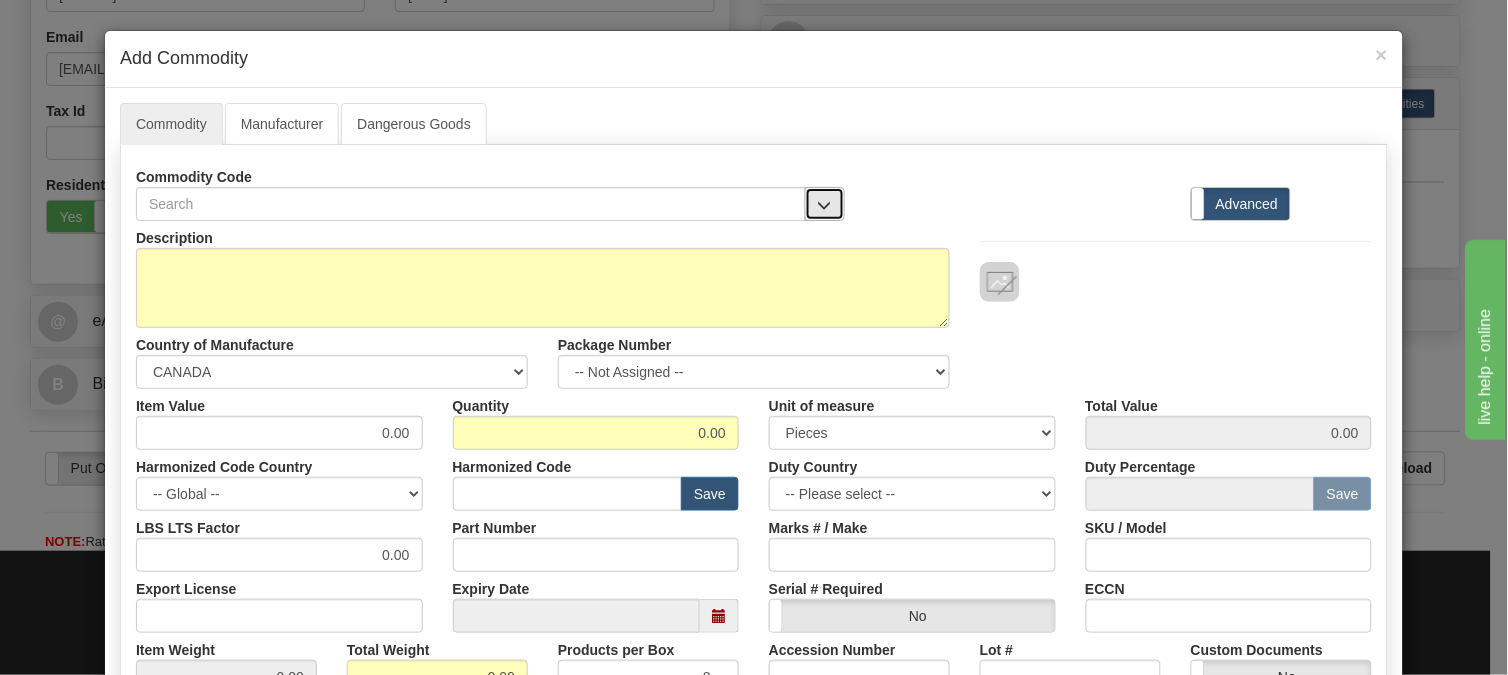 click at bounding box center [825, 205] 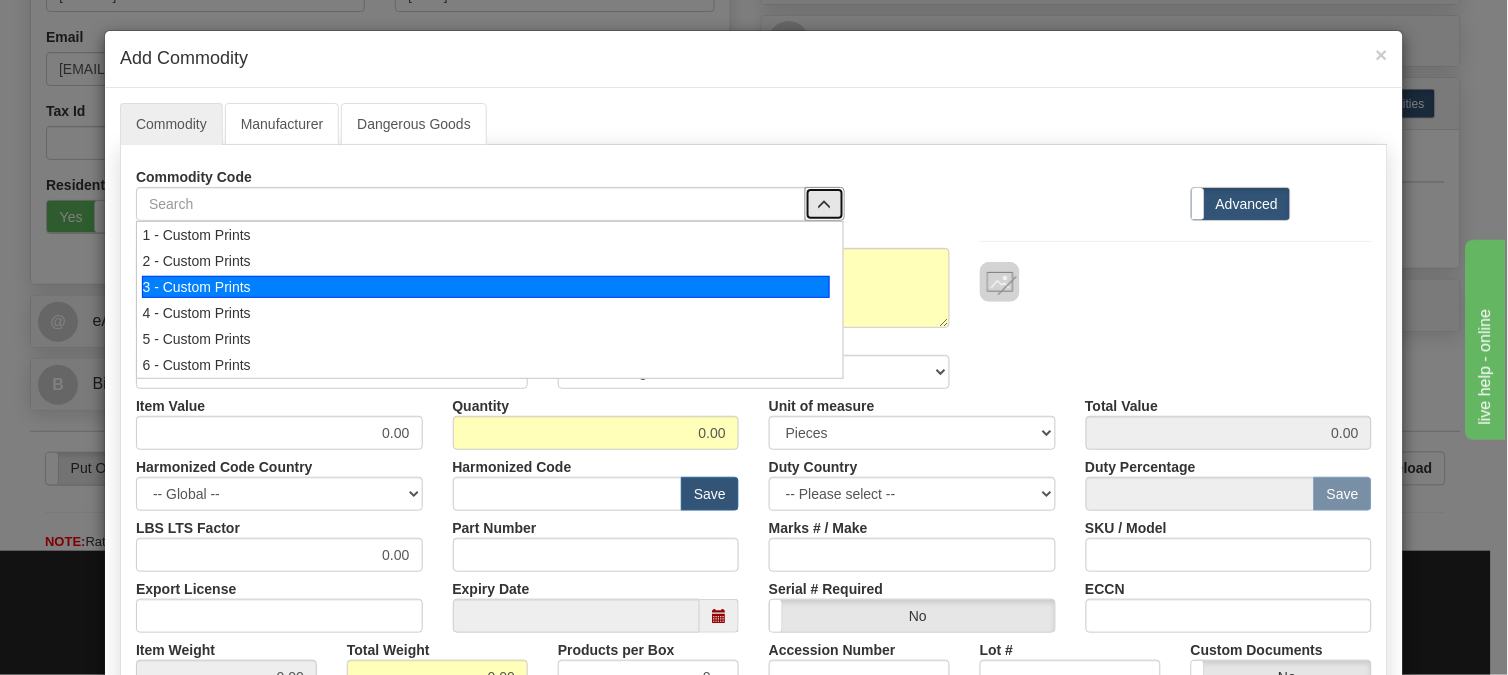 click on "3 - Custom Prints" at bounding box center (486, 287) 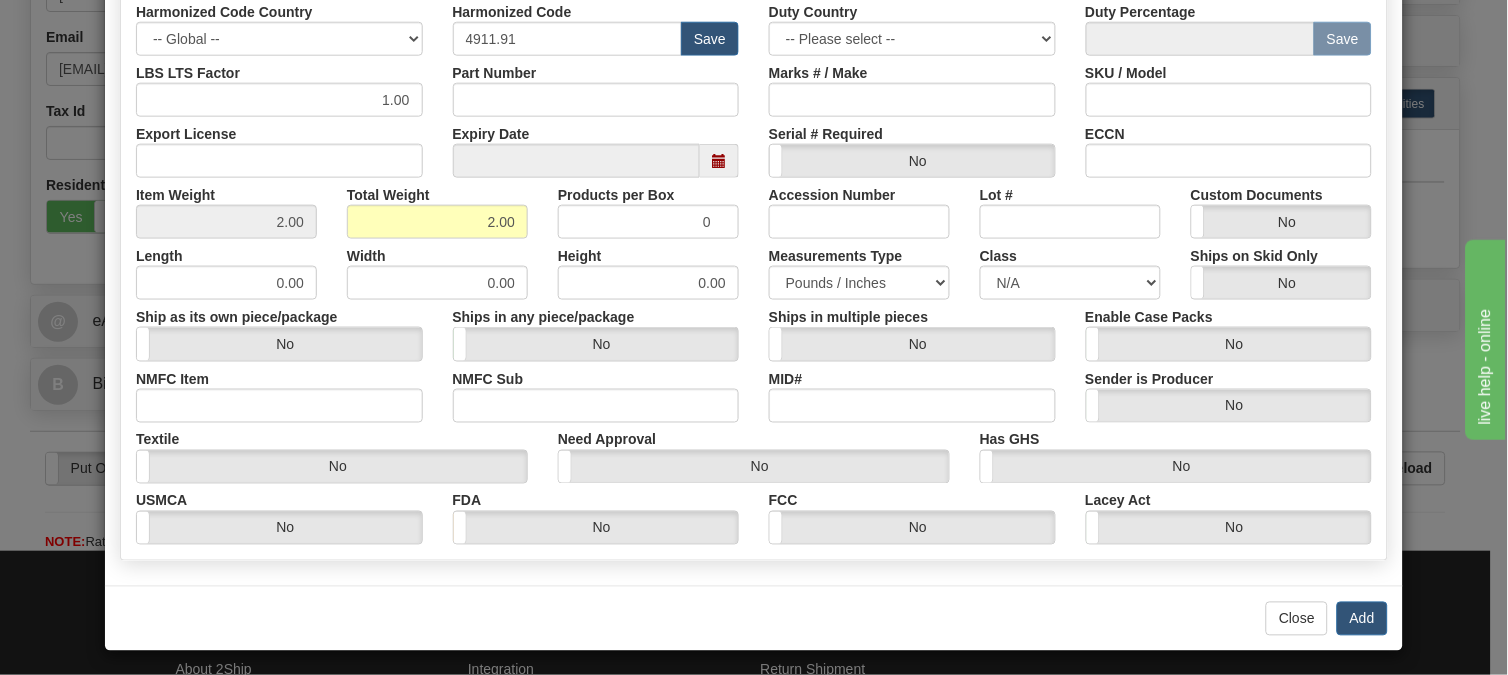 scroll, scrollTop: 462, scrollLeft: 0, axis: vertical 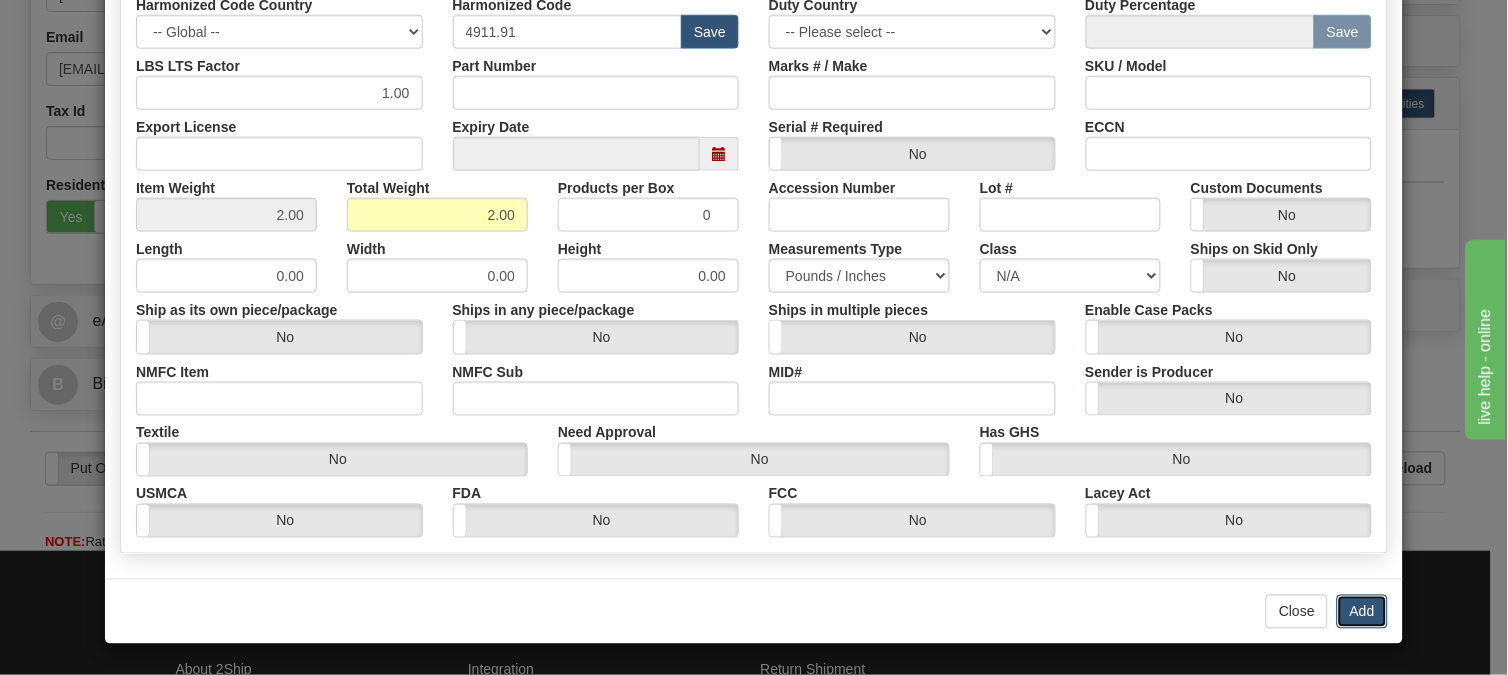 click on "Add" at bounding box center (1362, 612) 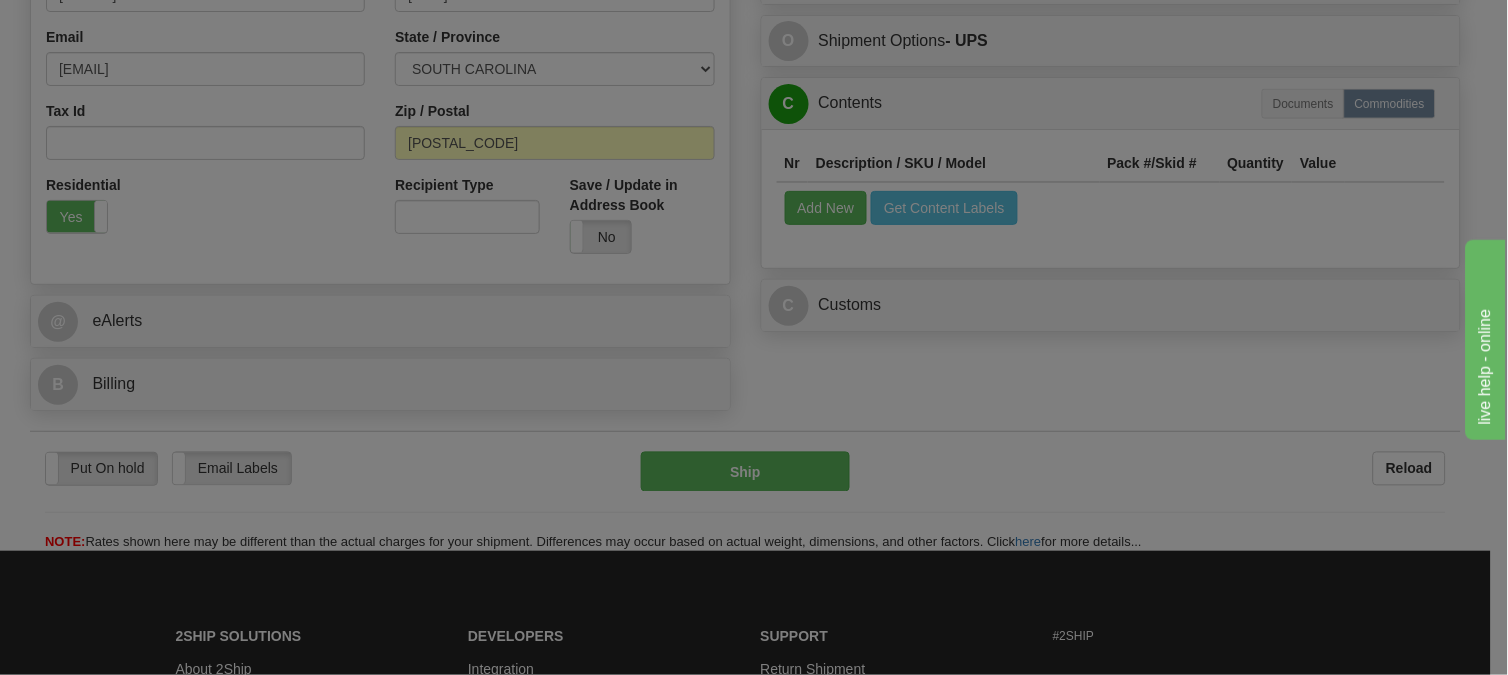 scroll, scrollTop: 0, scrollLeft: 0, axis: both 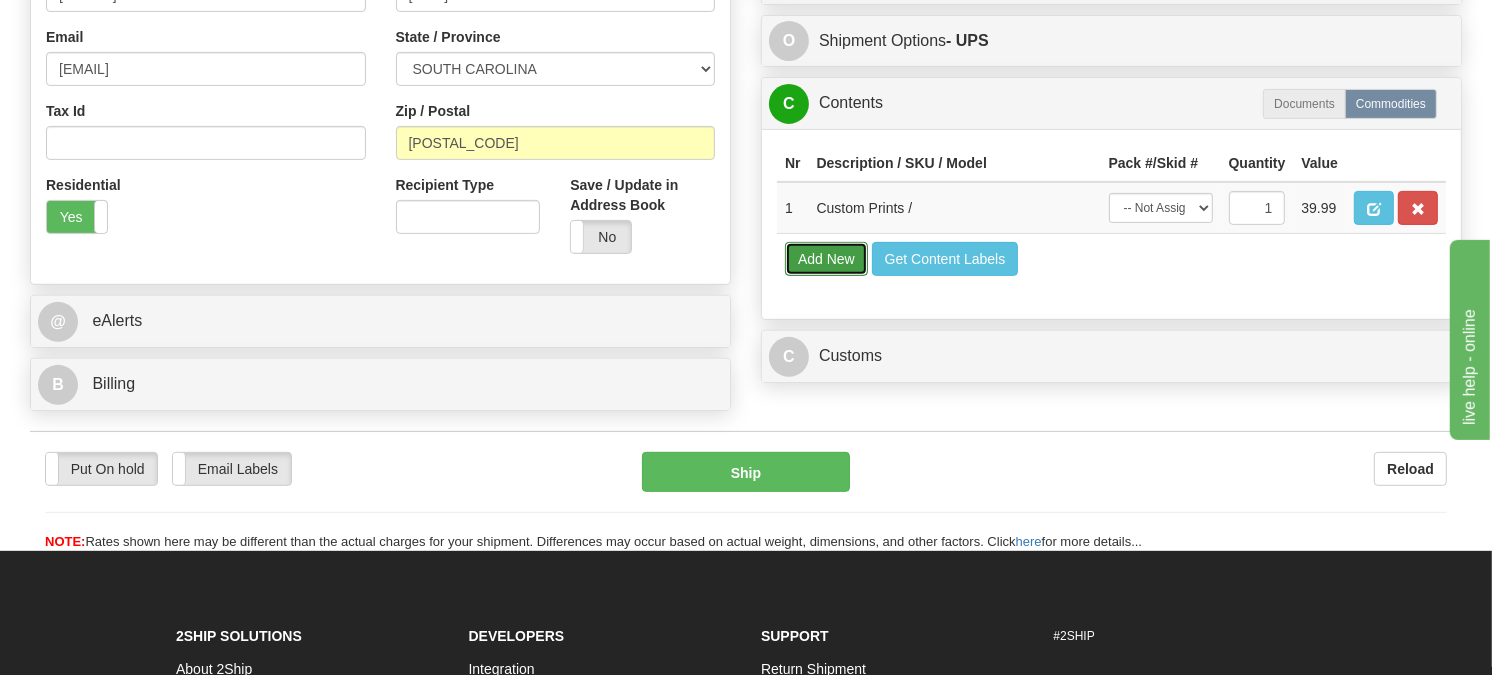click on "Add New" at bounding box center [826, 259] 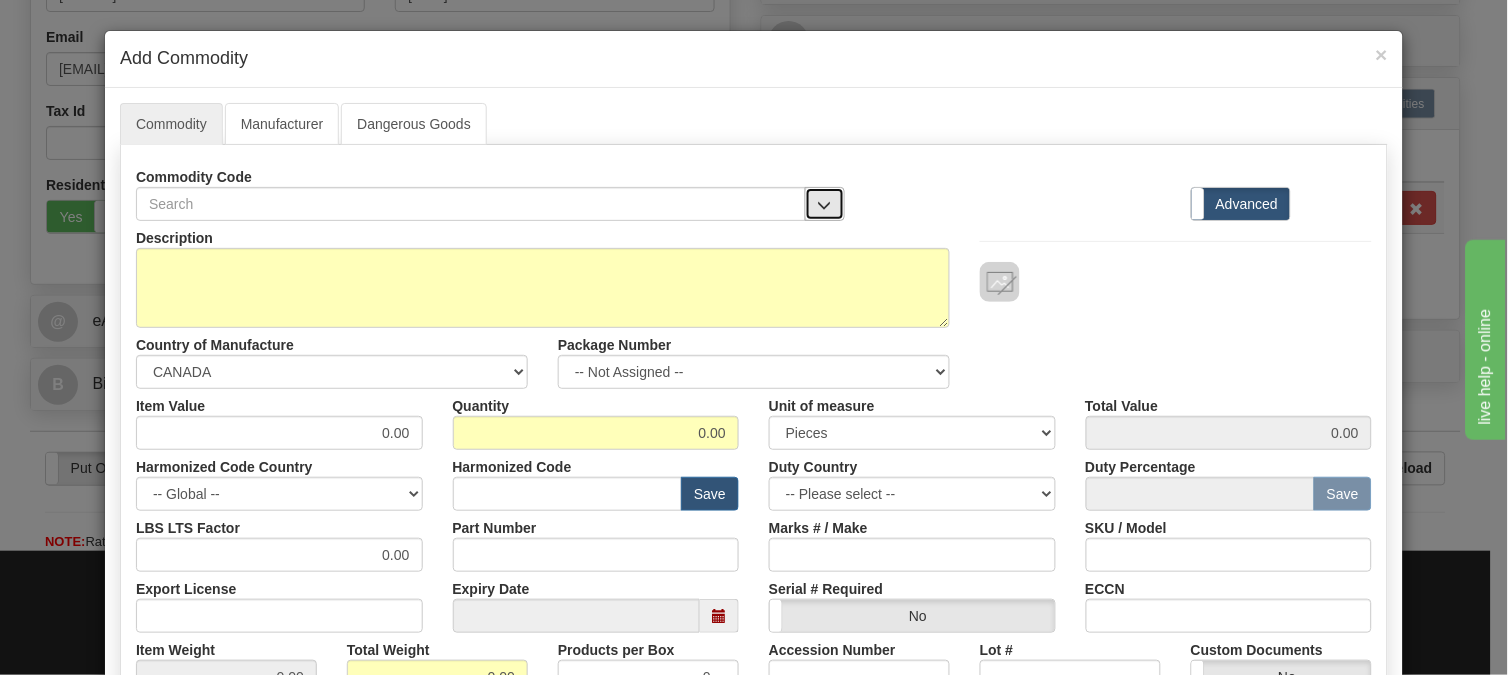 click at bounding box center (825, 205) 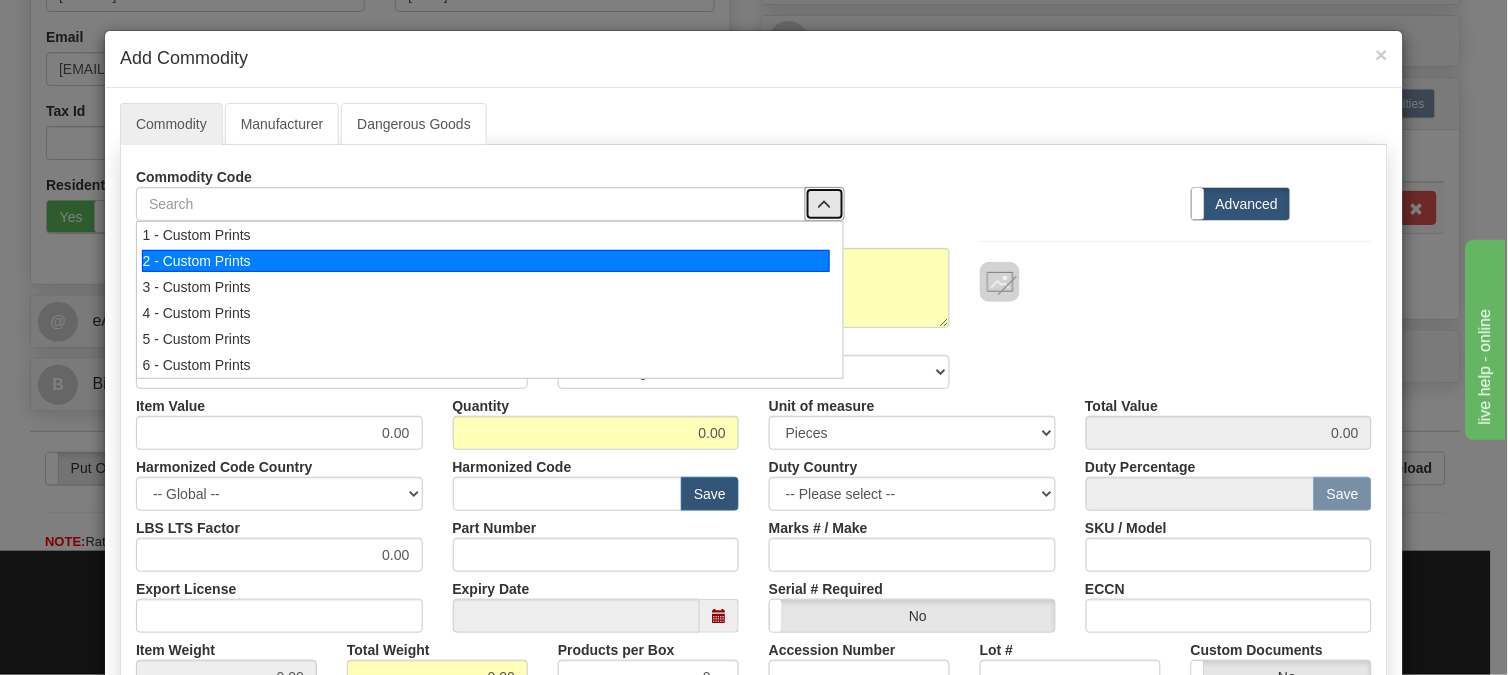 click on "2 - Custom Prints" at bounding box center [486, 261] 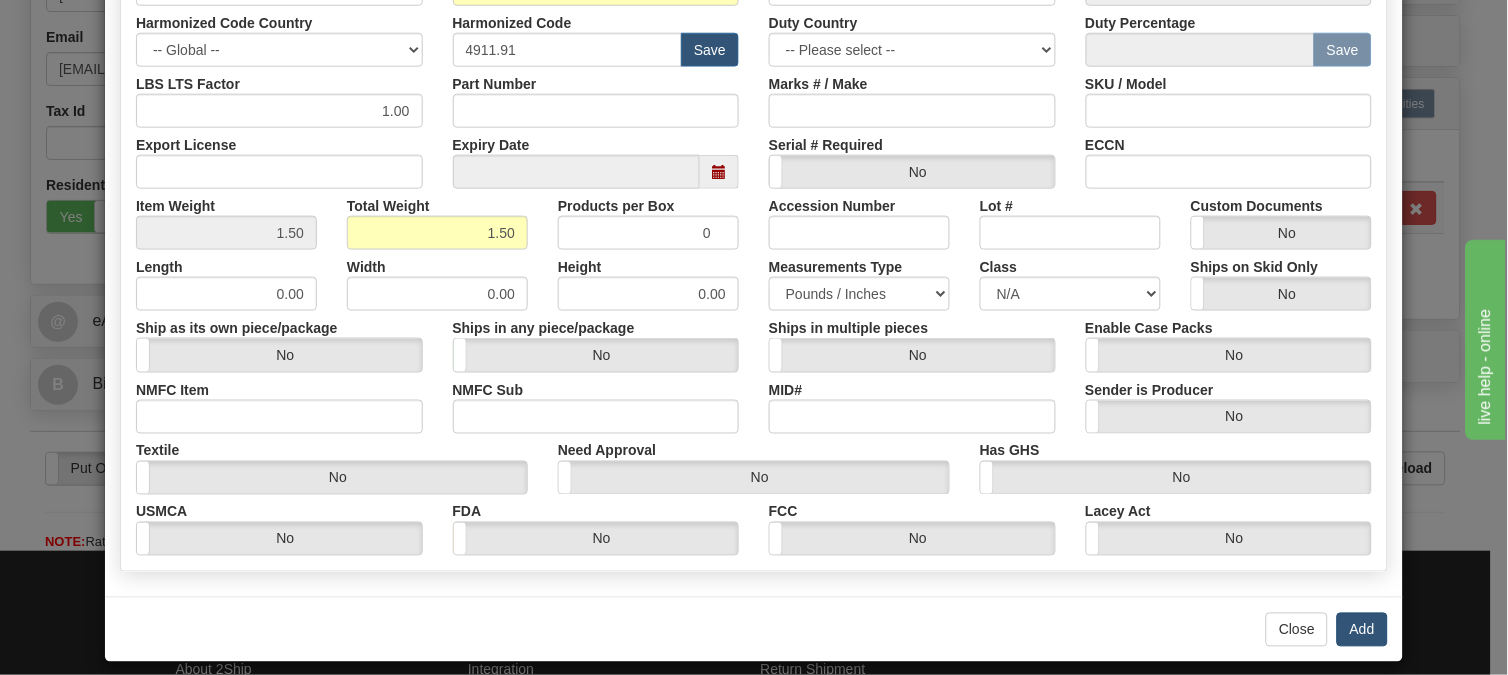scroll, scrollTop: 462, scrollLeft: 0, axis: vertical 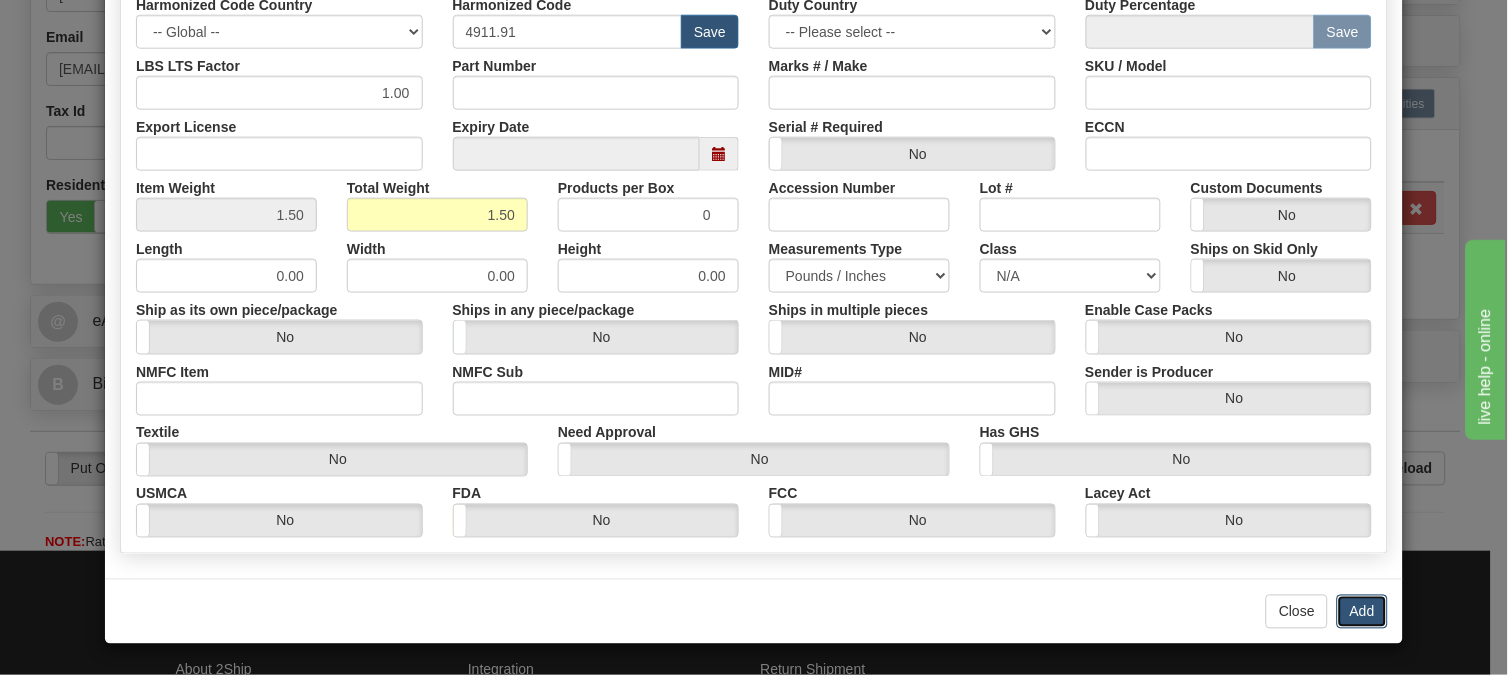 click on "Add" at bounding box center [1362, 612] 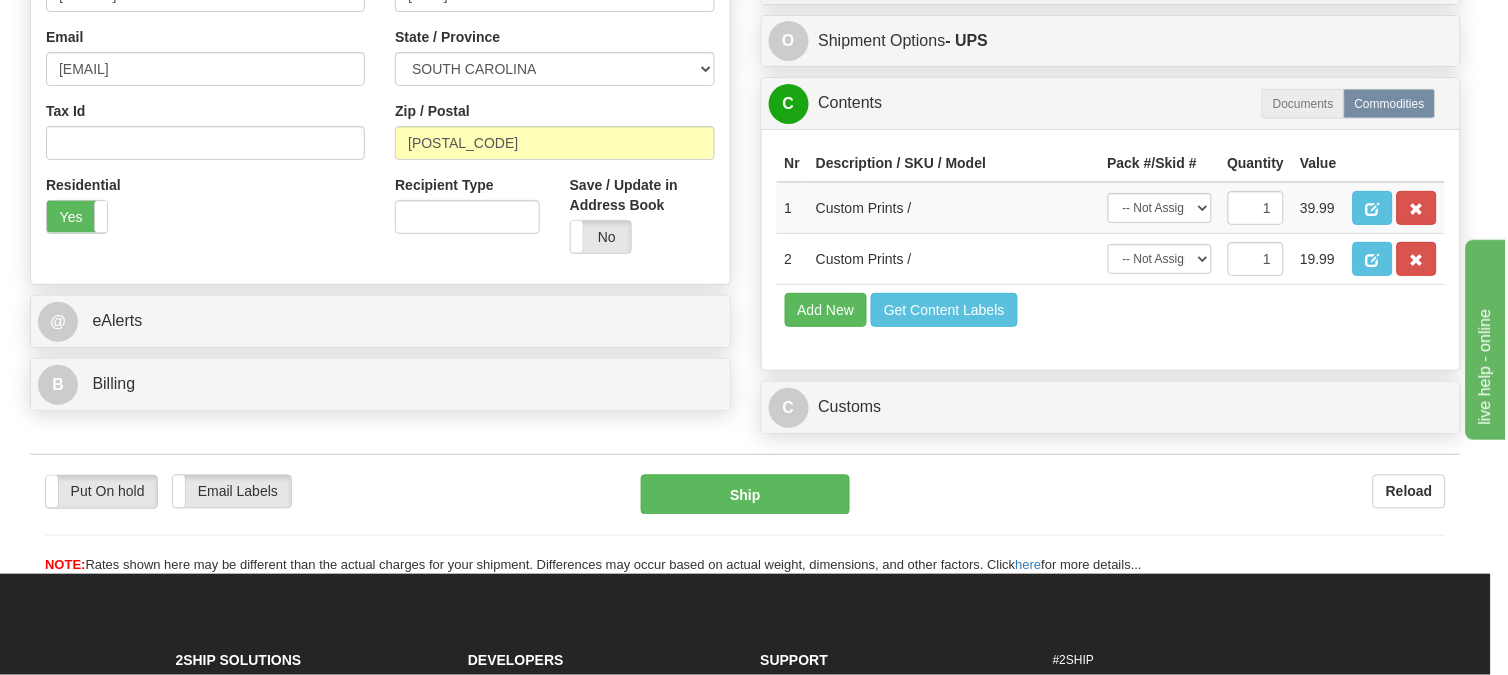 scroll, scrollTop: 0, scrollLeft: 0, axis: both 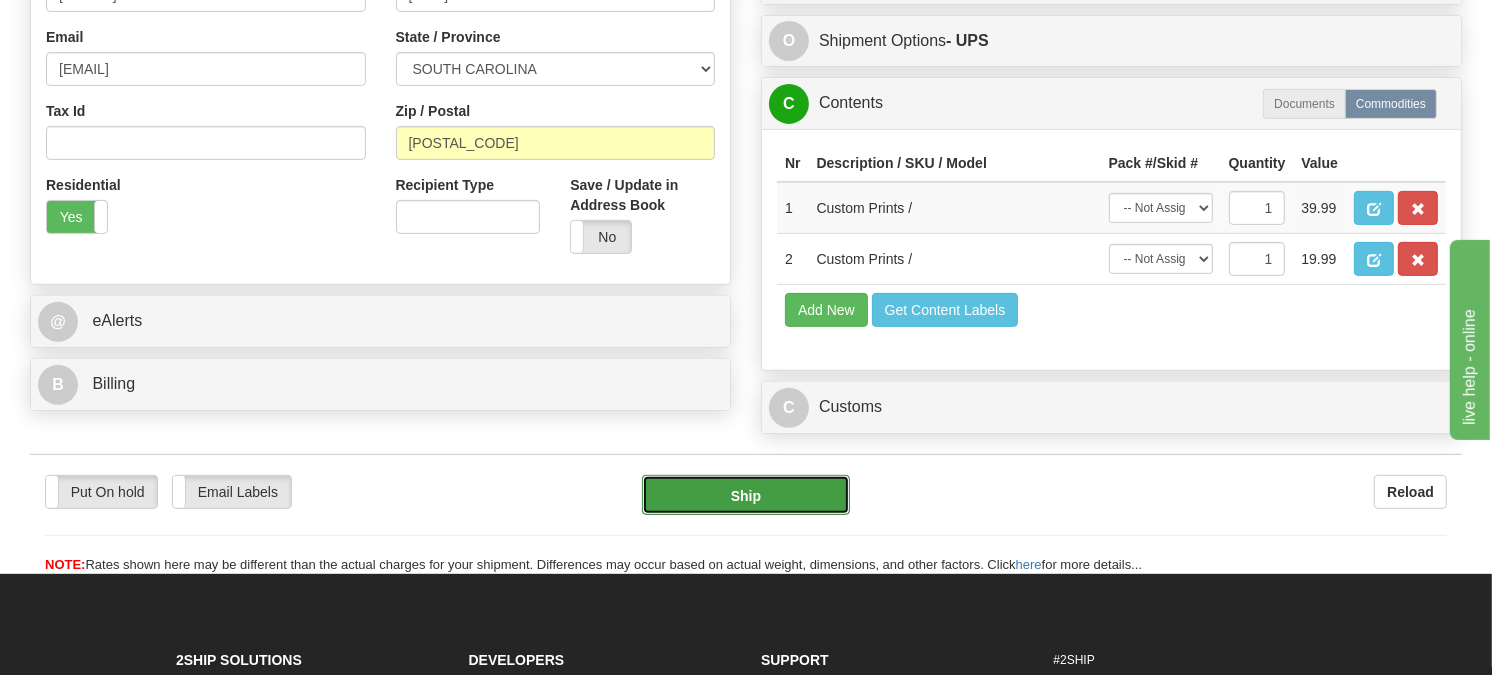 click on "Ship" at bounding box center [746, 495] 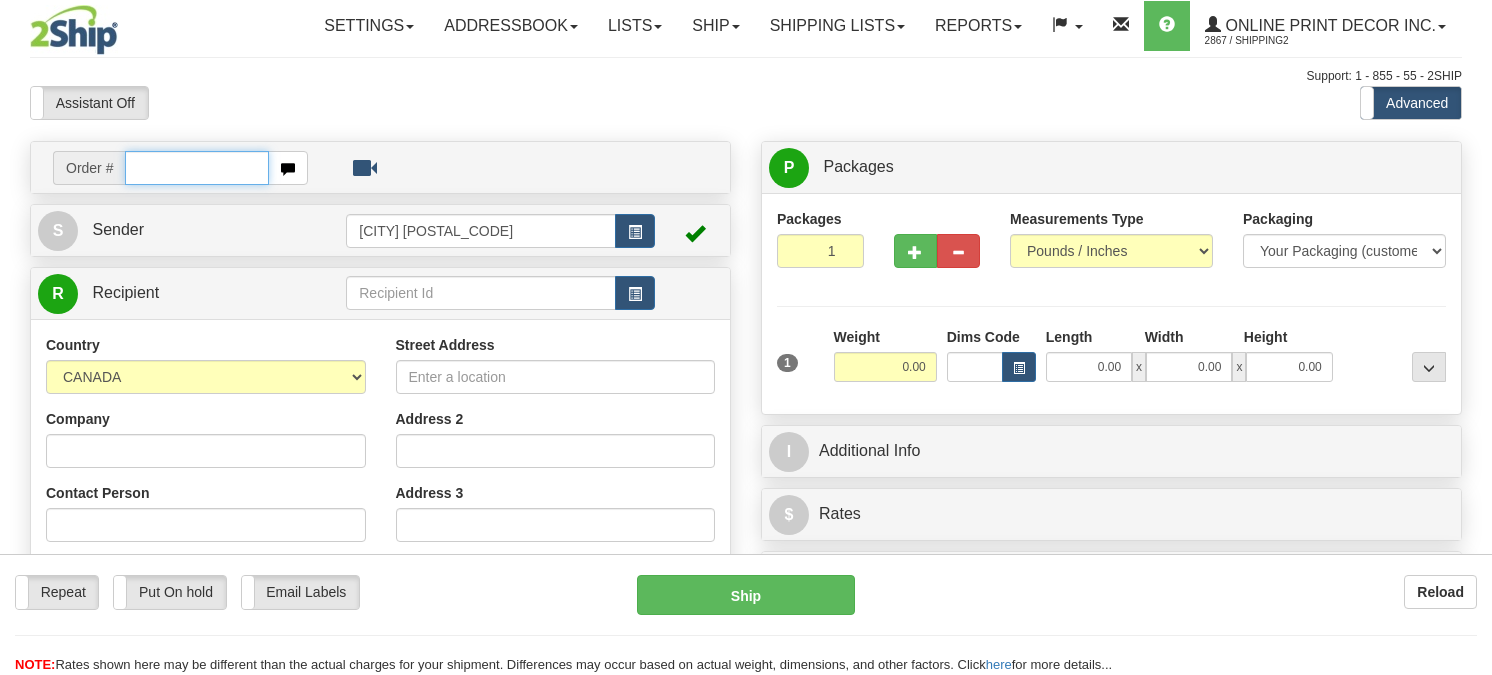 scroll, scrollTop: 0, scrollLeft: 0, axis: both 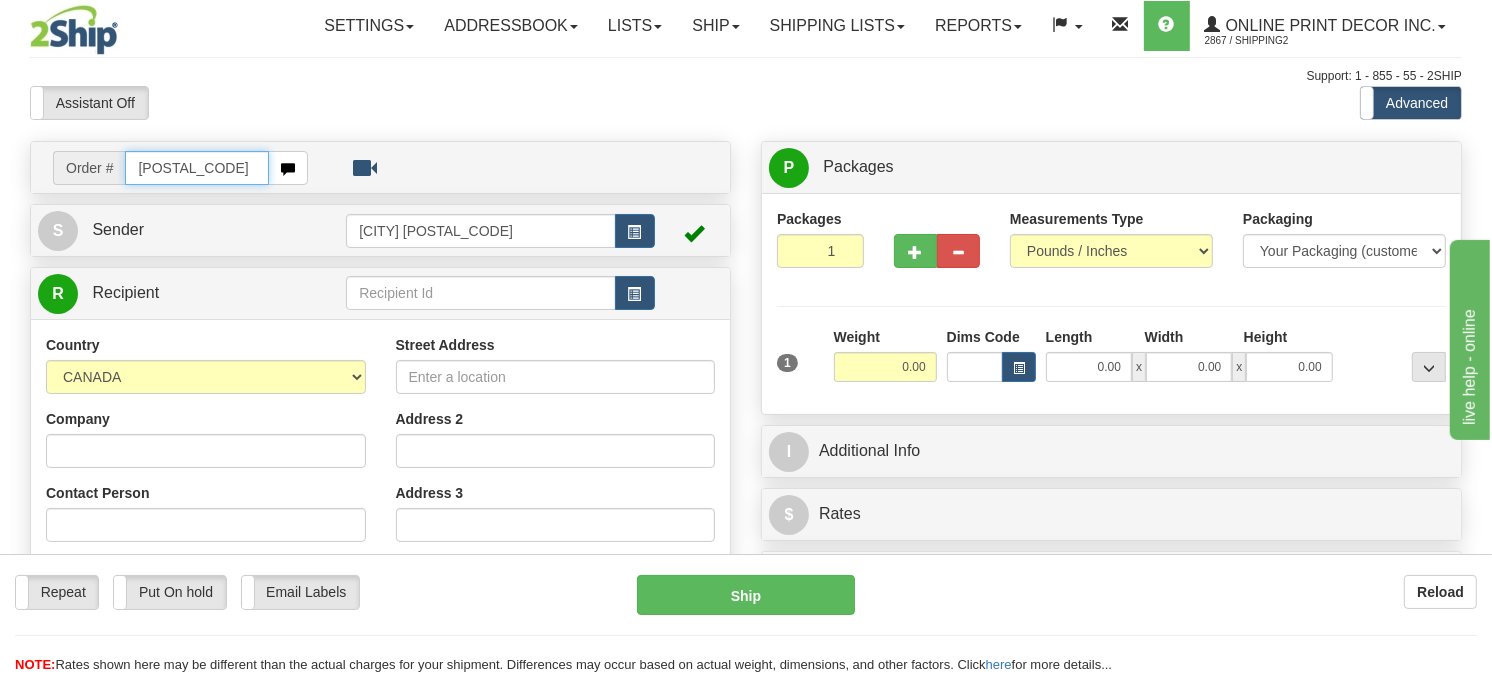 type on "[POSTAL_CODE]" 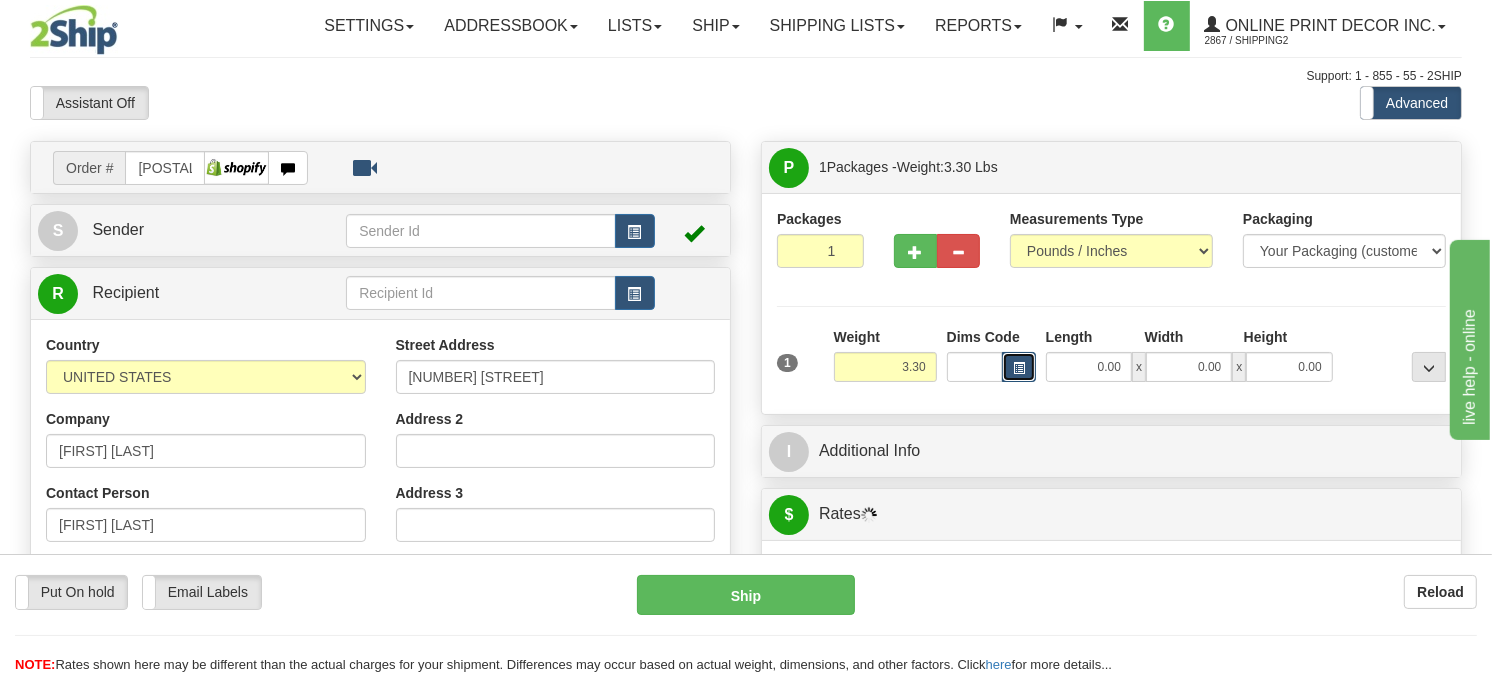 click at bounding box center (1019, 368) 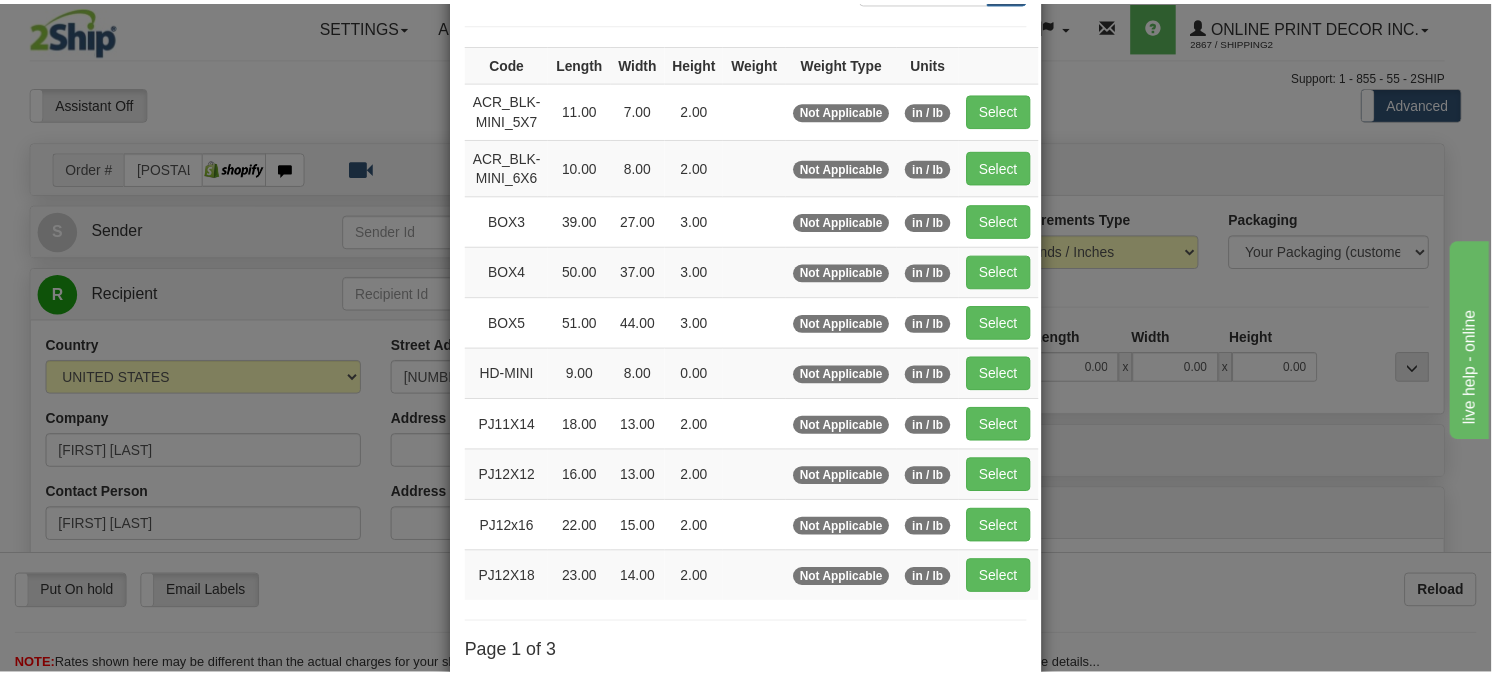scroll, scrollTop: 326, scrollLeft: 0, axis: vertical 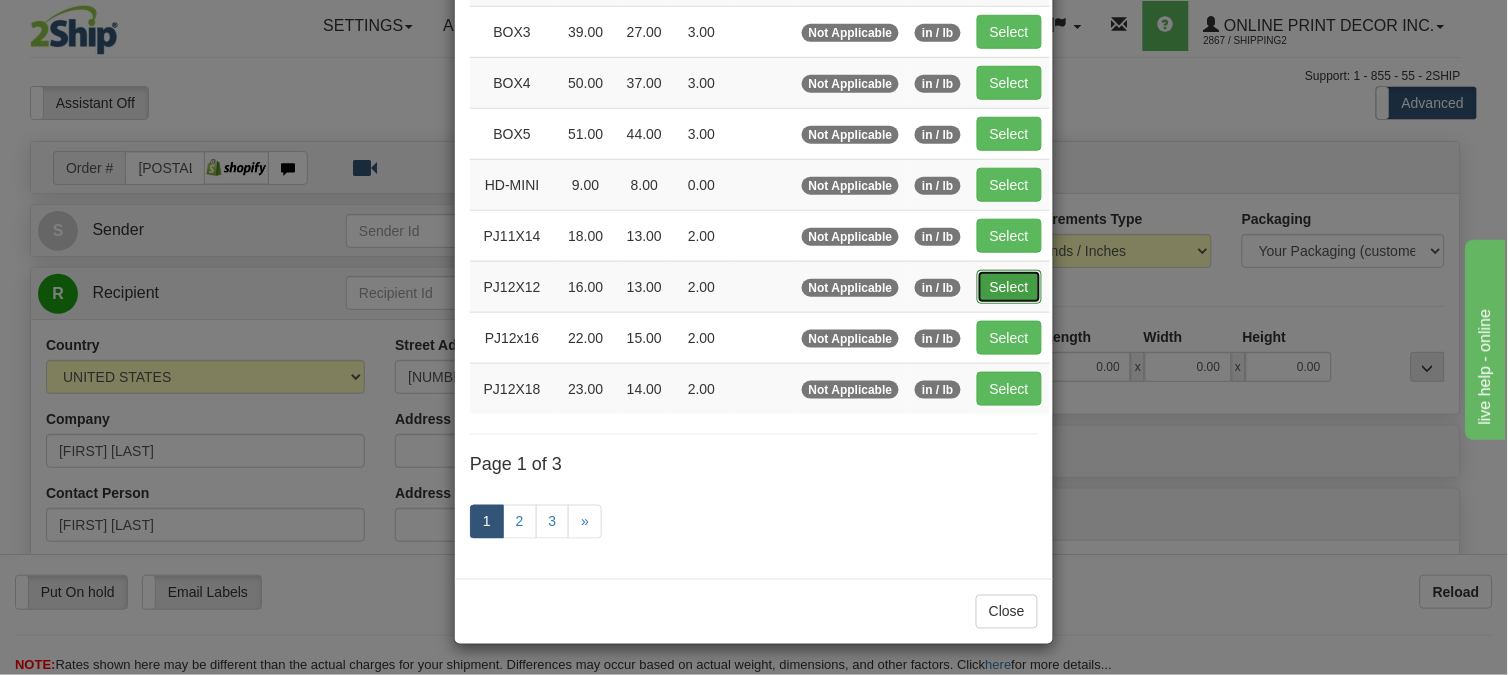 click on "Select" at bounding box center (1009, 287) 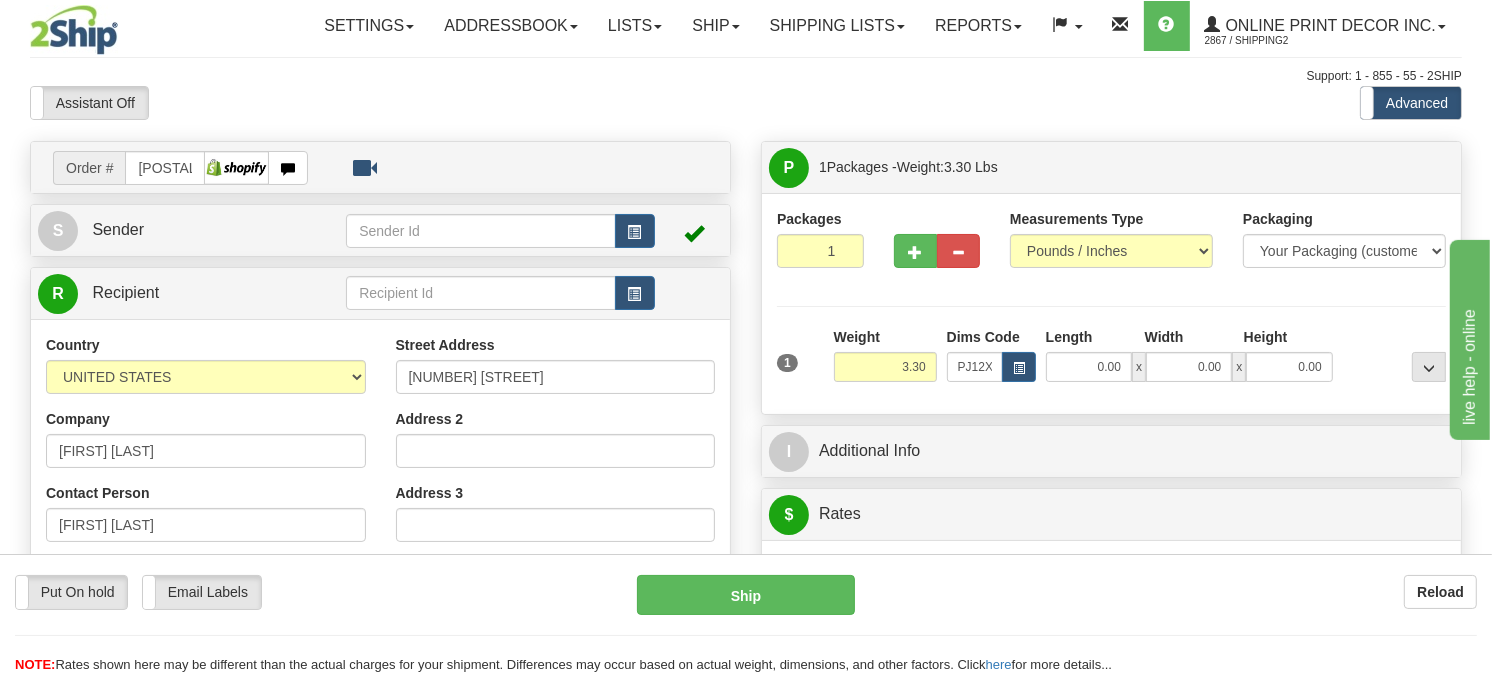 type on "16.00" 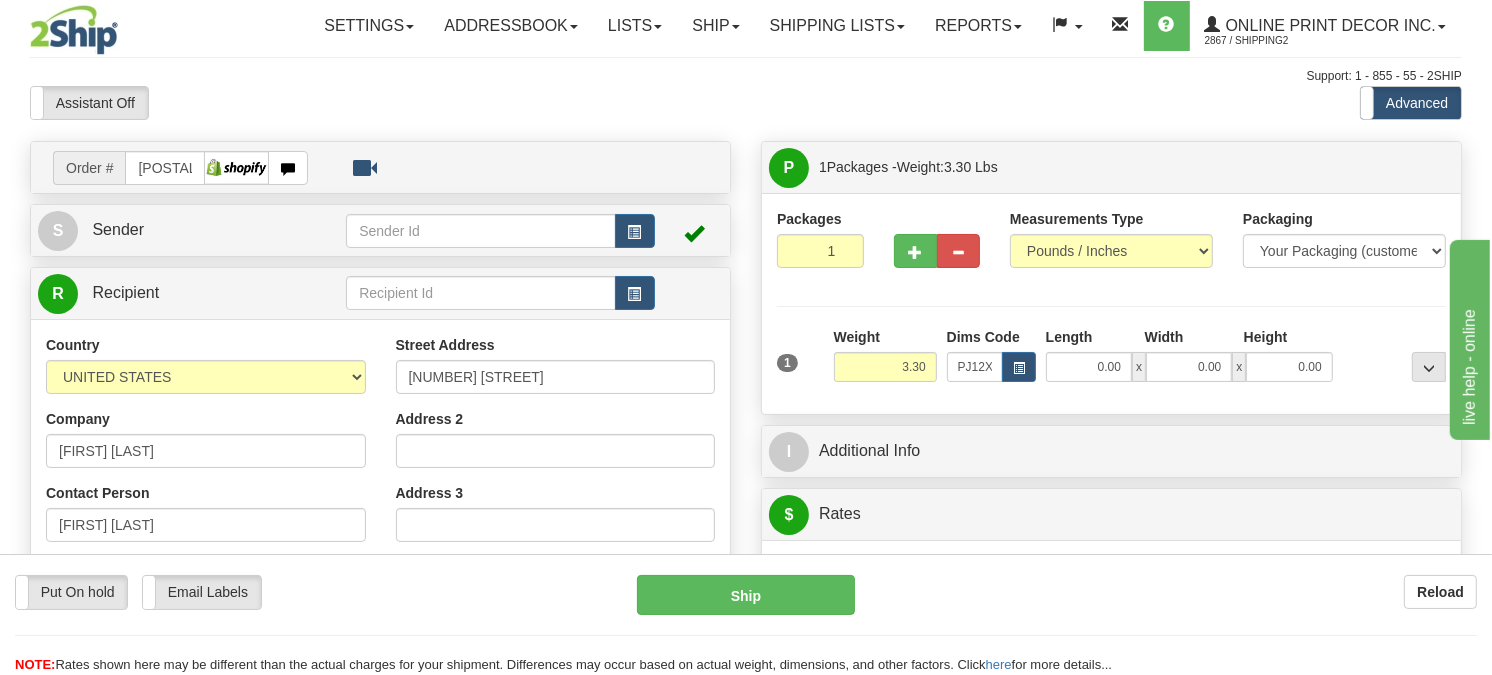 type on "13.00" 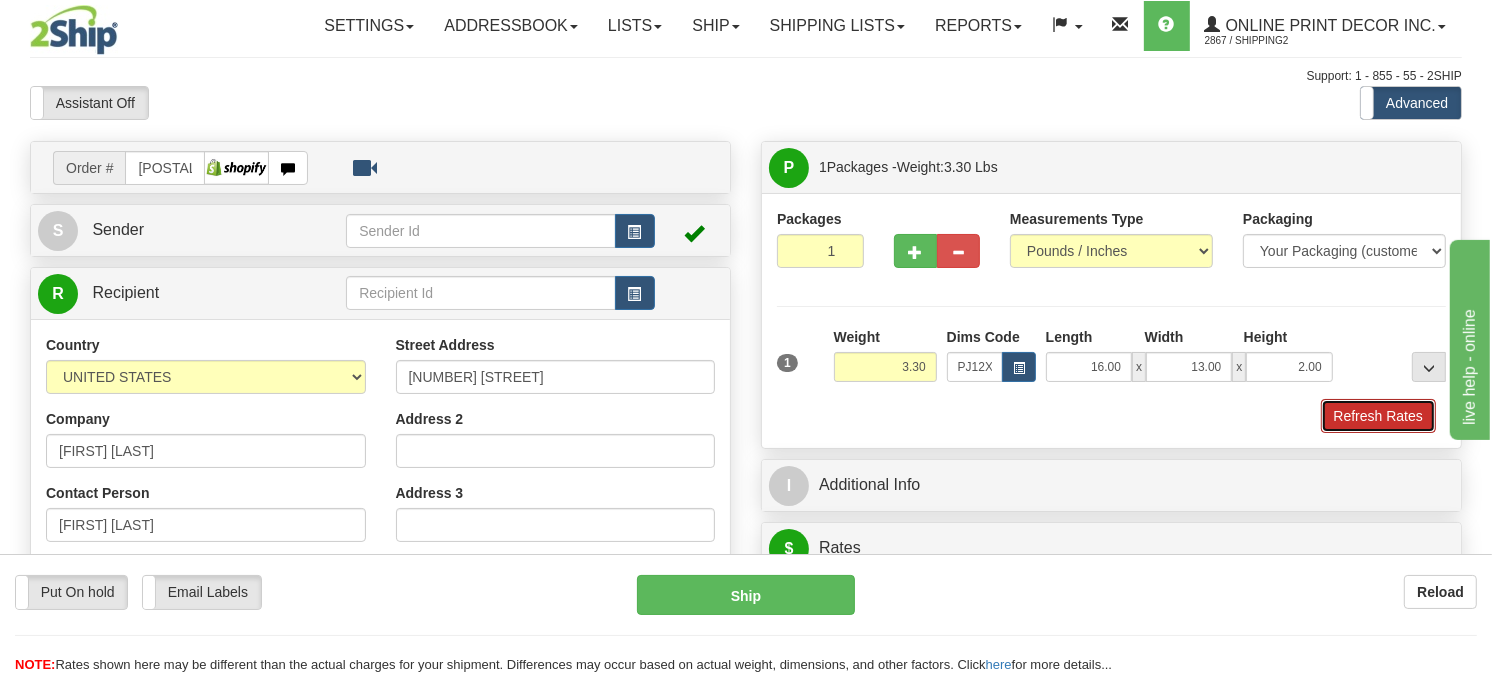 click on "Refresh Rates" at bounding box center [1378, 416] 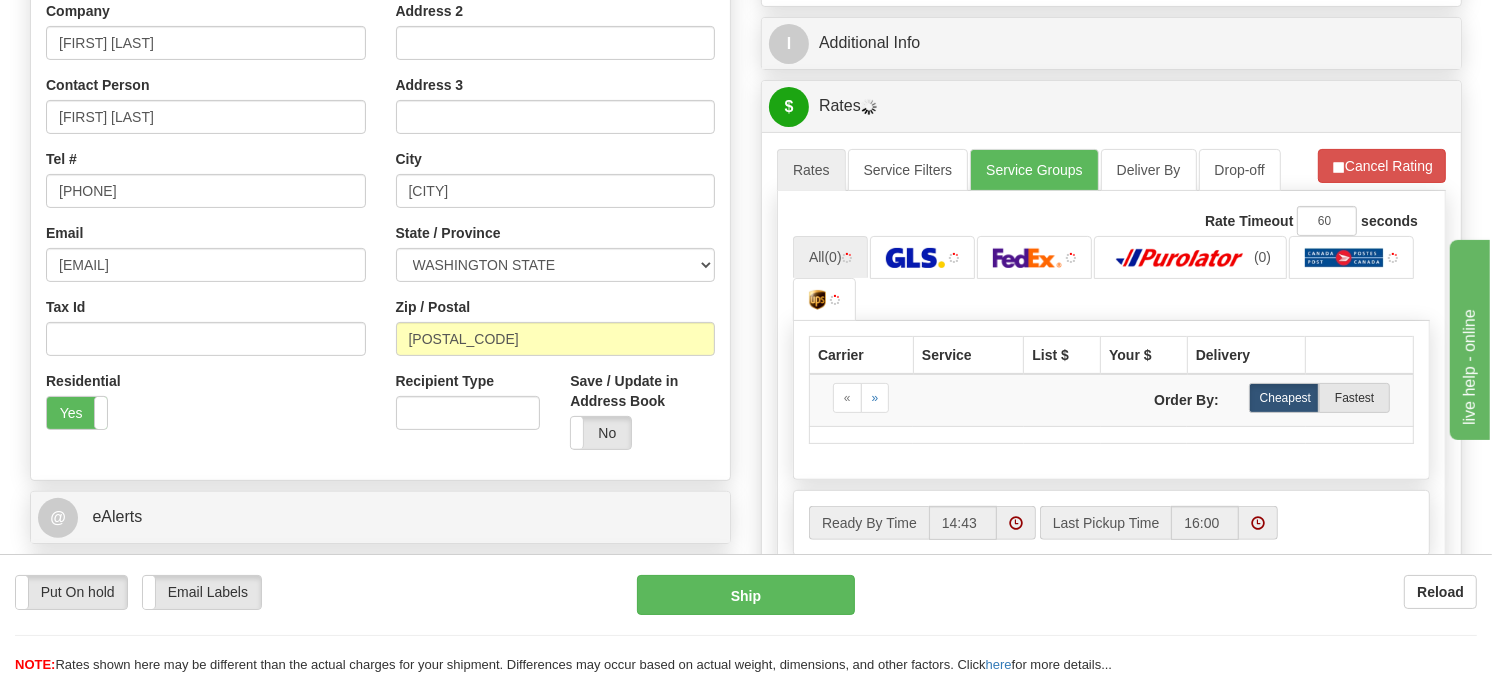 scroll, scrollTop: 523, scrollLeft: 0, axis: vertical 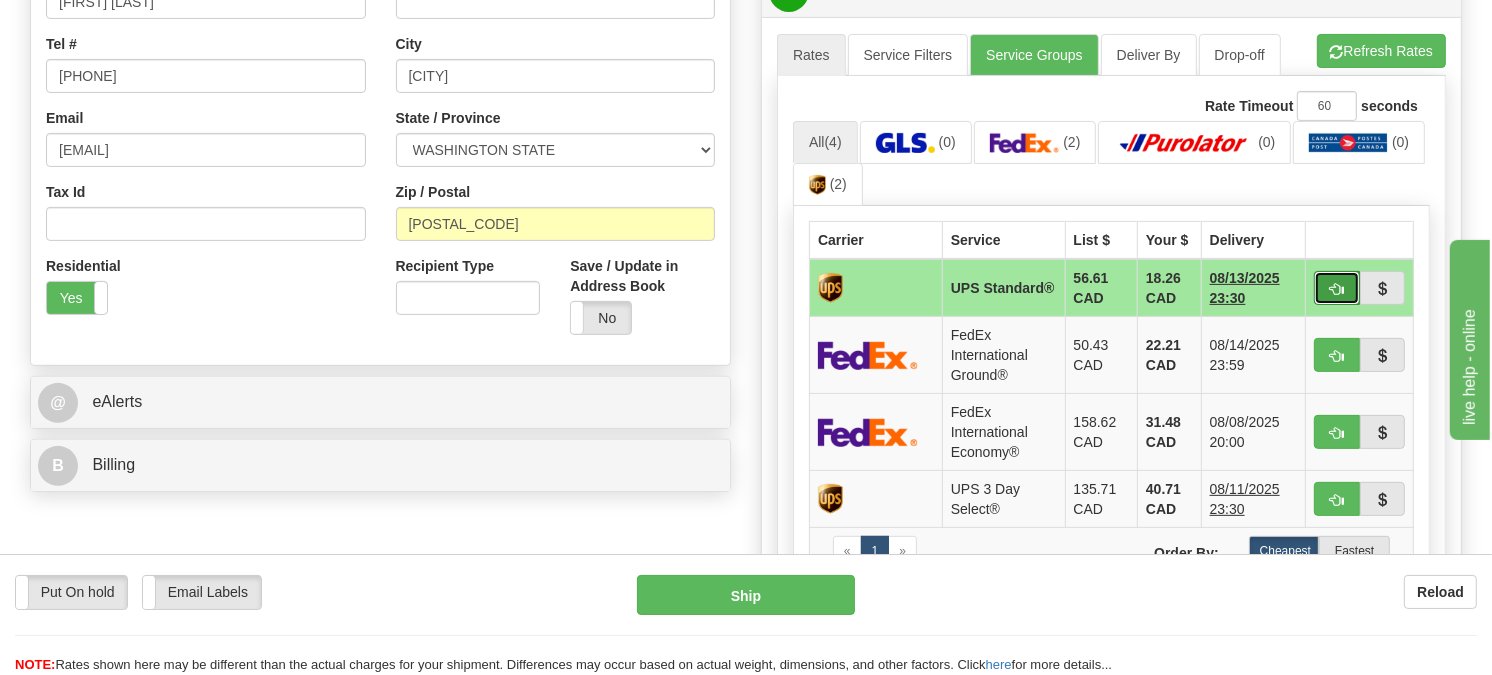 click at bounding box center (1337, 289) 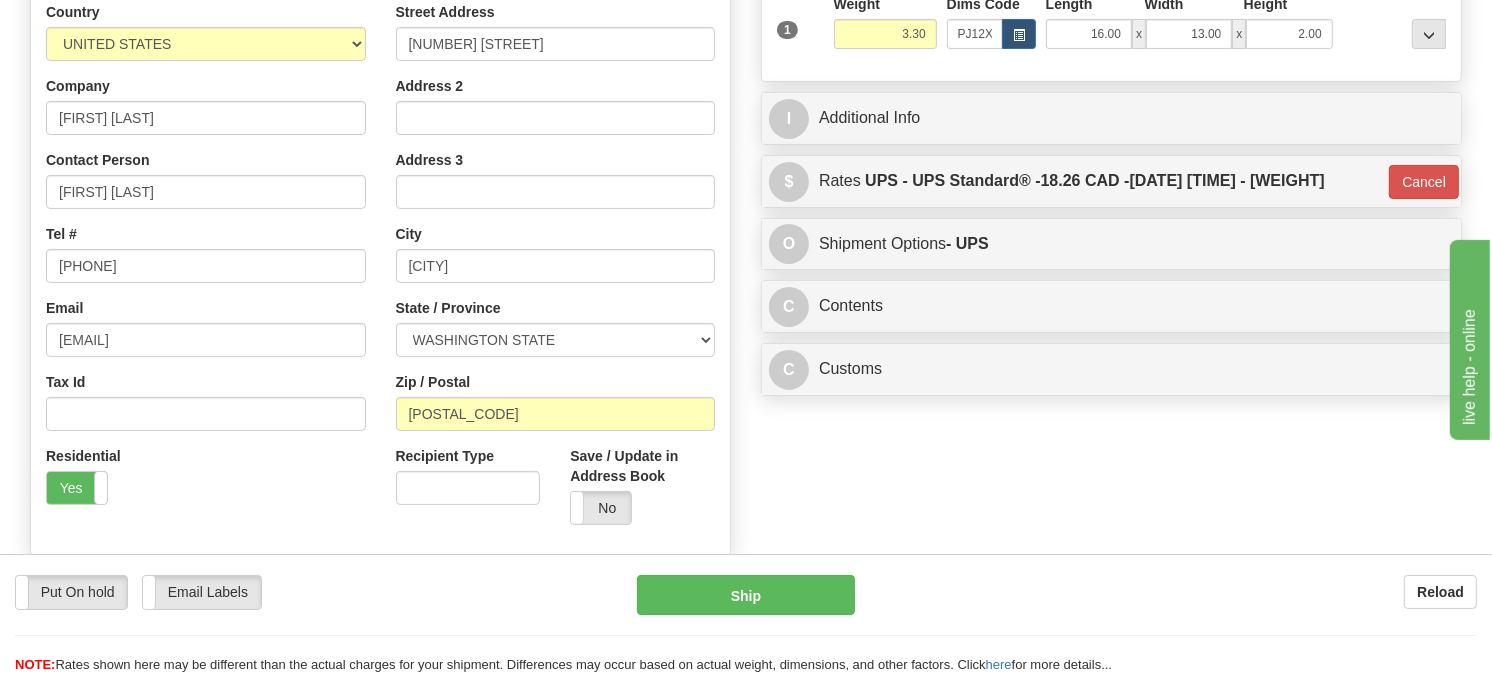 scroll, scrollTop: 301, scrollLeft: 0, axis: vertical 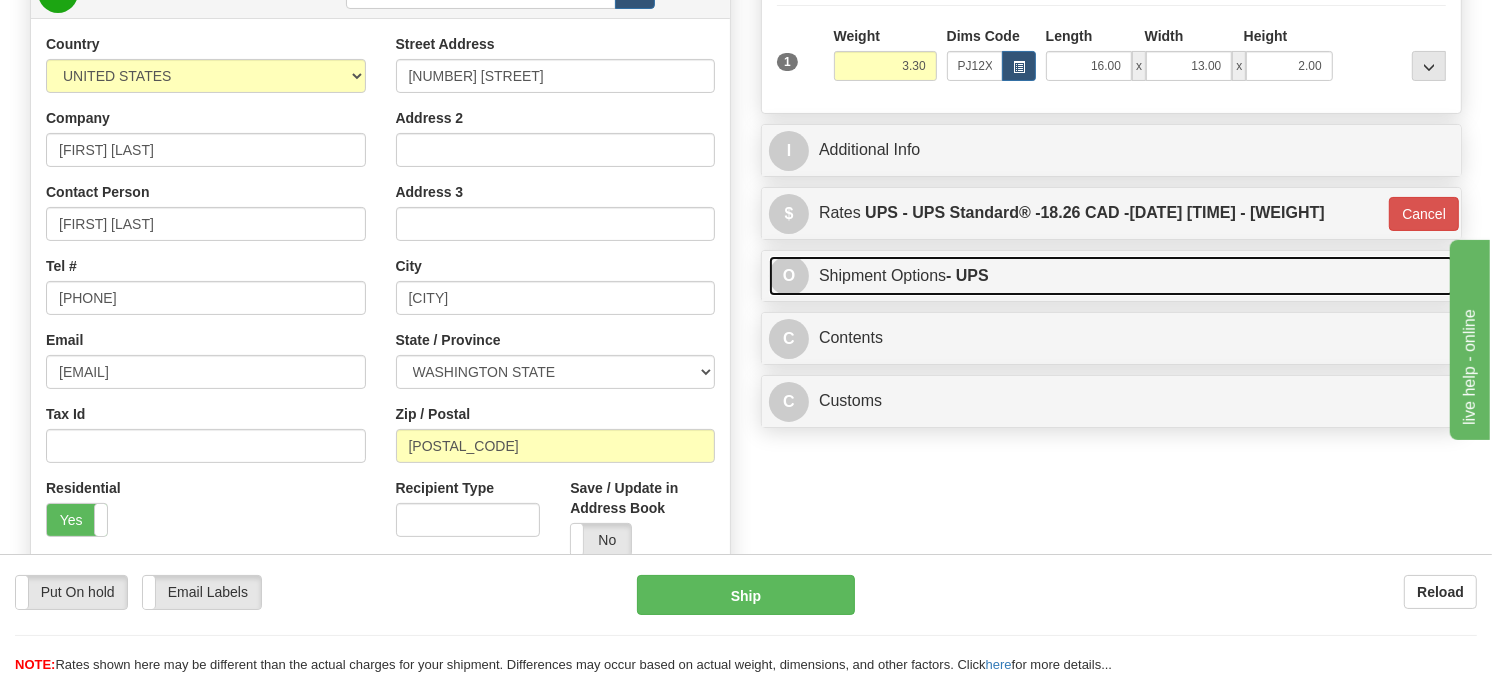 click on "- UPS" at bounding box center (967, 275) 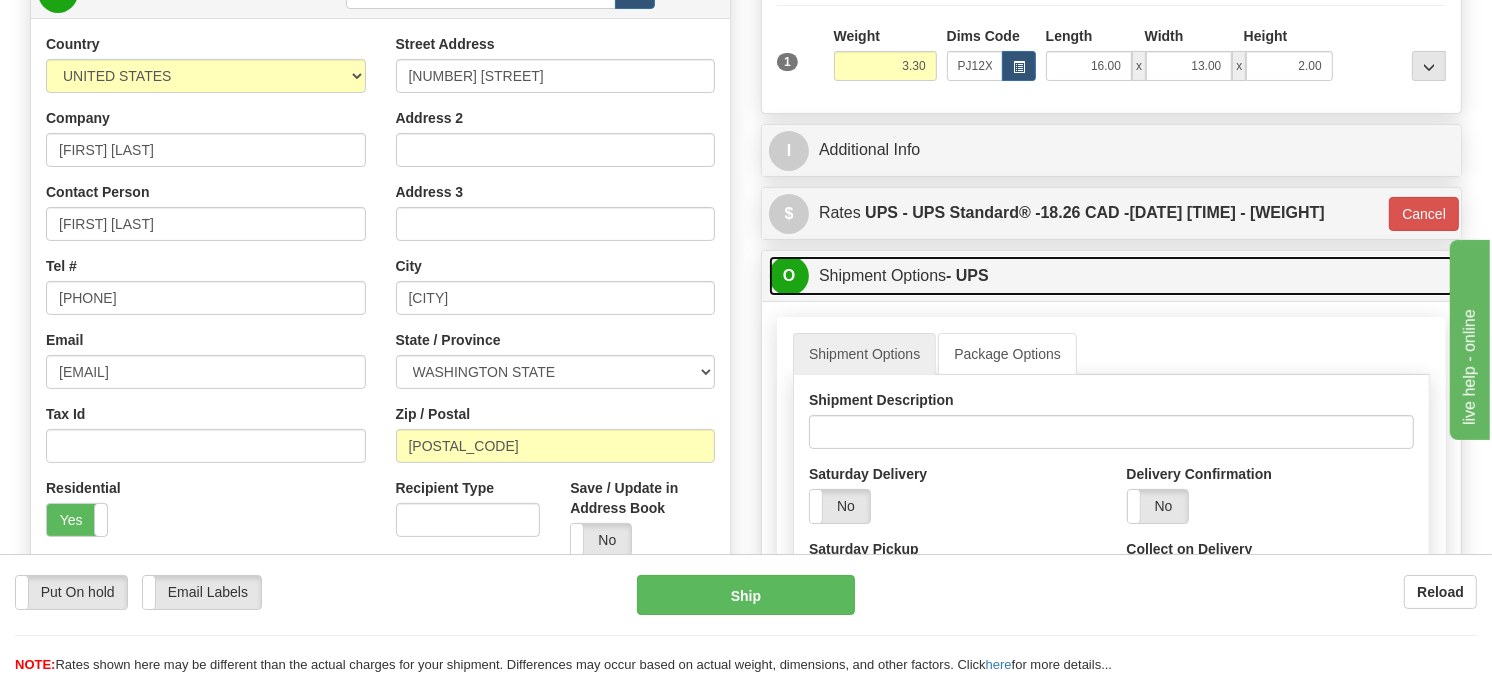 click on "- UPS" at bounding box center [967, 275] 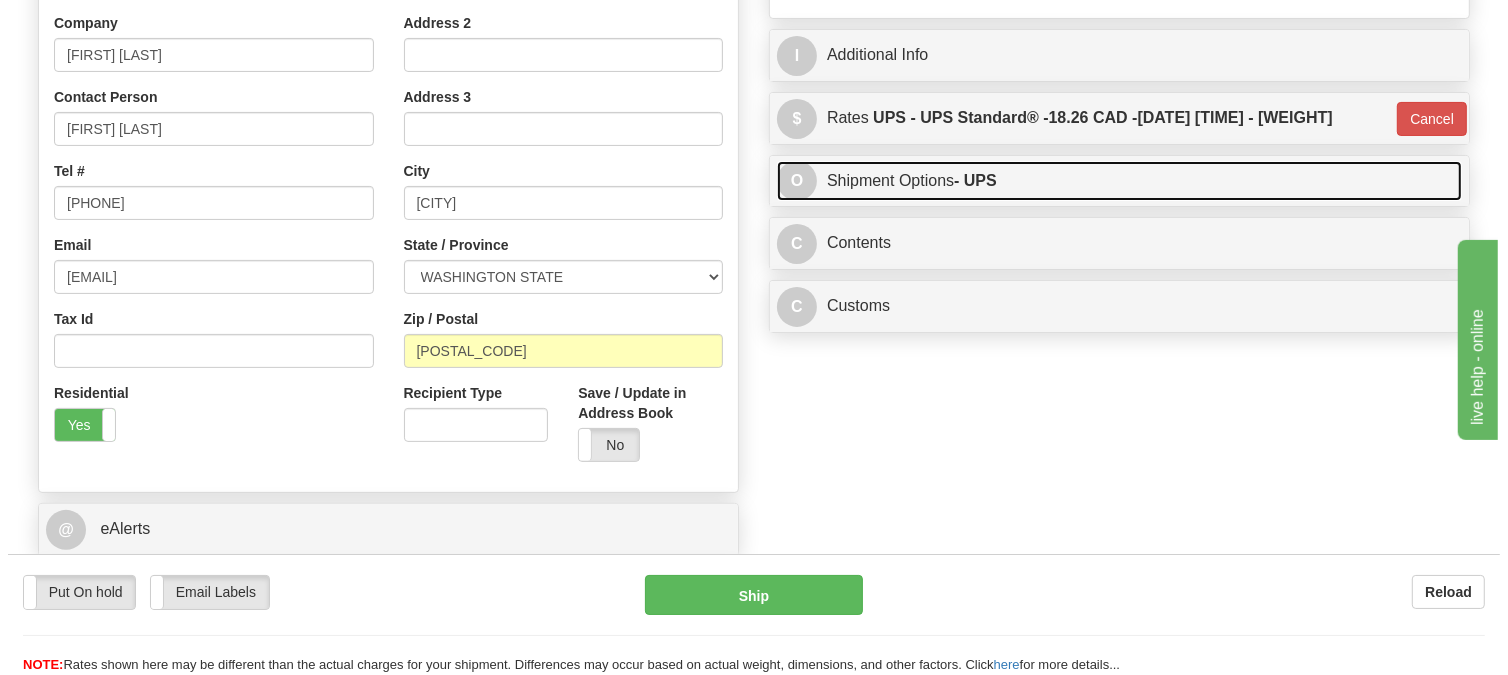 scroll, scrollTop: 523, scrollLeft: 0, axis: vertical 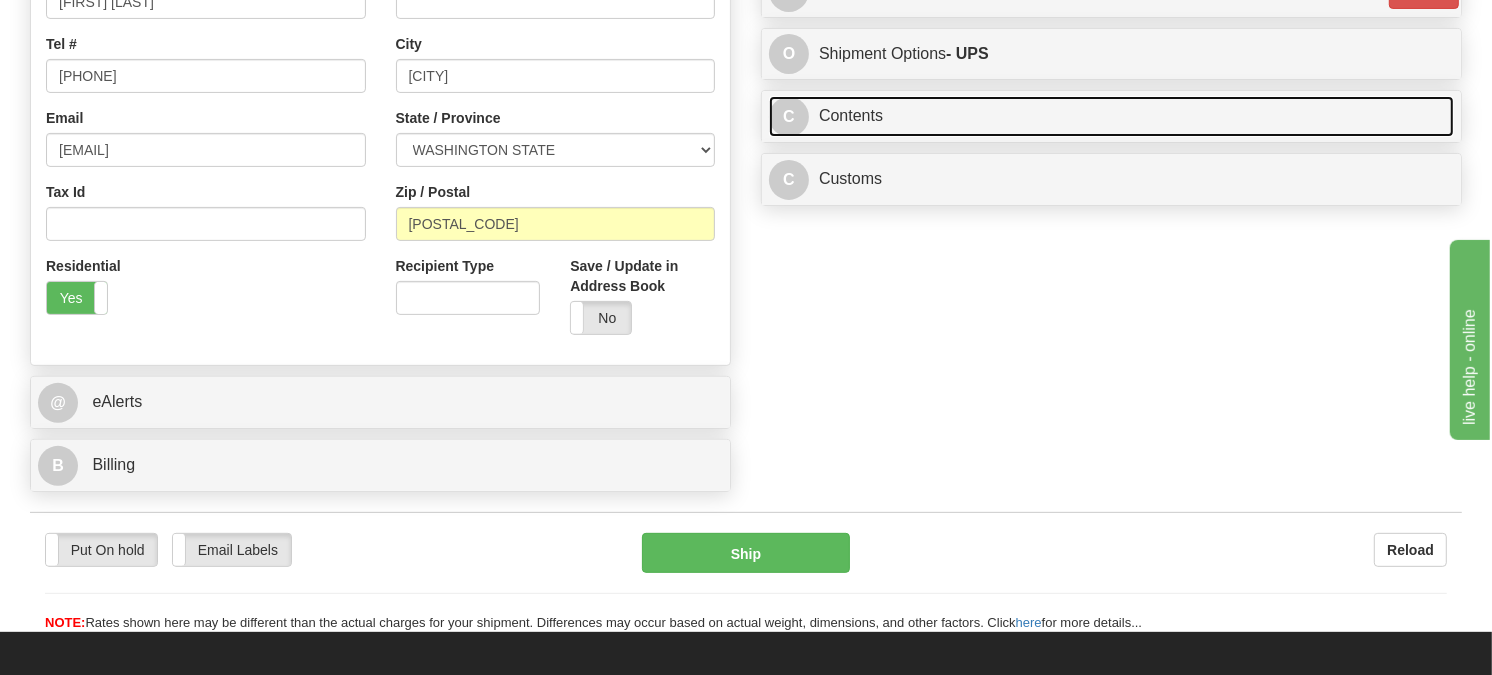 click on "C Contents" at bounding box center [1111, 116] 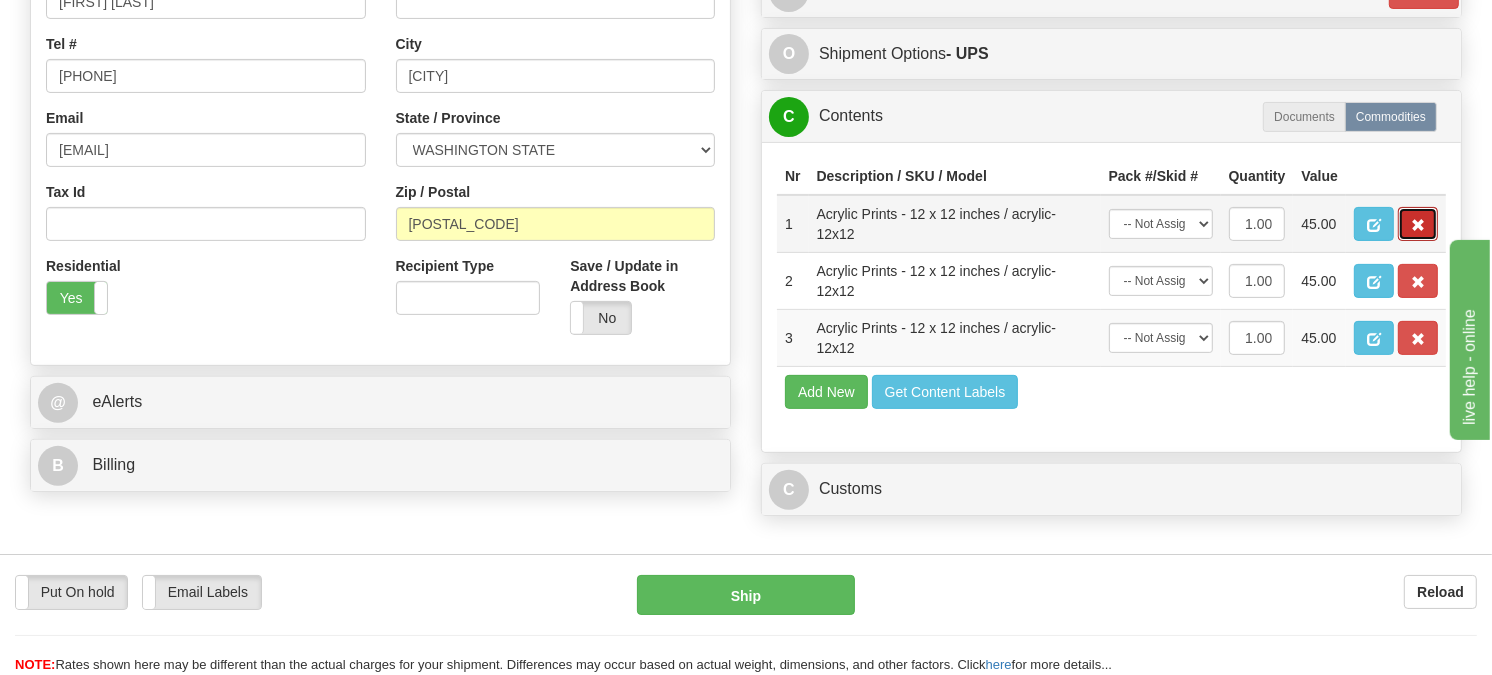 click at bounding box center [1418, 224] 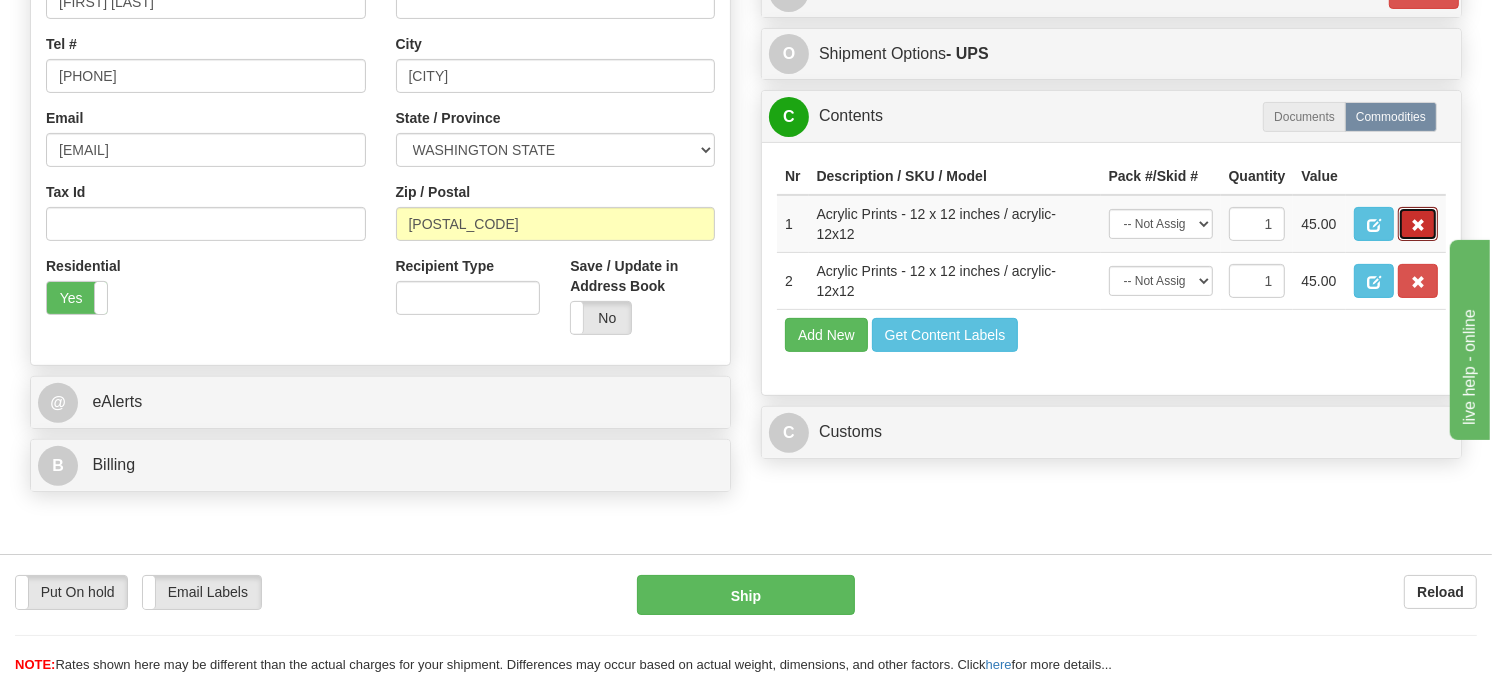 click at bounding box center (1418, 224) 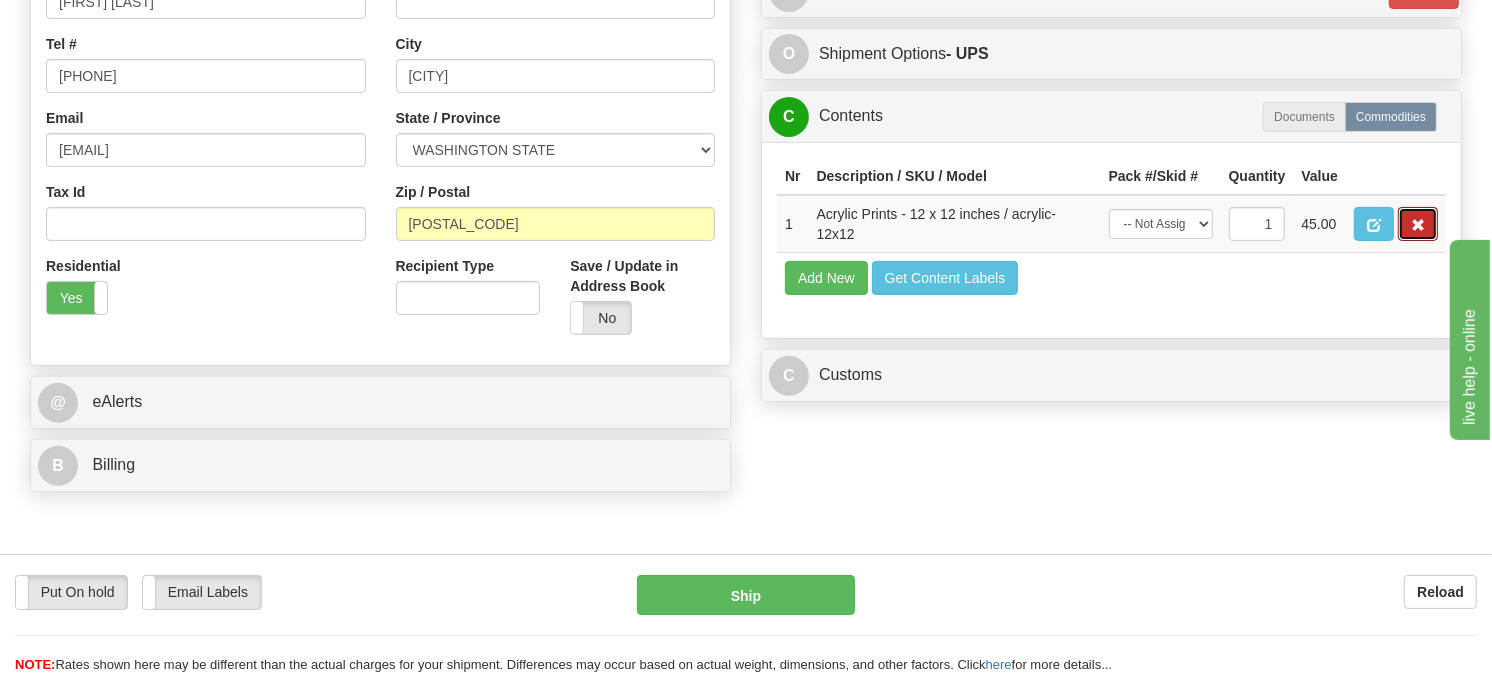 click at bounding box center [1418, 224] 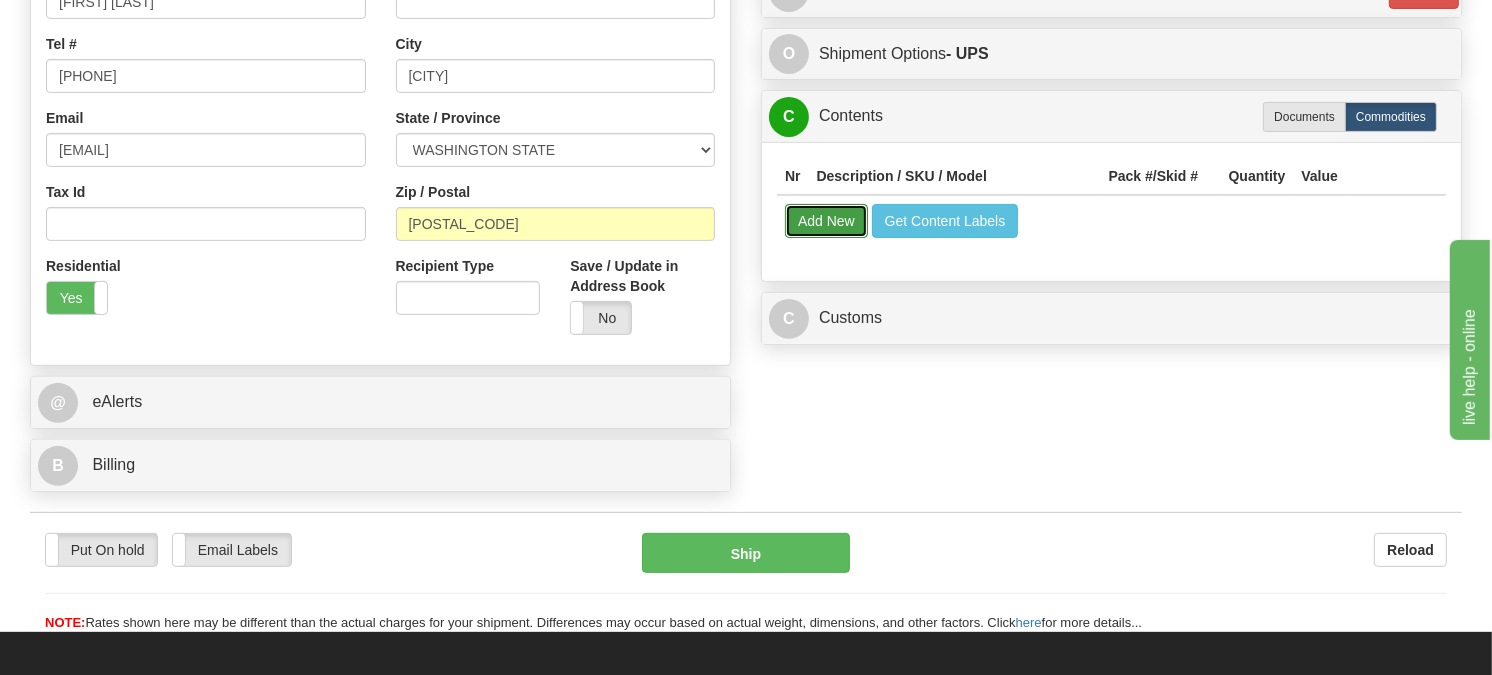 click on "Add New" at bounding box center [826, 221] 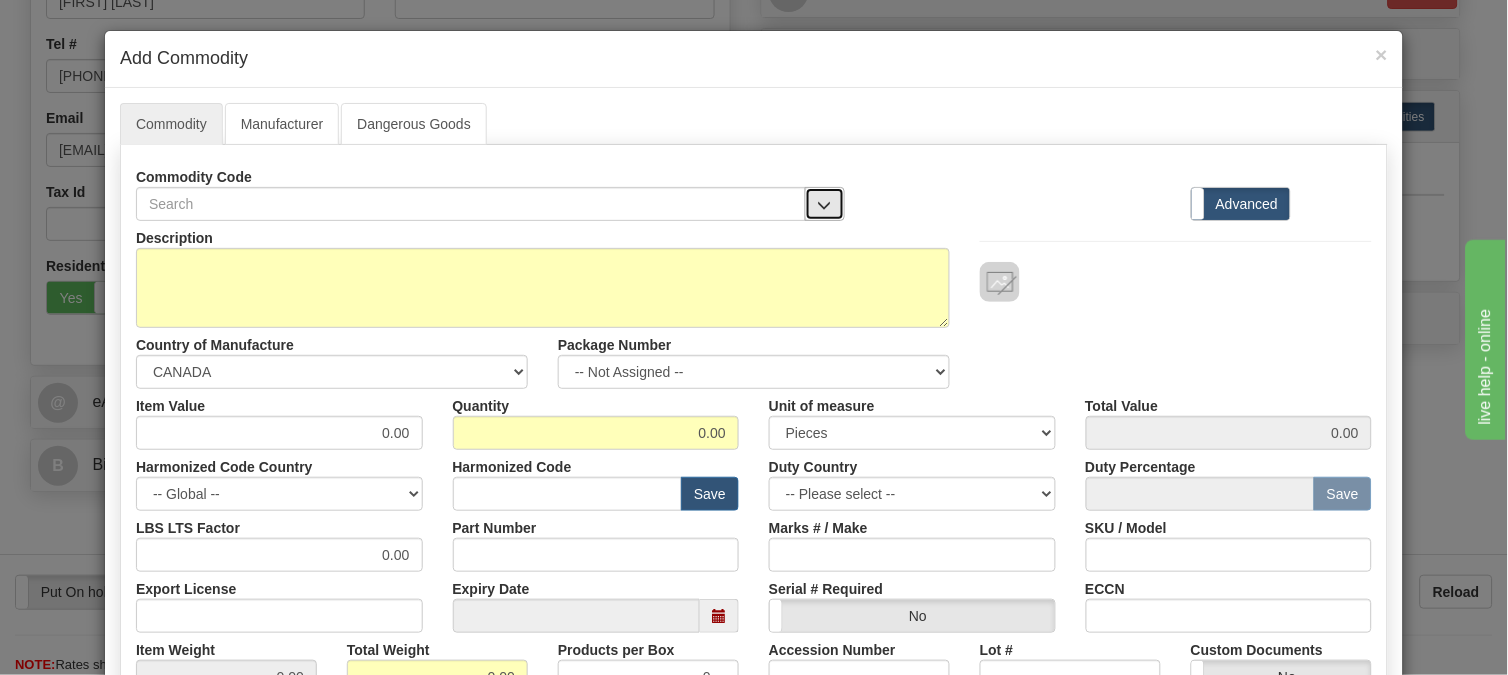 click at bounding box center [825, 205] 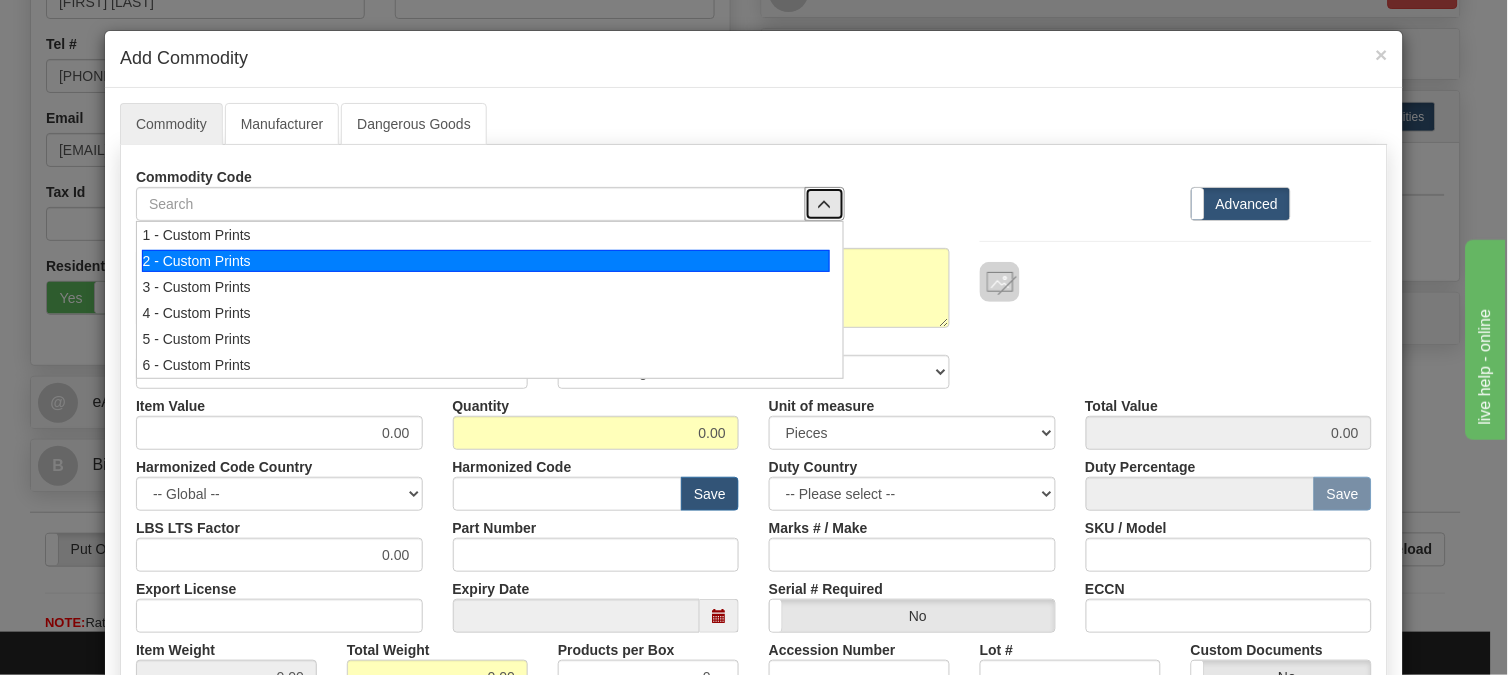 click on "2 - Custom Prints" at bounding box center [486, 261] 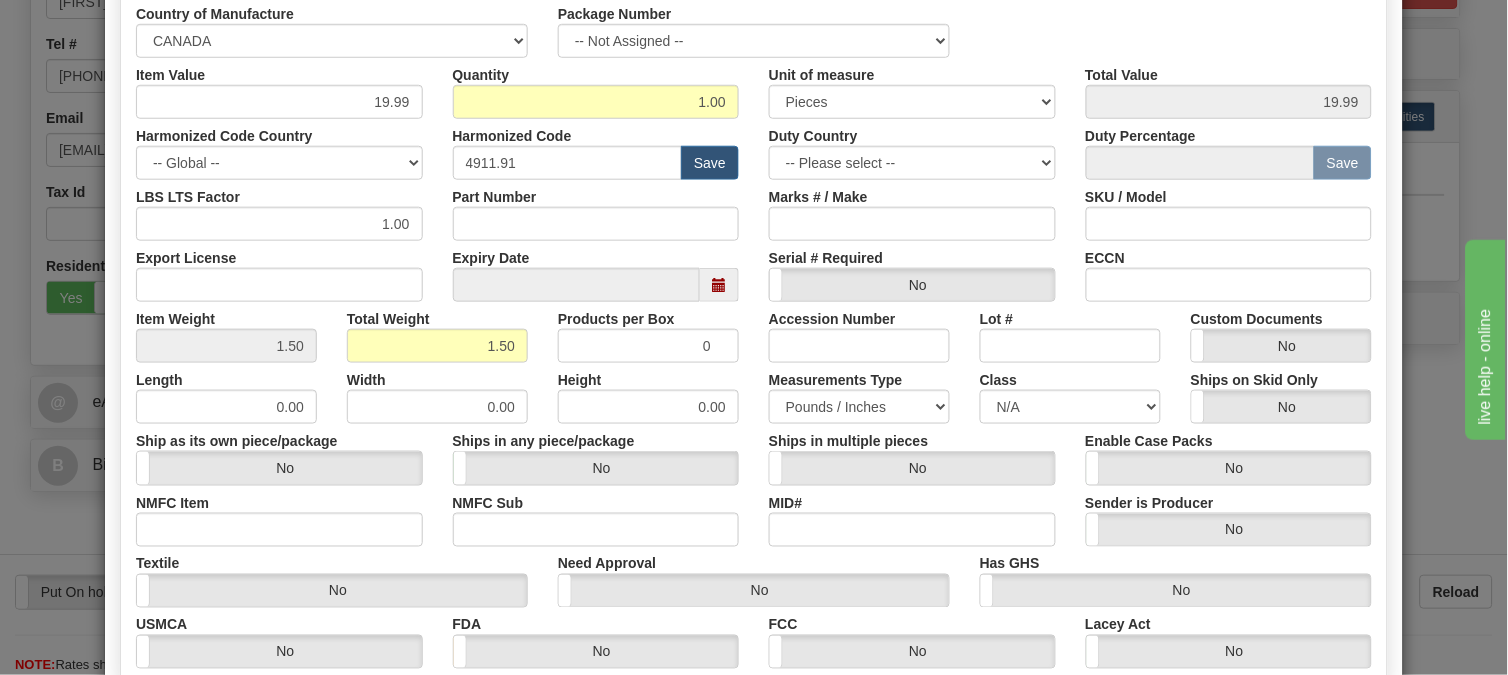 scroll, scrollTop: 462, scrollLeft: 0, axis: vertical 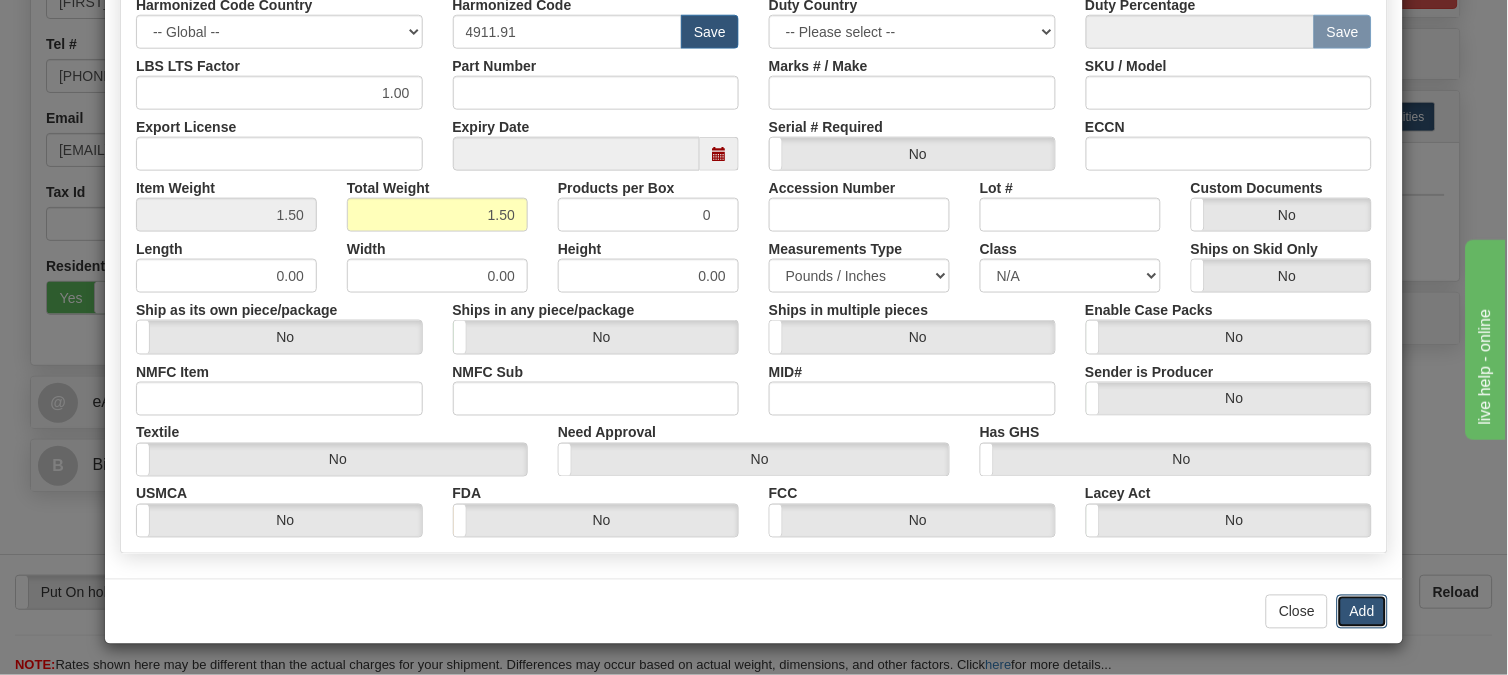 click on "Add" at bounding box center [1362, 612] 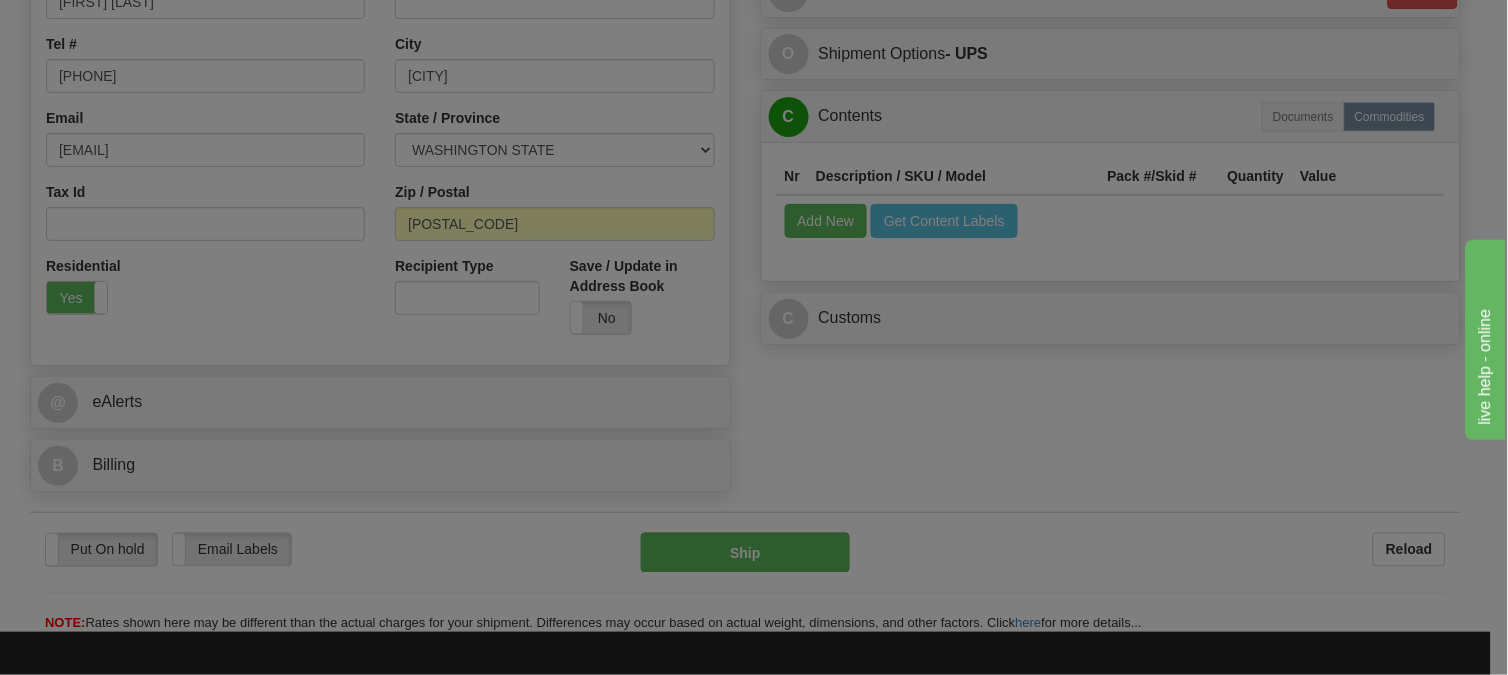 scroll, scrollTop: 0, scrollLeft: 0, axis: both 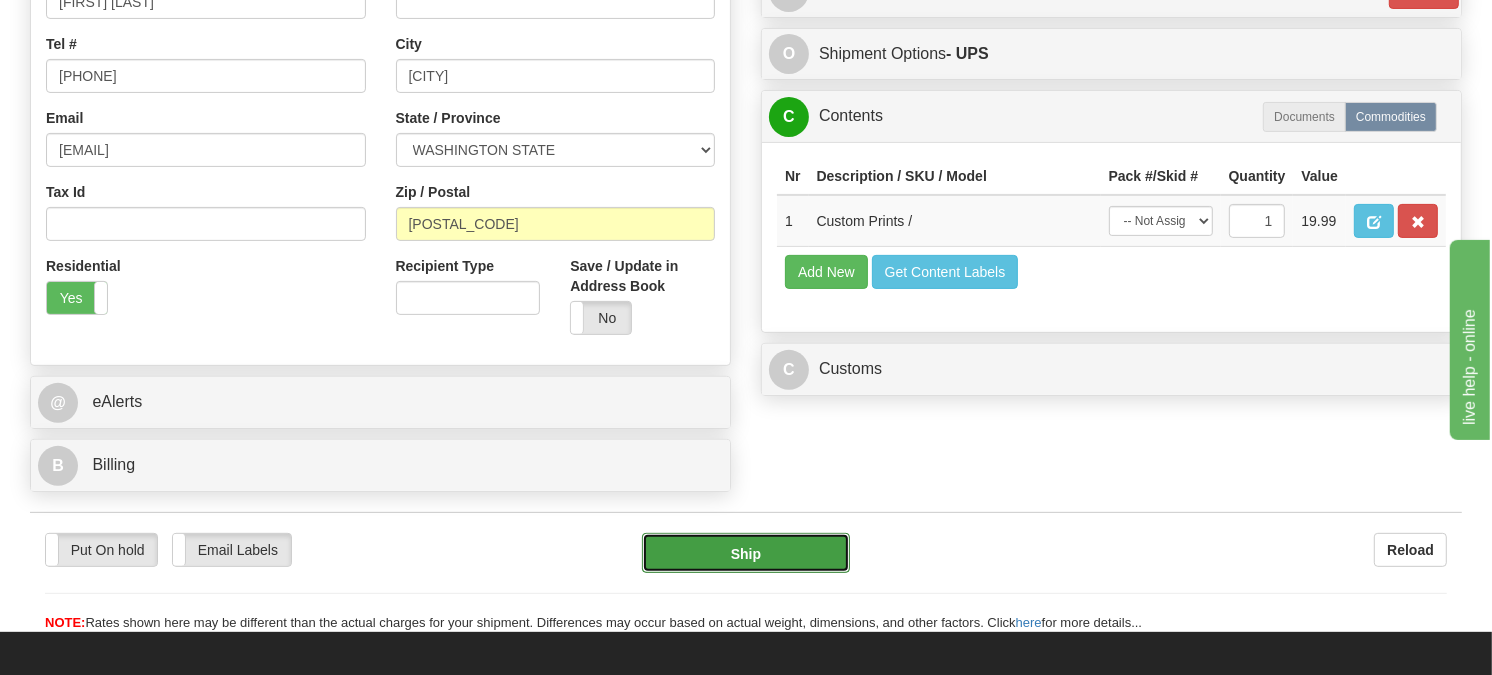 click on "Ship" at bounding box center (746, 553) 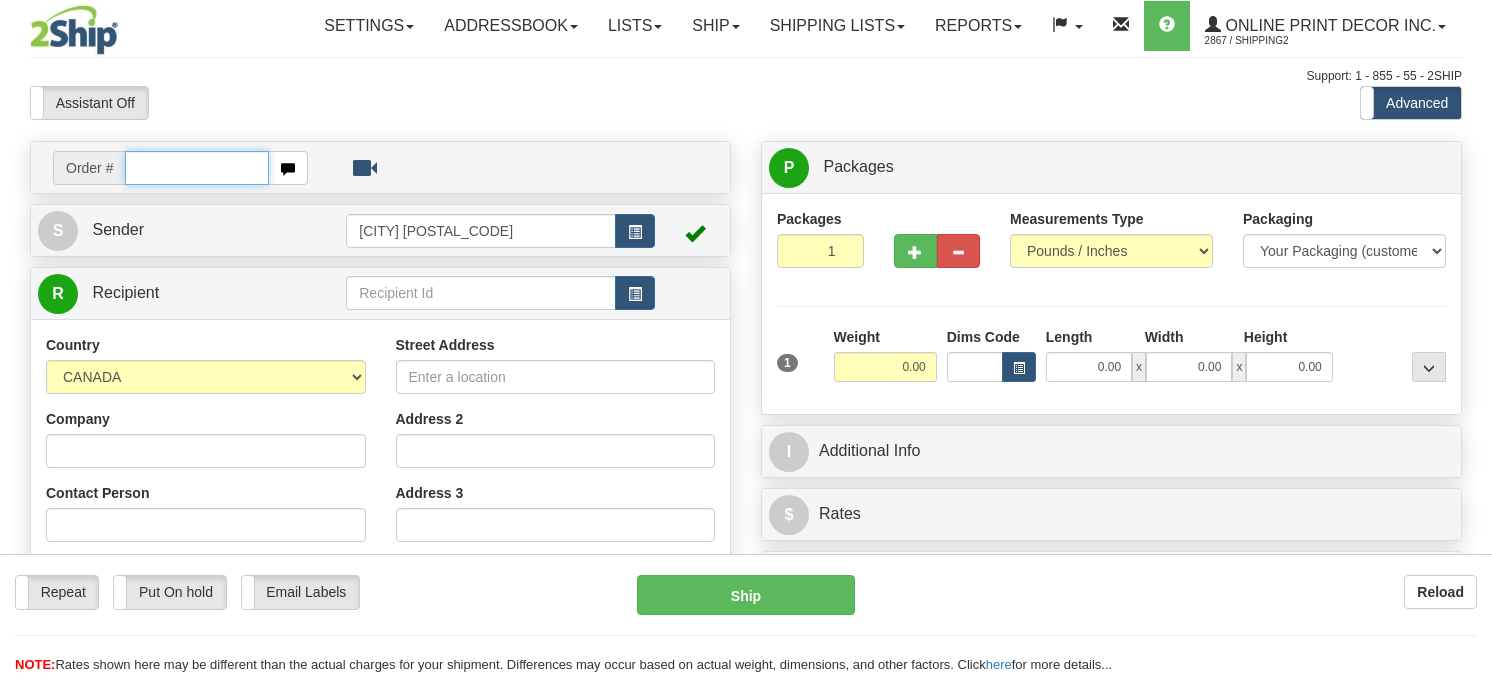 scroll, scrollTop: 0, scrollLeft: 0, axis: both 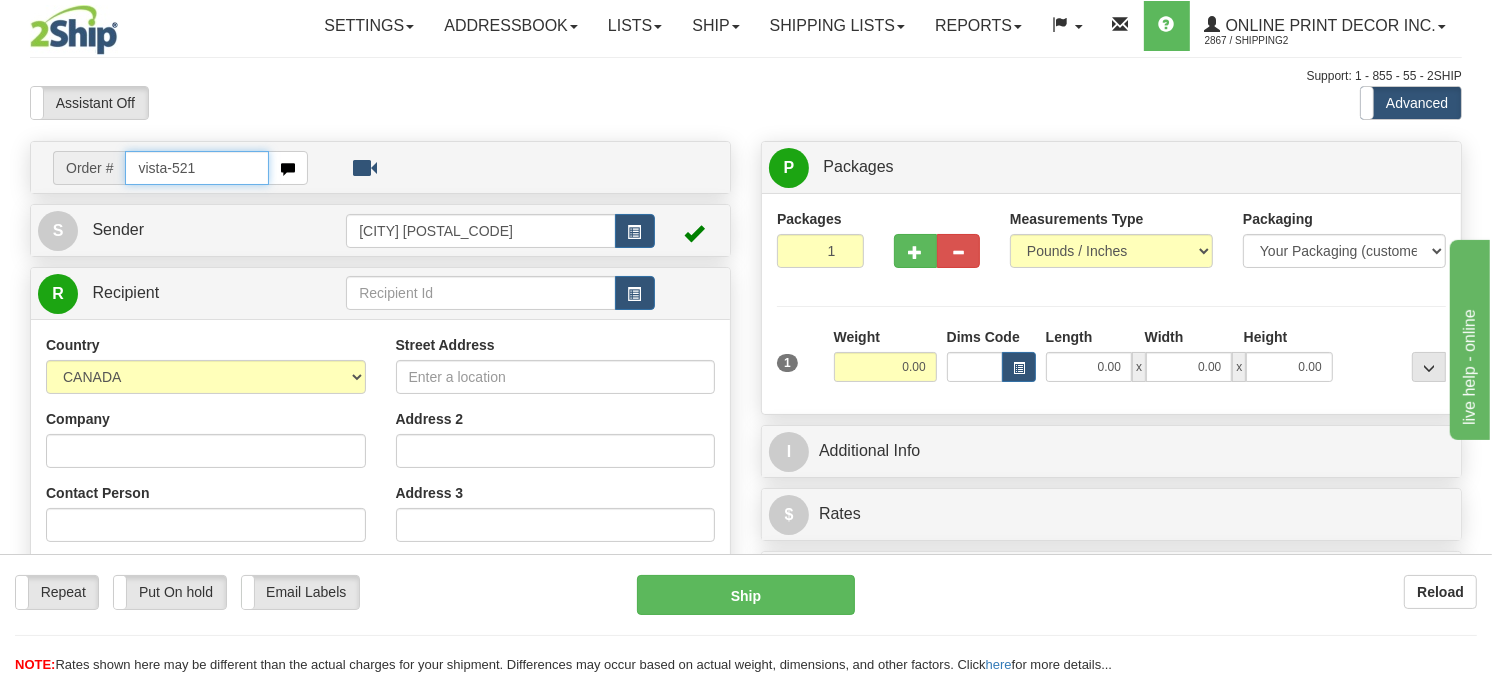 type on "vista-5214" 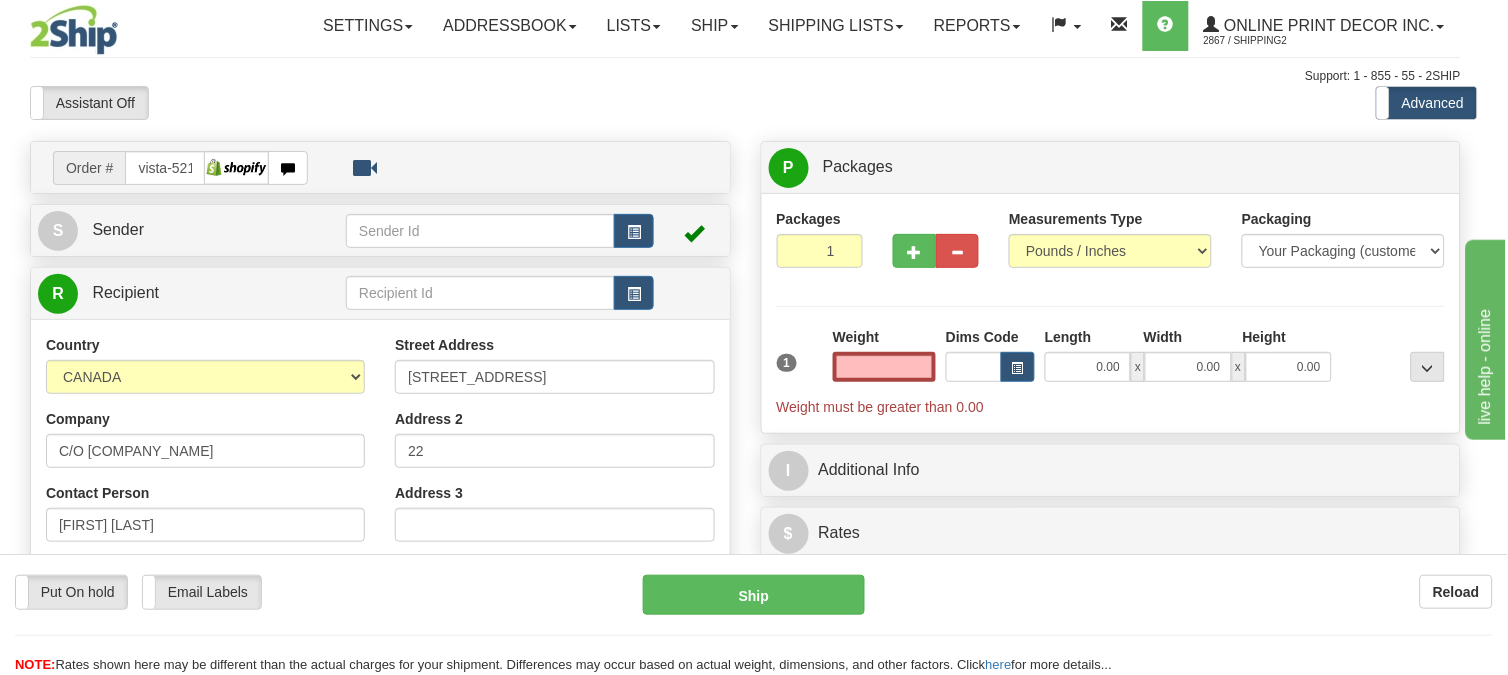 type on "GARIBALDI HIGHLANDS" 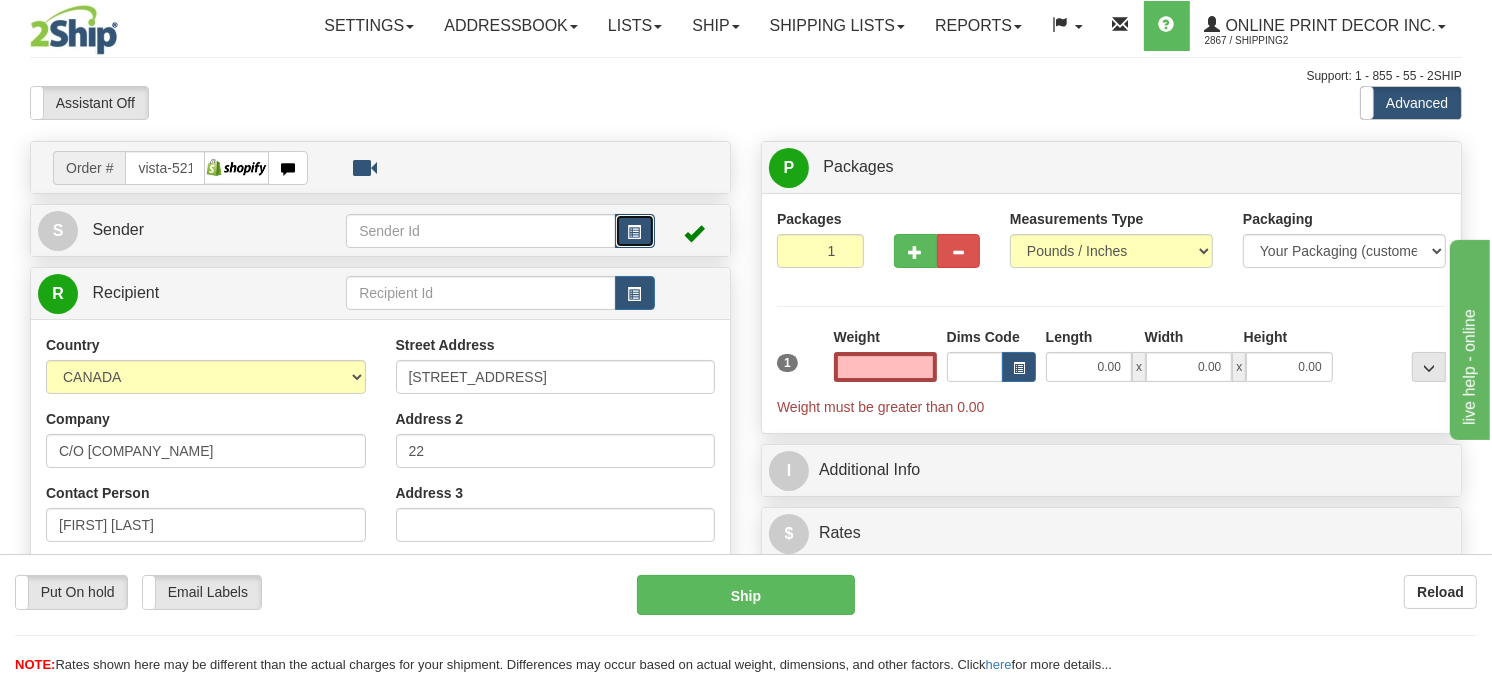 type on "0.00" 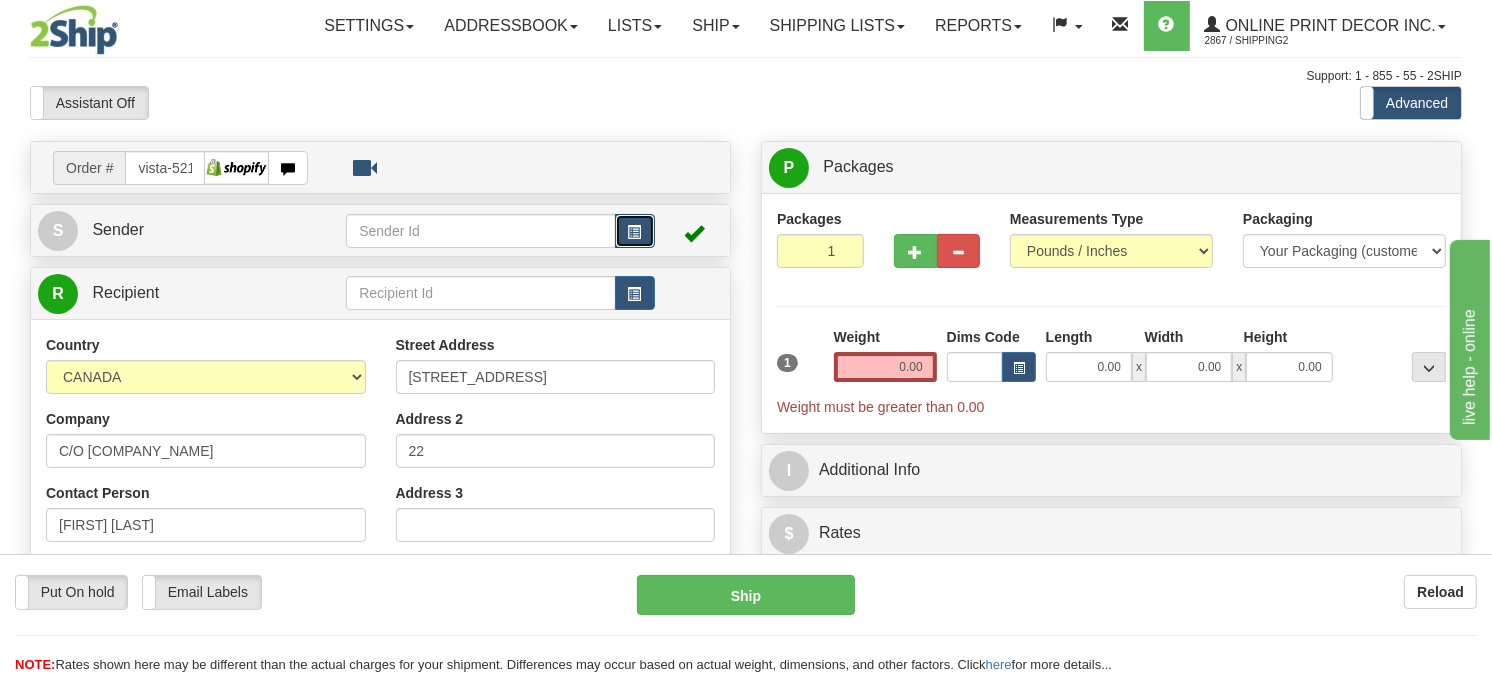 click at bounding box center (635, 231) 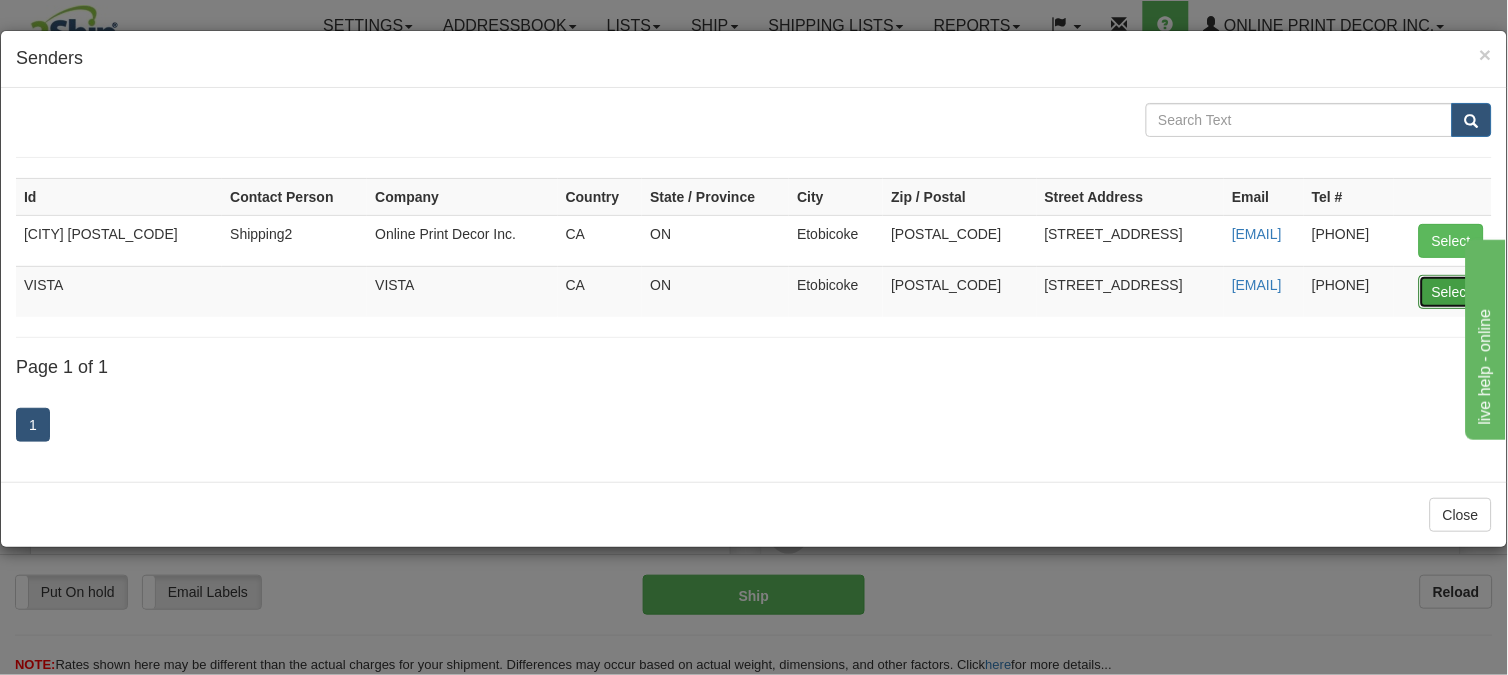 click on "Select" at bounding box center [1451, 292] 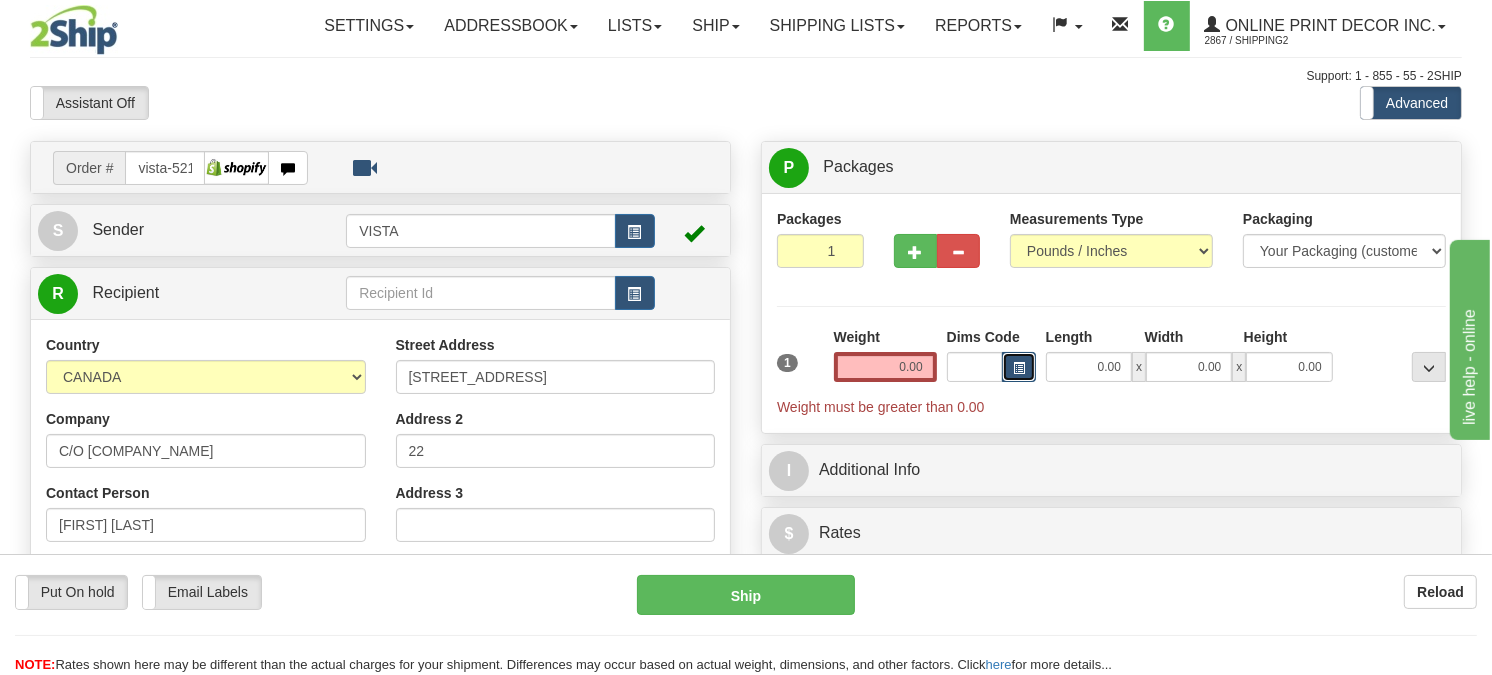 click at bounding box center (1019, 367) 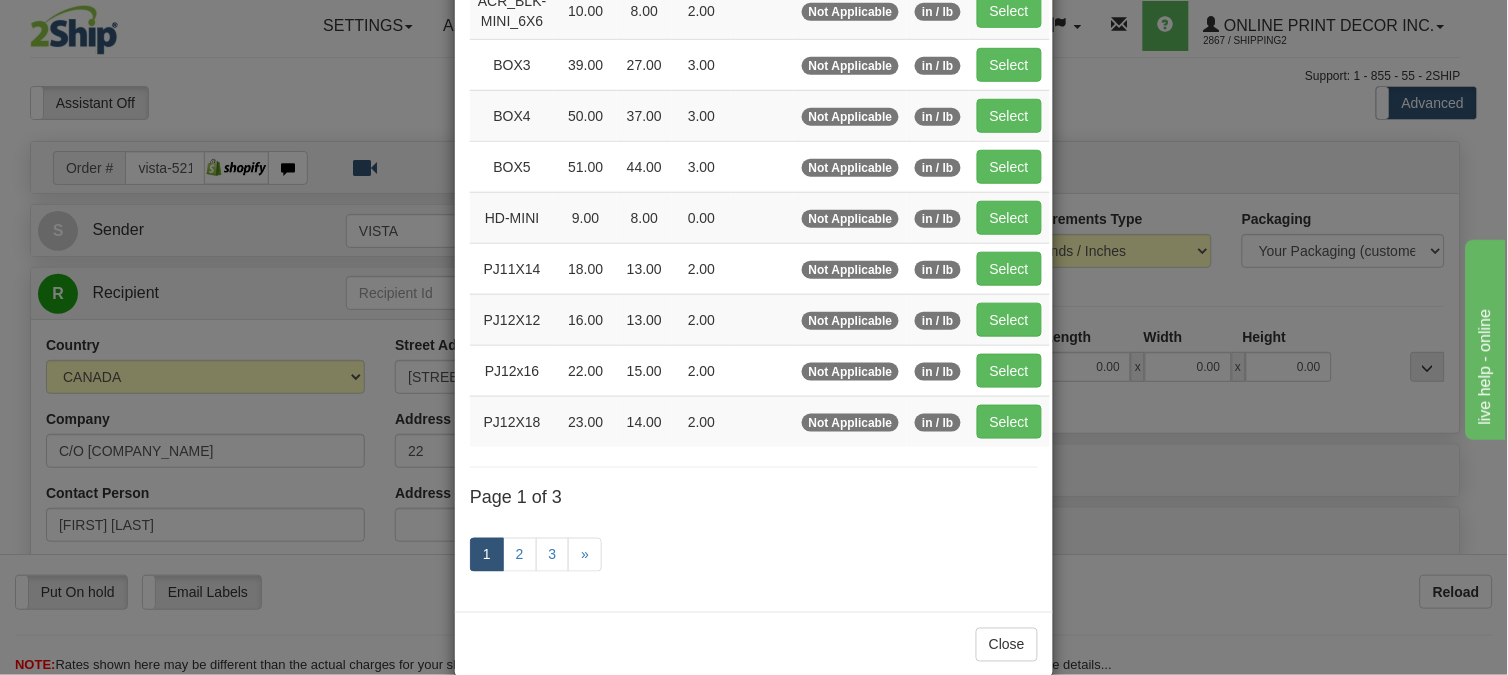 scroll, scrollTop: 326, scrollLeft: 0, axis: vertical 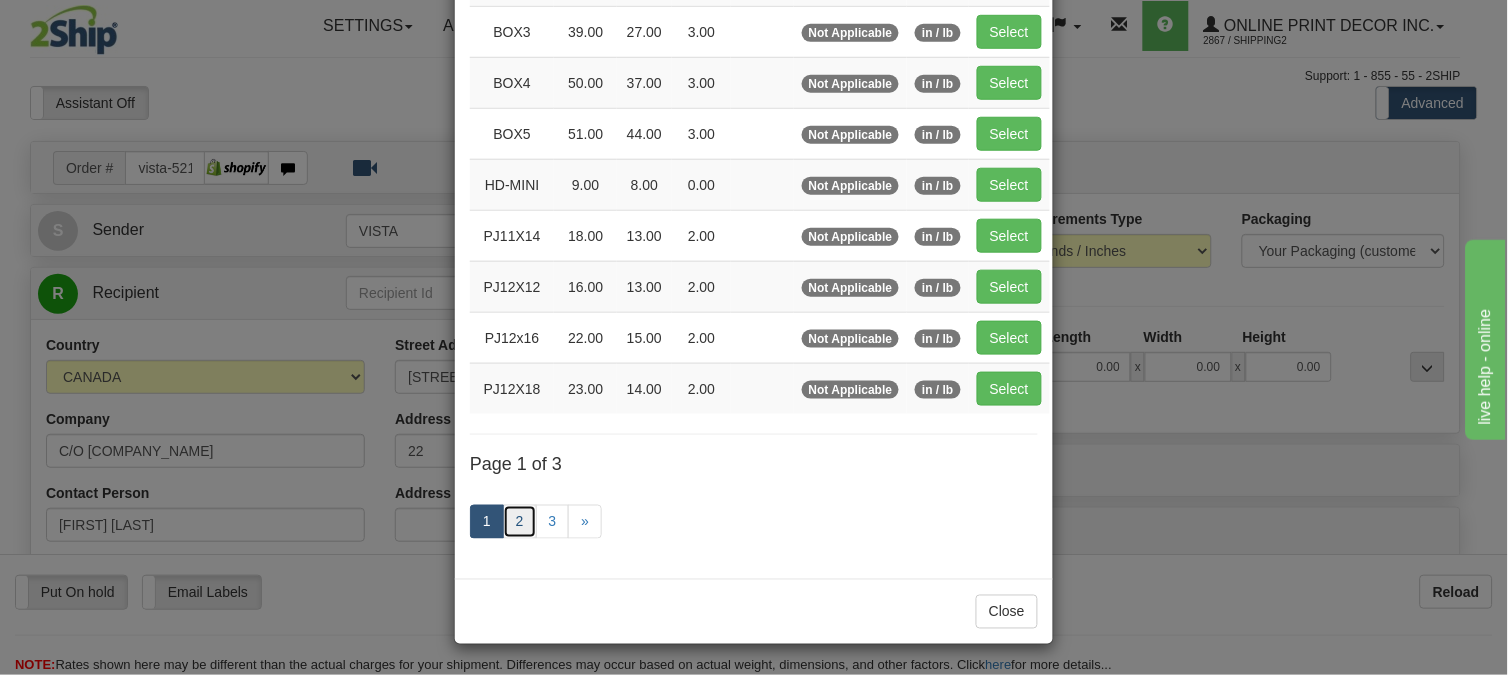 click on "2" at bounding box center [520, 522] 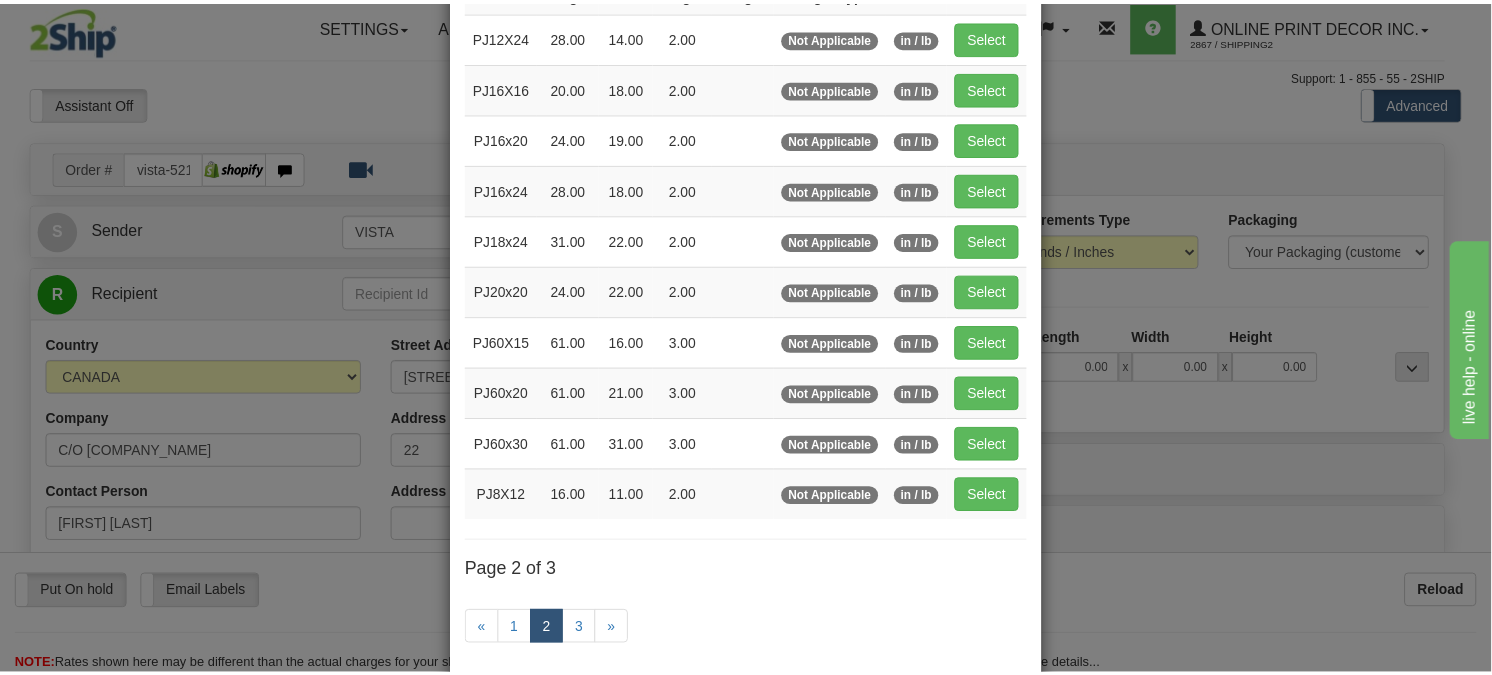 scroll, scrollTop: 315, scrollLeft: 0, axis: vertical 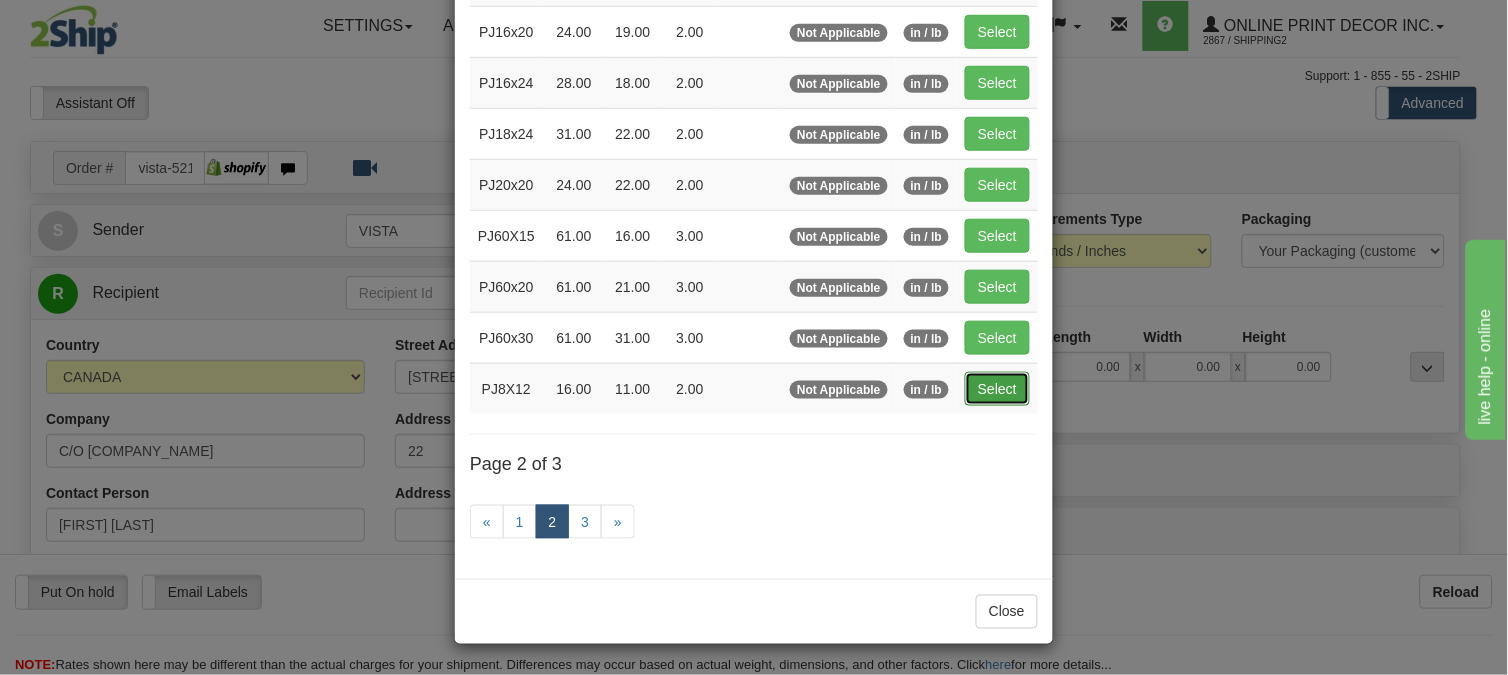 click on "Select" at bounding box center (997, 389) 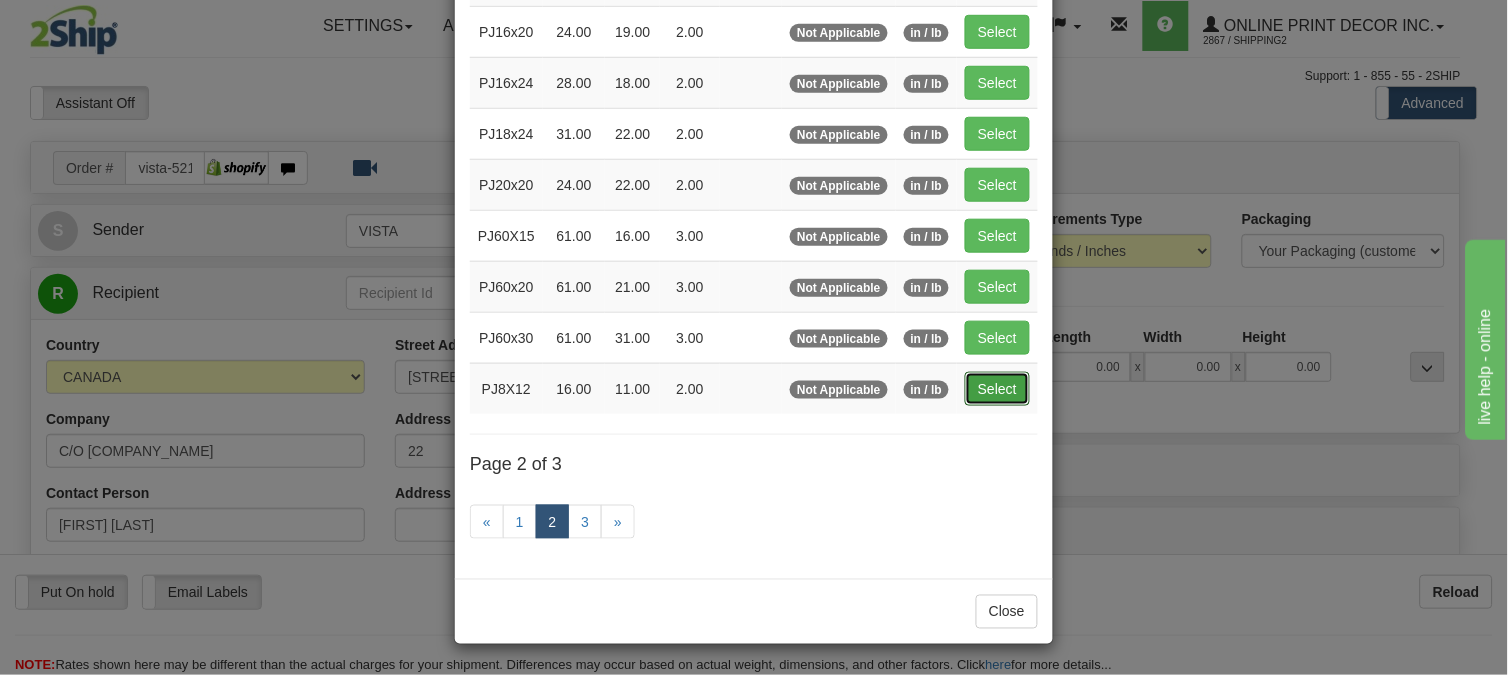 type on "16.00" 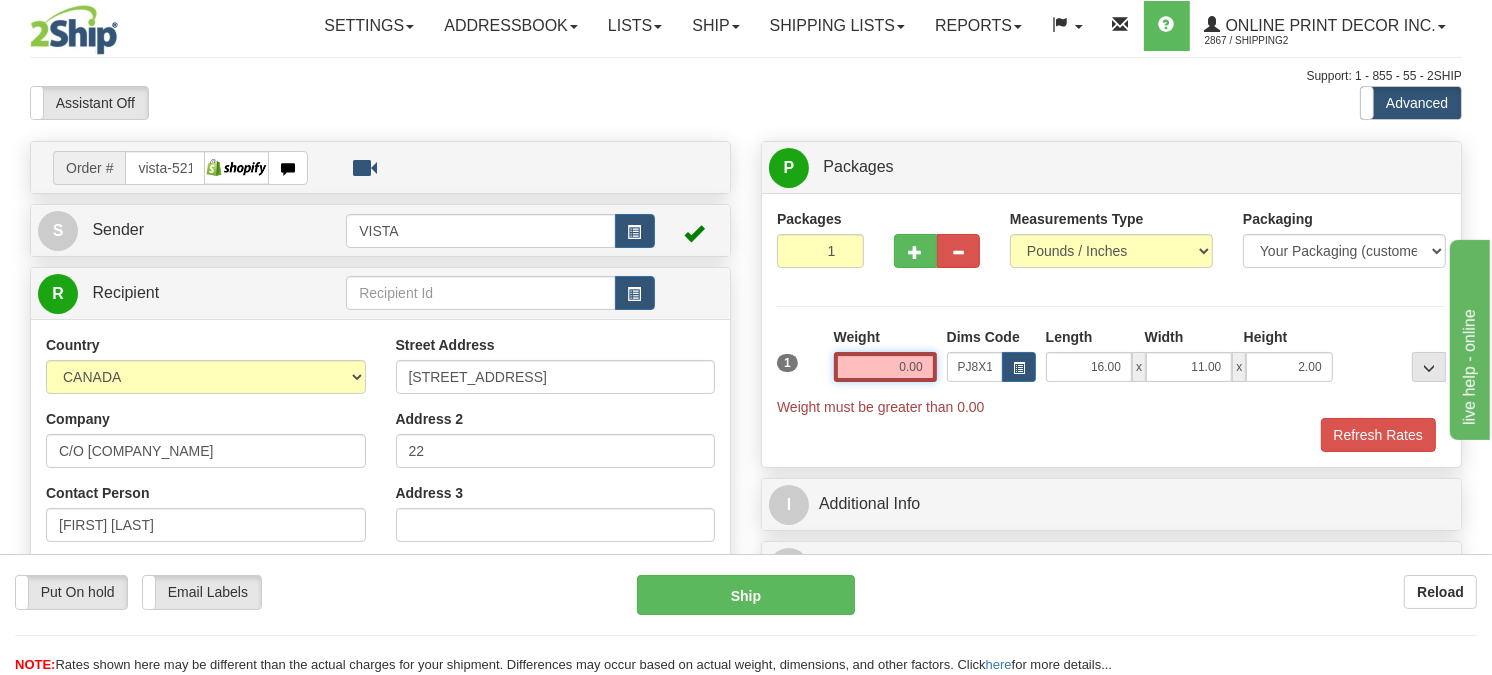 drag, startPoint x: 934, startPoint y: 406, endPoint x: 865, endPoint y: 426, distance: 71.8401 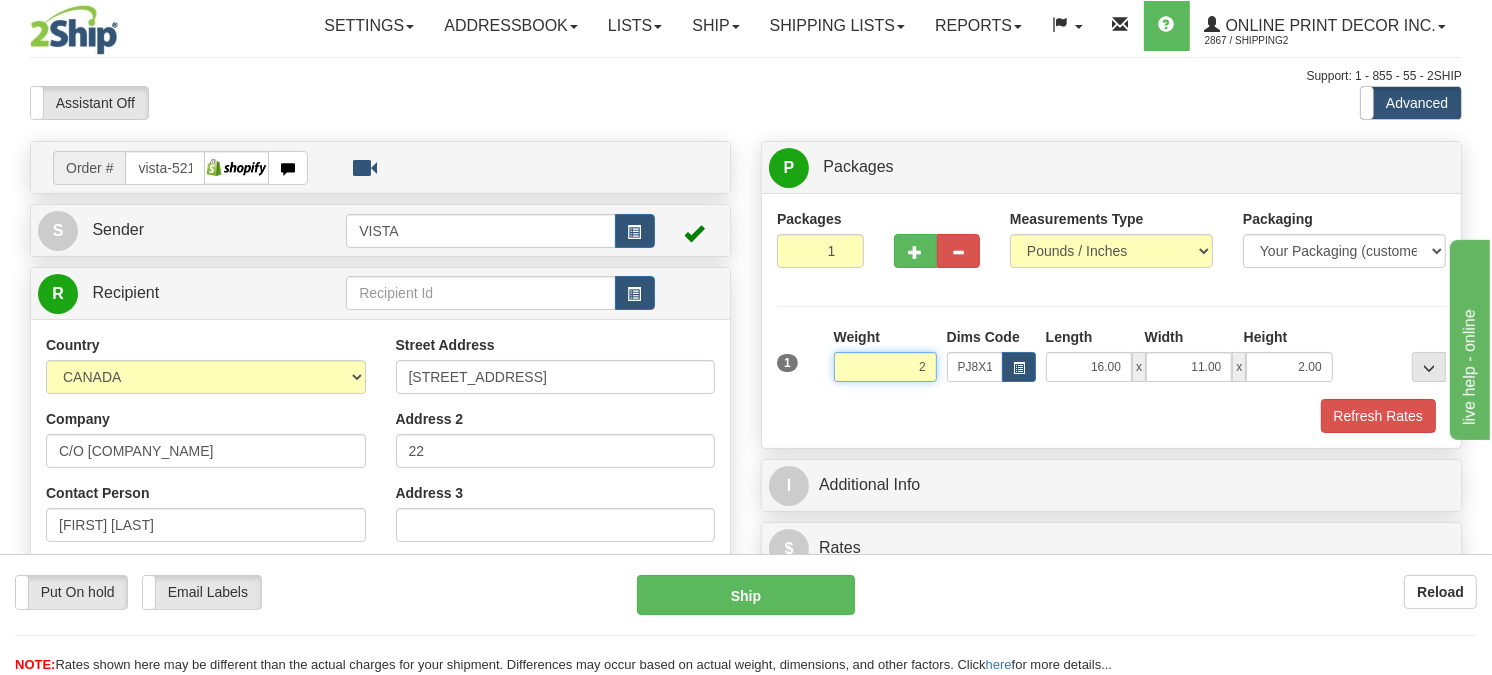 click on "Delete" at bounding box center (0, 0) 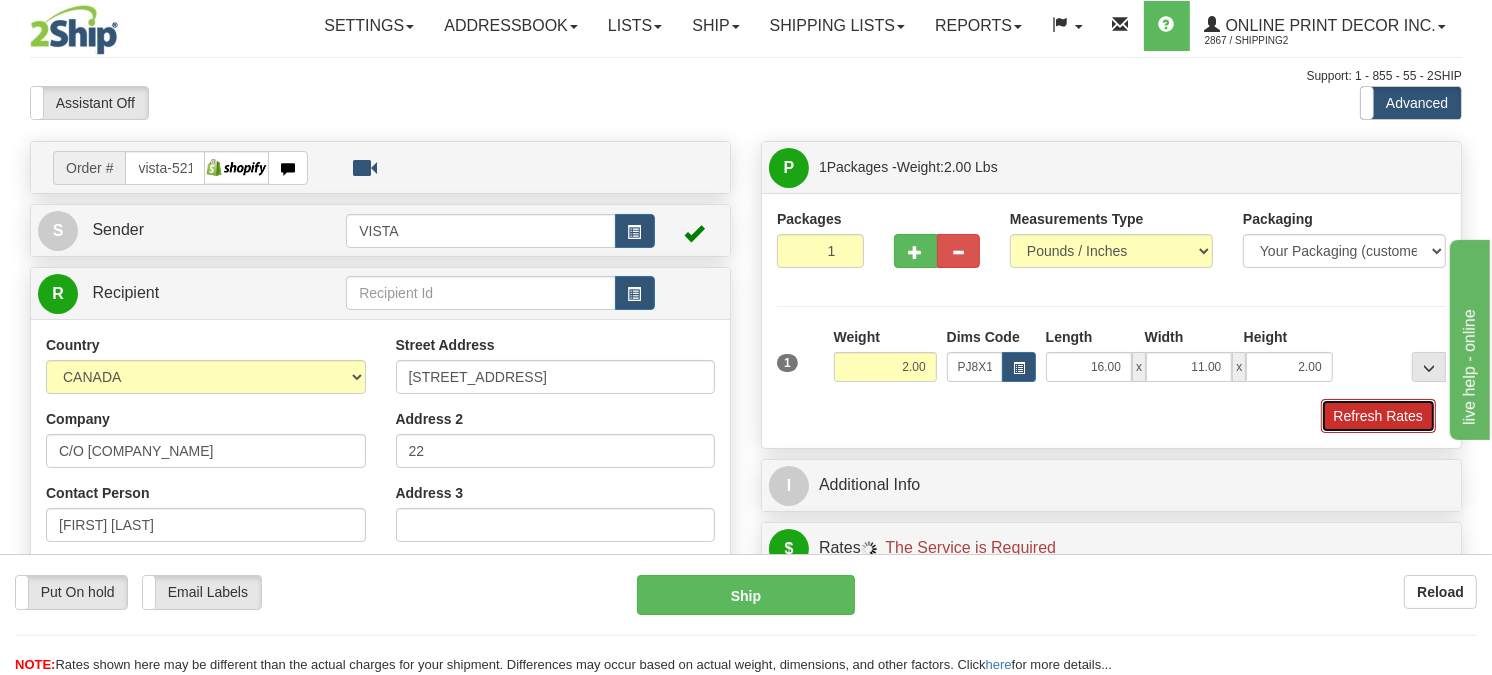click on "Refresh Rates" at bounding box center (1378, 416) 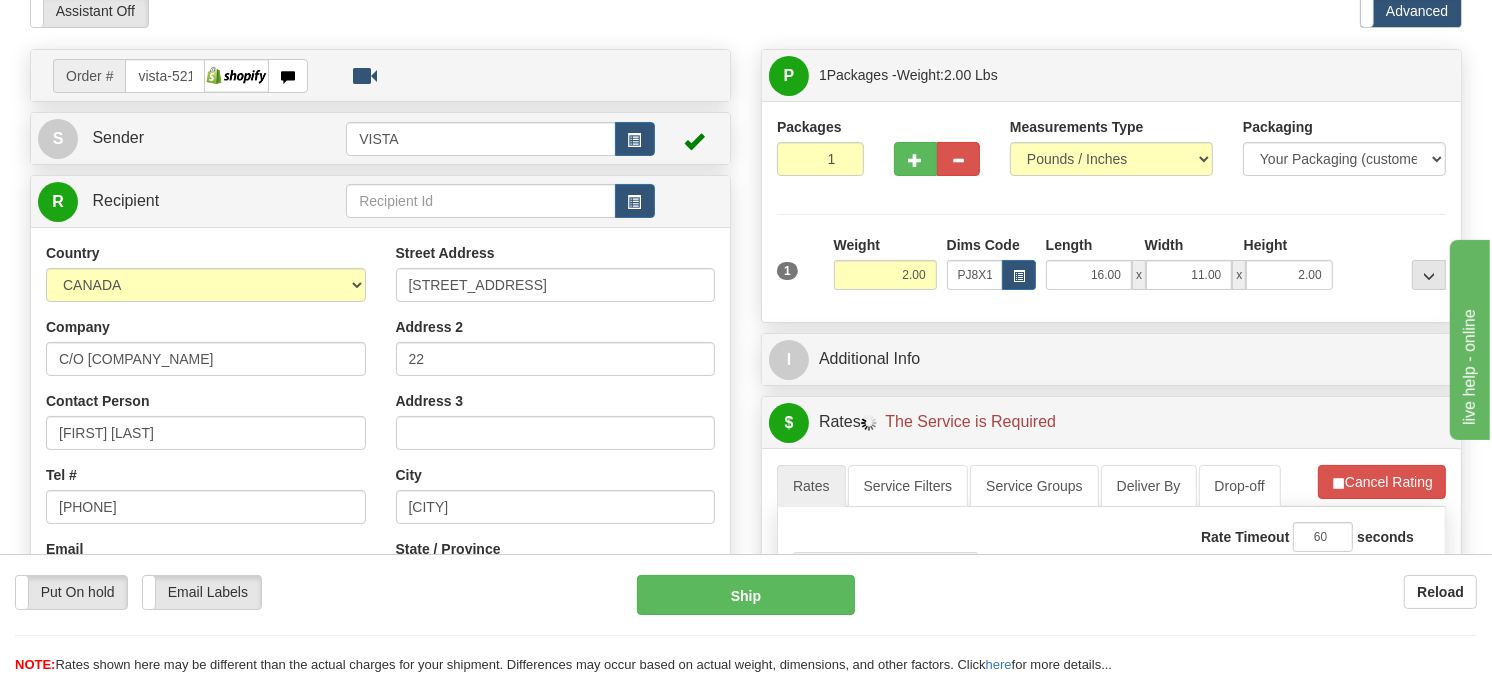 scroll, scrollTop: 118, scrollLeft: 0, axis: vertical 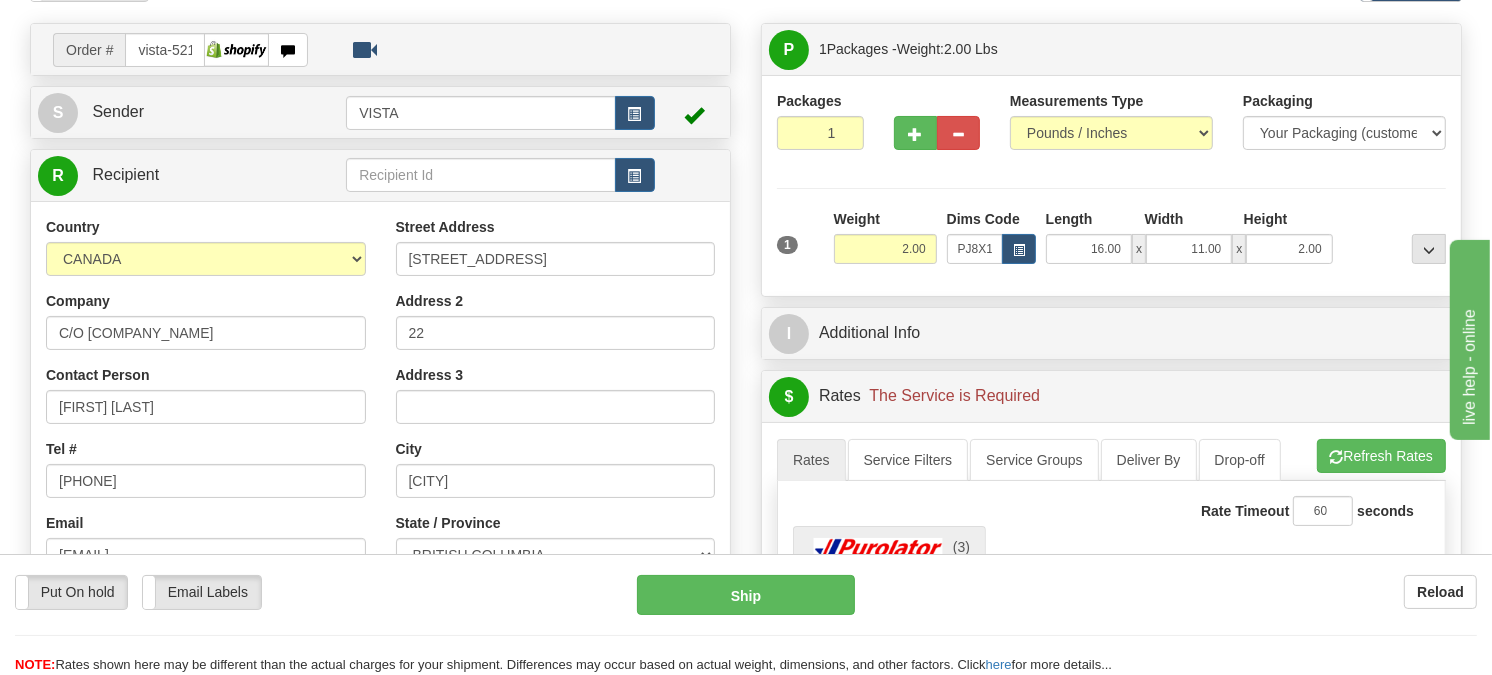 drag, startPoint x: 1496, startPoint y: 211, endPoint x: 177, endPoint y: 32, distance: 1331.0906 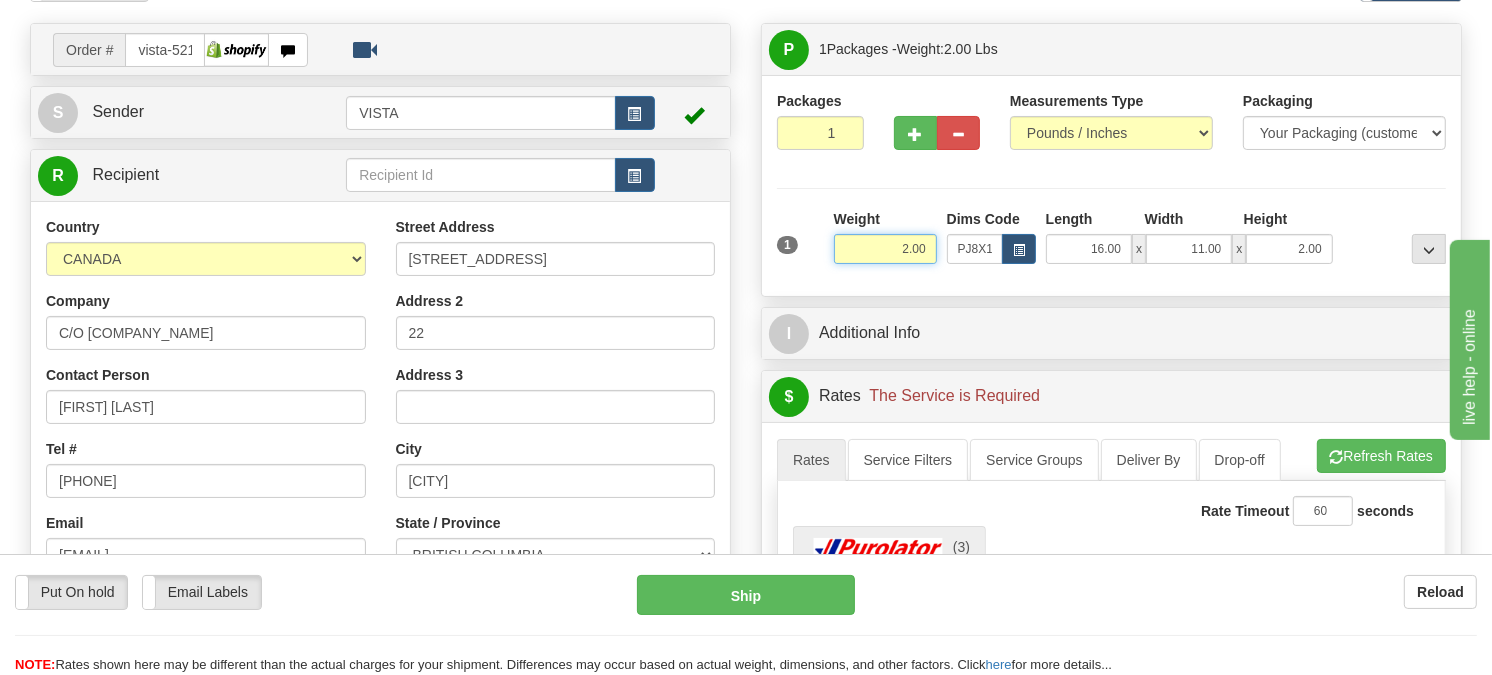 drag, startPoint x: 931, startPoint y: 284, endPoint x: 838, endPoint y: 316, distance: 98.35141 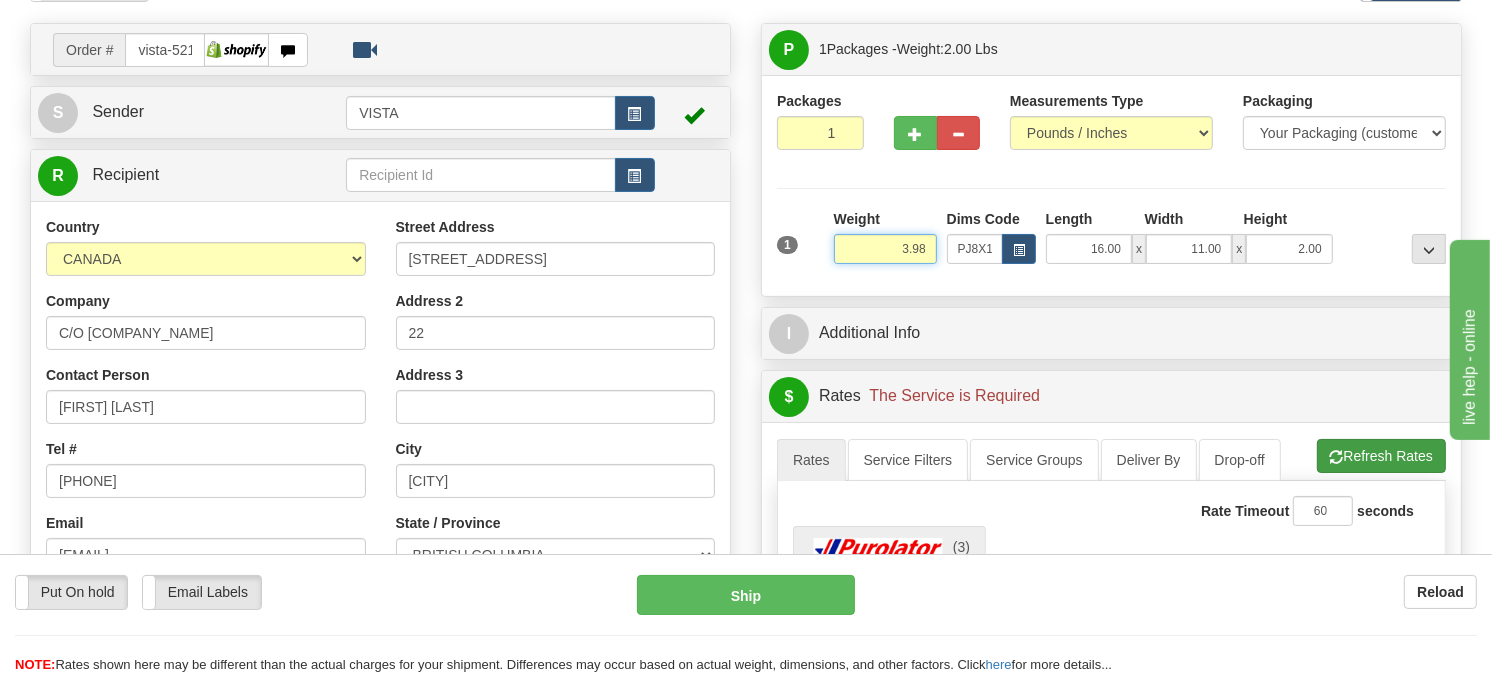 type on "3.98" 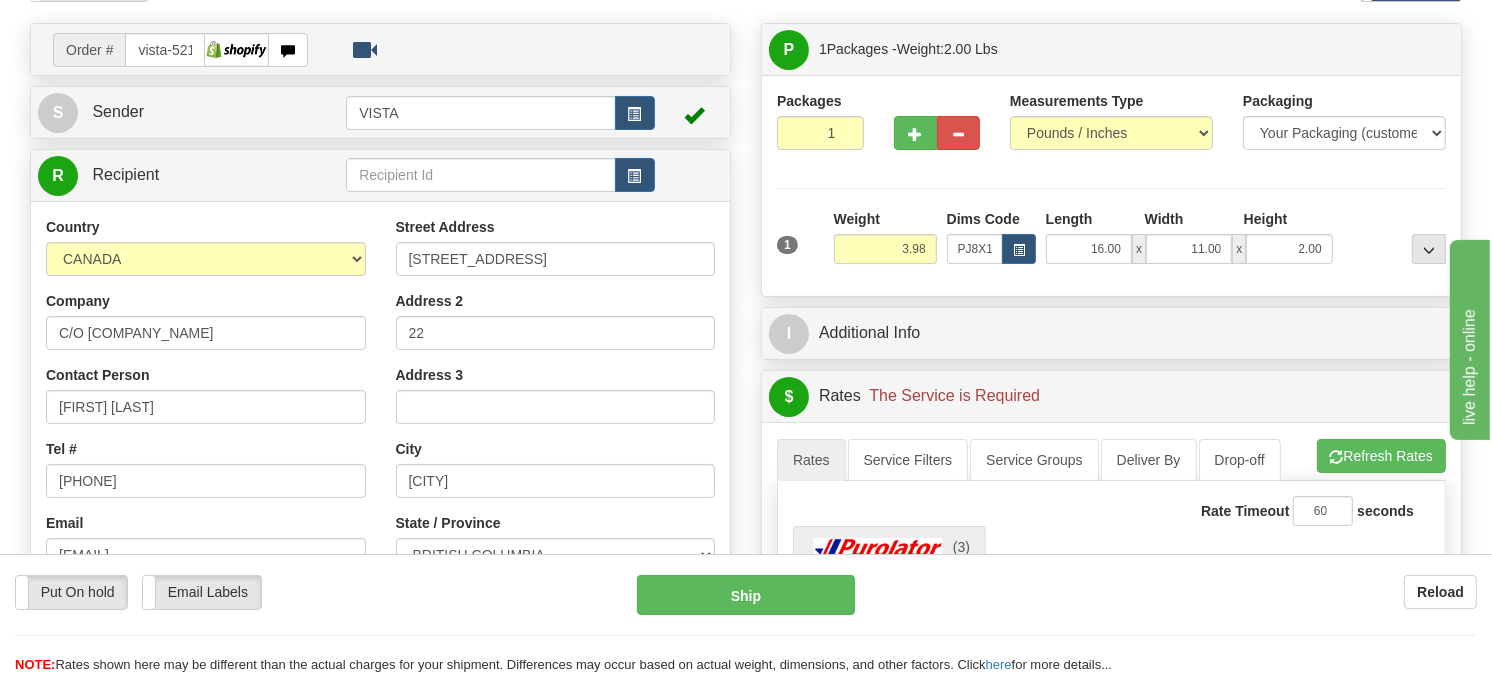 click on "Refresh Rates
Cancel Rating" at bounding box center [1381, 456] 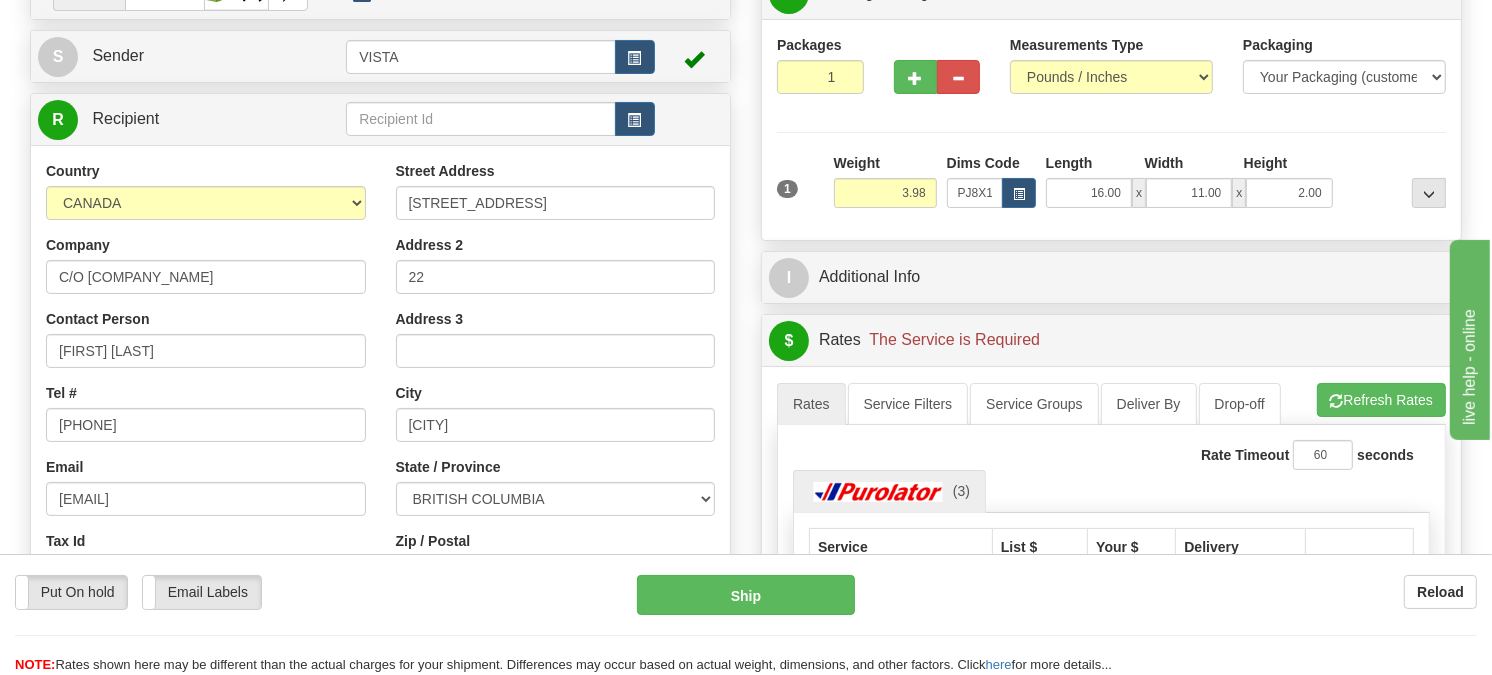 scroll, scrollTop: 341, scrollLeft: 0, axis: vertical 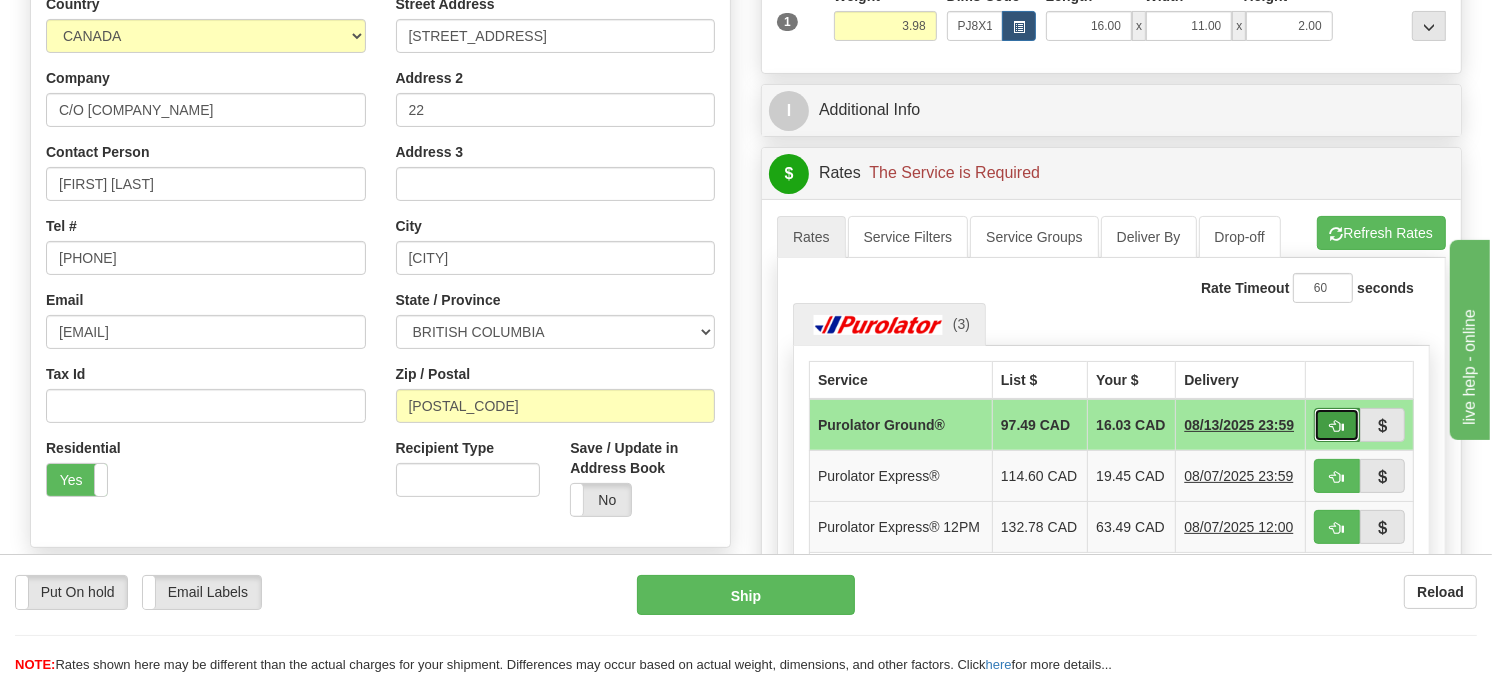 click at bounding box center (1337, 425) 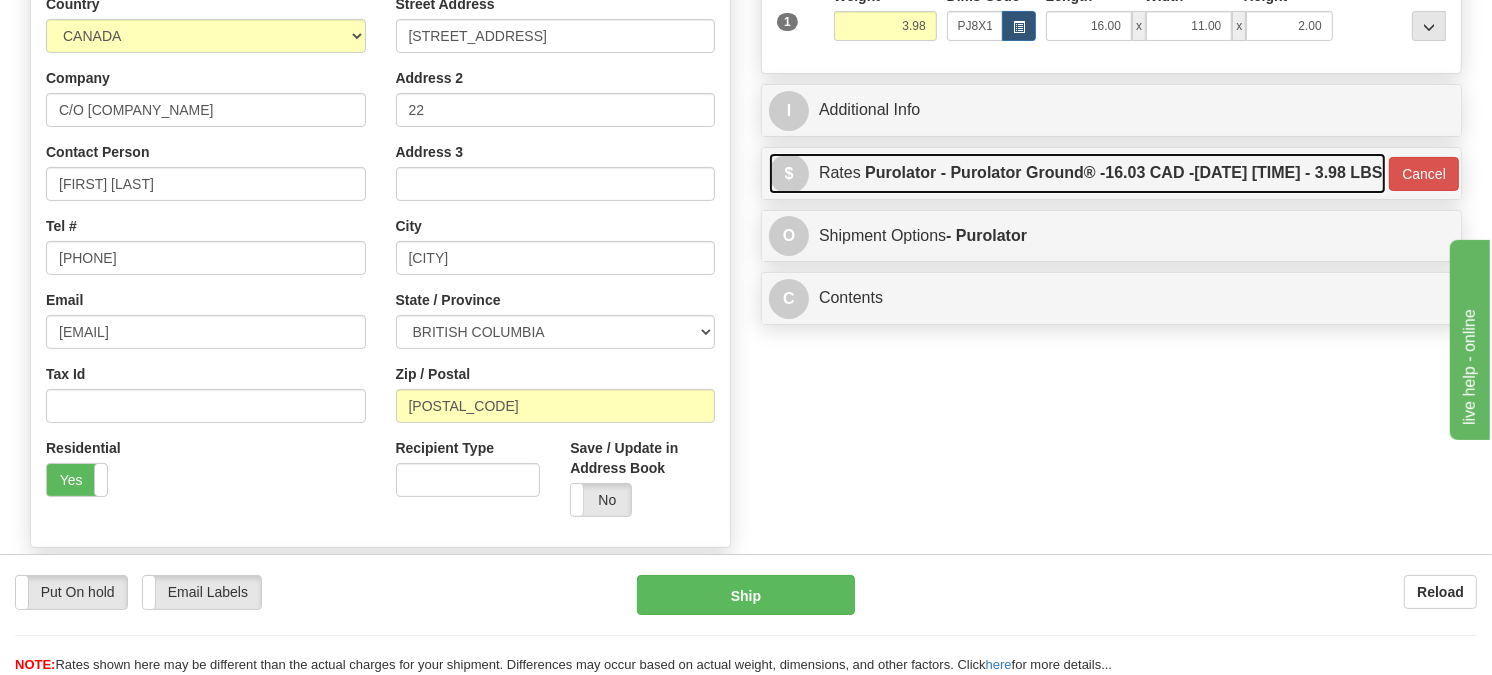 click on "Purolator - Purolator Ground® -  16.03 CAD -  08/13/2025 23:59 - 3.98 LBS" at bounding box center (1123, 173) 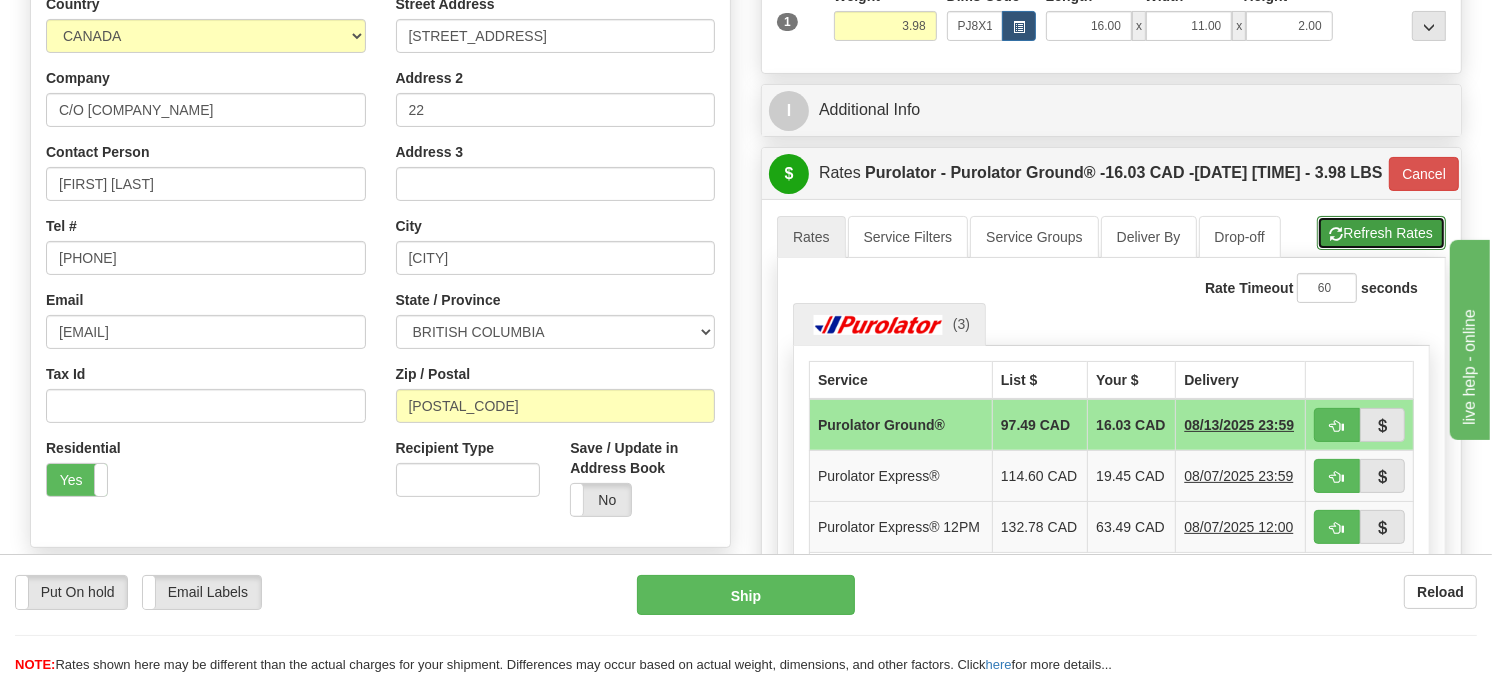 click on "Refresh Rates" at bounding box center [1381, 233] 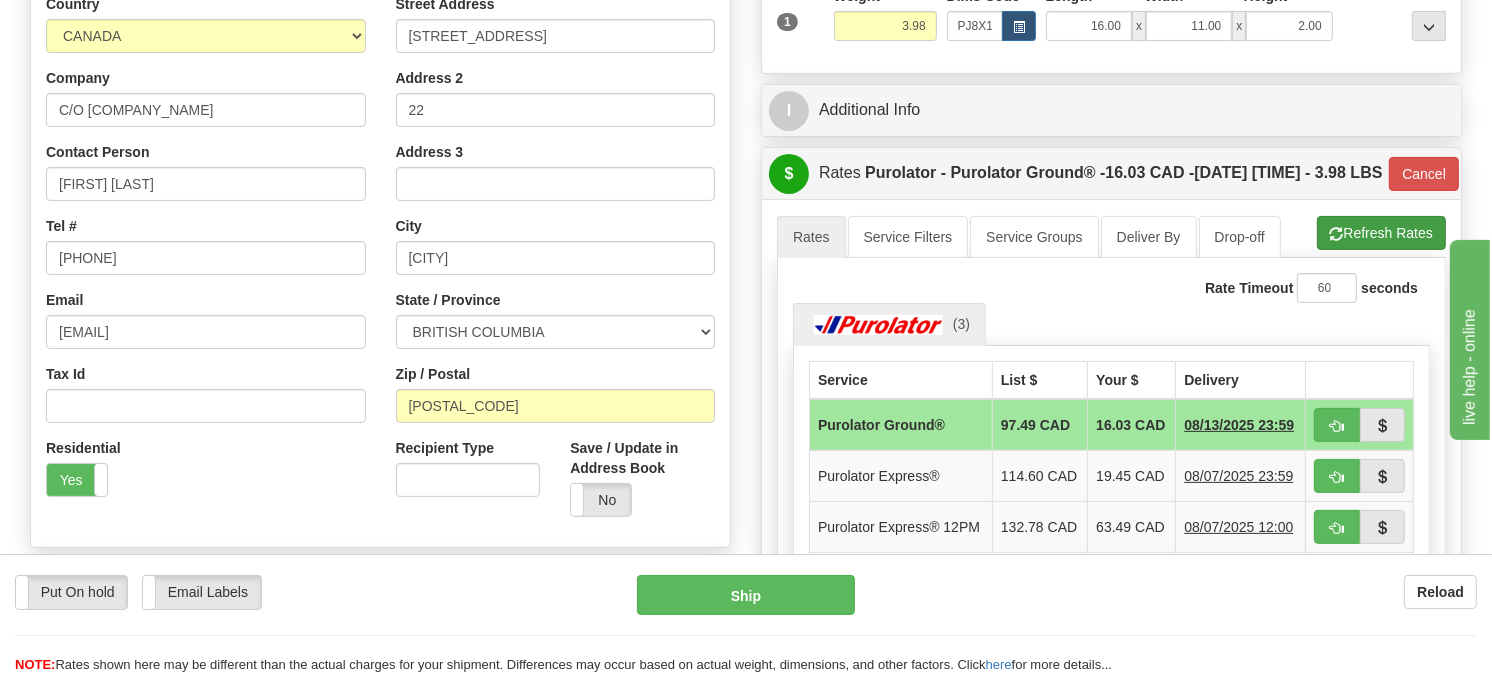 type on "260" 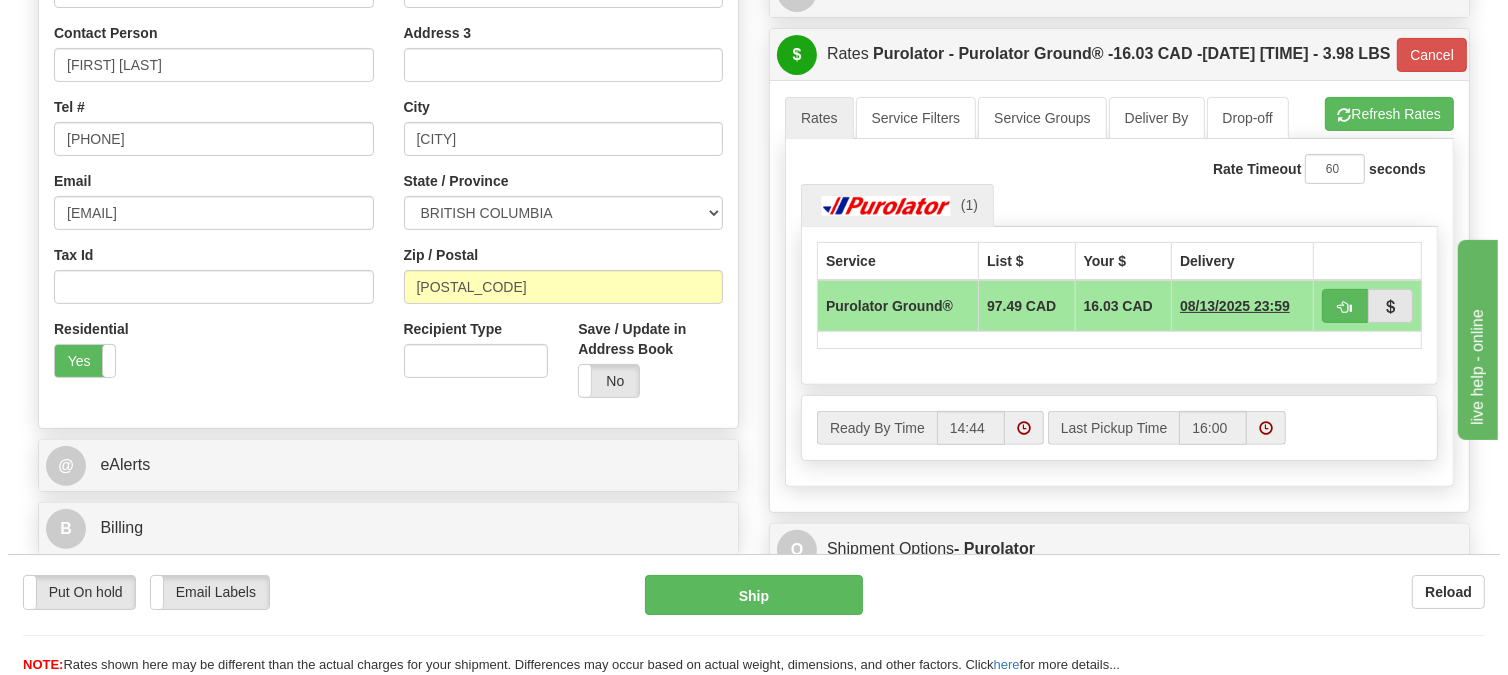 scroll, scrollTop: 452, scrollLeft: 0, axis: vertical 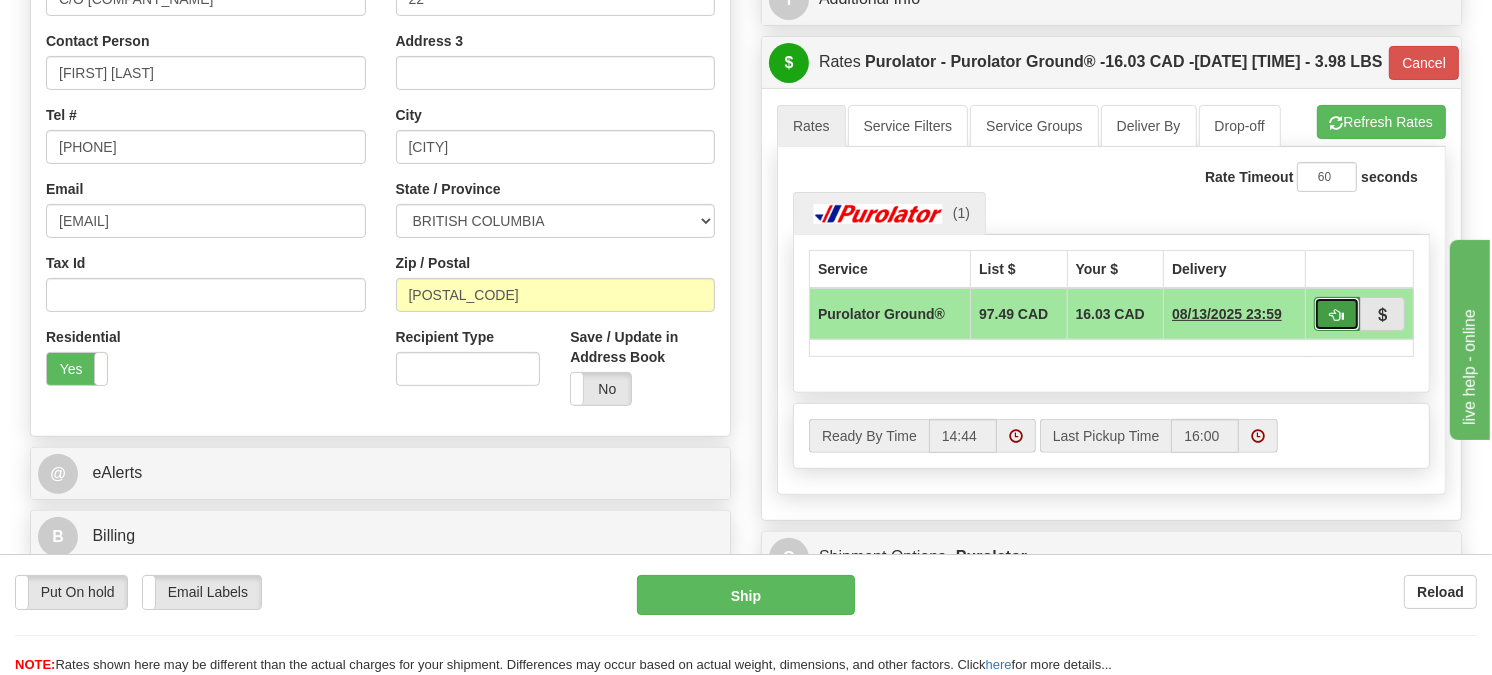 click at bounding box center [1337, 315] 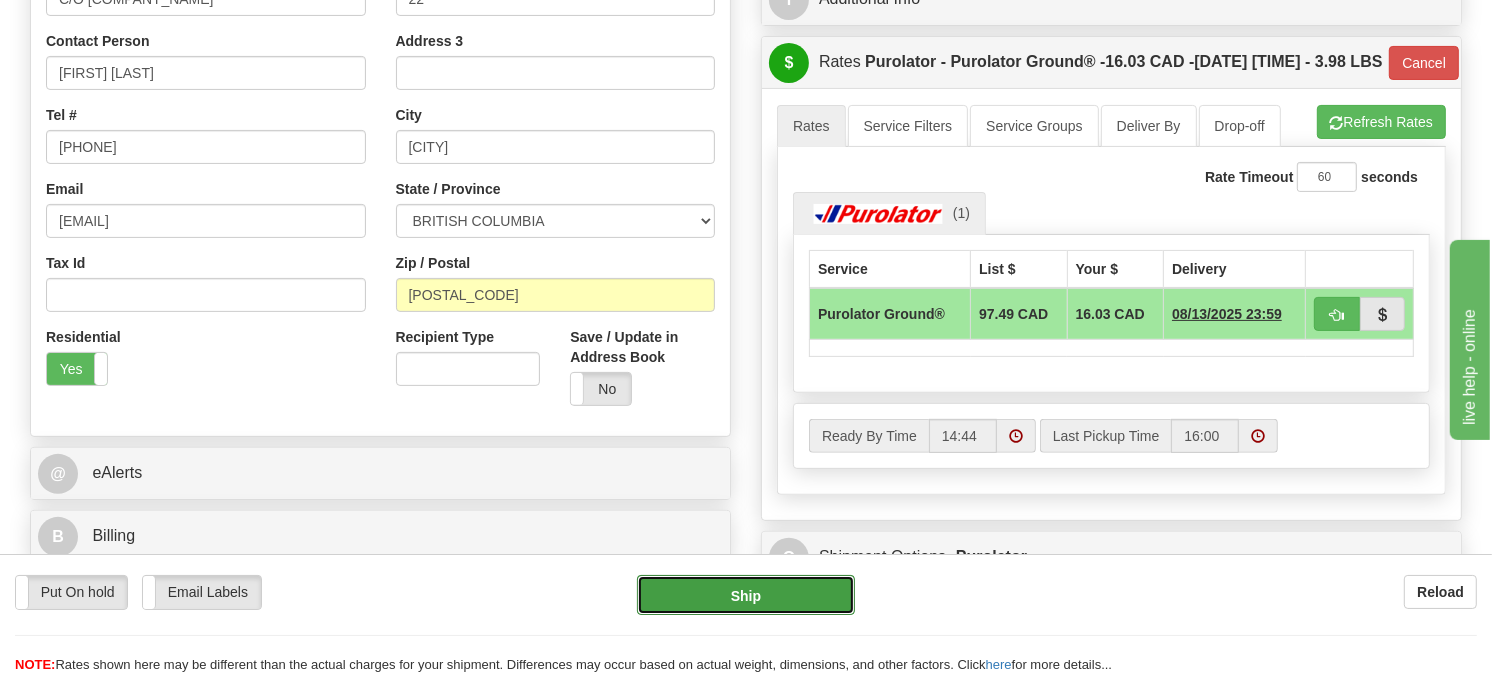 click on "Ship" at bounding box center [746, 595] 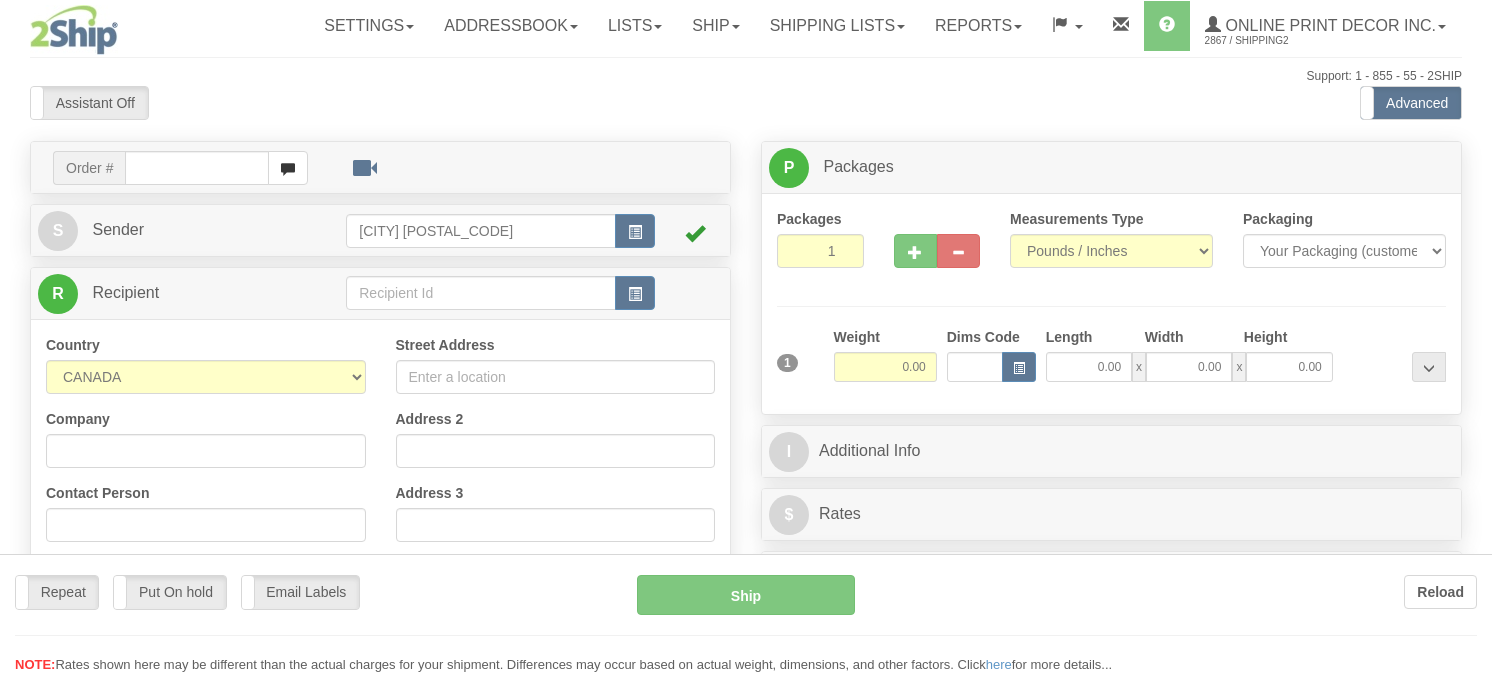 scroll, scrollTop: 0, scrollLeft: 0, axis: both 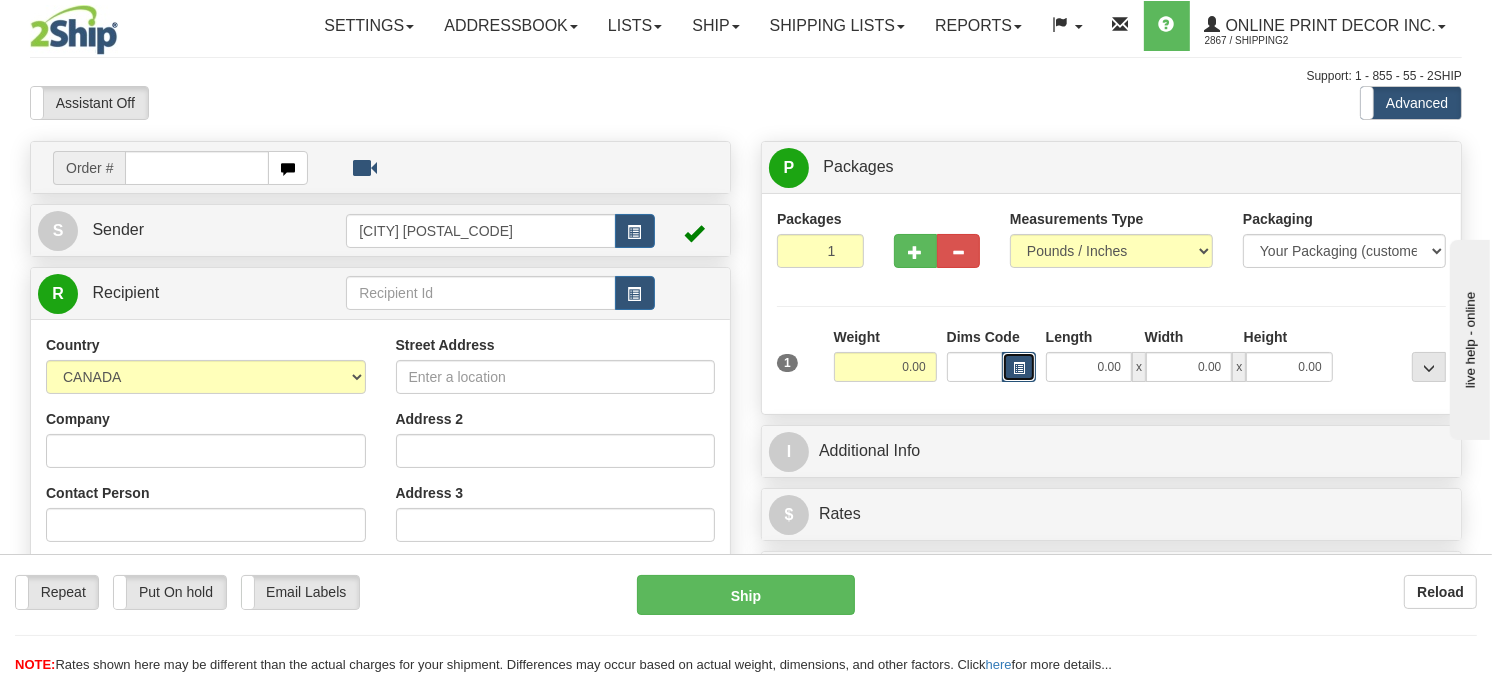 click at bounding box center (1019, 367) 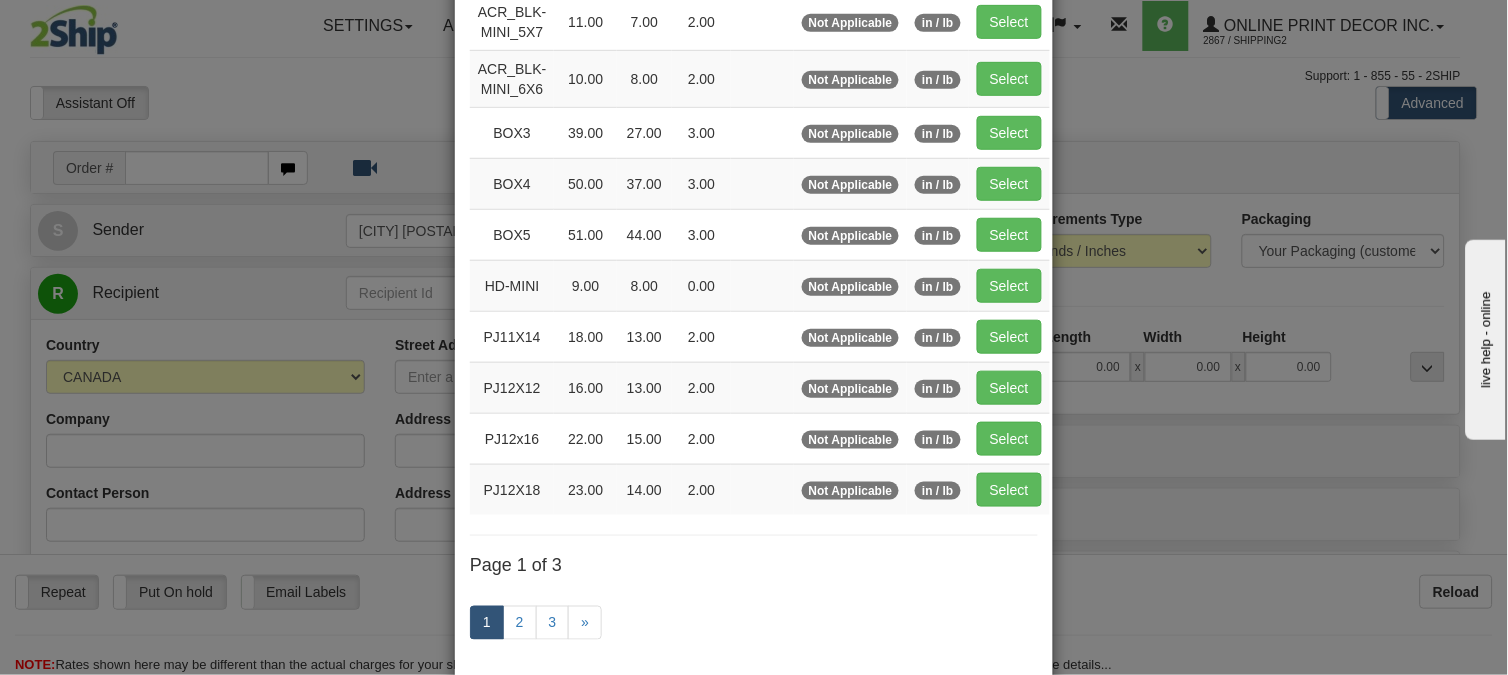 scroll, scrollTop: 111, scrollLeft: 0, axis: vertical 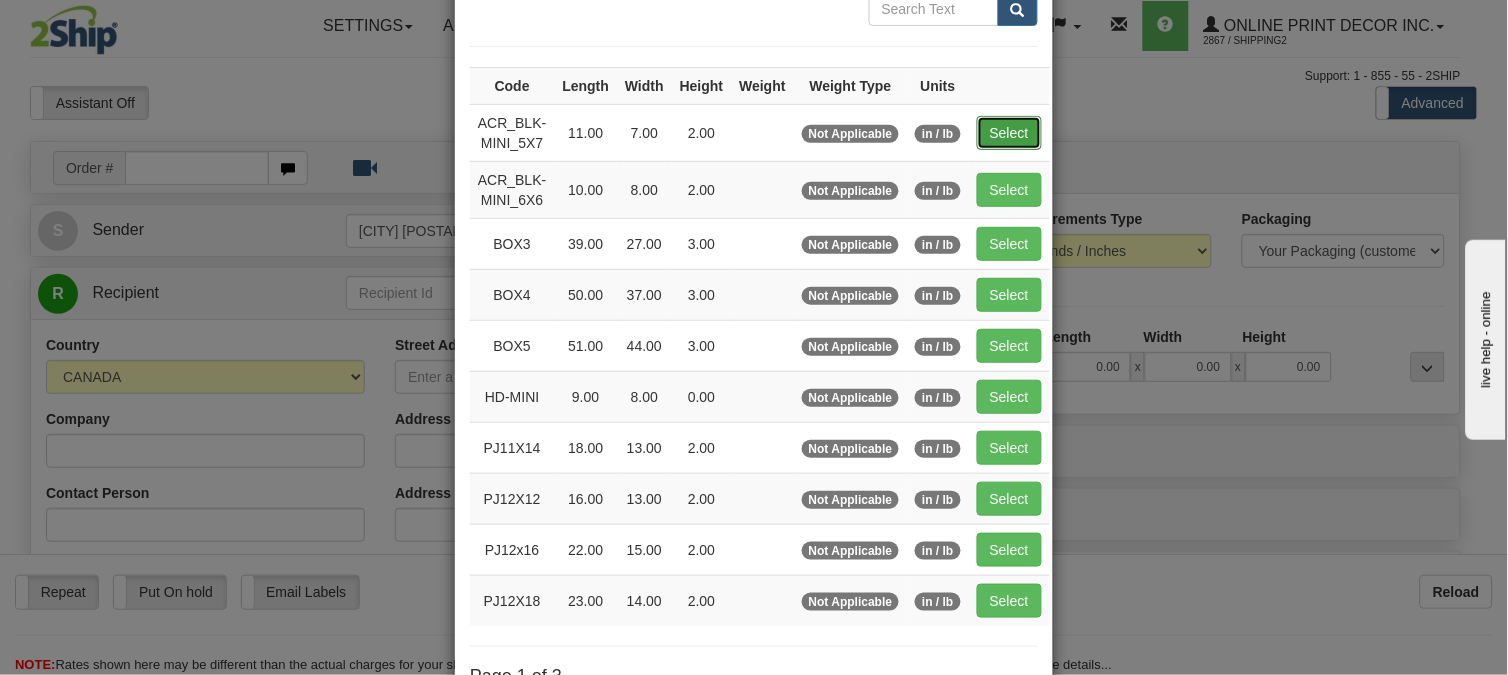 click on "Select" at bounding box center (1009, 133) 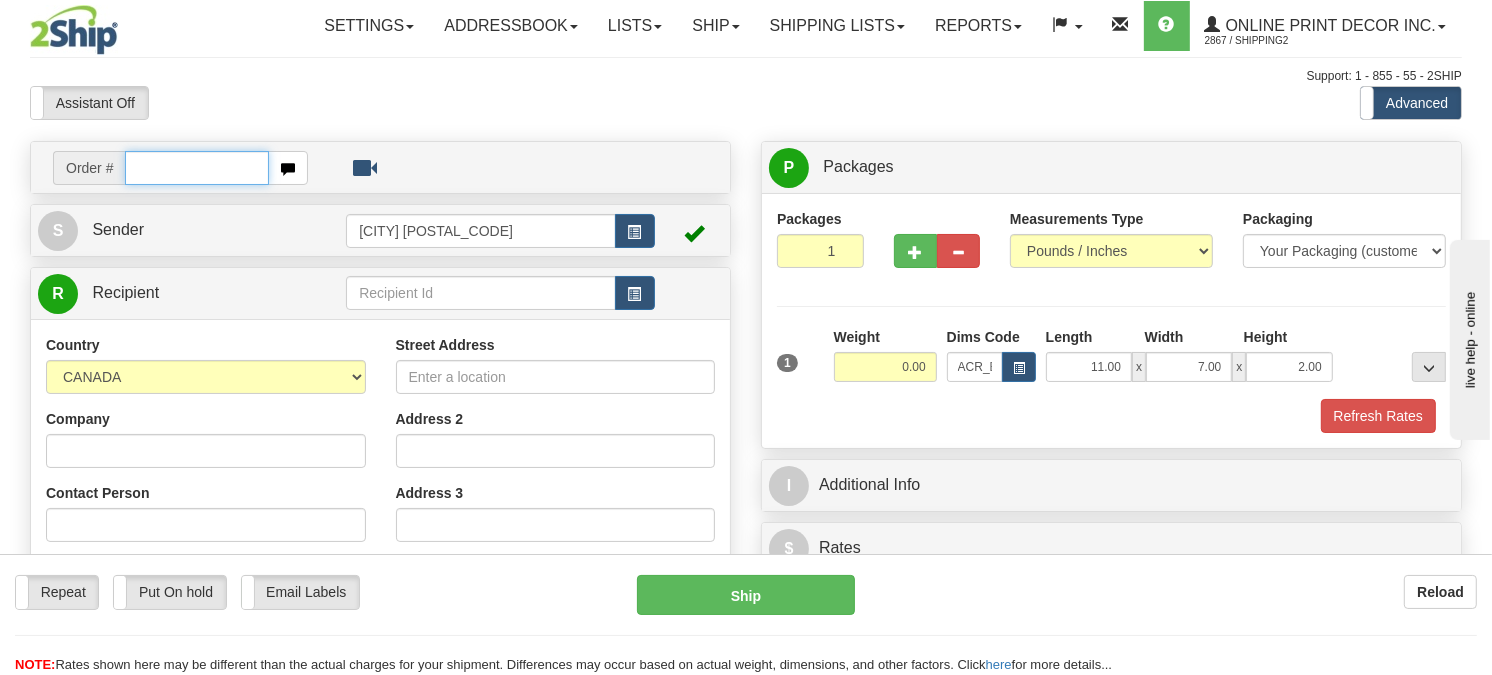 drag, startPoint x: 230, startPoint y: 205, endPoint x: 224, endPoint y: 220, distance: 16.155495 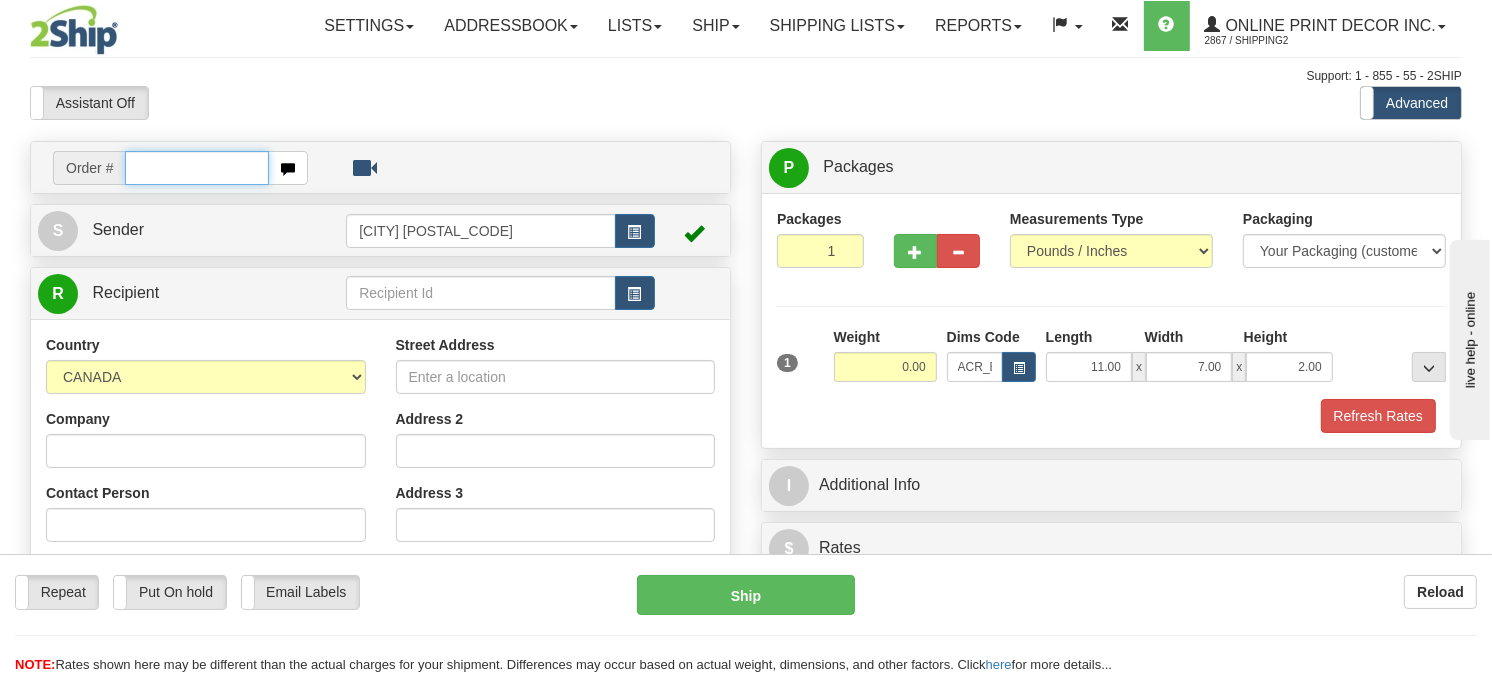 click at bounding box center [197, 168] 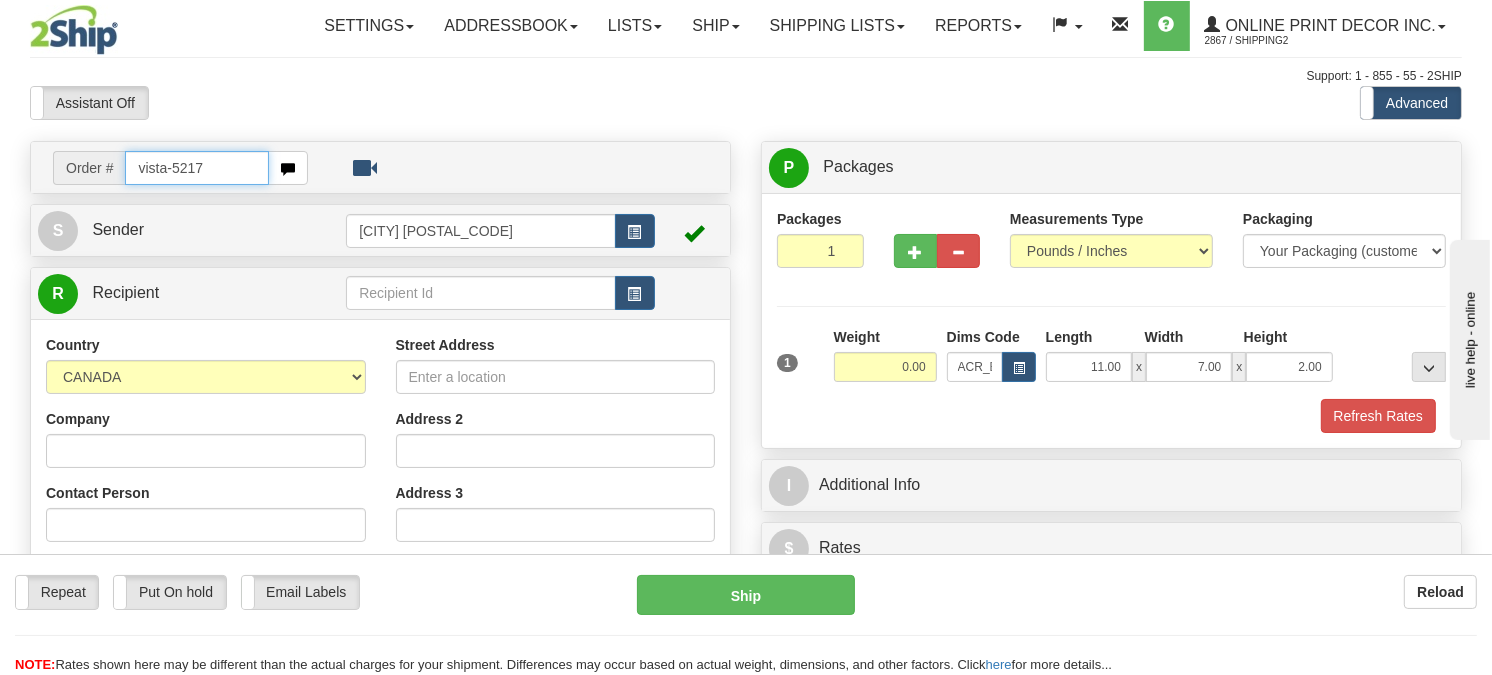 type on "vista-5217" 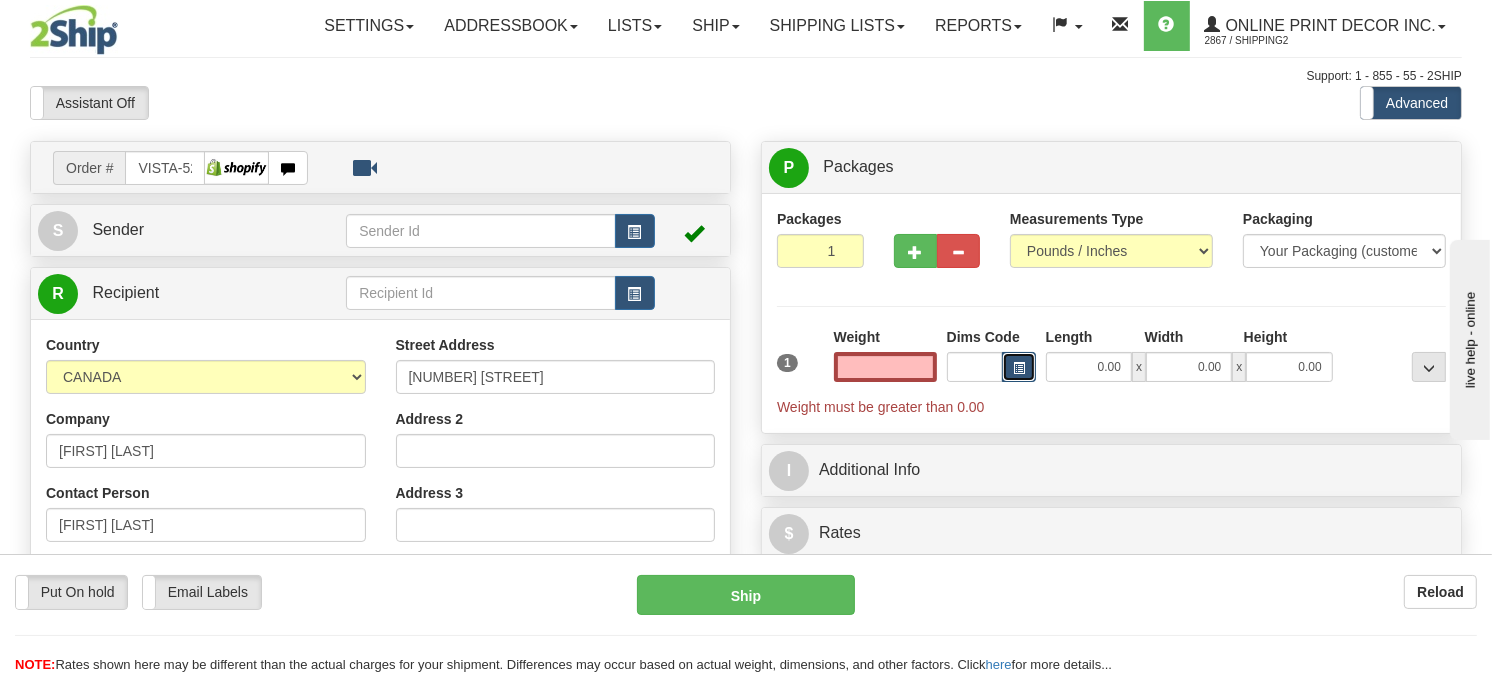 type on "0.00" 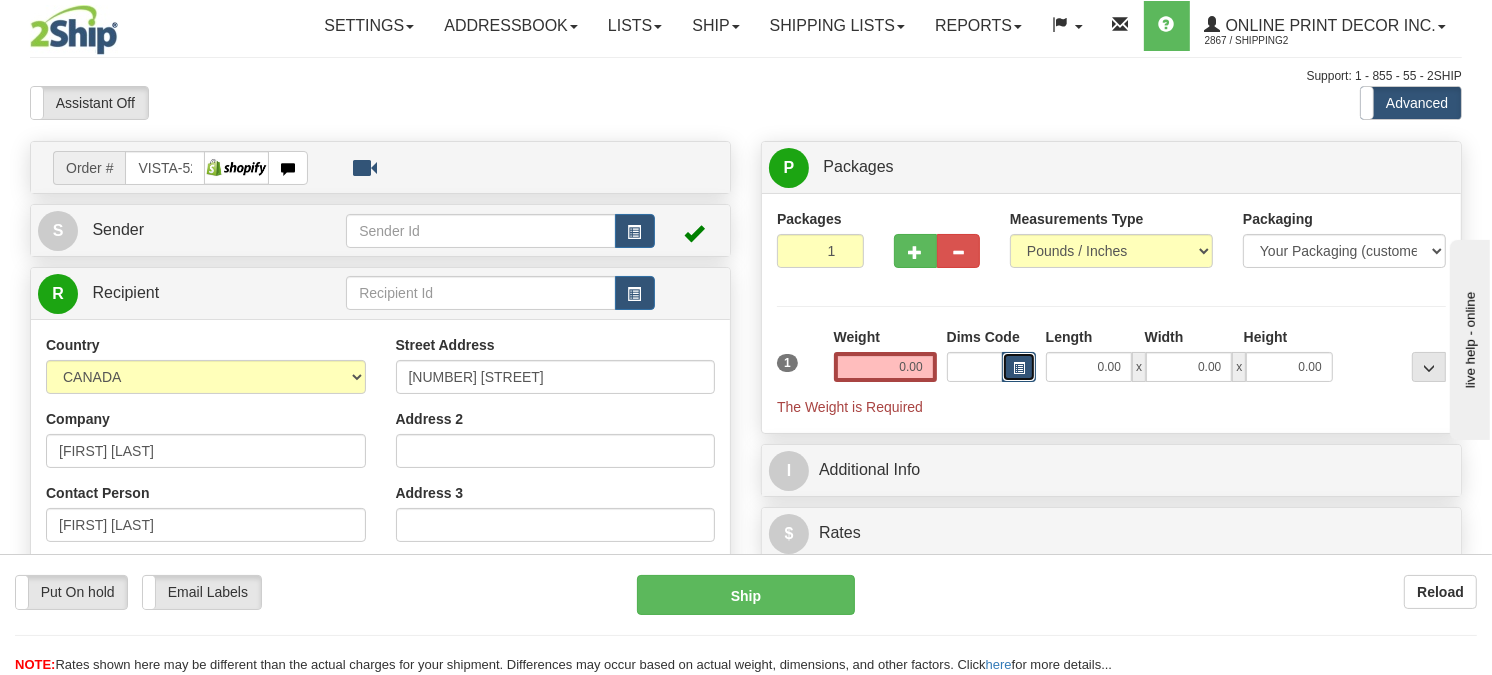 click at bounding box center (1019, 367) 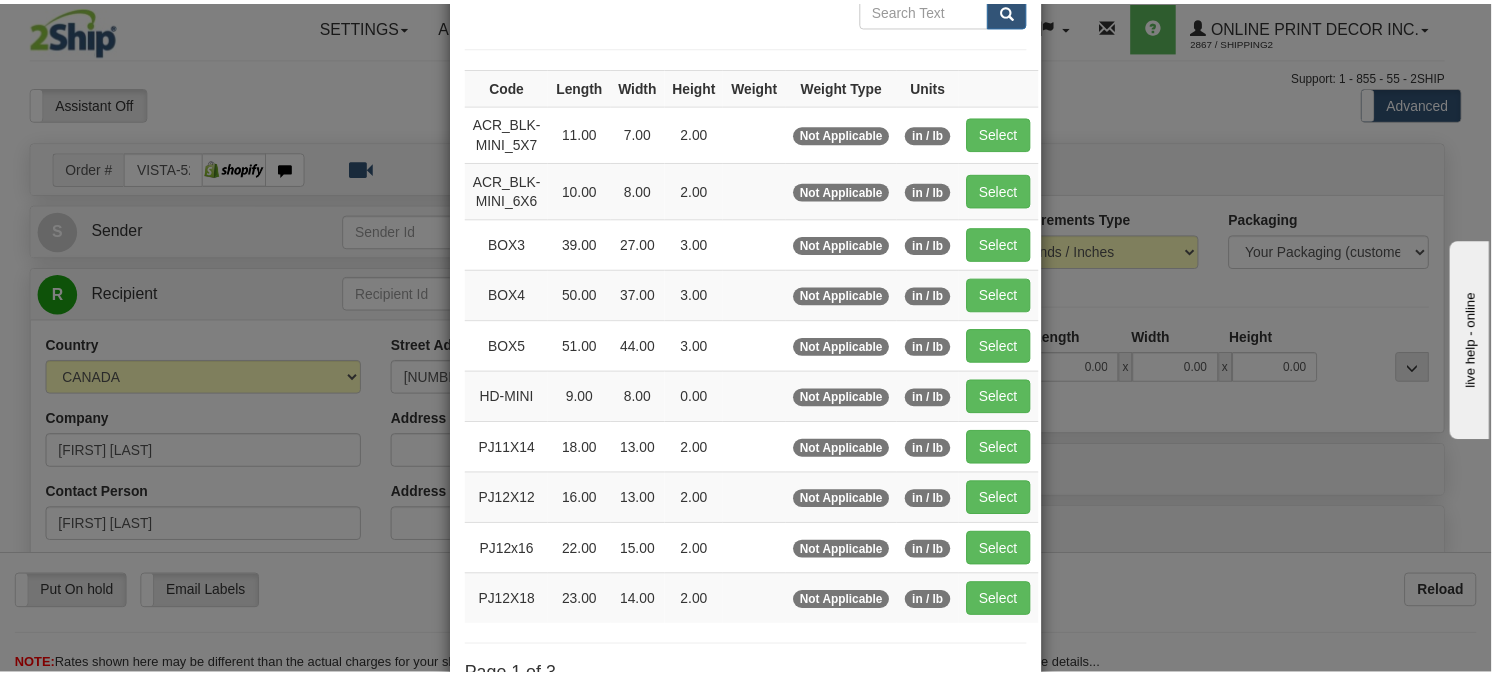 scroll, scrollTop: 0, scrollLeft: 0, axis: both 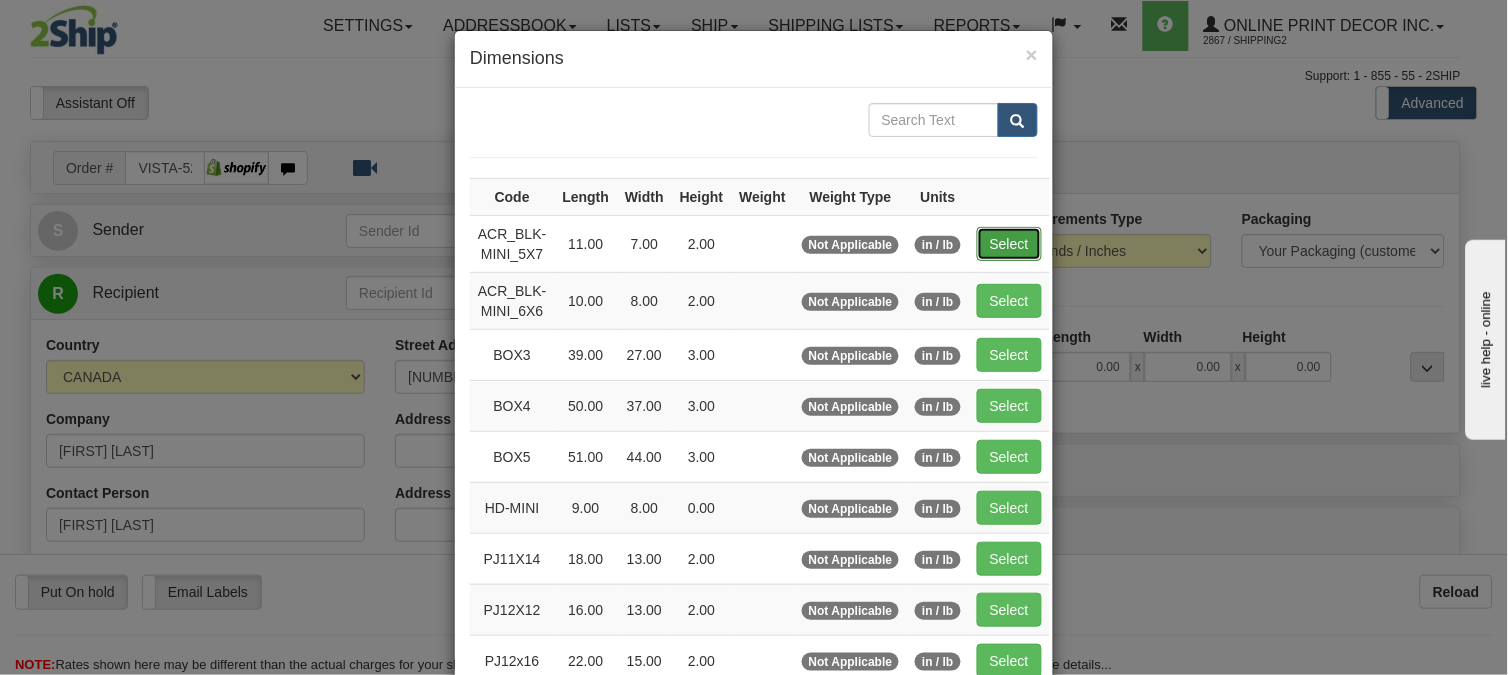 click on "Select" at bounding box center (1009, 244) 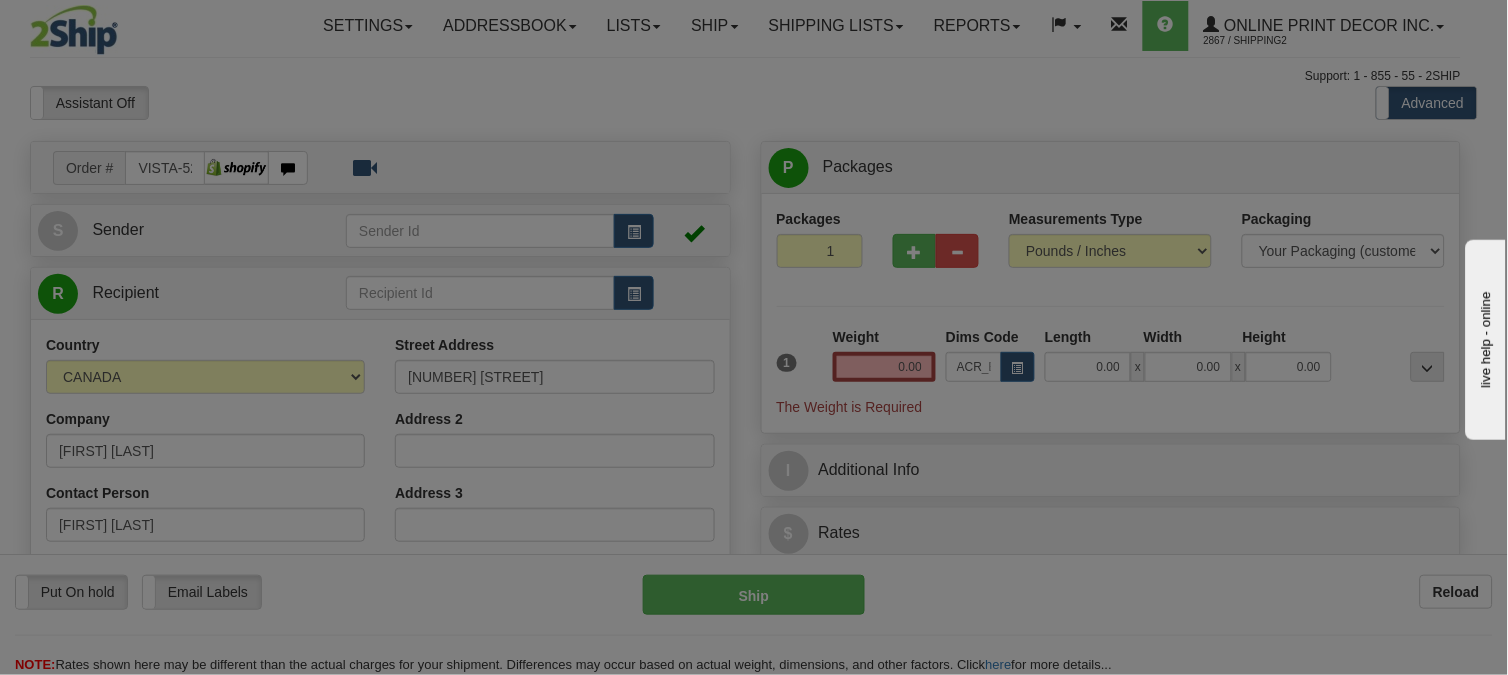 type on "11.00" 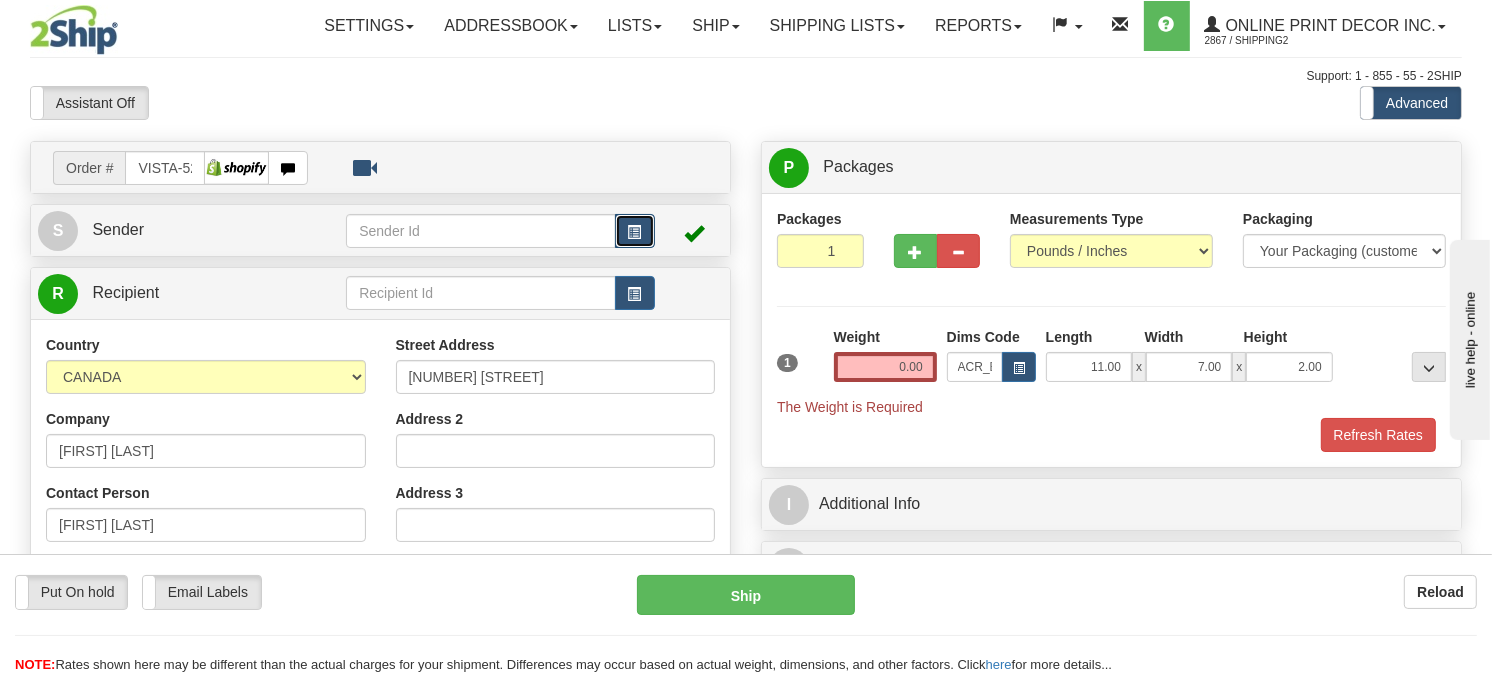click at bounding box center [635, 231] 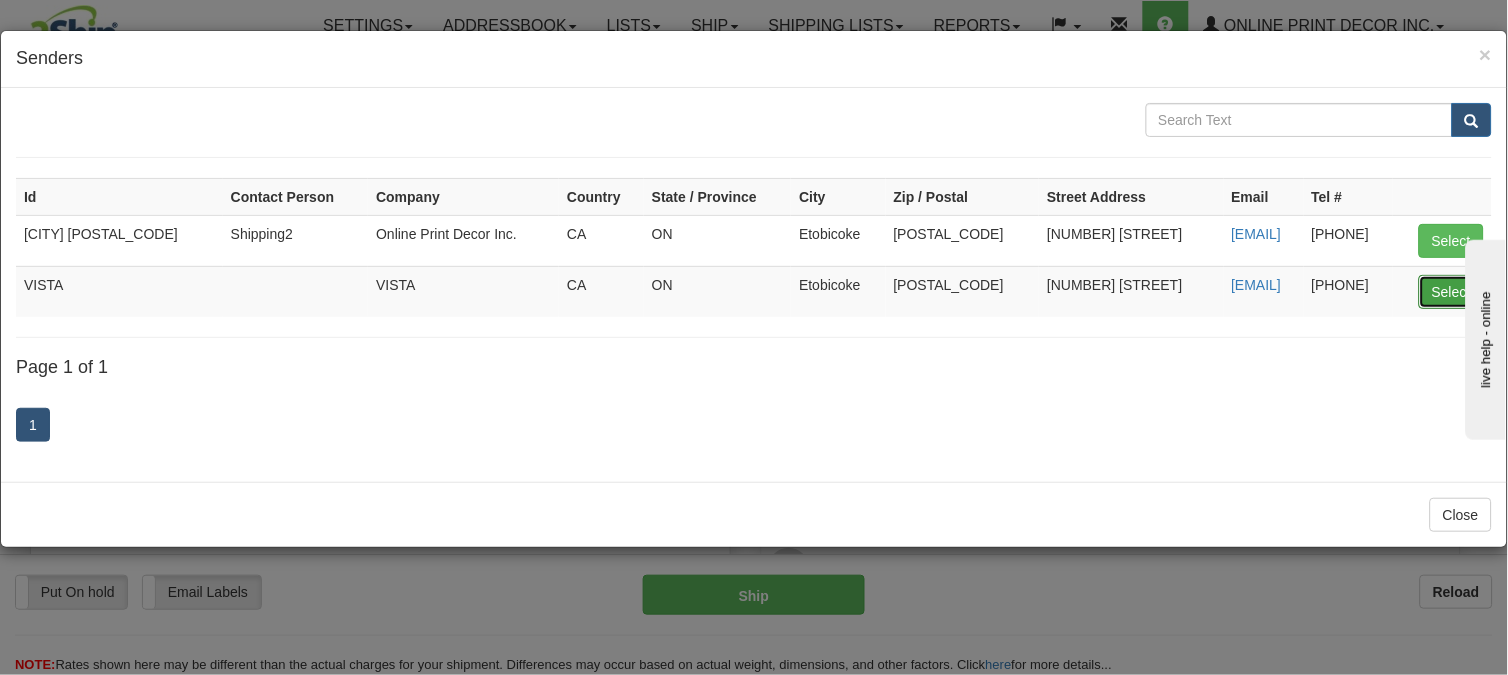 click on "Select" at bounding box center [1451, 292] 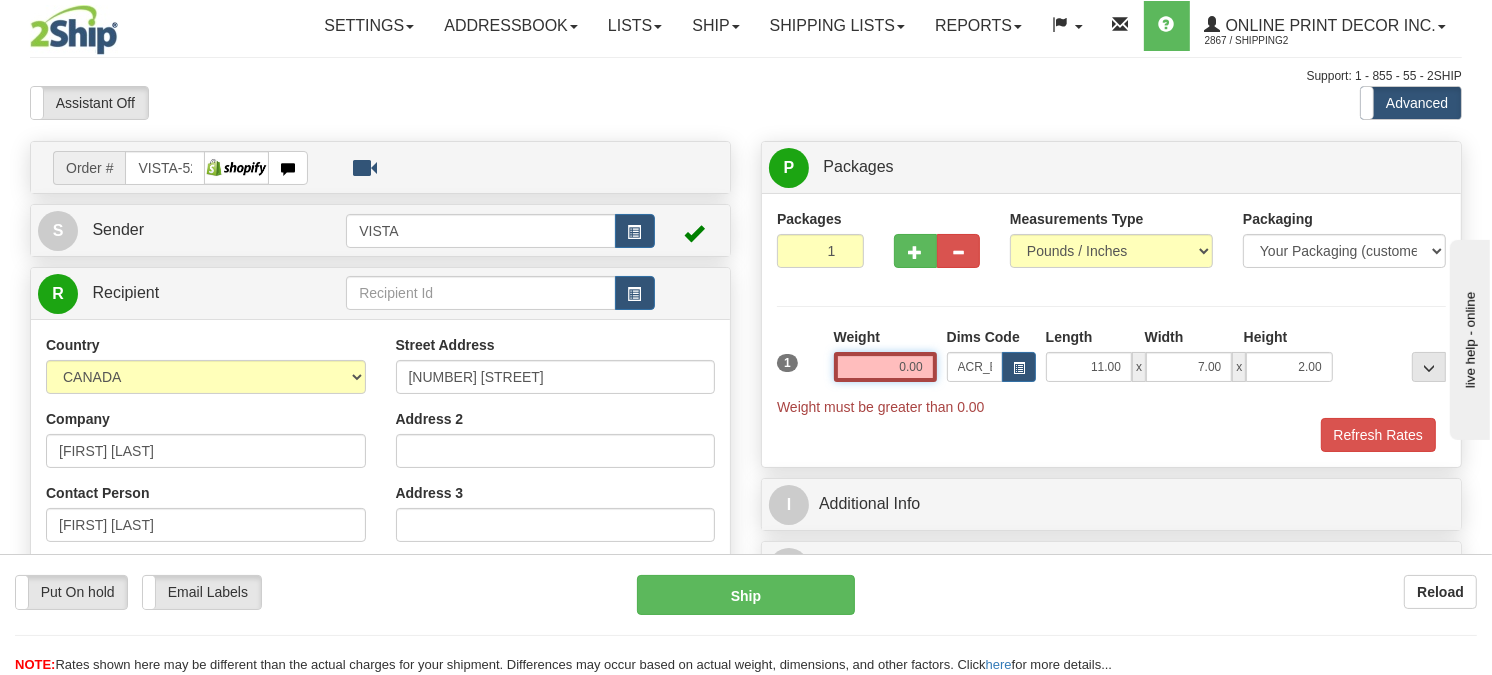 drag, startPoint x: 921, startPoint y: 411, endPoint x: 848, endPoint y: 430, distance: 75.43209 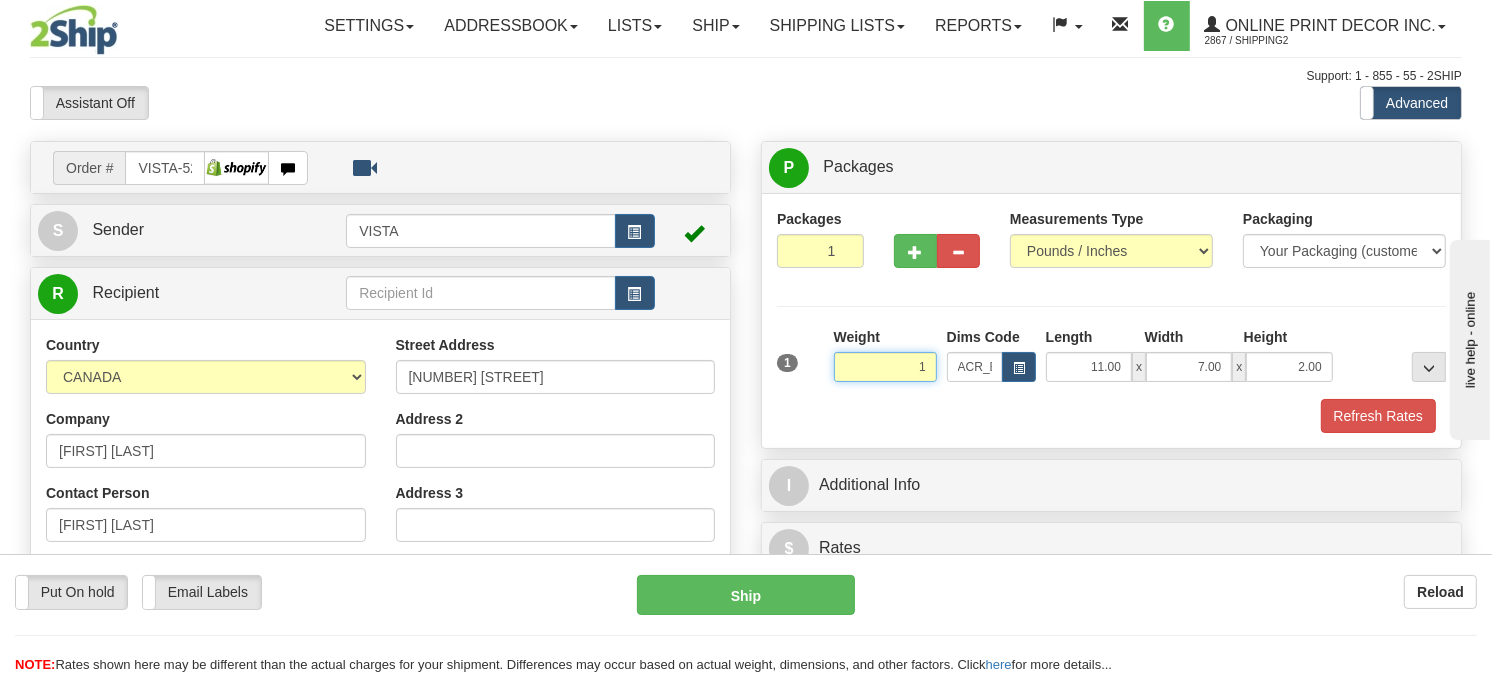 click on "Delete" at bounding box center [0, 0] 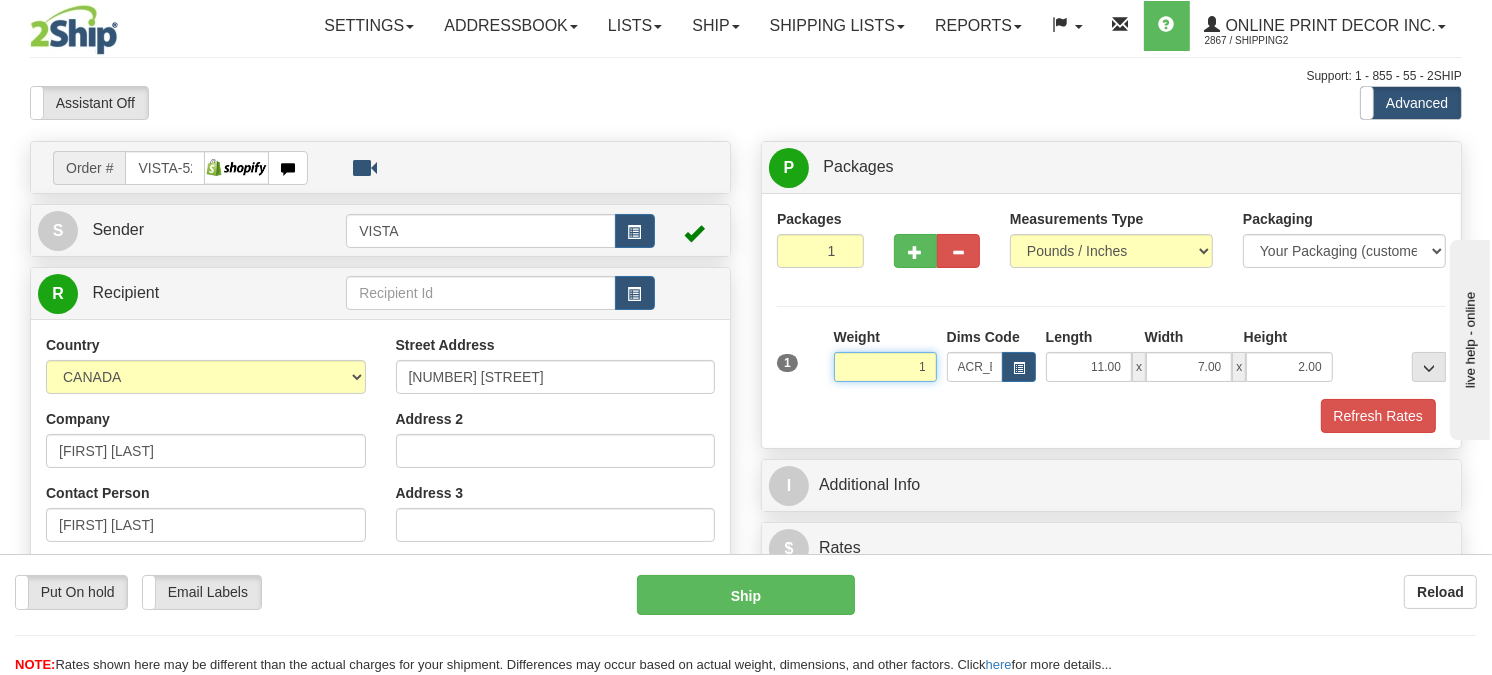 type on "1.00" 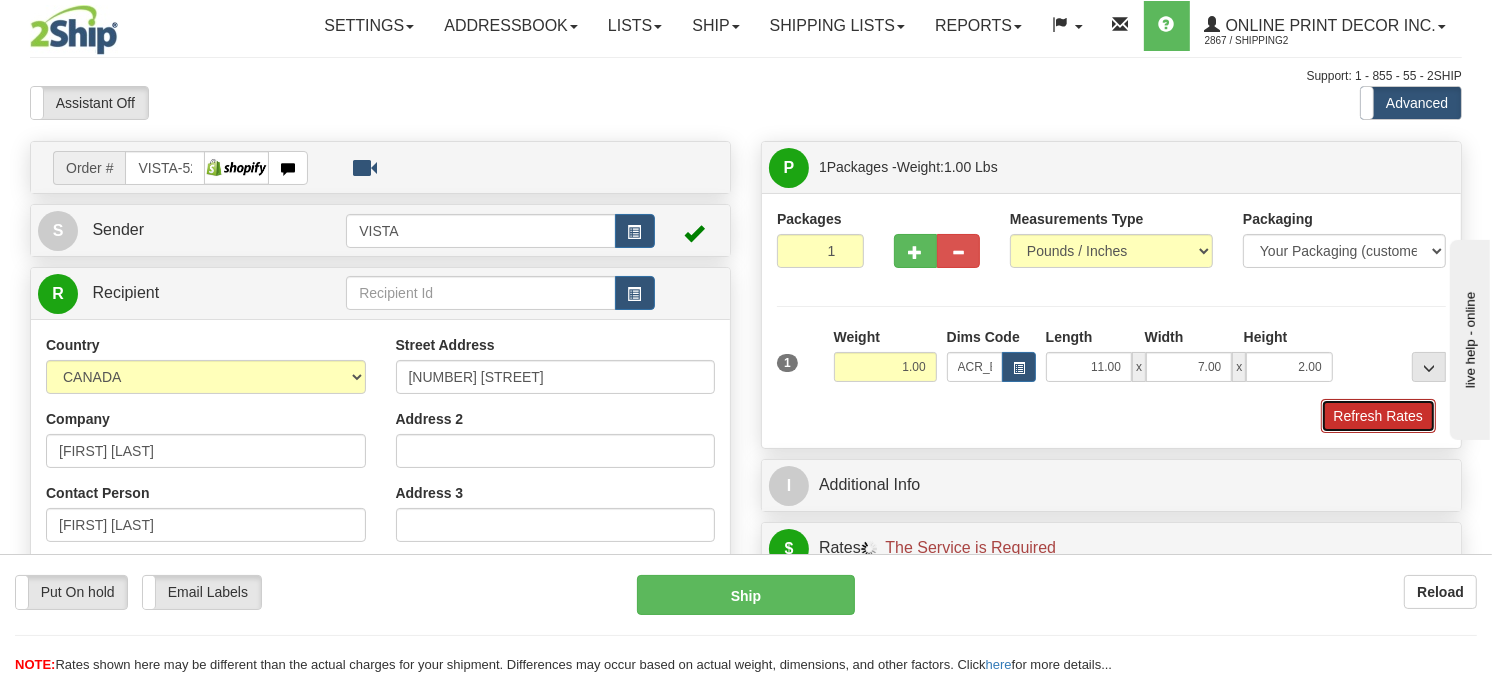click on "Refresh Rates" at bounding box center (1378, 416) 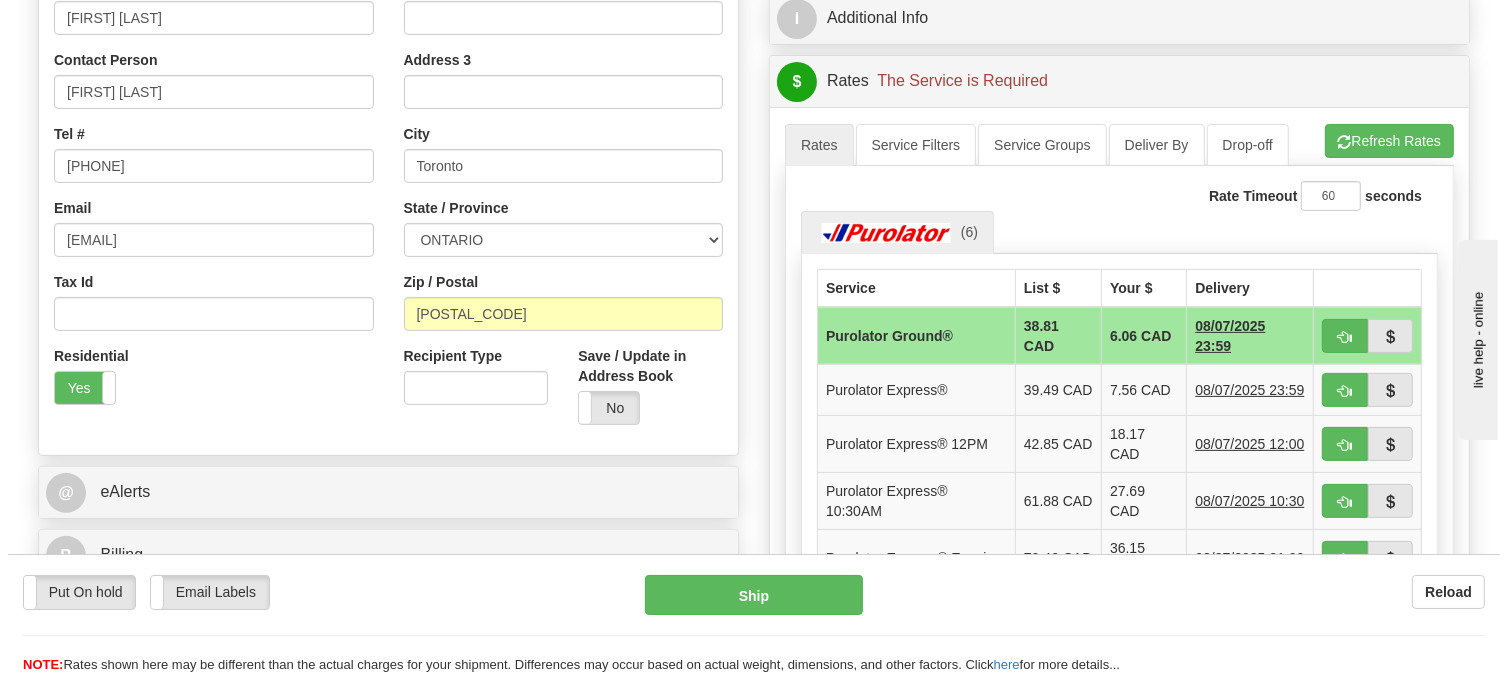 scroll, scrollTop: 444, scrollLeft: 0, axis: vertical 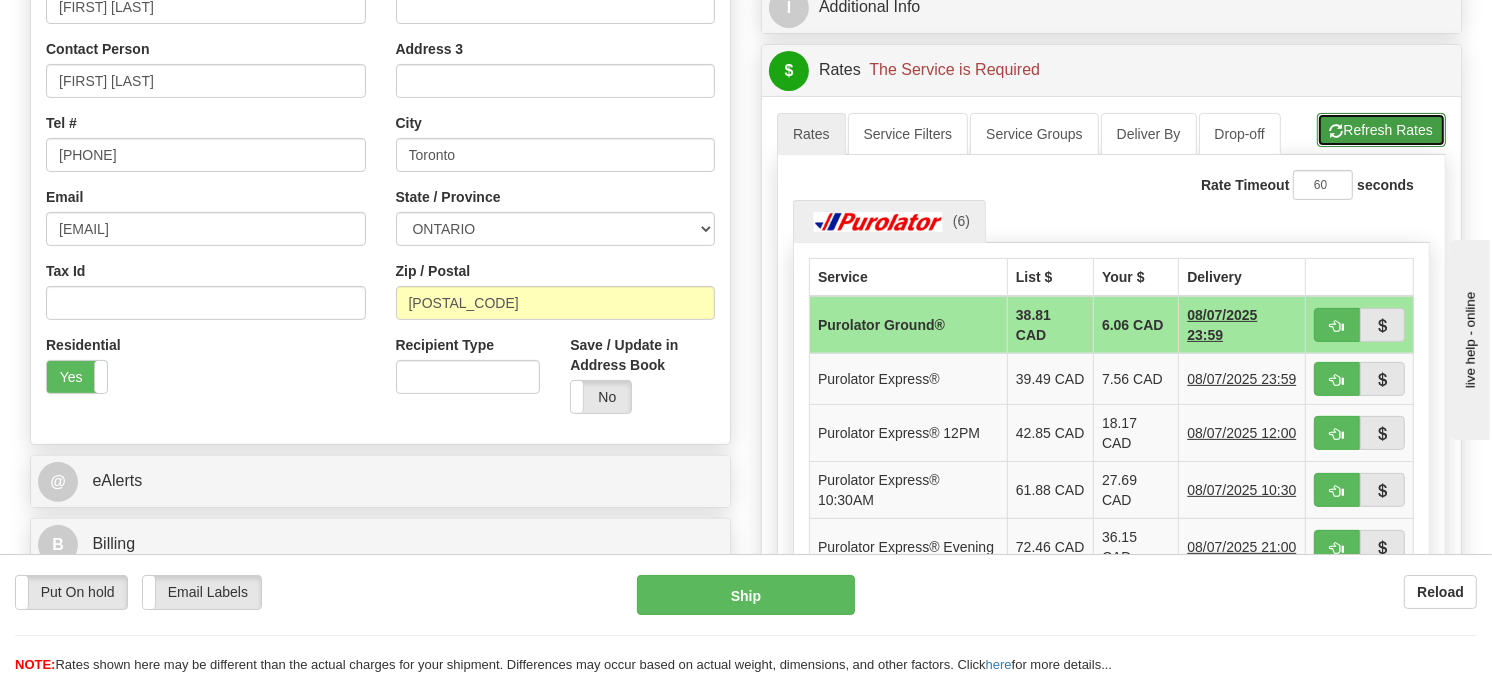 click on "Refresh Rates" at bounding box center [1381, 130] 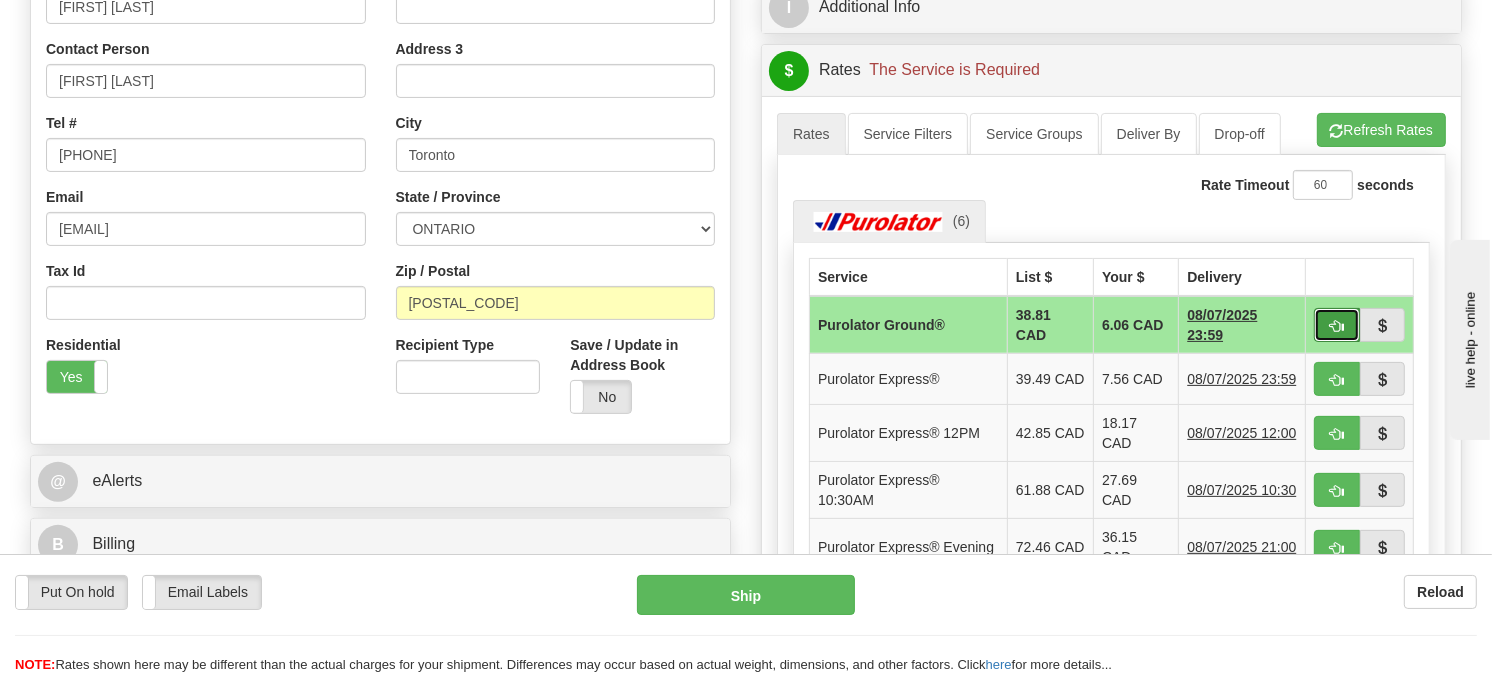 click at bounding box center (1337, 325) 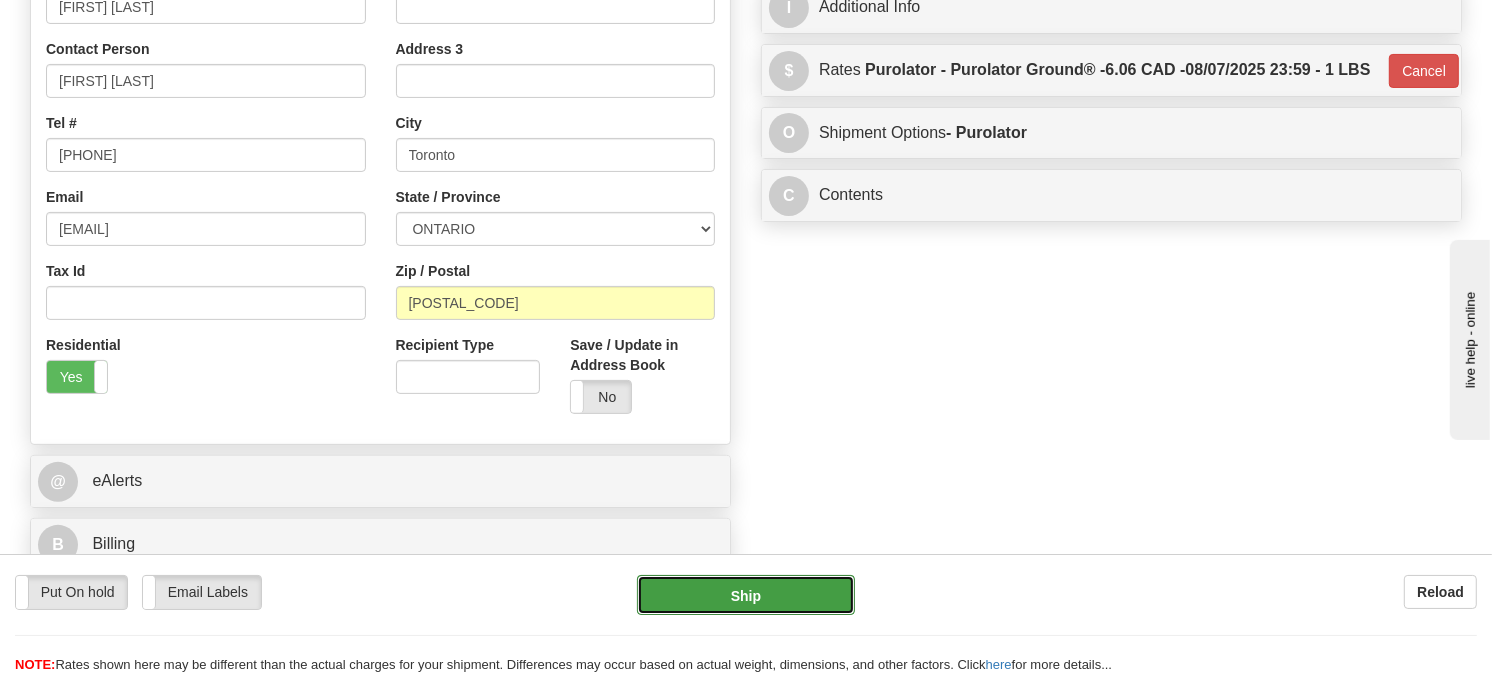 click on "Ship" at bounding box center [746, 595] 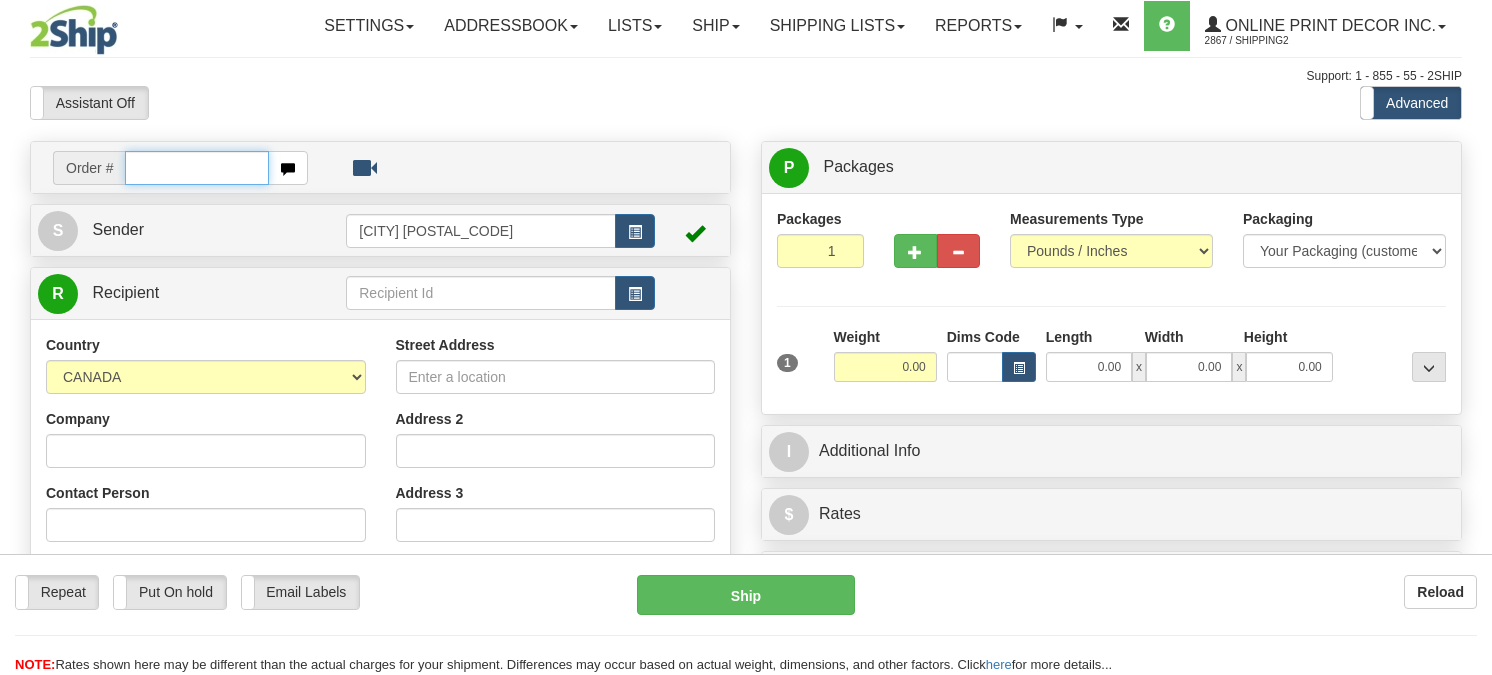 scroll, scrollTop: 0, scrollLeft: 0, axis: both 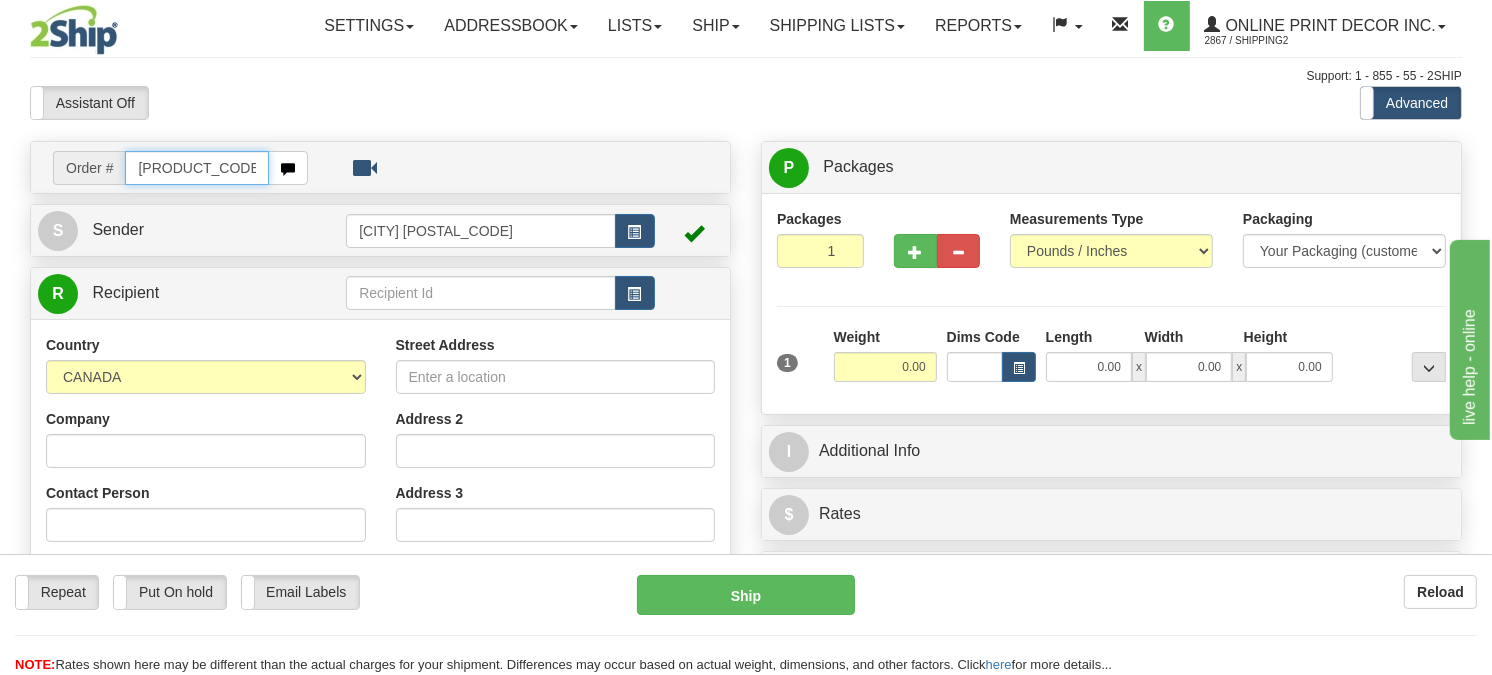 type on "vista-5230" 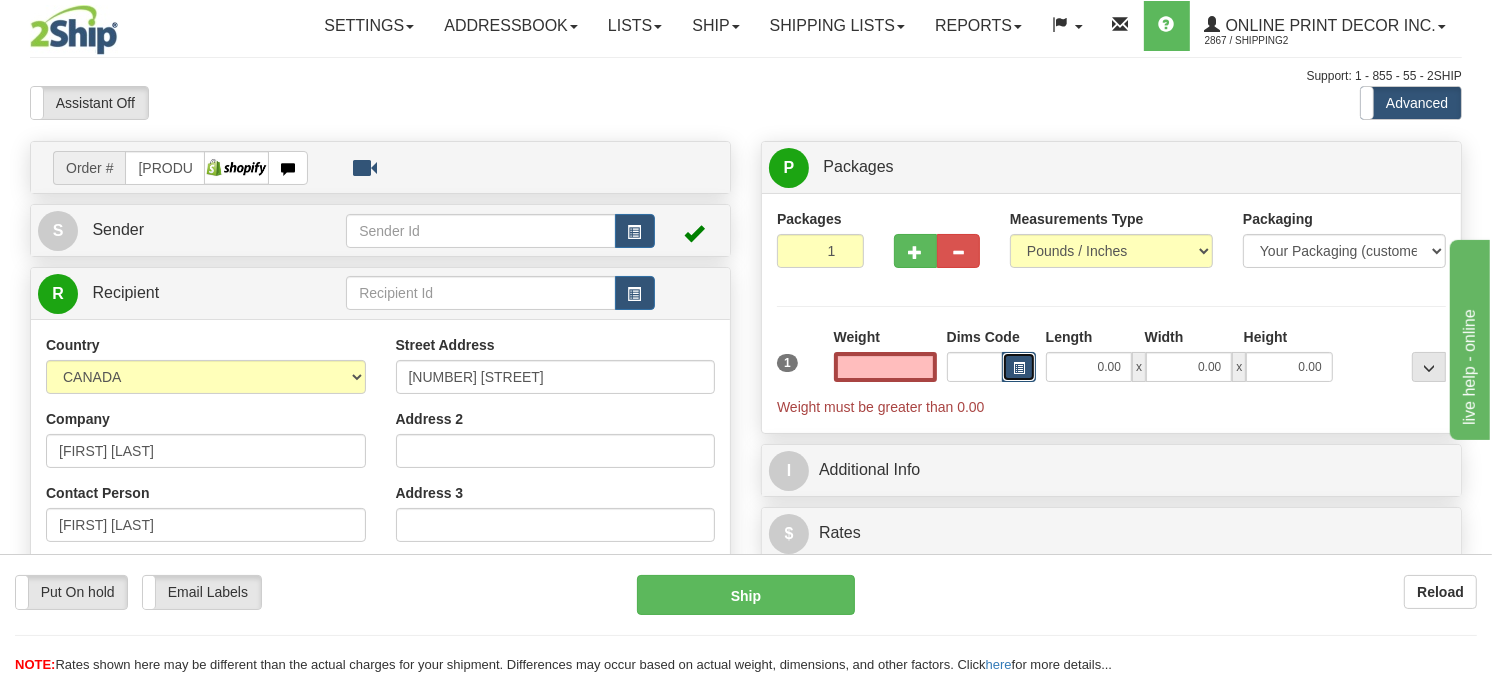 type on "0.00" 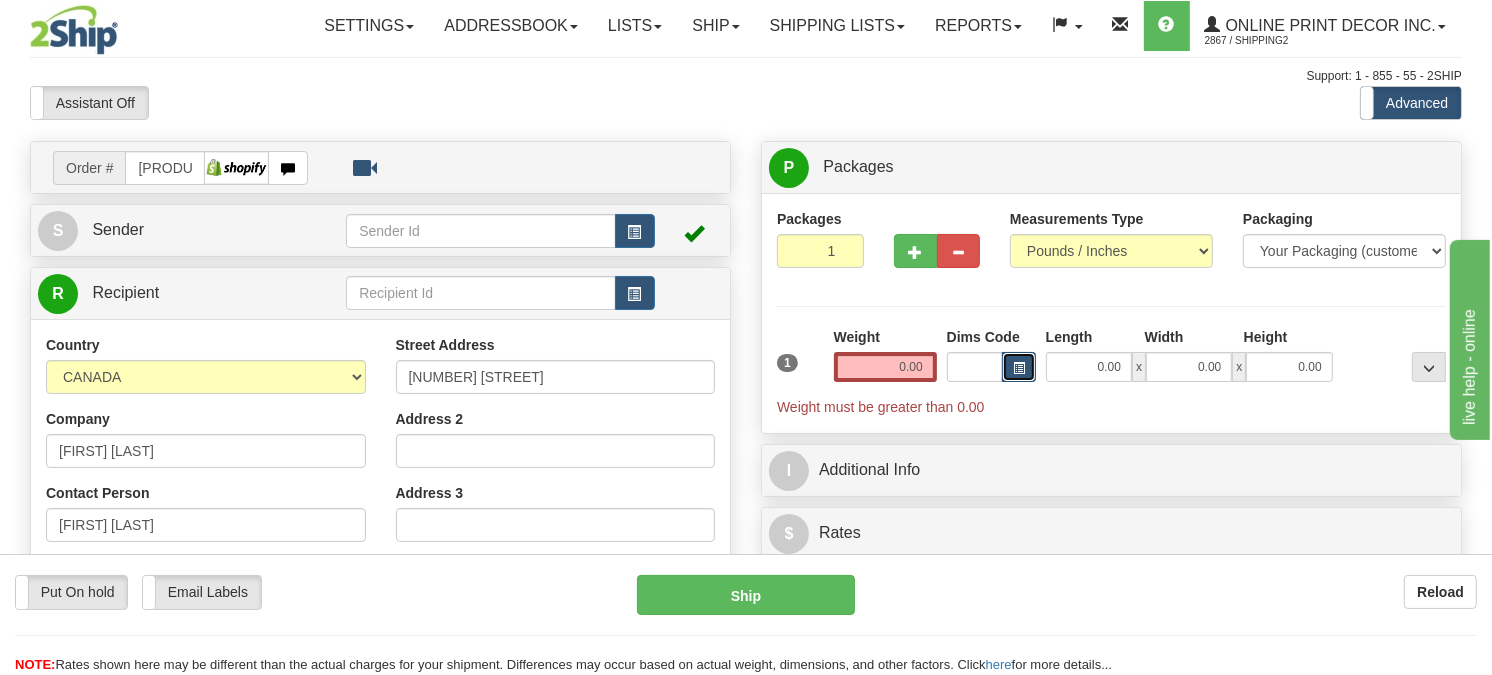 click at bounding box center (1019, 367) 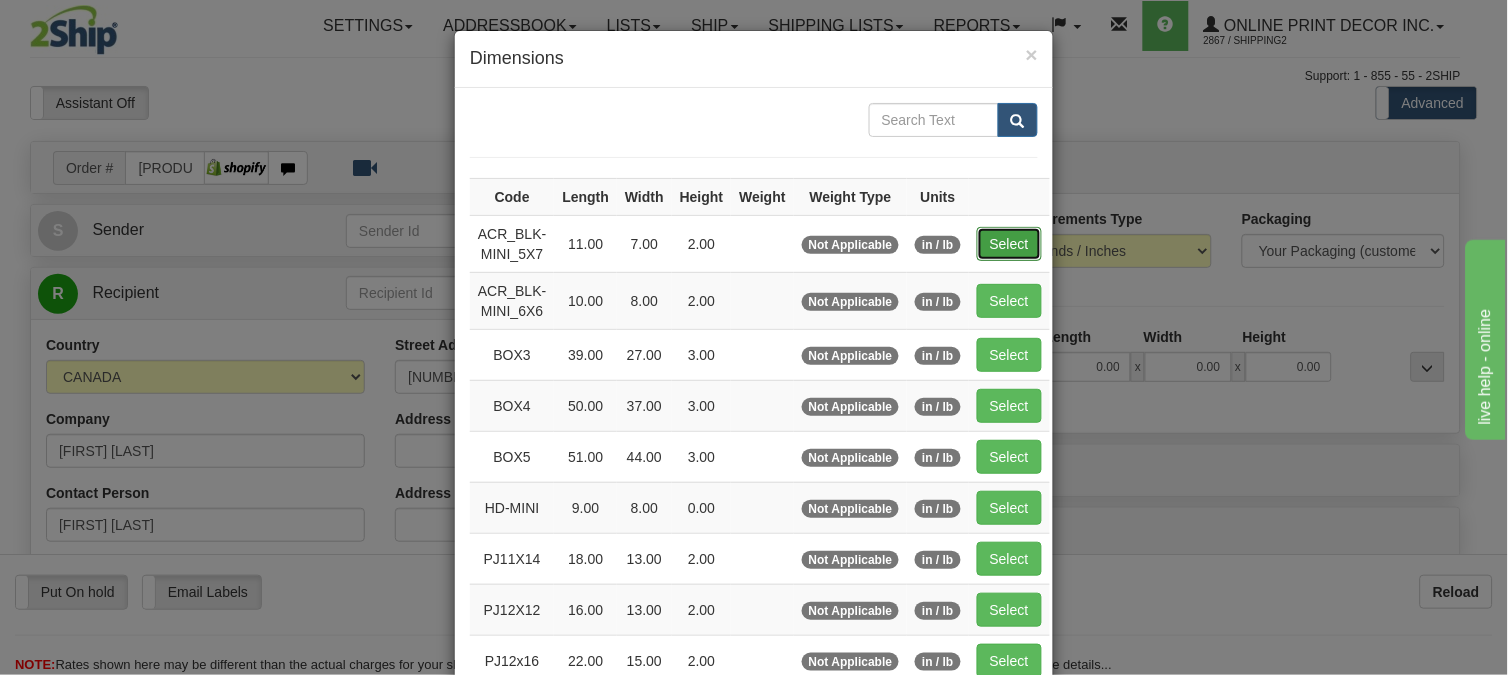 click on "Select" at bounding box center [1009, 244] 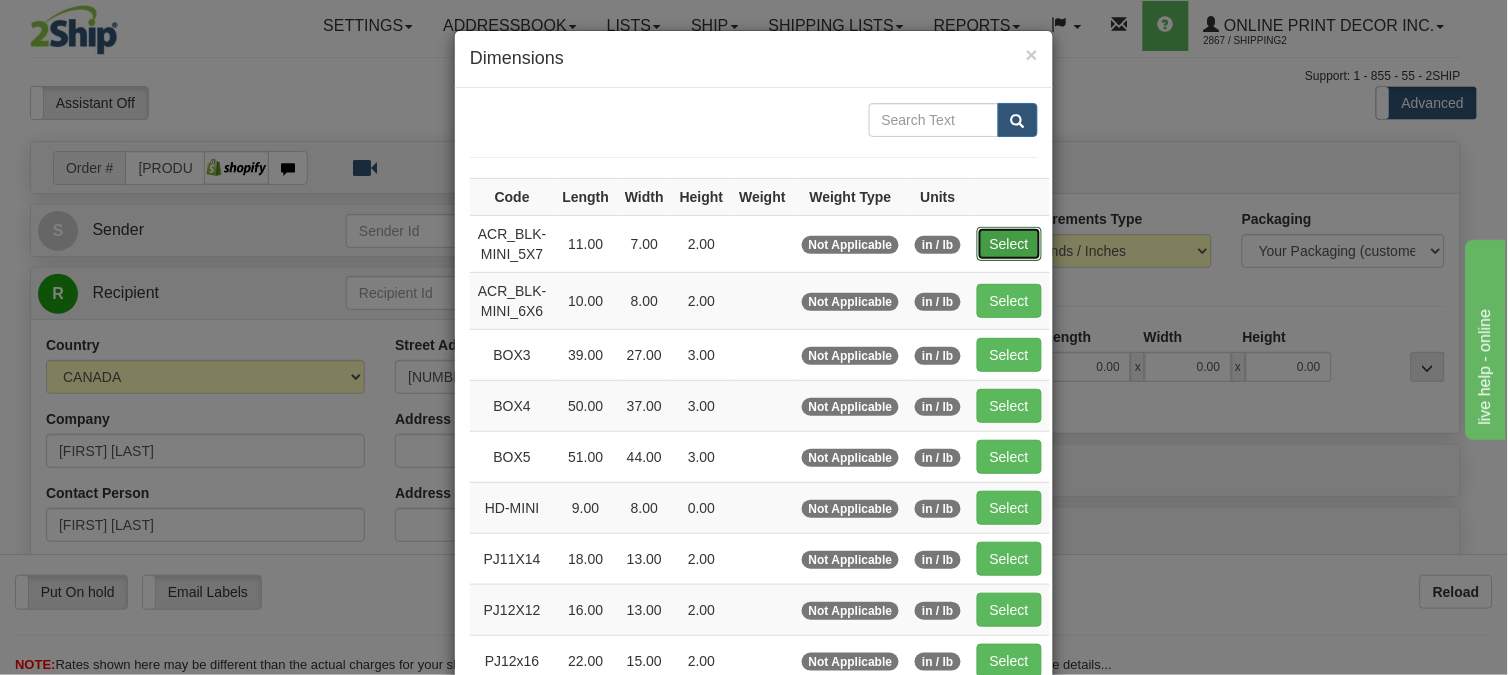 type on "11.00" 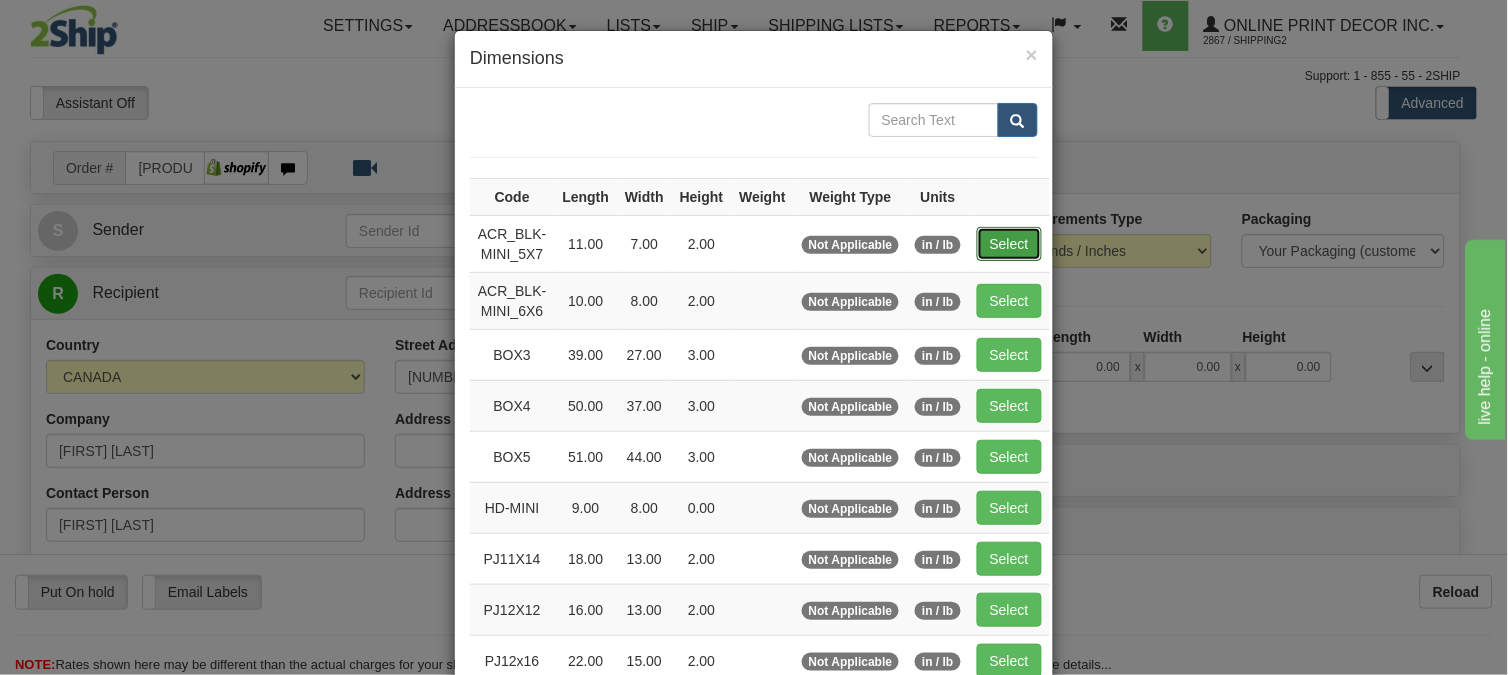 type on "7.00" 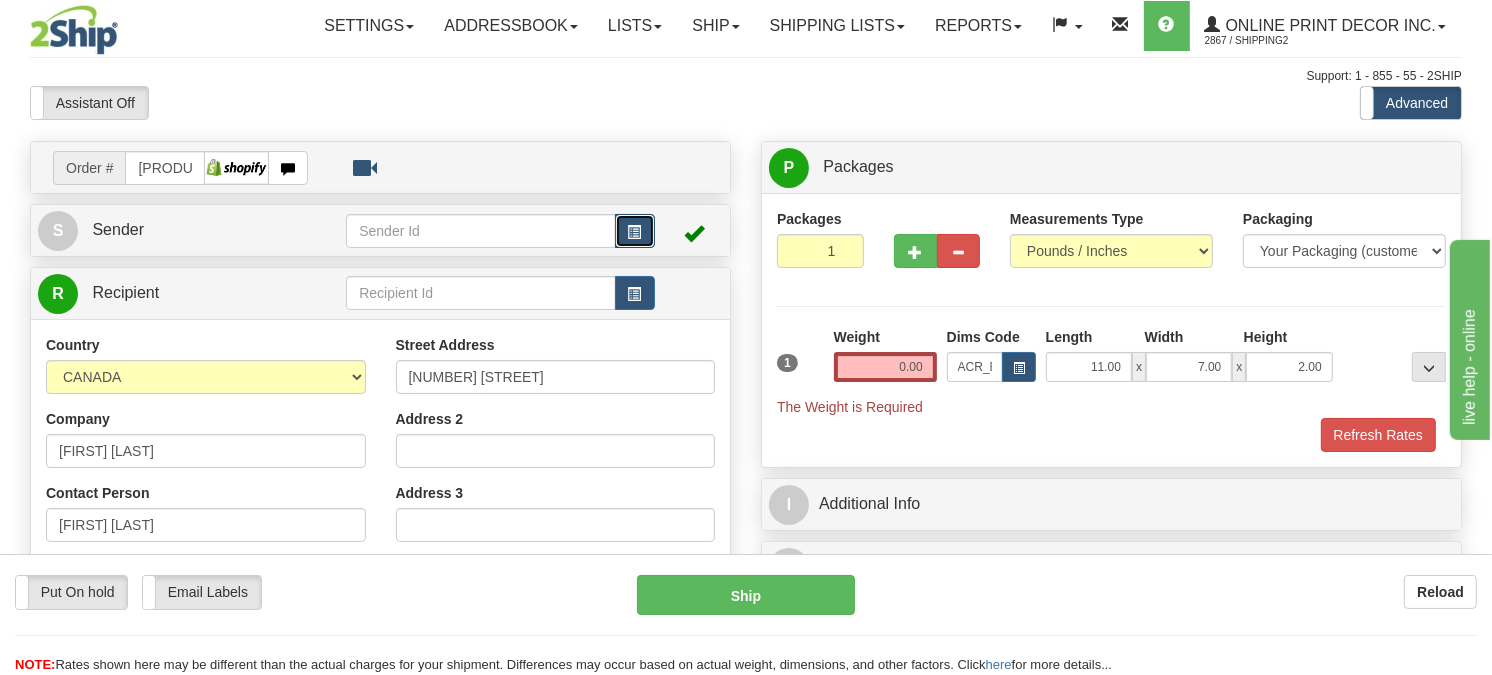 click at bounding box center (635, 231) 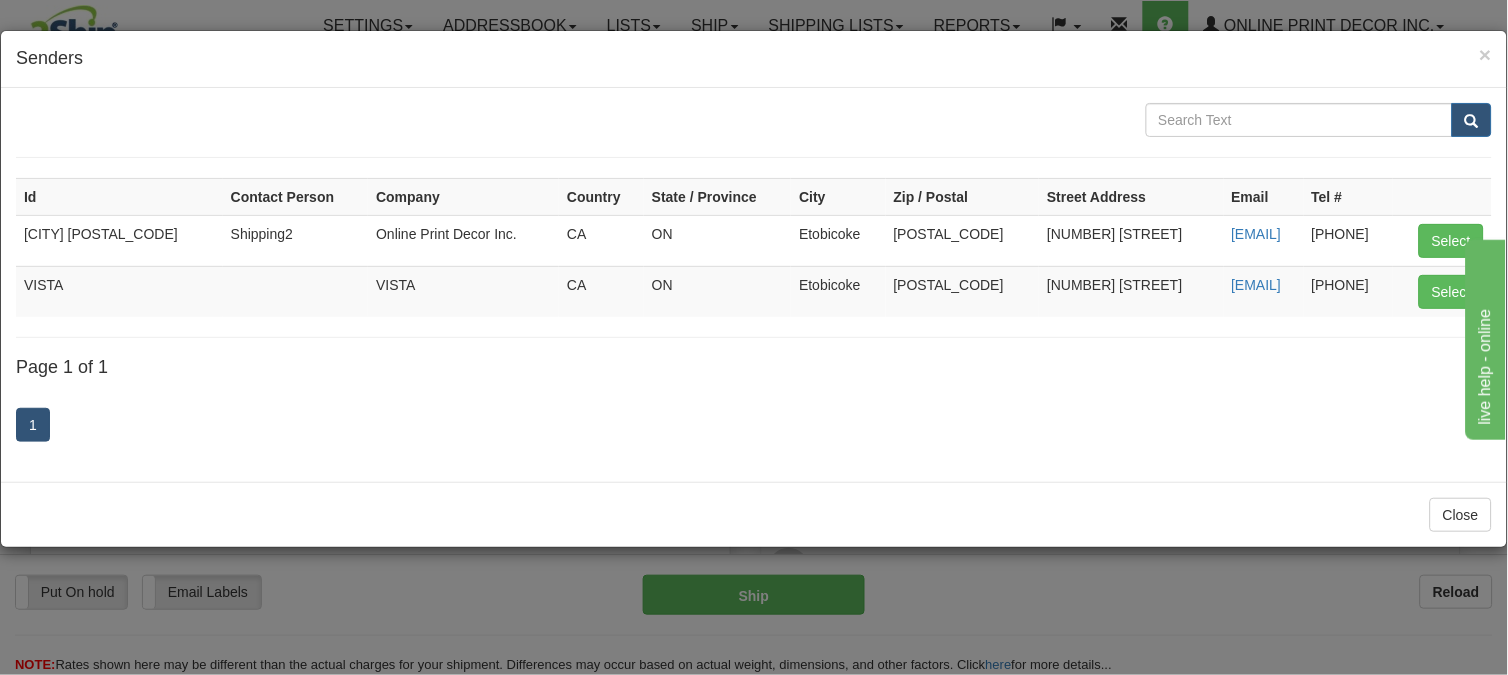 drag, startPoint x: 2914, startPoint y: 721, endPoint x: 2917, endPoint y: 707, distance: 14.3178215 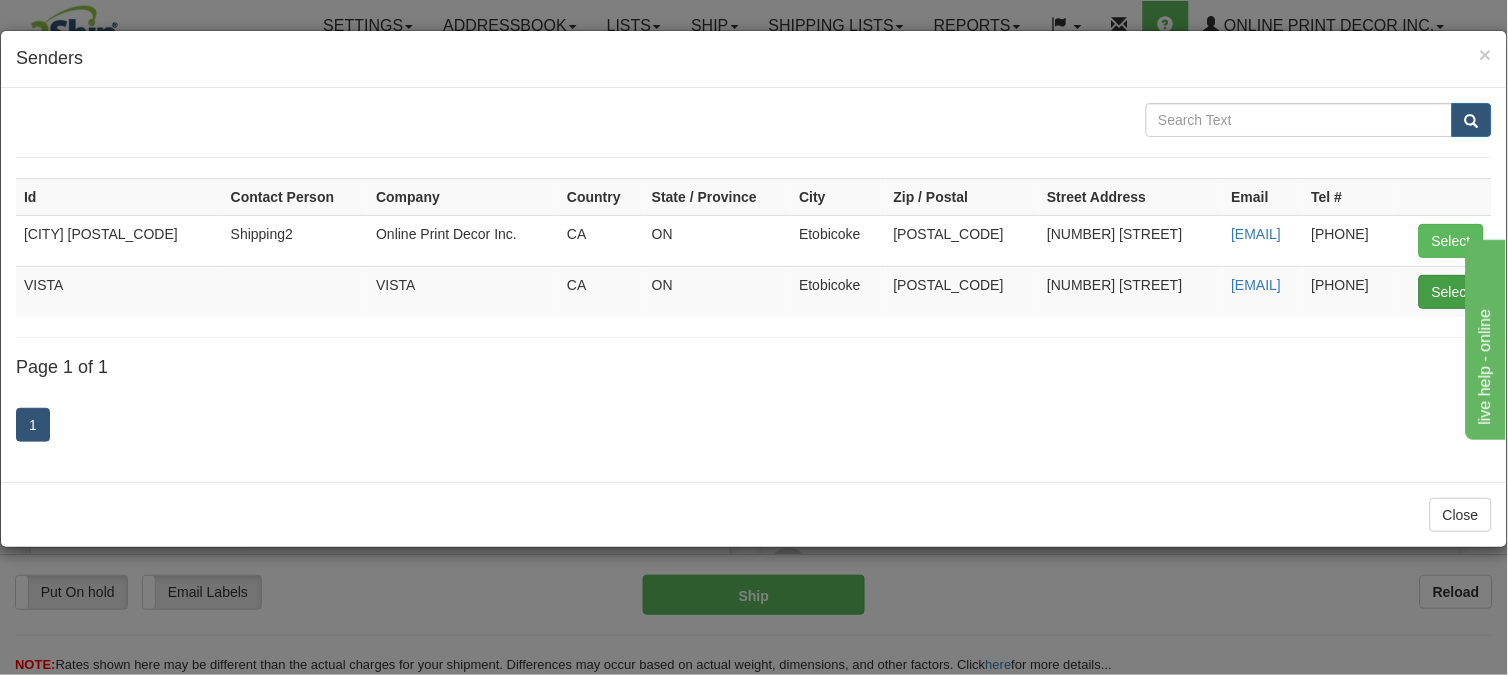 click on "Select" at bounding box center [1451, 292] 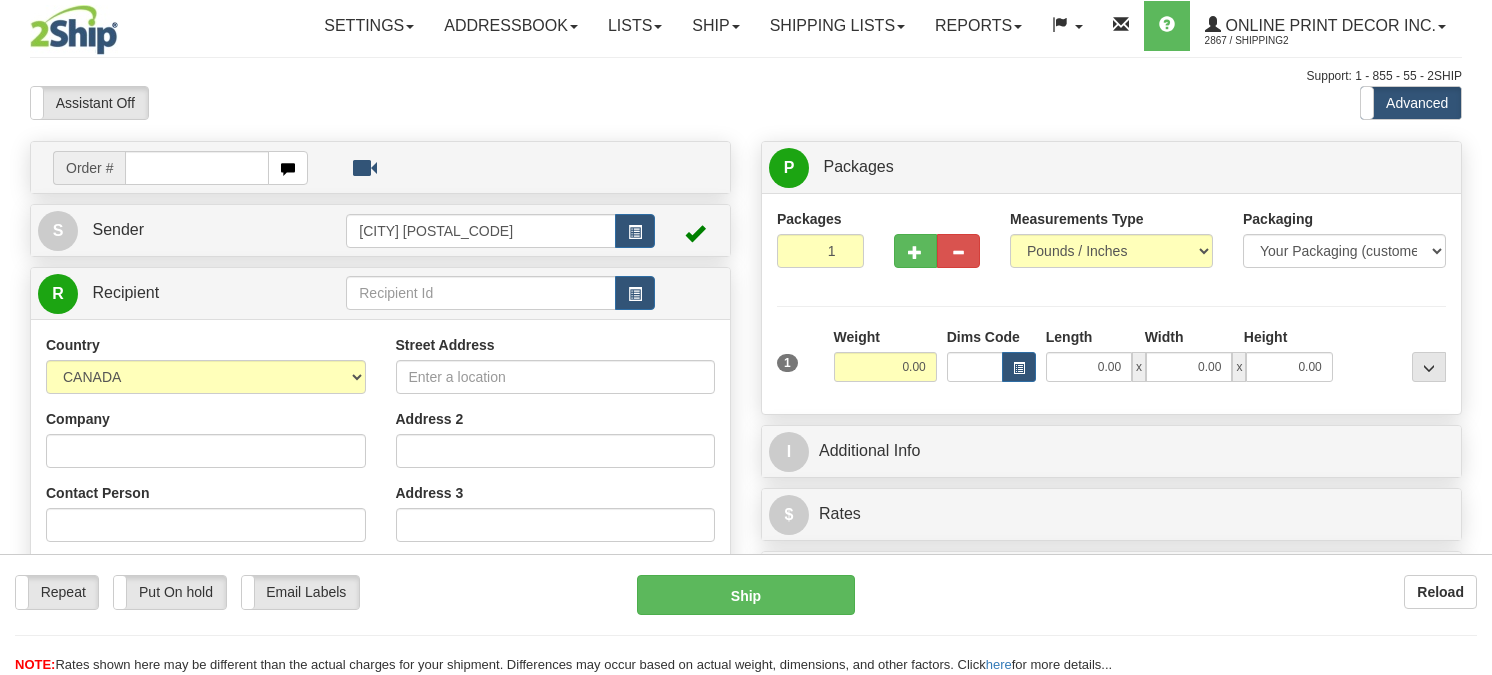 scroll, scrollTop: 0, scrollLeft: 0, axis: both 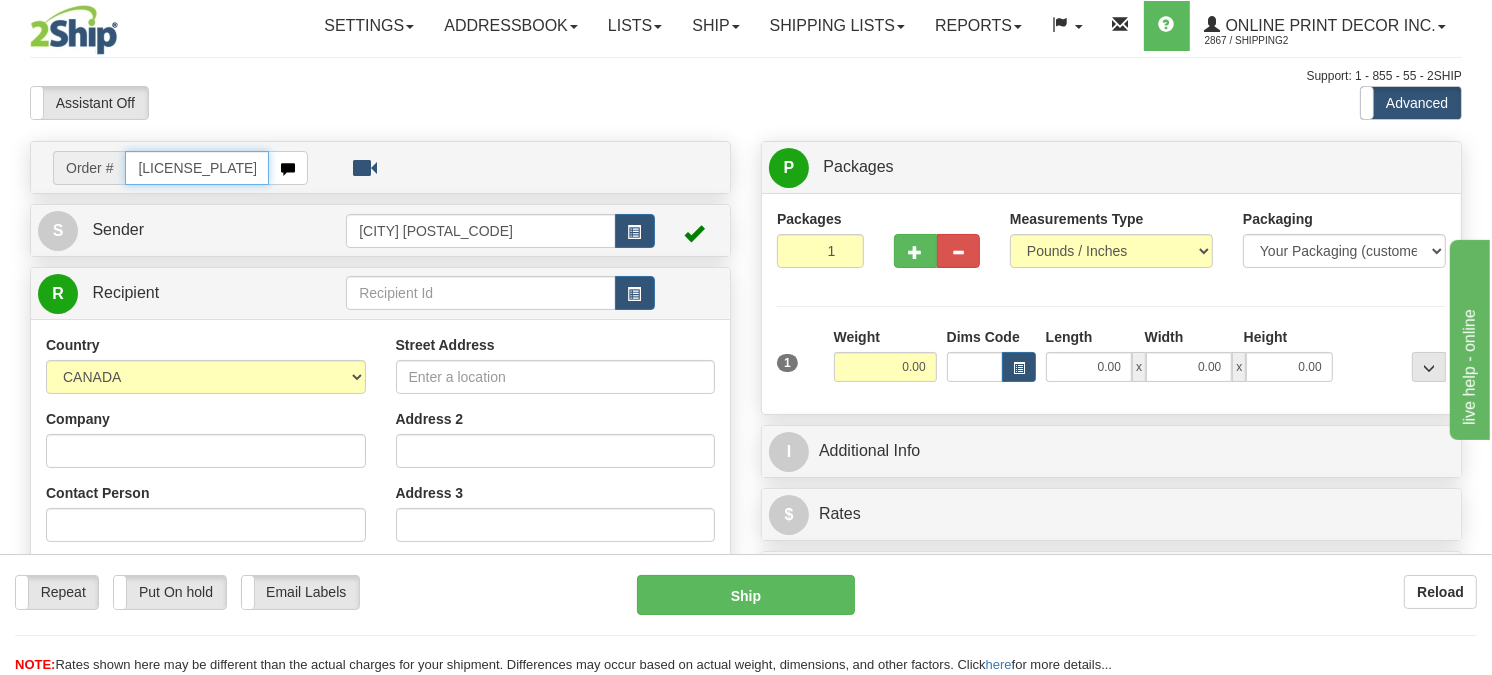 type on "[LICENSE_PLATE]" 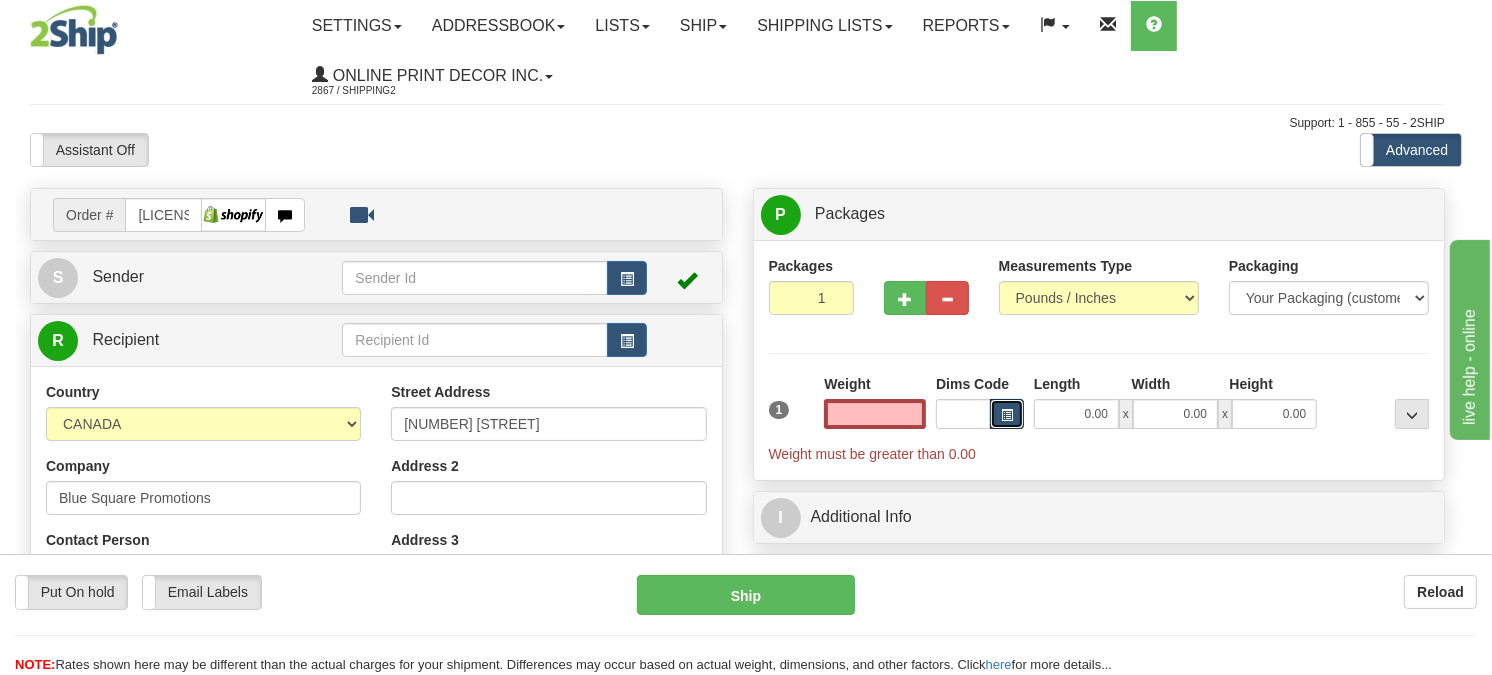 type on "0.00" 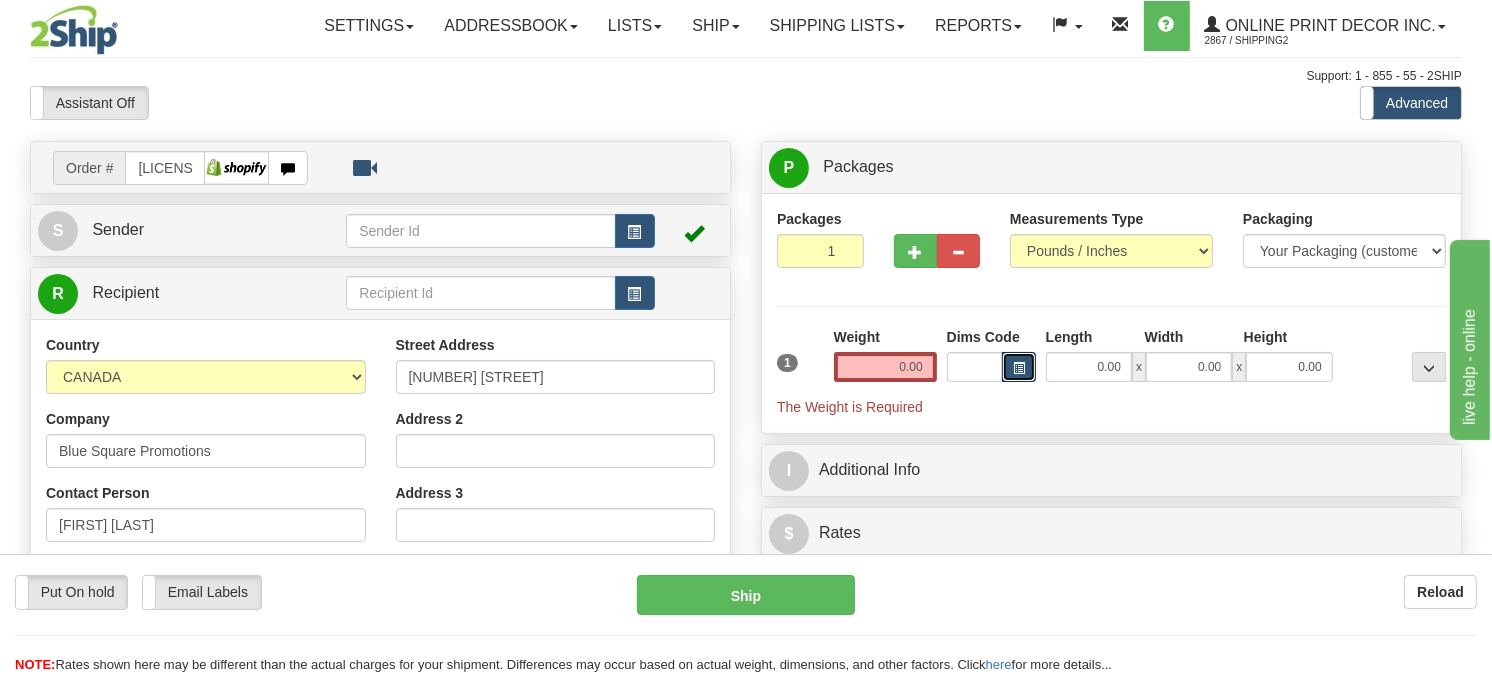 click at bounding box center (1019, 368) 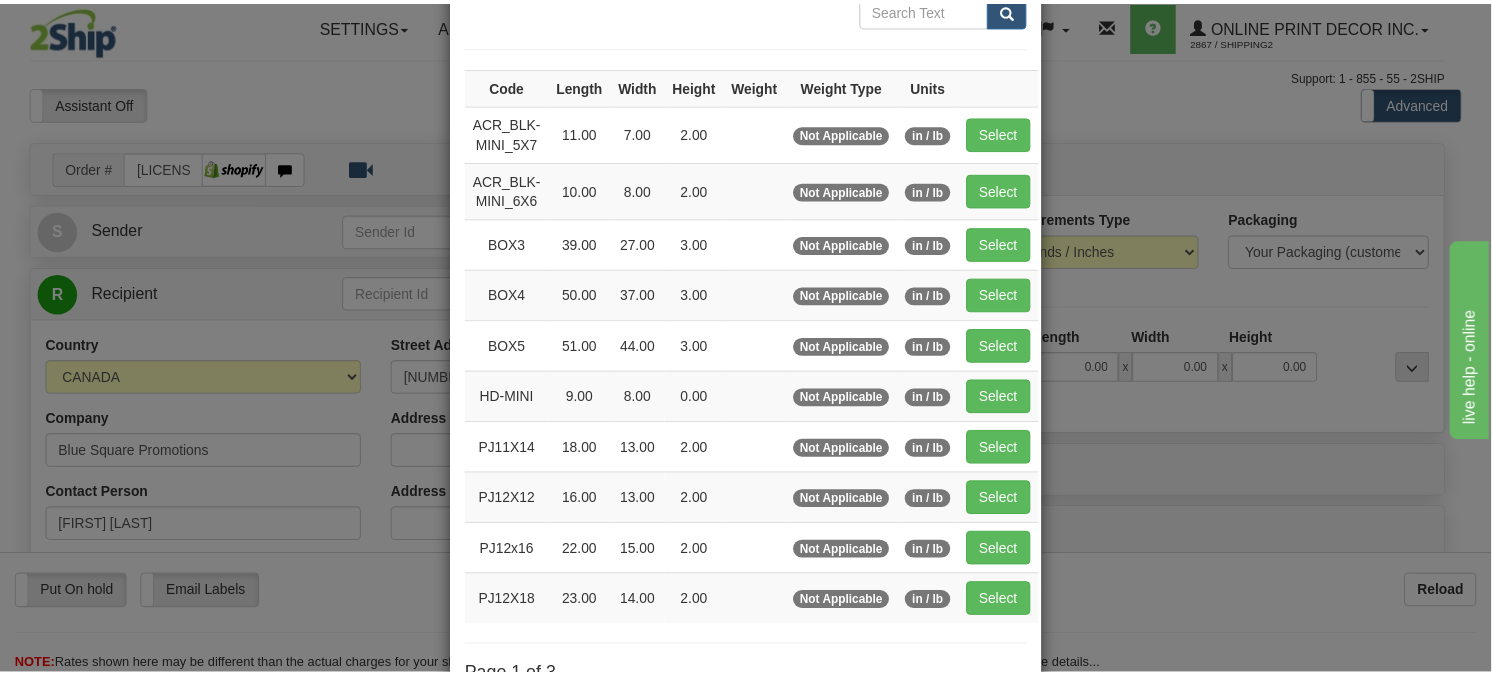 scroll, scrollTop: 222, scrollLeft: 0, axis: vertical 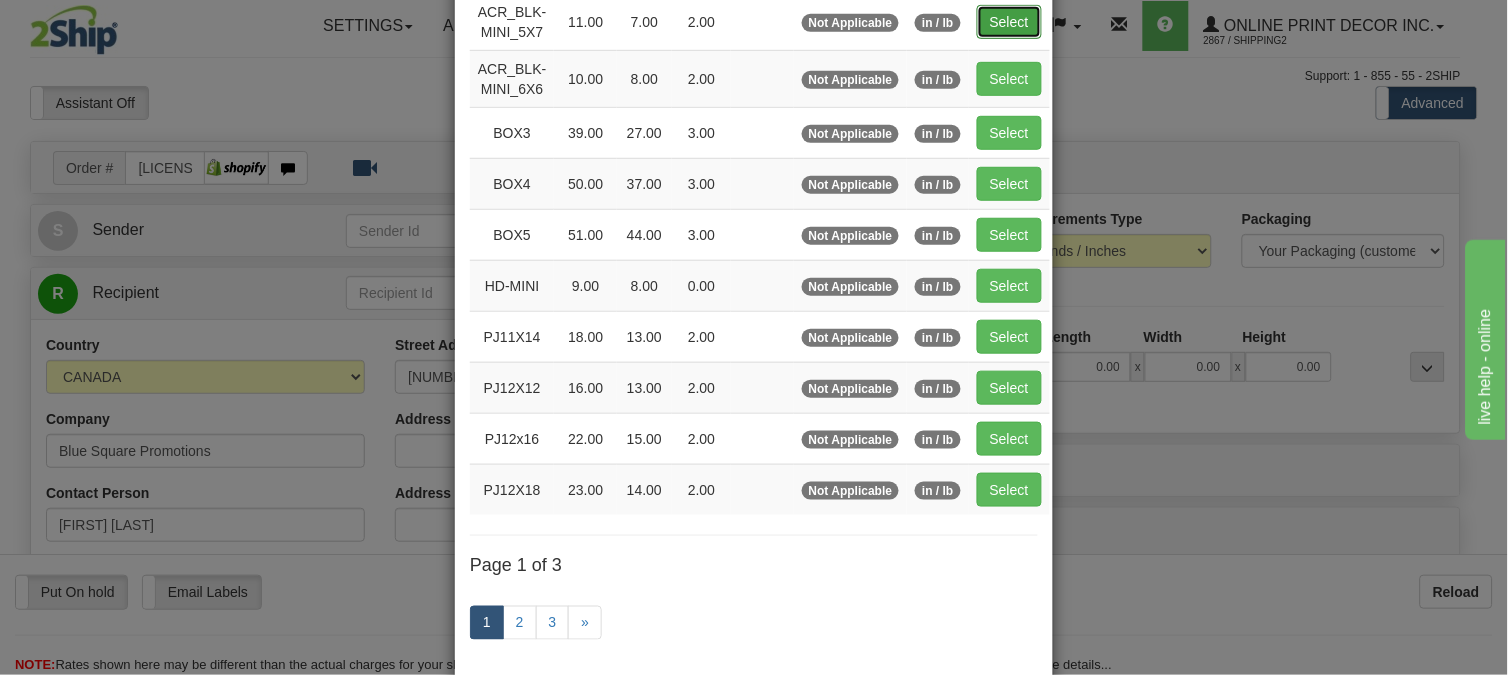 click on "Select" at bounding box center (1009, 22) 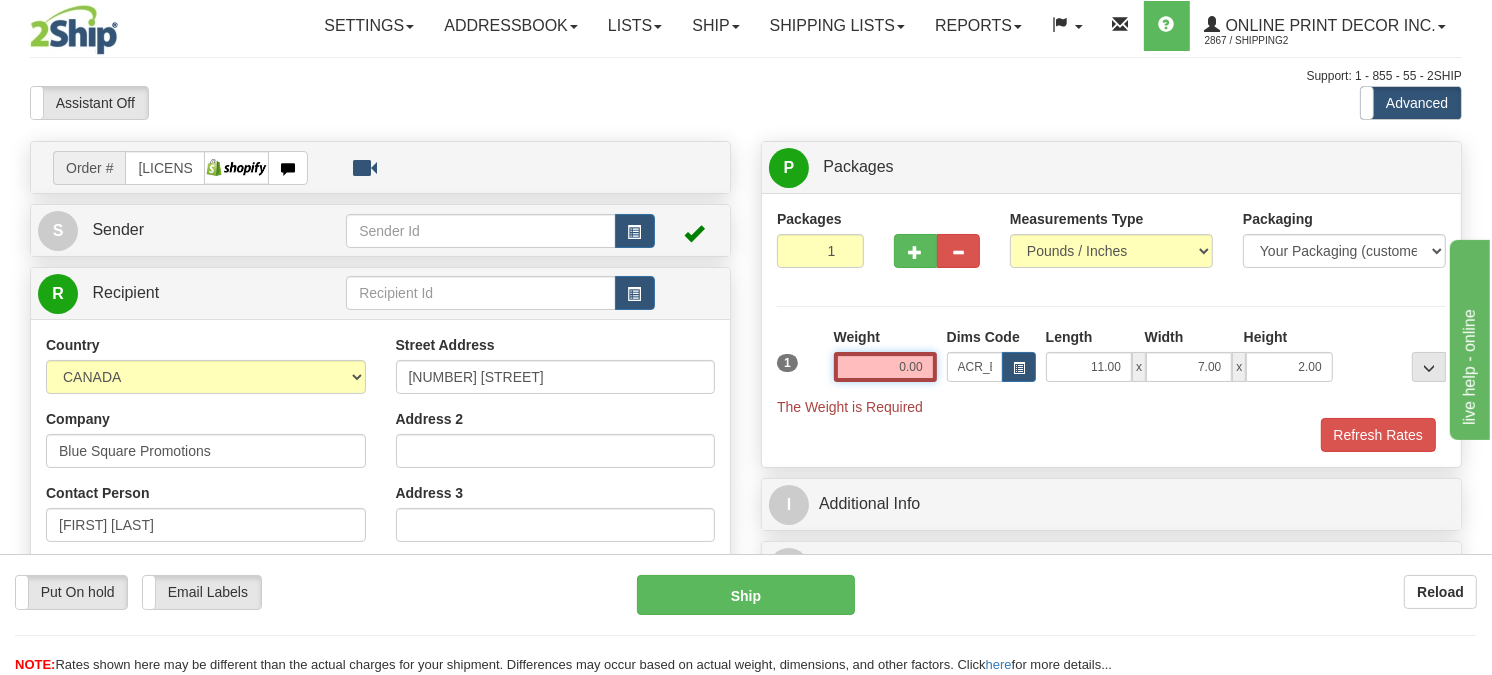 drag, startPoint x: 935, startPoint y: 407, endPoint x: 858, endPoint y: 423, distance: 78.64477 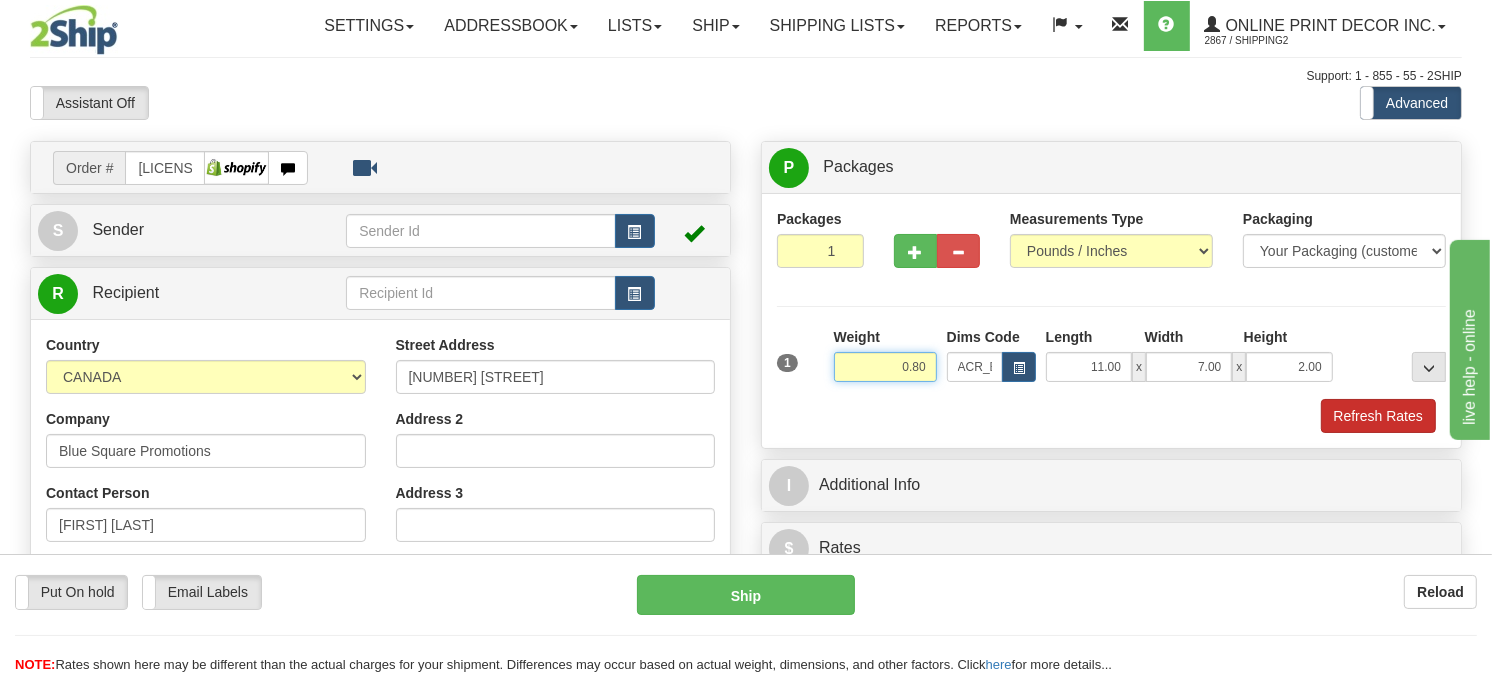 type on "0.80" 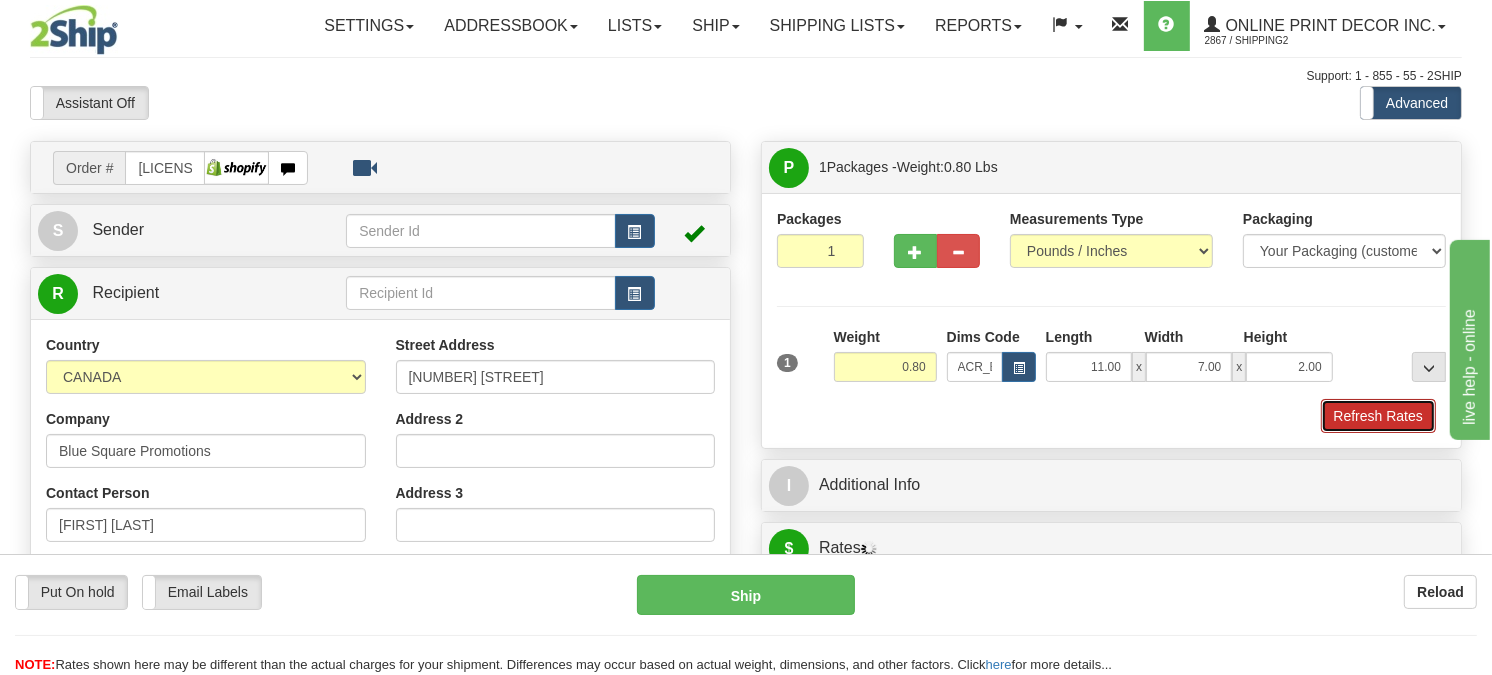 click on "Refresh Rates" at bounding box center [1378, 416] 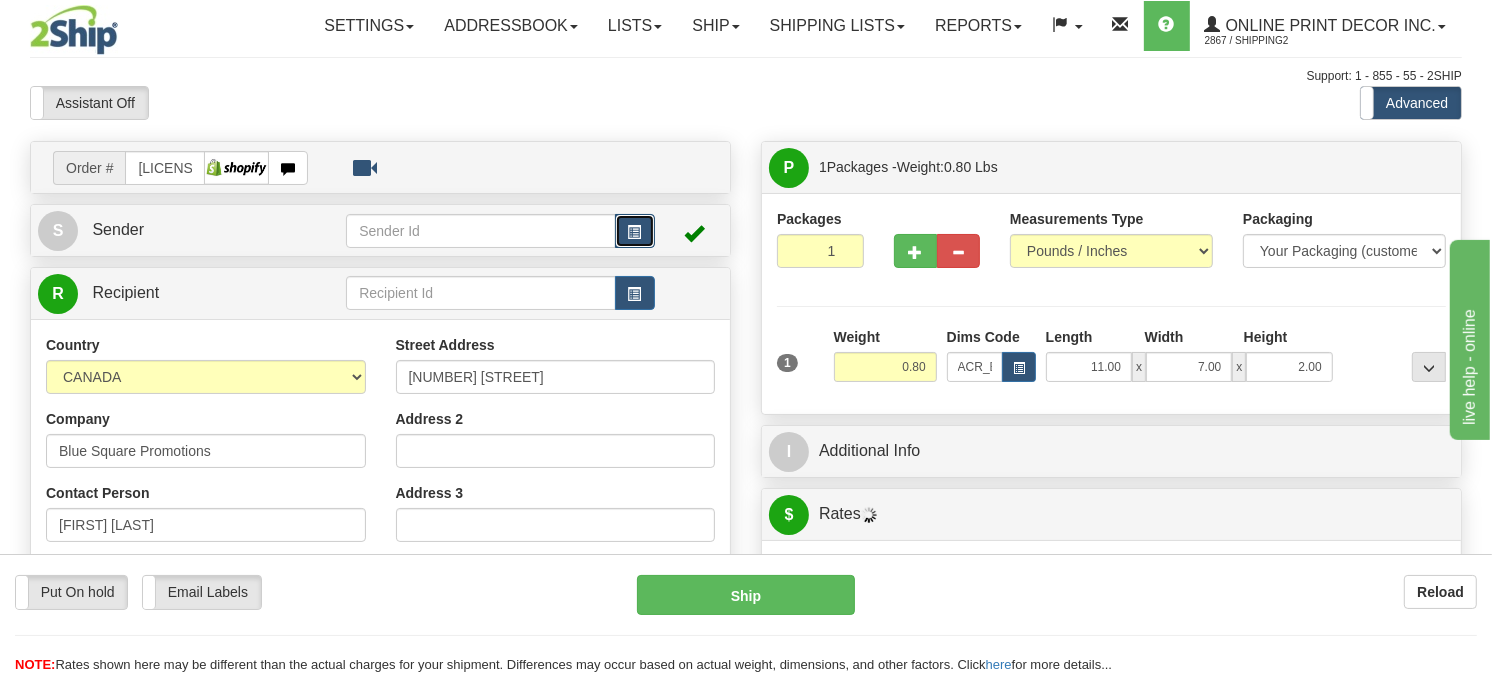 click at bounding box center (635, 232) 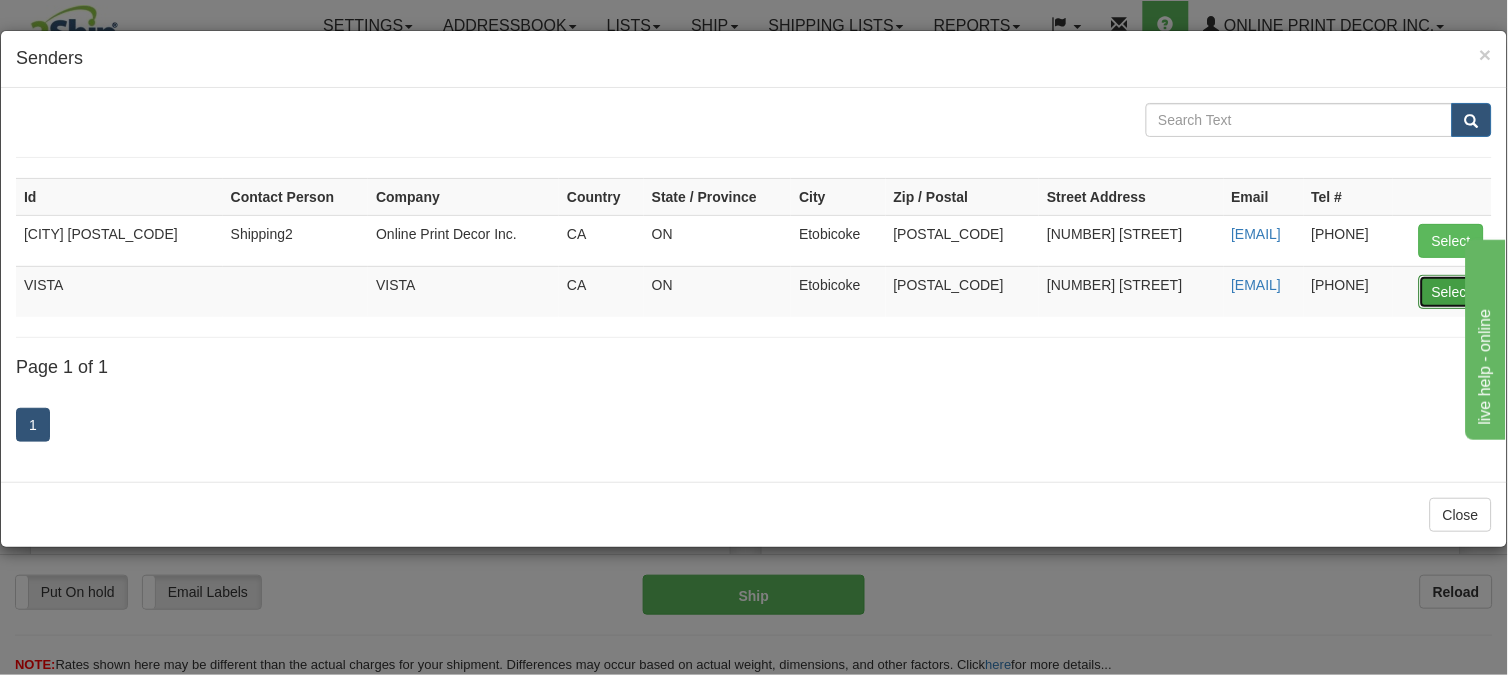 click on "Select" at bounding box center [1451, 292] 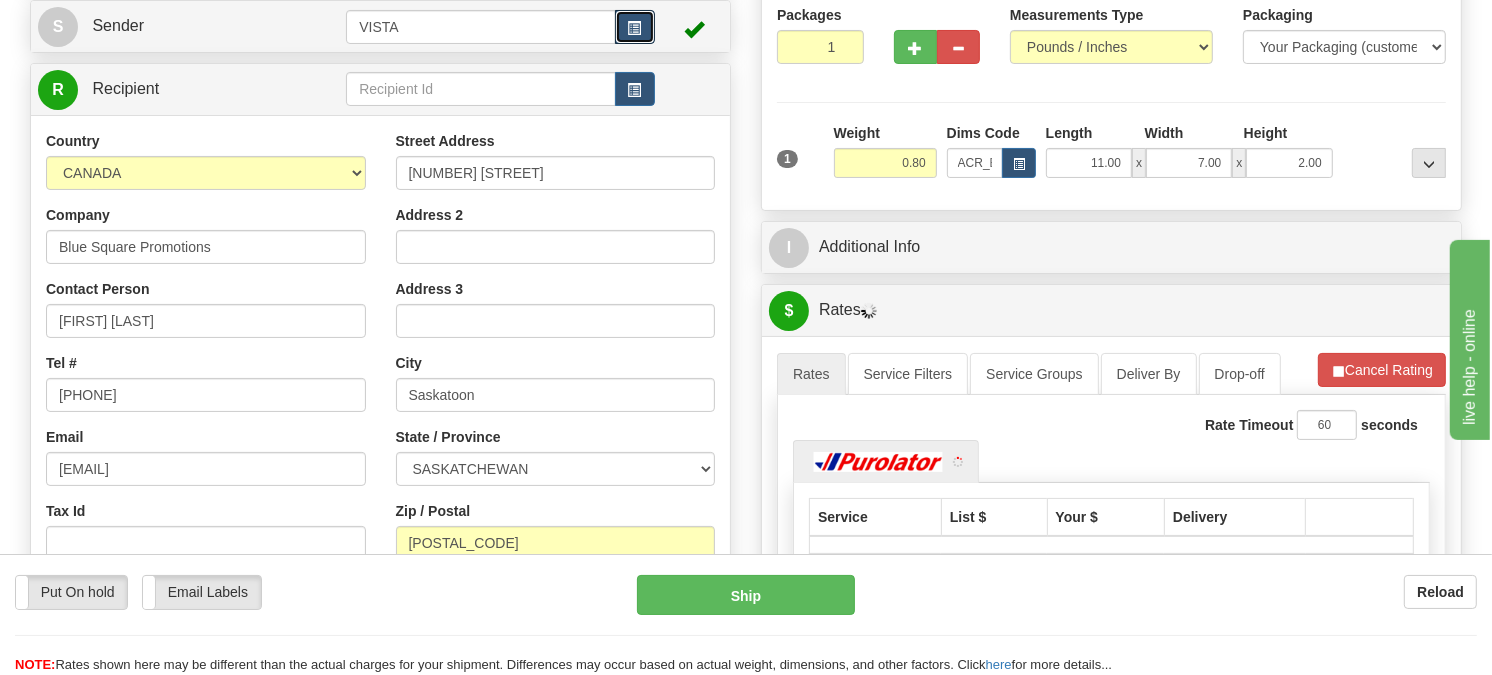 scroll, scrollTop: 222, scrollLeft: 0, axis: vertical 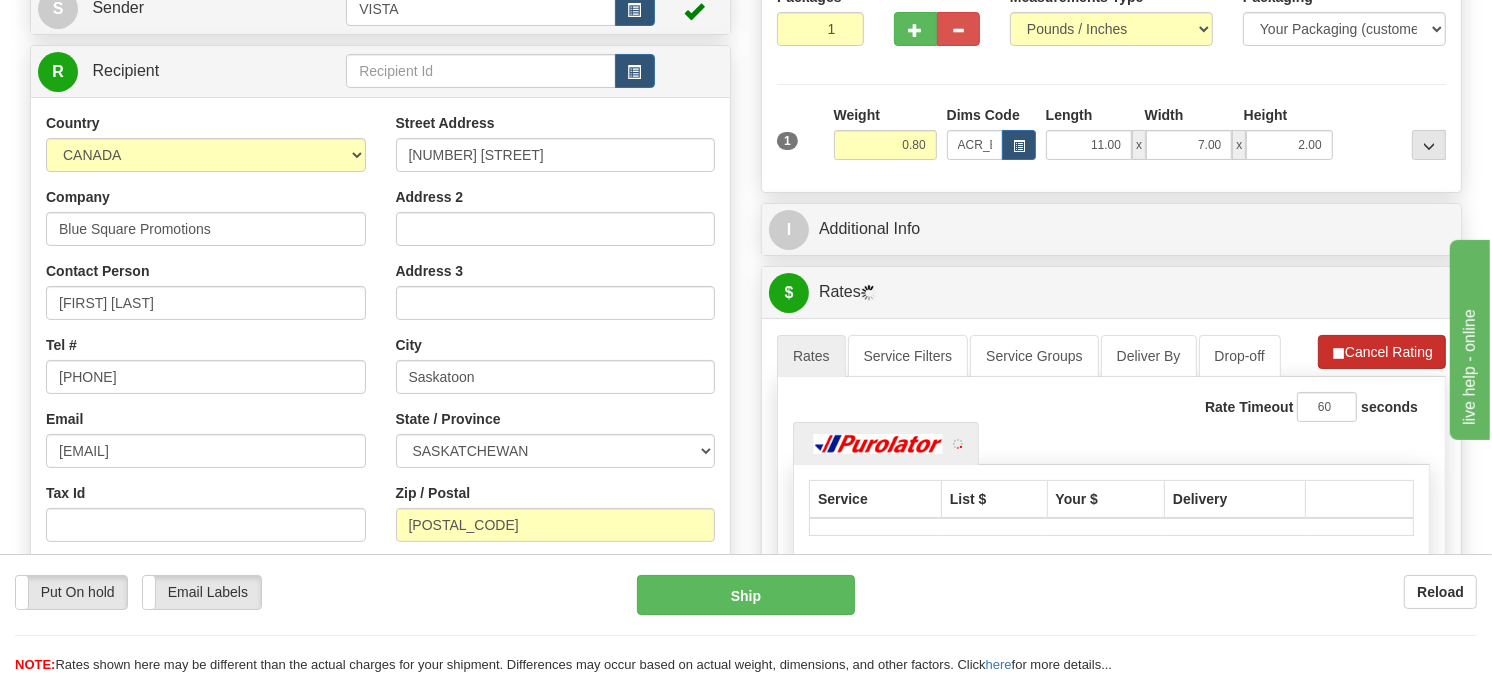 click on "Refresh Rates
Cancel Rating" at bounding box center [1382, 352] 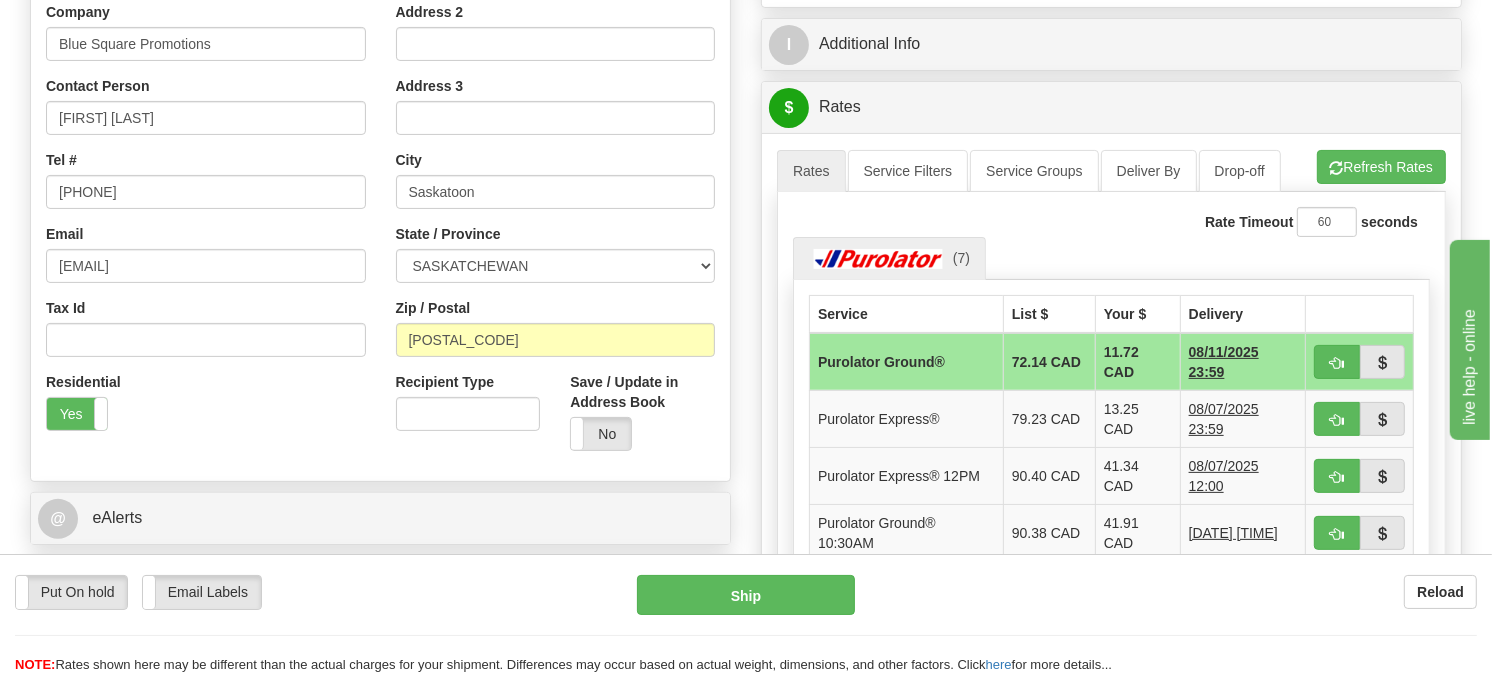 scroll, scrollTop: 444, scrollLeft: 0, axis: vertical 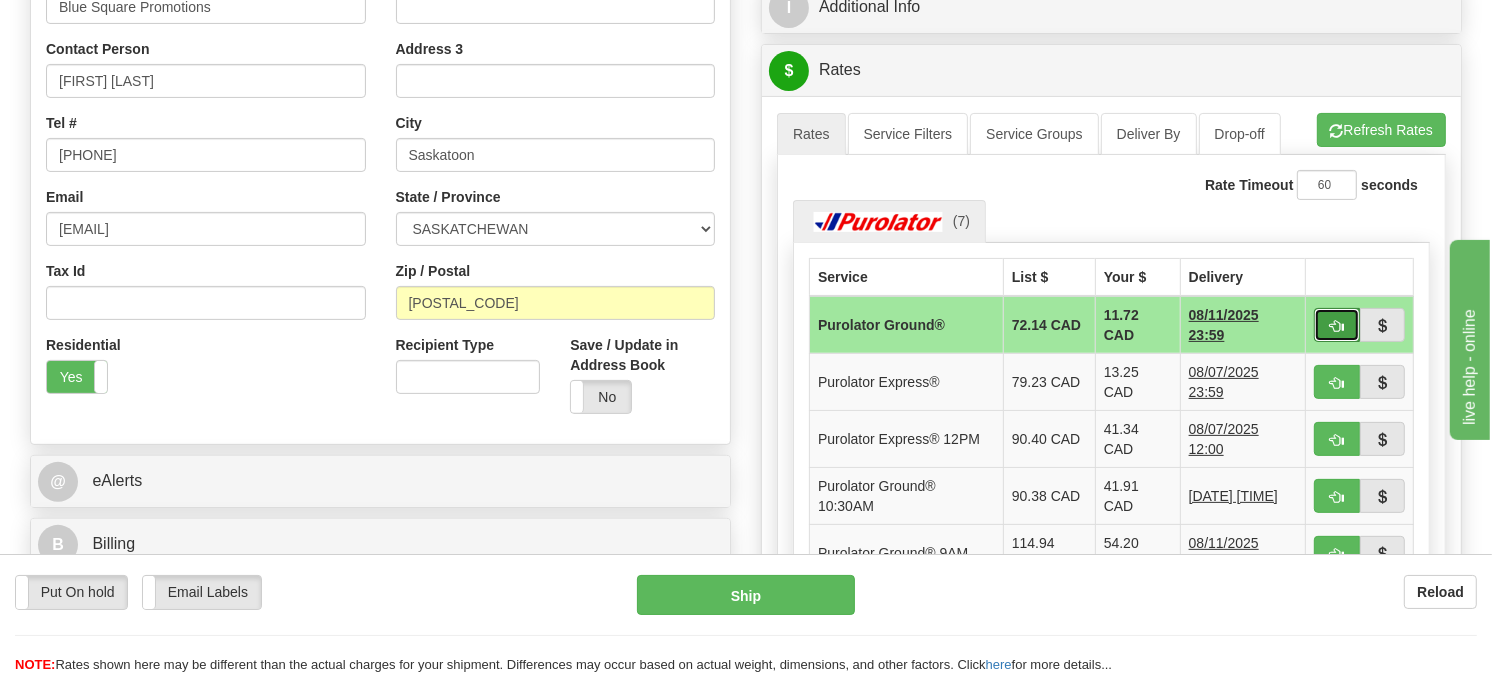 click at bounding box center [1337, 326] 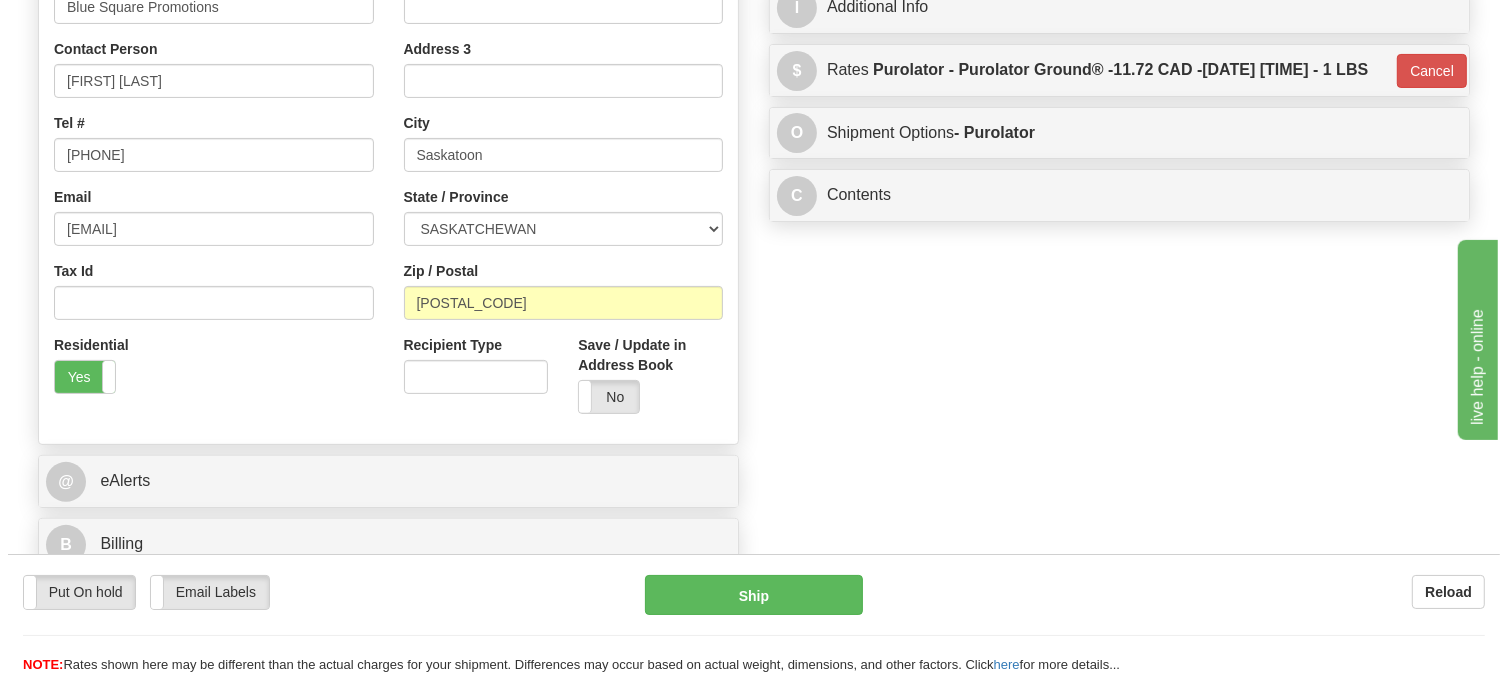 scroll, scrollTop: 111, scrollLeft: 0, axis: vertical 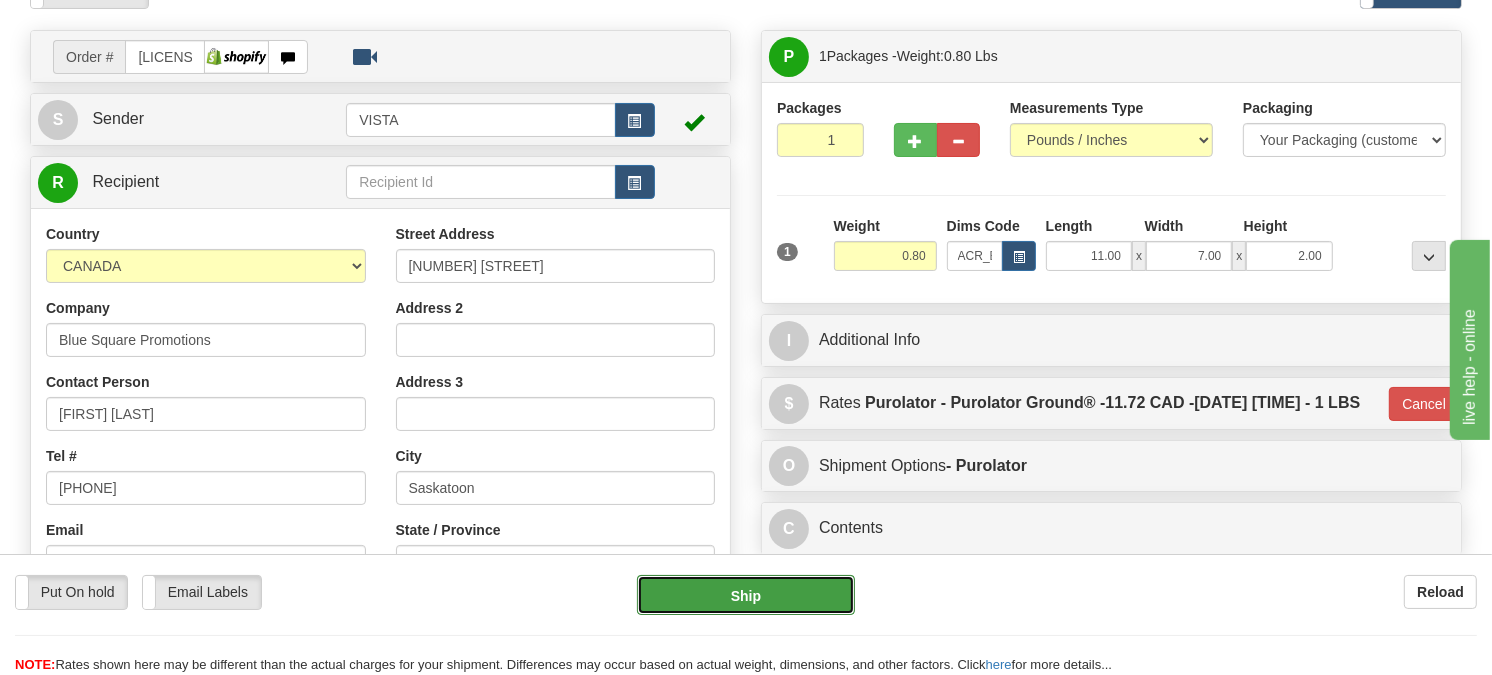 click on "Ship" at bounding box center (746, 595) 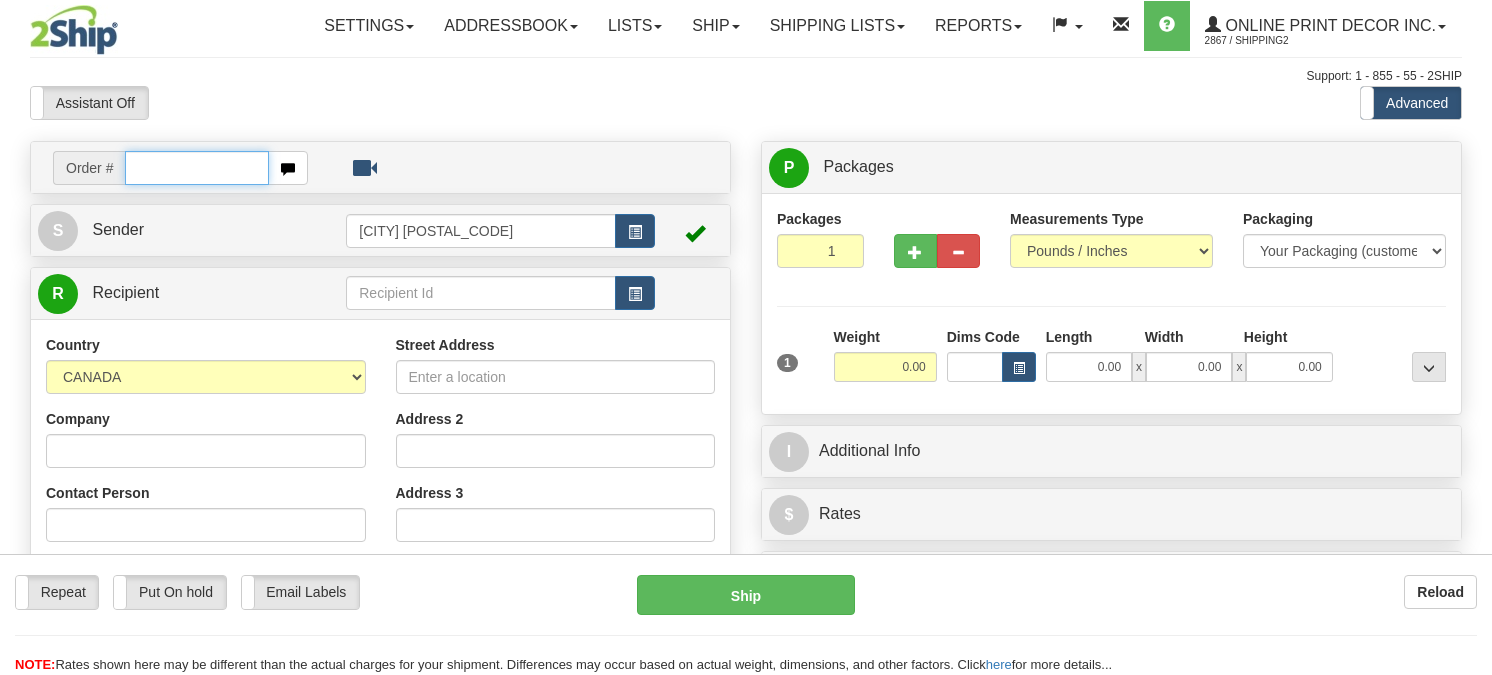 scroll, scrollTop: 0, scrollLeft: 0, axis: both 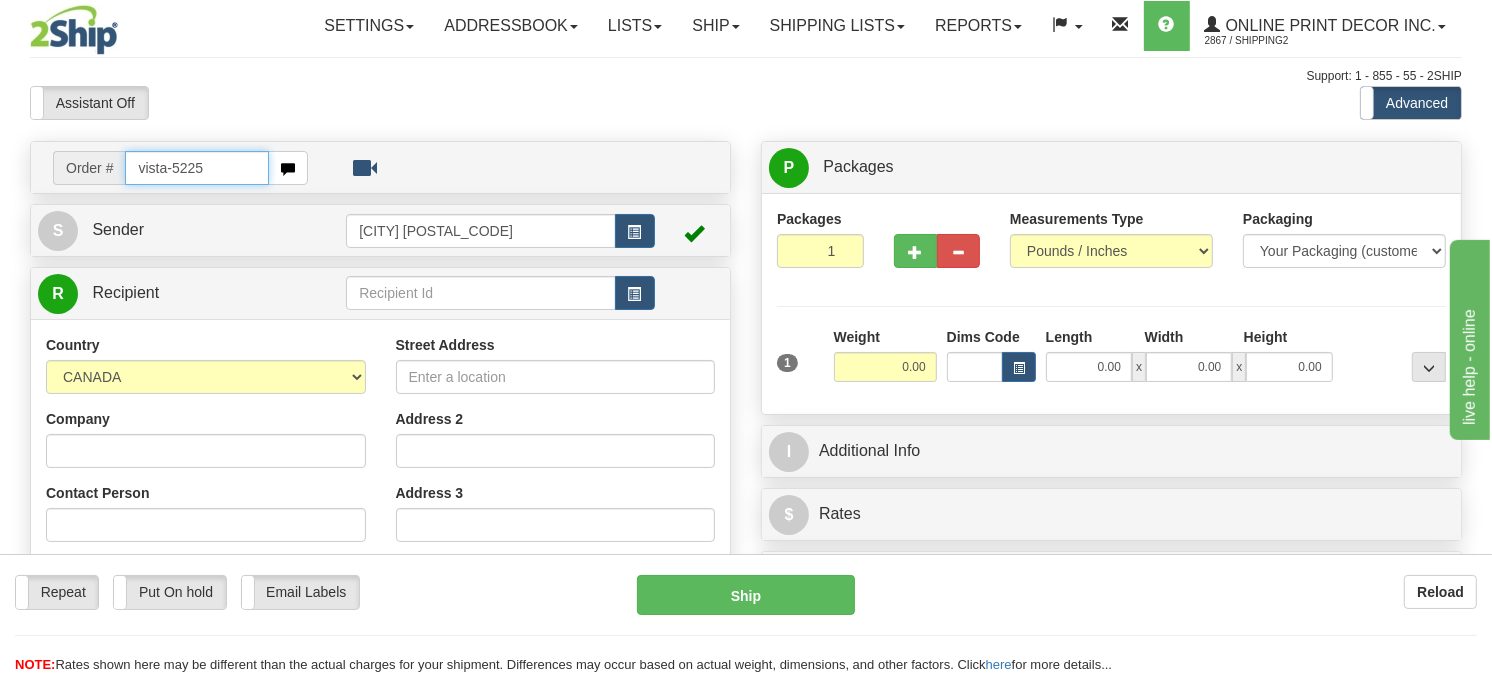 type on "vista-5225" 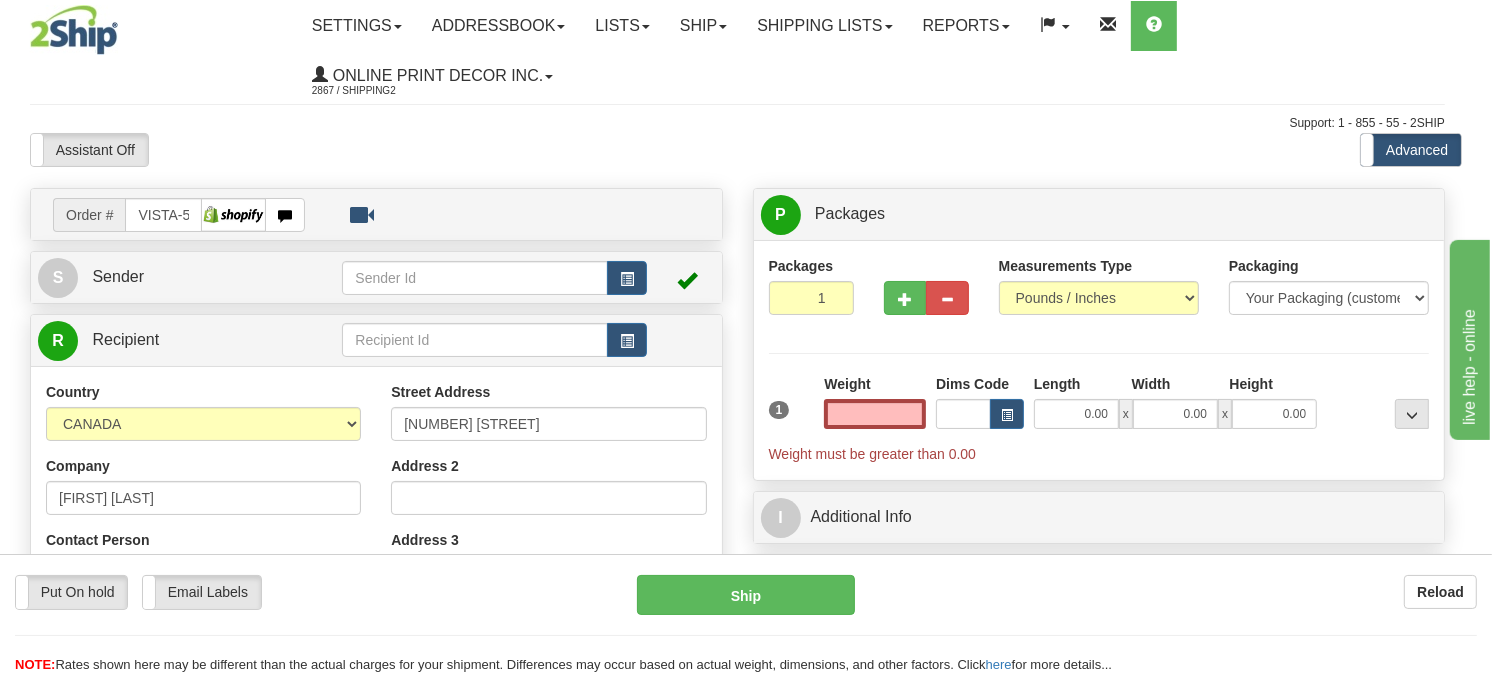 type on "ETOBICOKE" 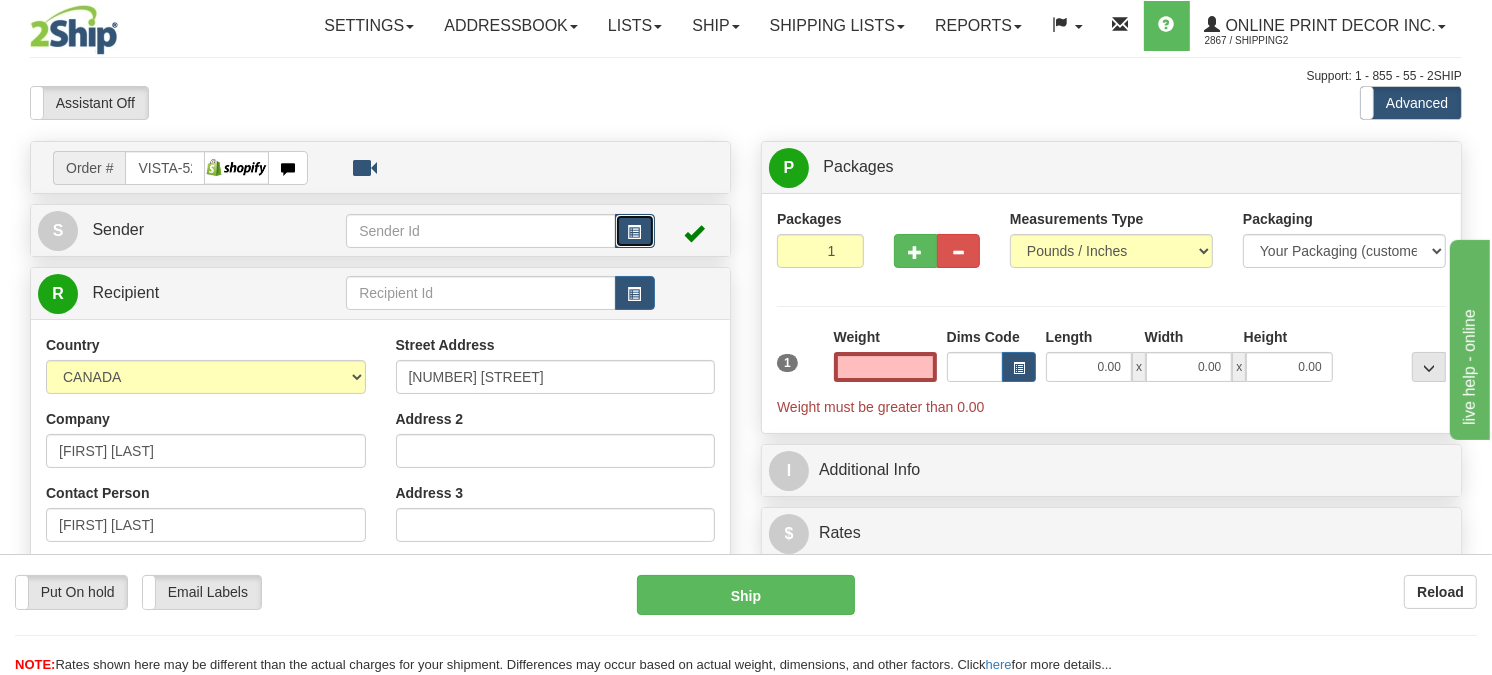 type on "0.00" 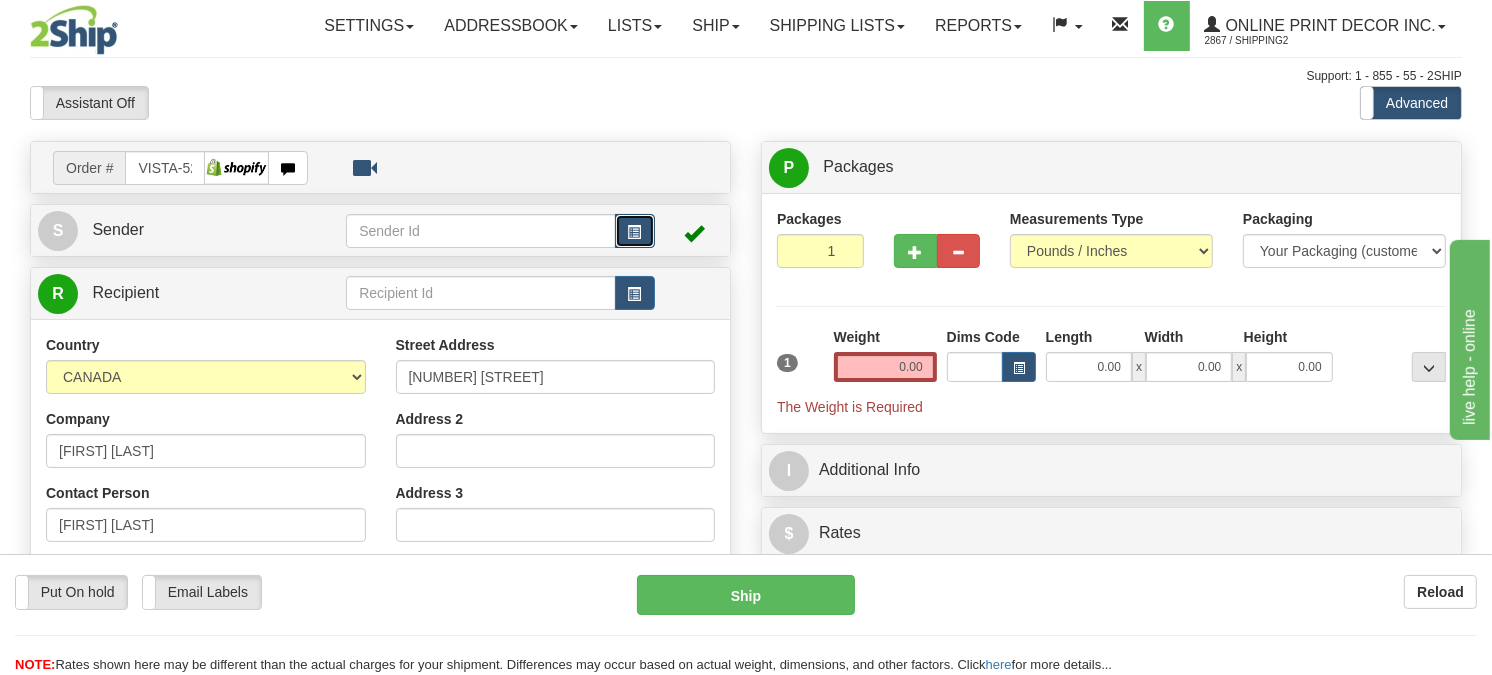 click at bounding box center [635, 231] 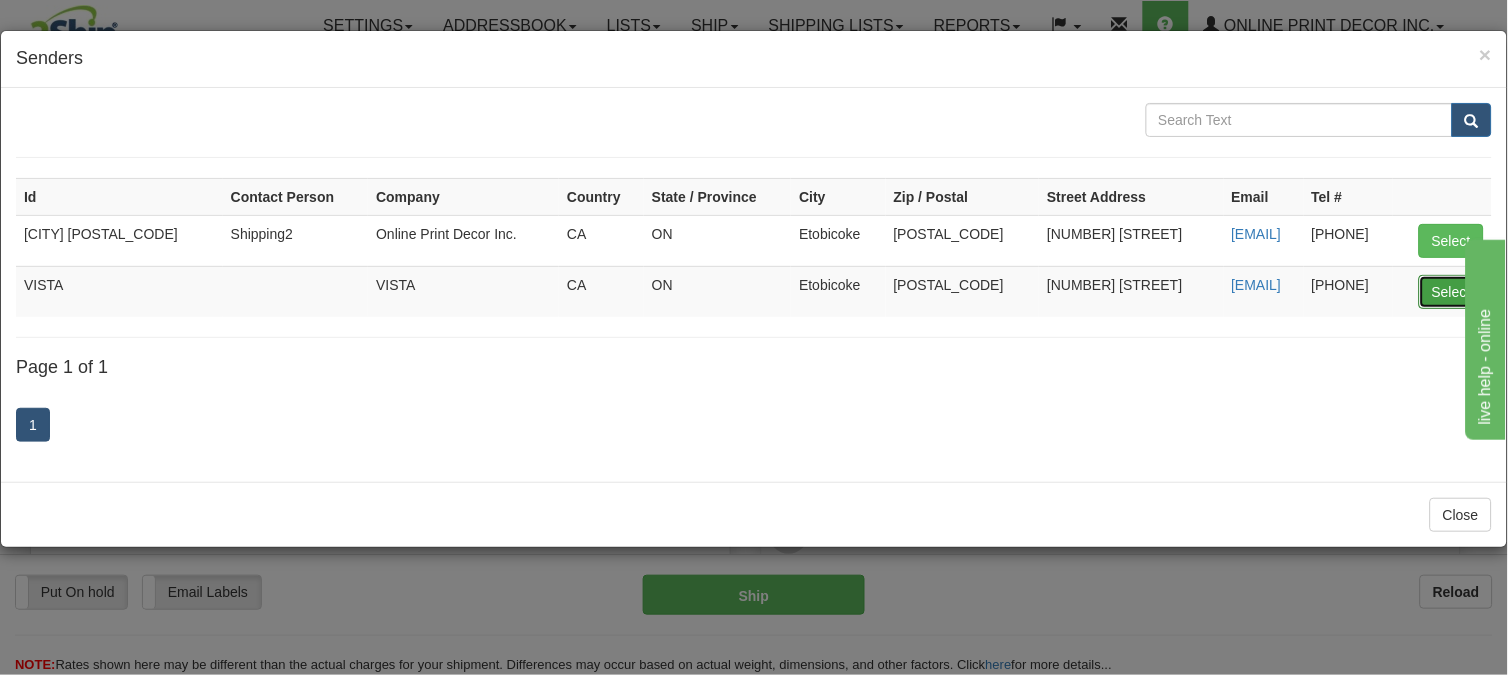 click on "Select" at bounding box center [1451, 292] 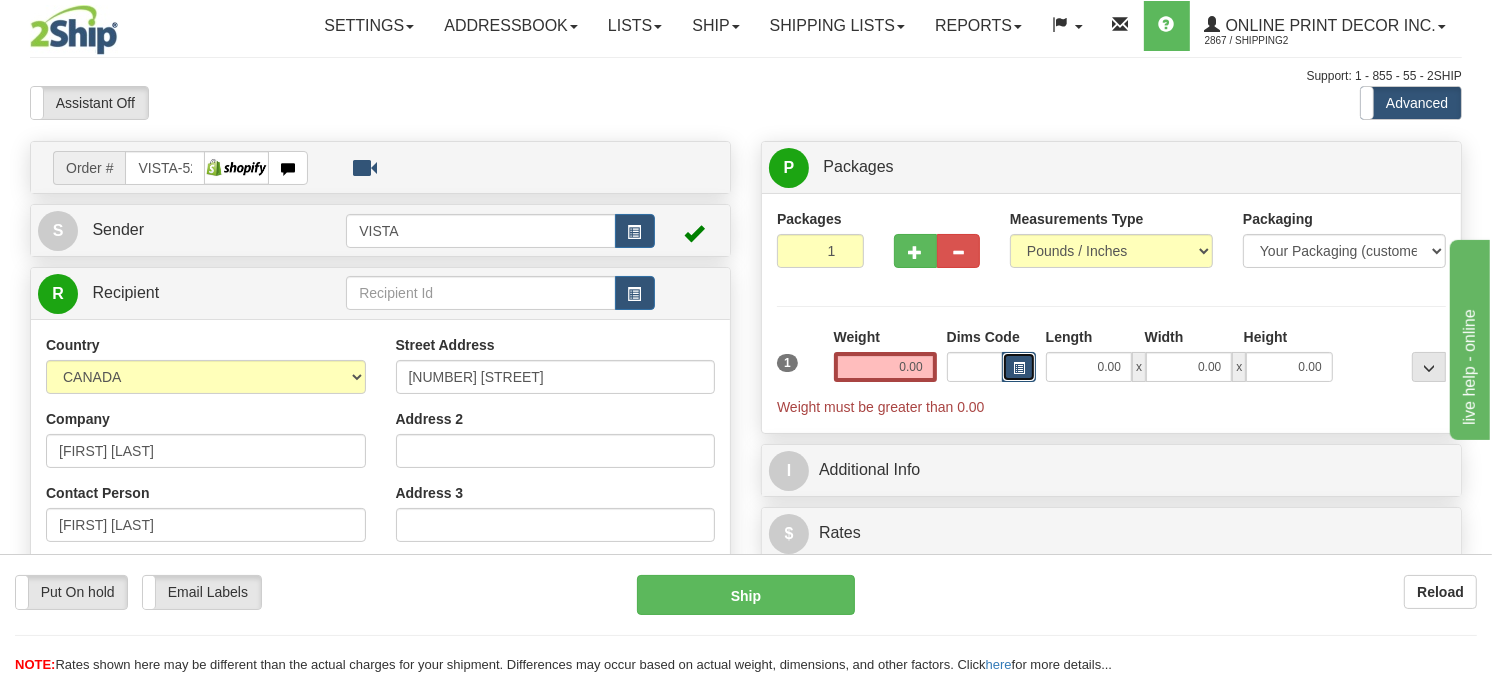 click at bounding box center (1019, 367) 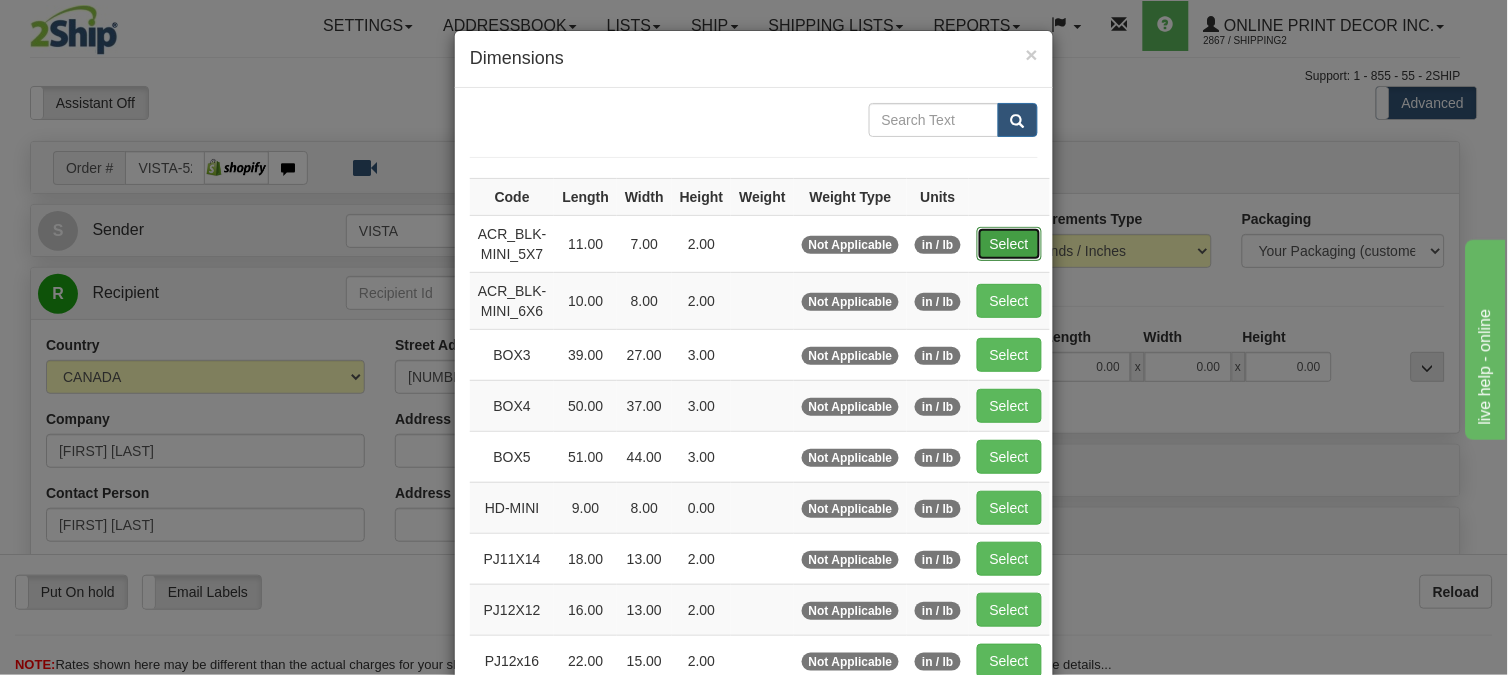 click on "Select" at bounding box center (1009, 244) 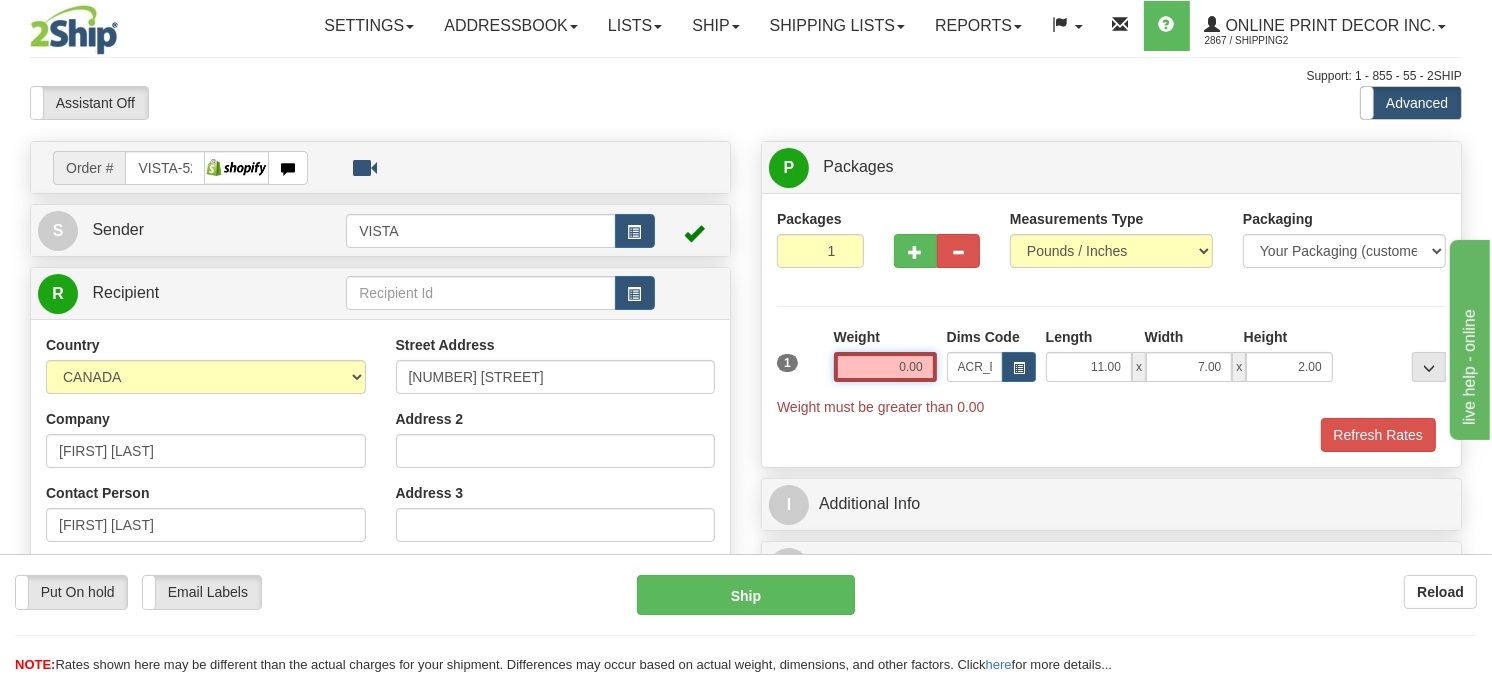 drag, startPoint x: 926, startPoint y: 417, endPoint x: 744, endPoint y: 435, distance: 182.88794 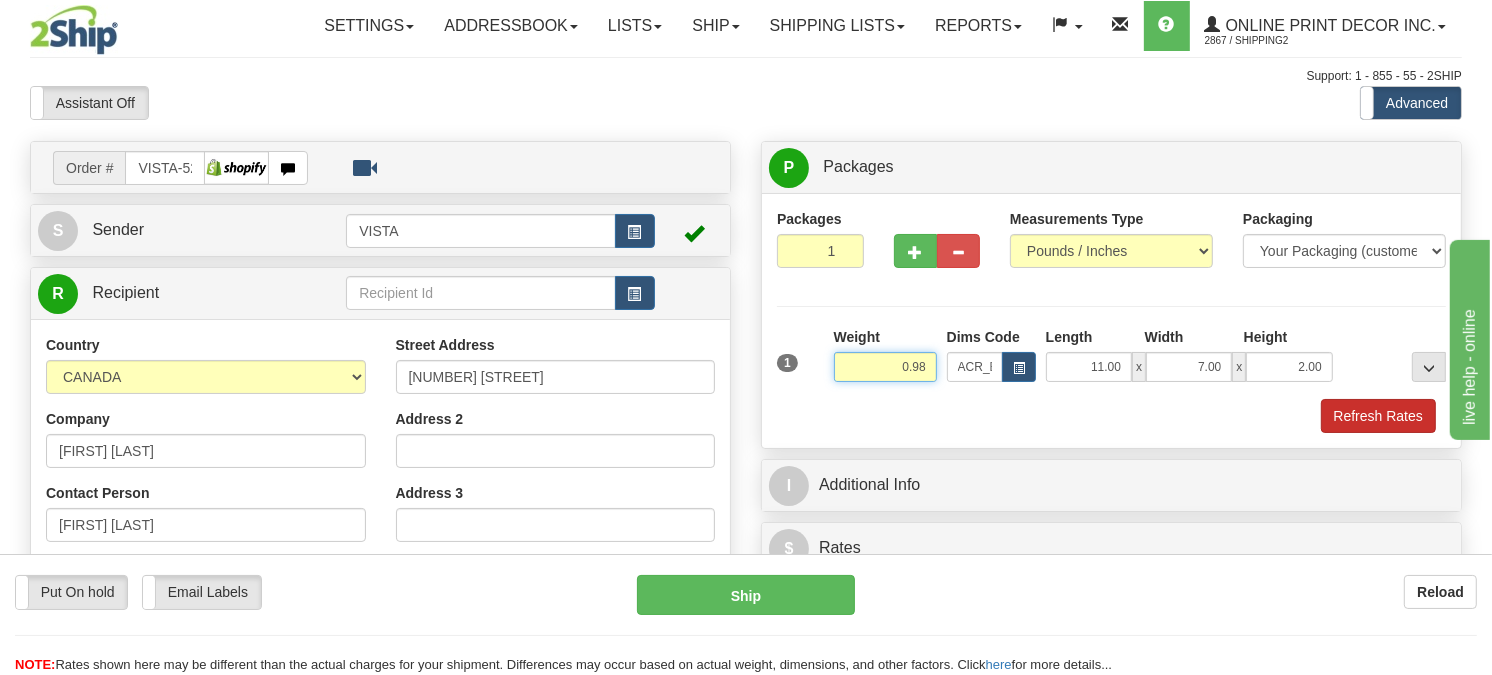 type on "0.98" 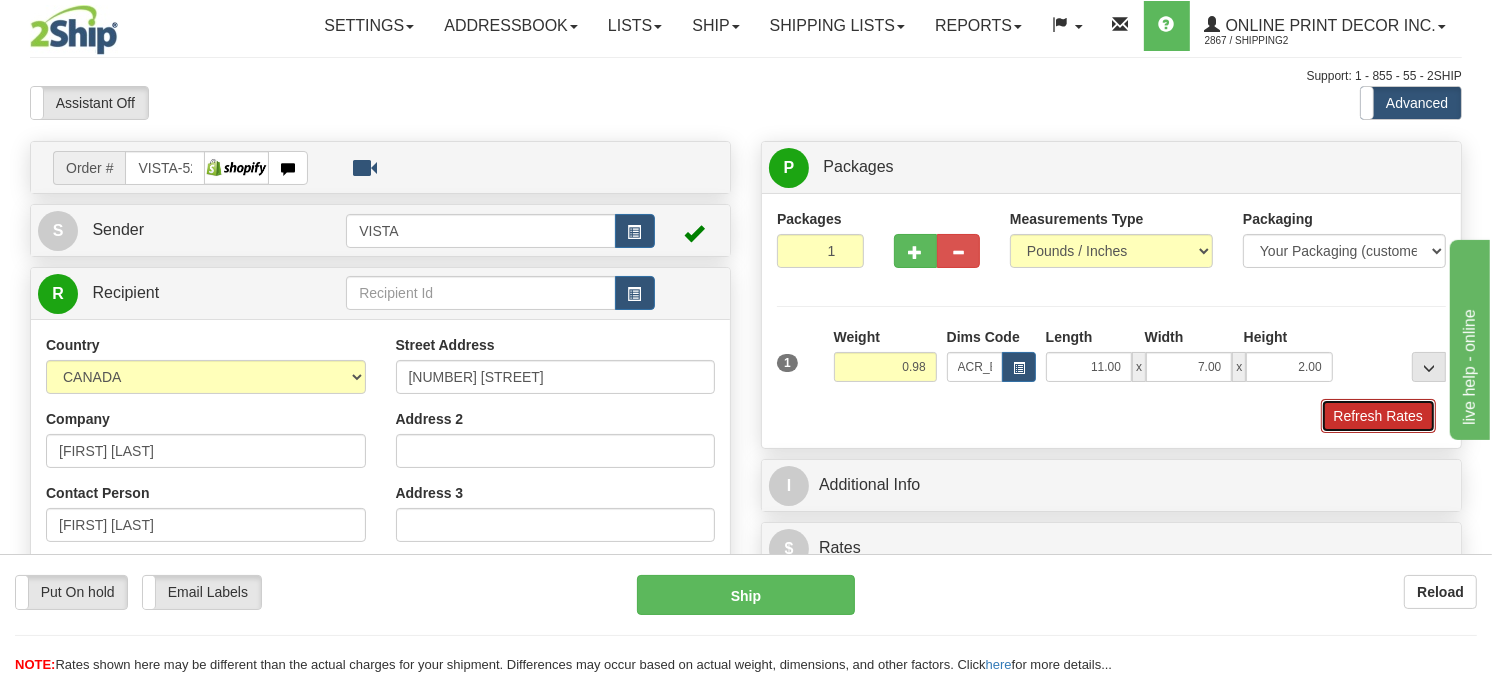 click on "Refresh Rates" at bounding box center (1378, 416) 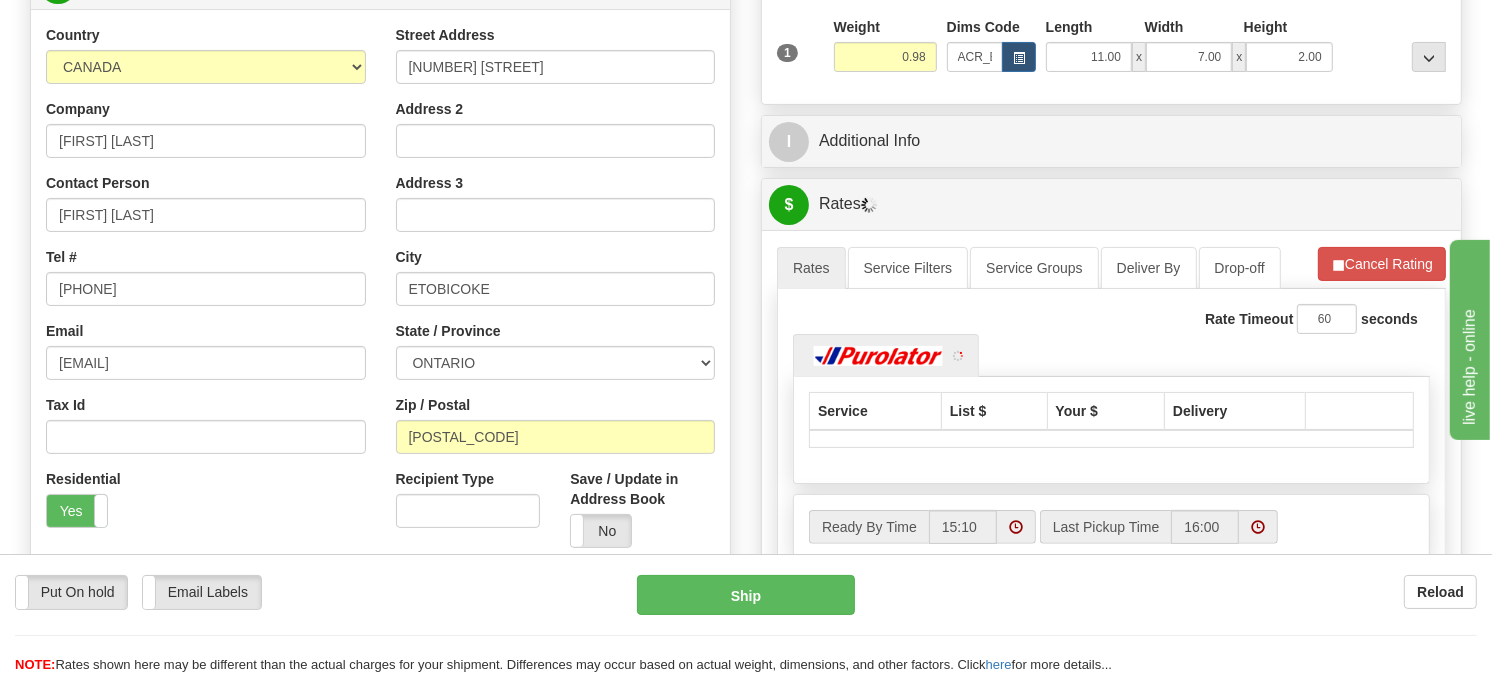 scroll, scrollTop: 317, scrollLeft: 0, axis: vertical 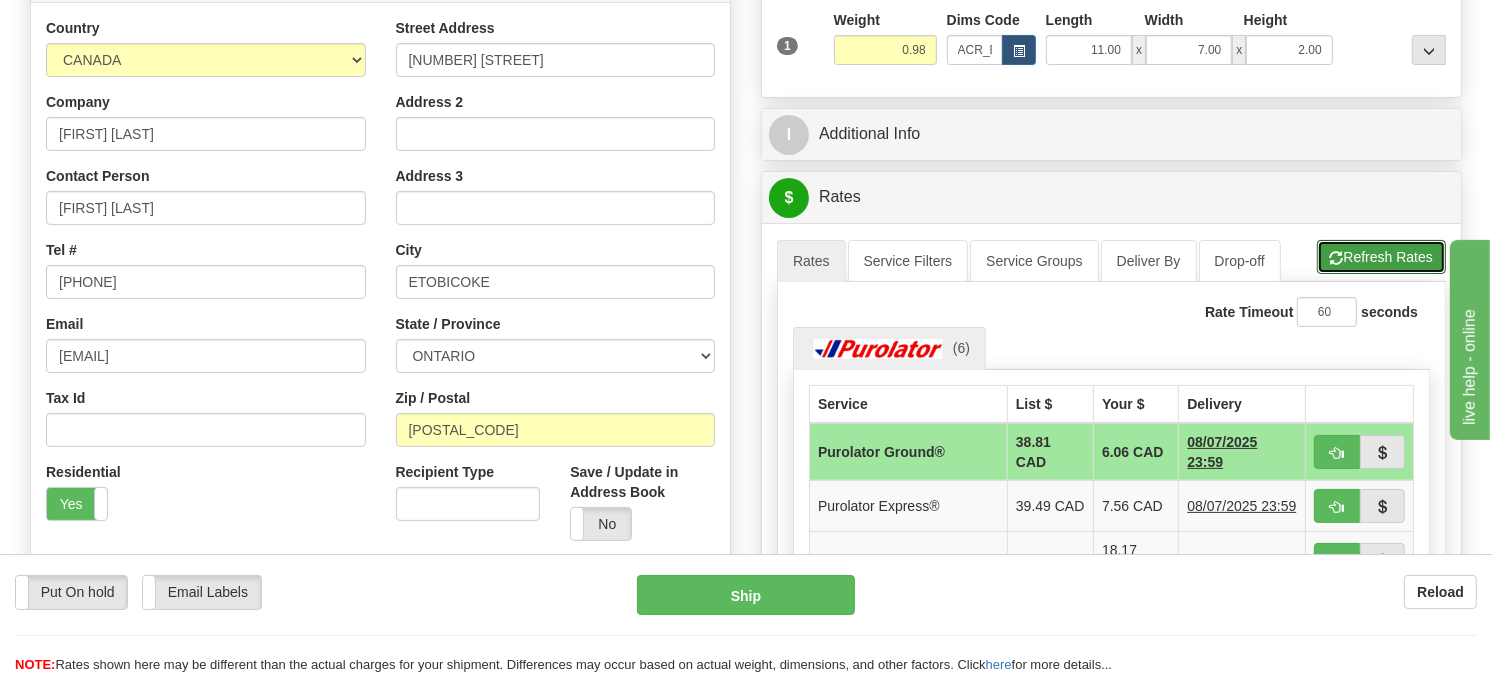 click on "Refresh Rates" at bounding box center (1381, 257) 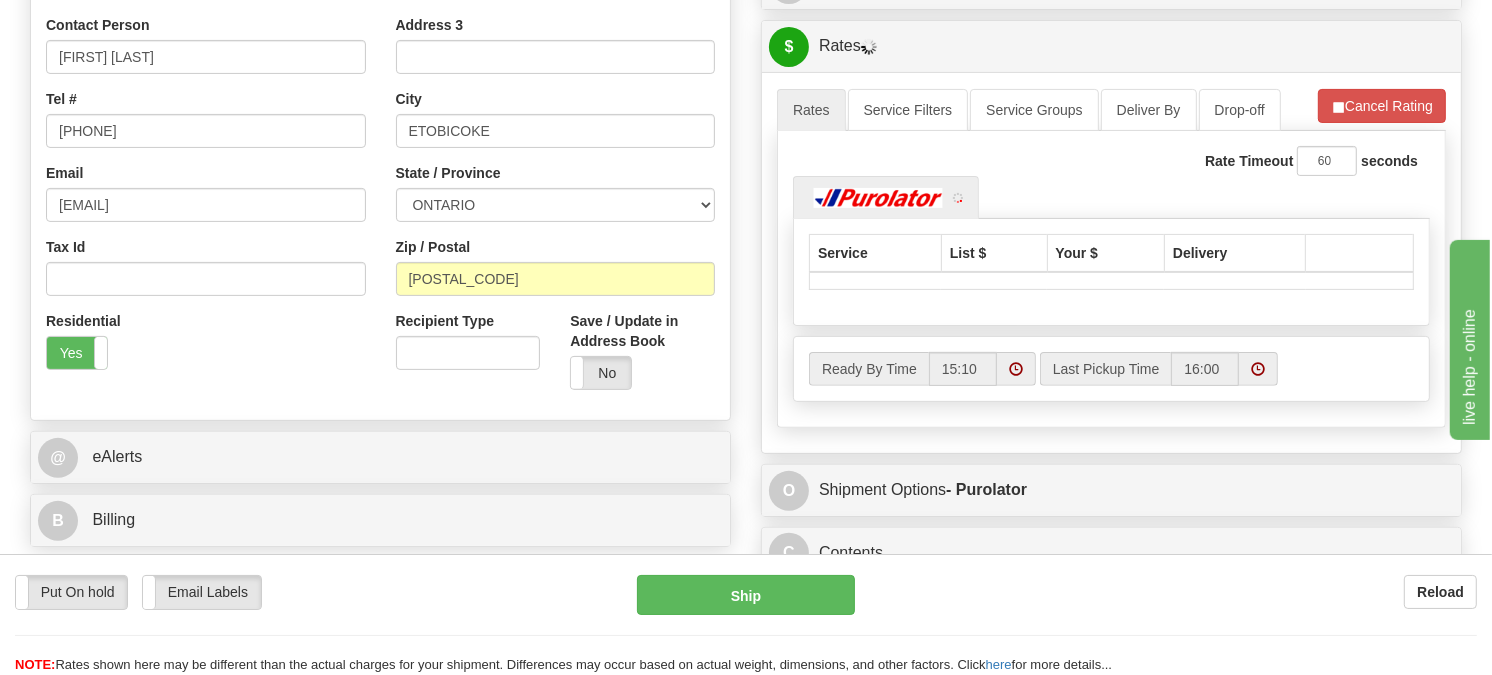 scroll, scrollTop: 535, scrollLeft: 0, axis: vertical 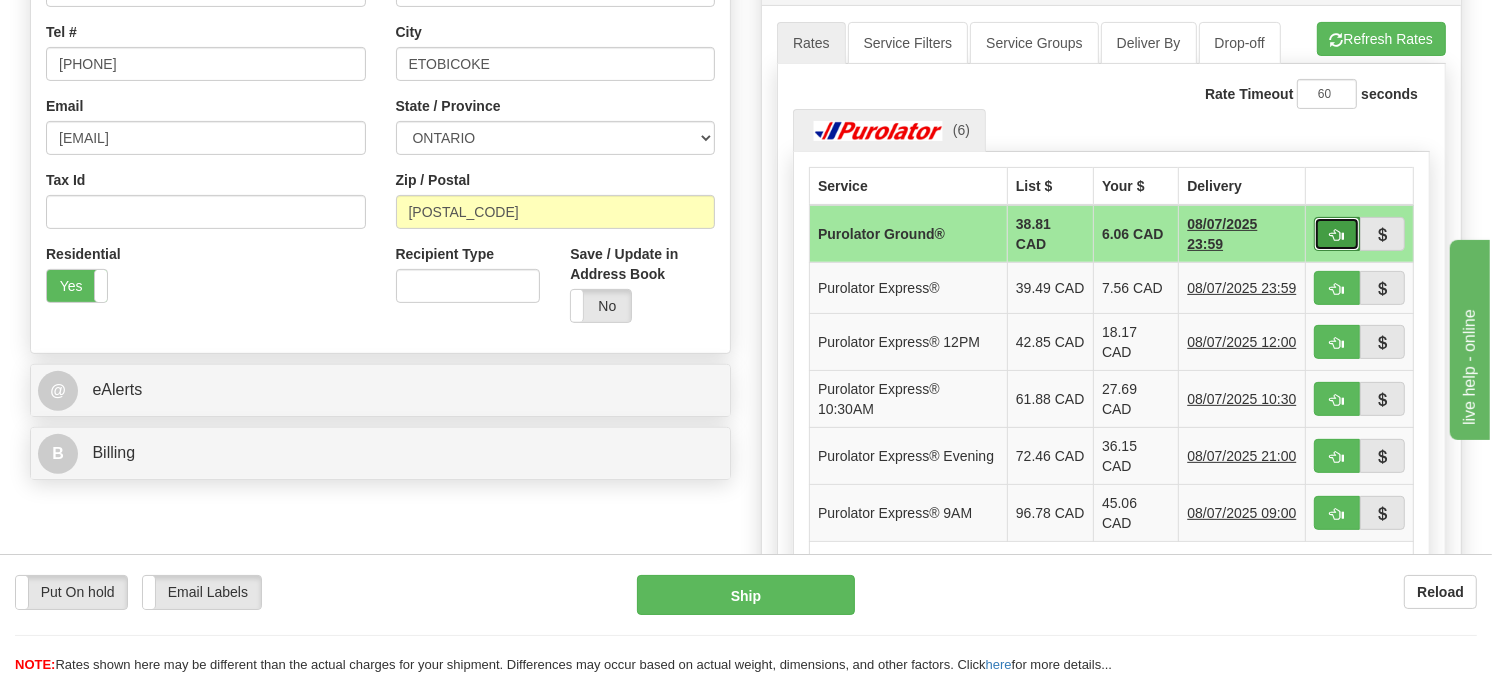 click at bounding box center (1337, 234) 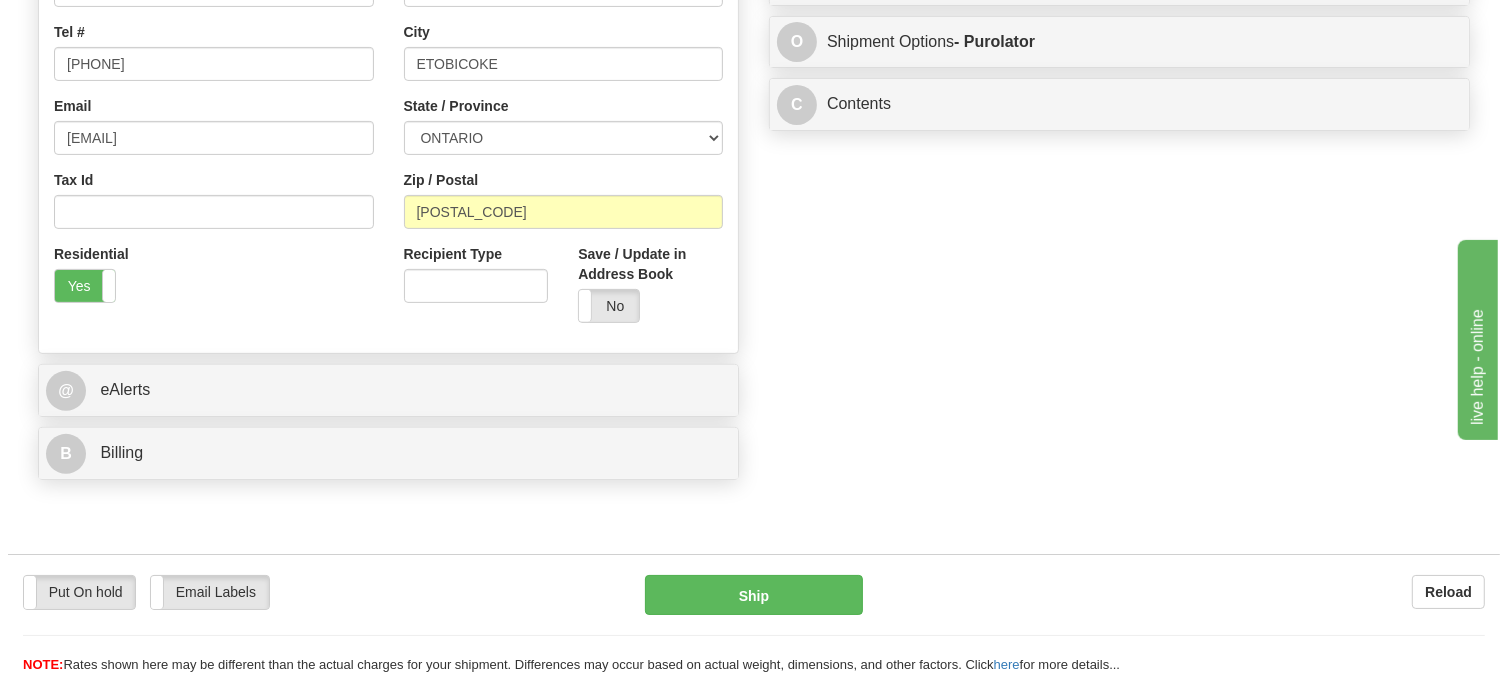 scroll, scrollTop: 202, scrollLeft: 0, axis: vertical 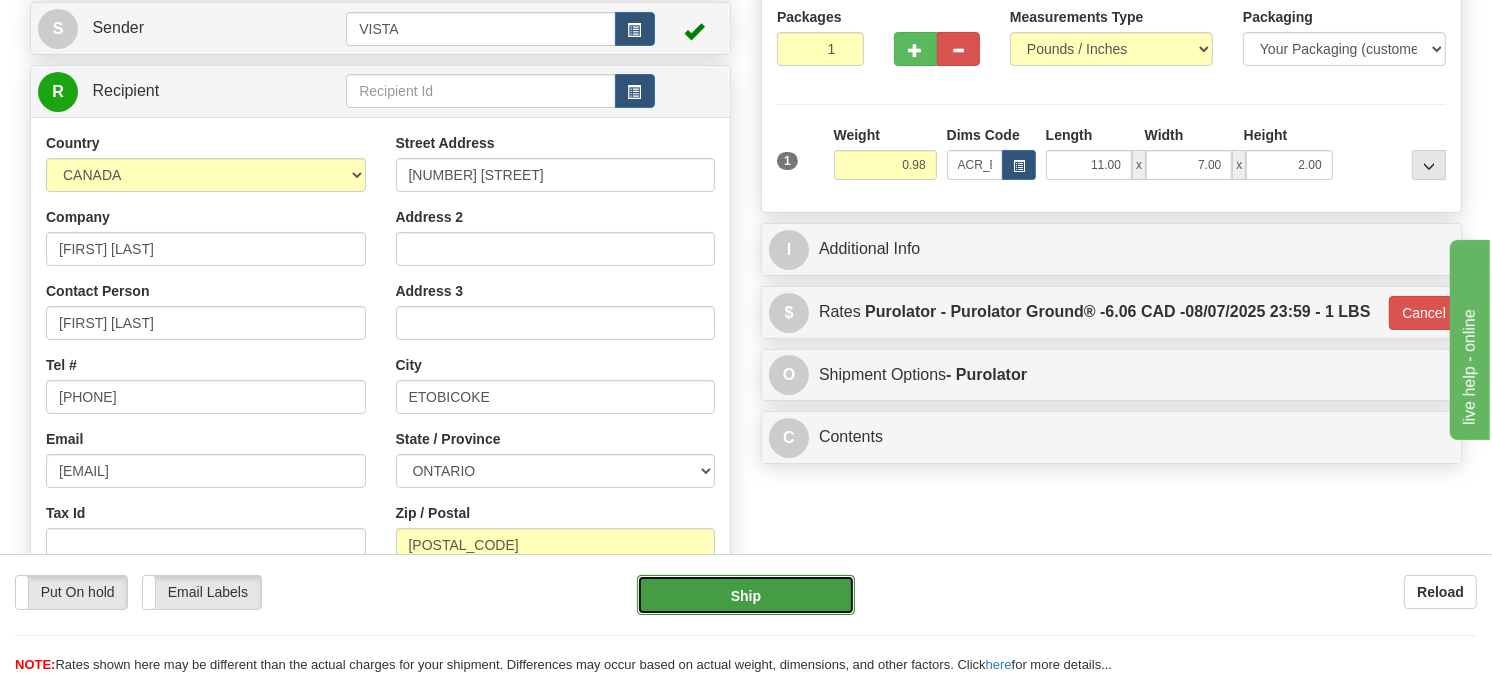 click on "Ship" at bounding box center (746, 595) 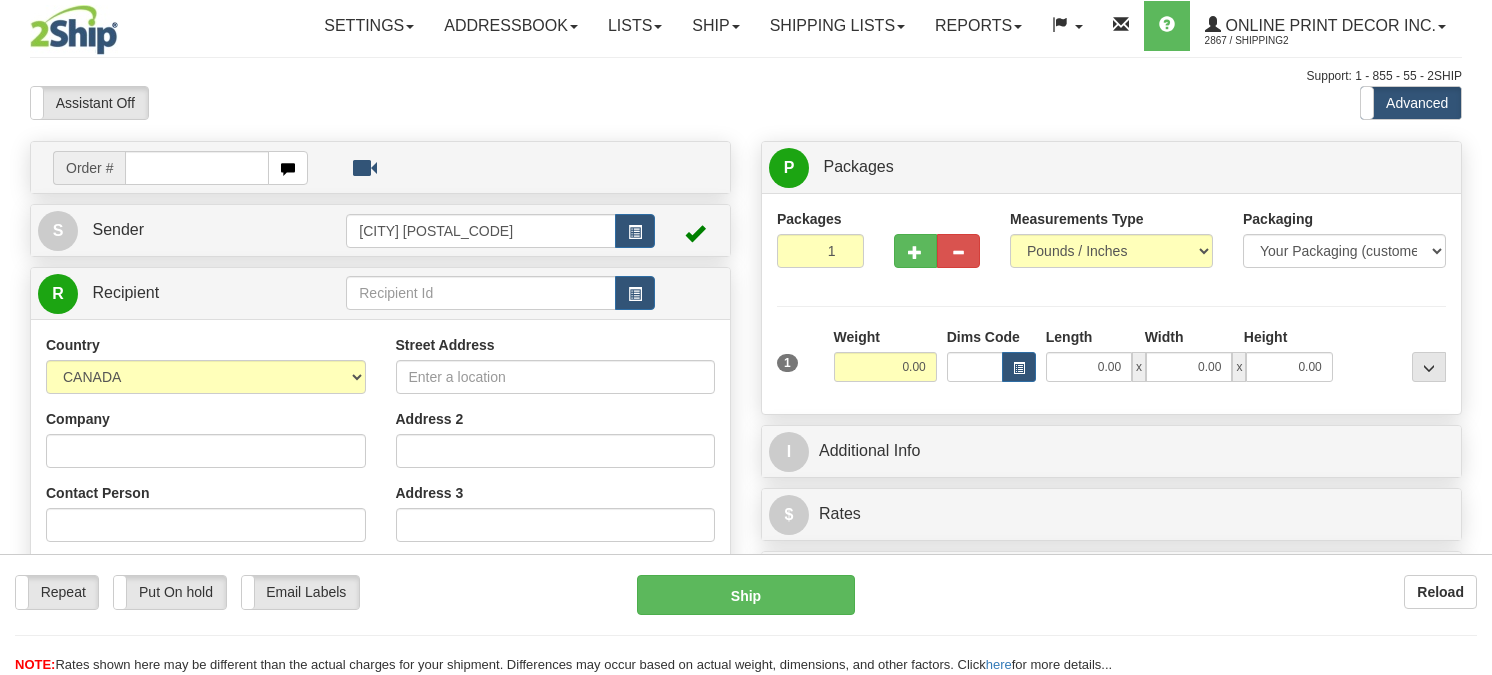 scroll, scrollTop: 0, scrollLeft: 0, axis: both 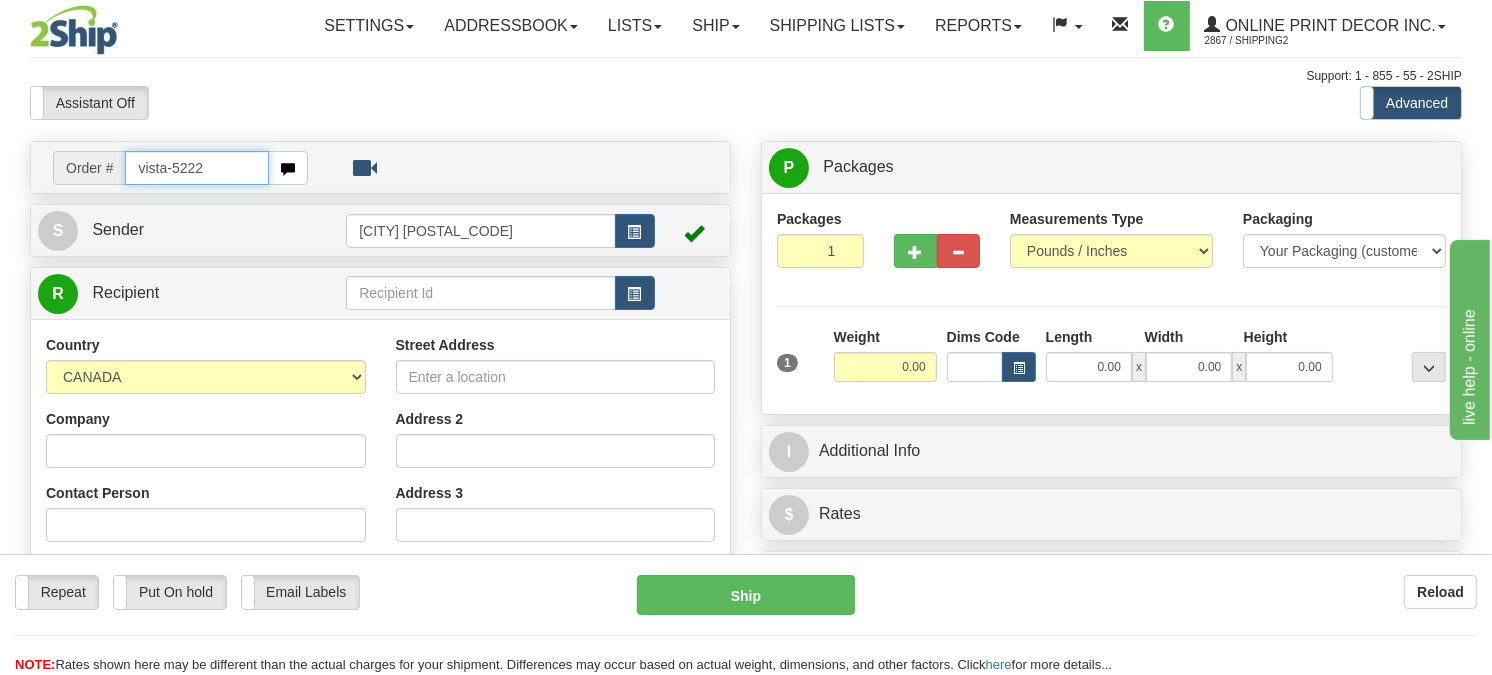 type on "vista-5222" 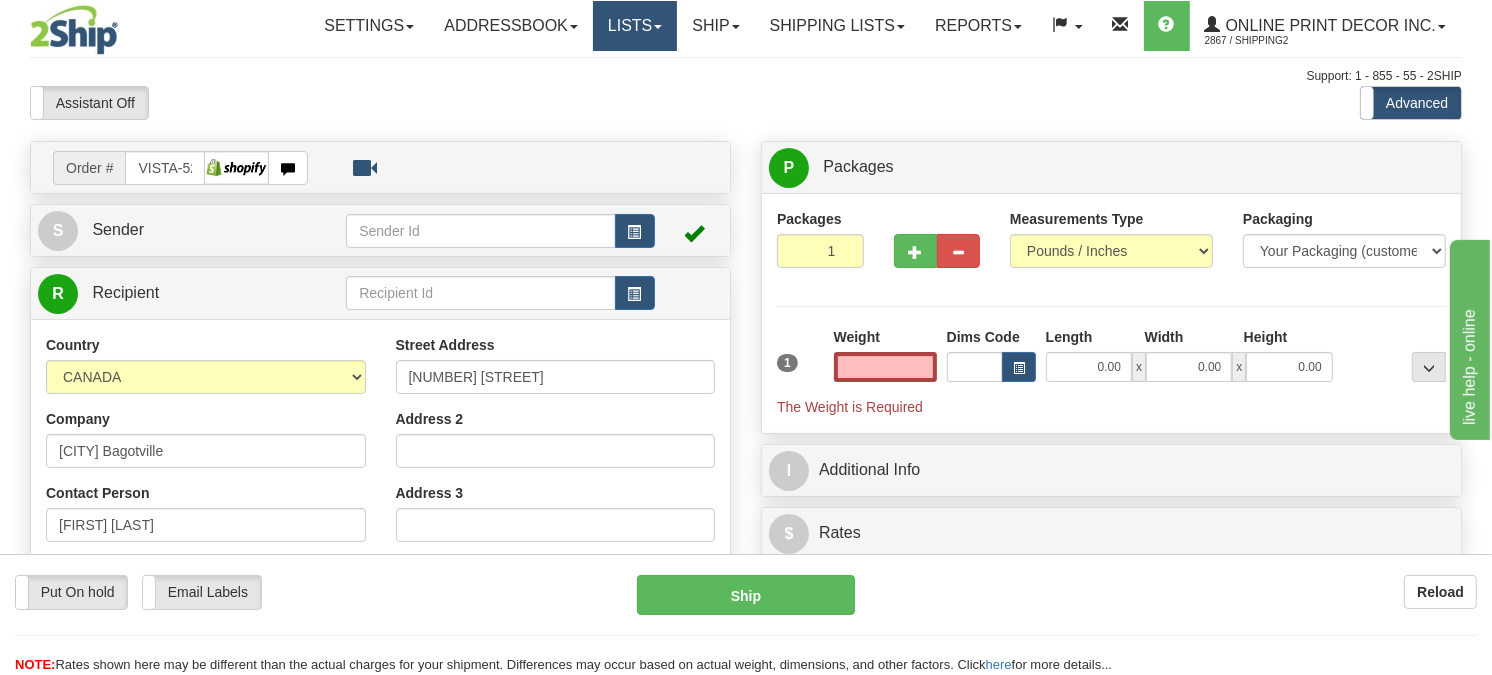type on "0.00" 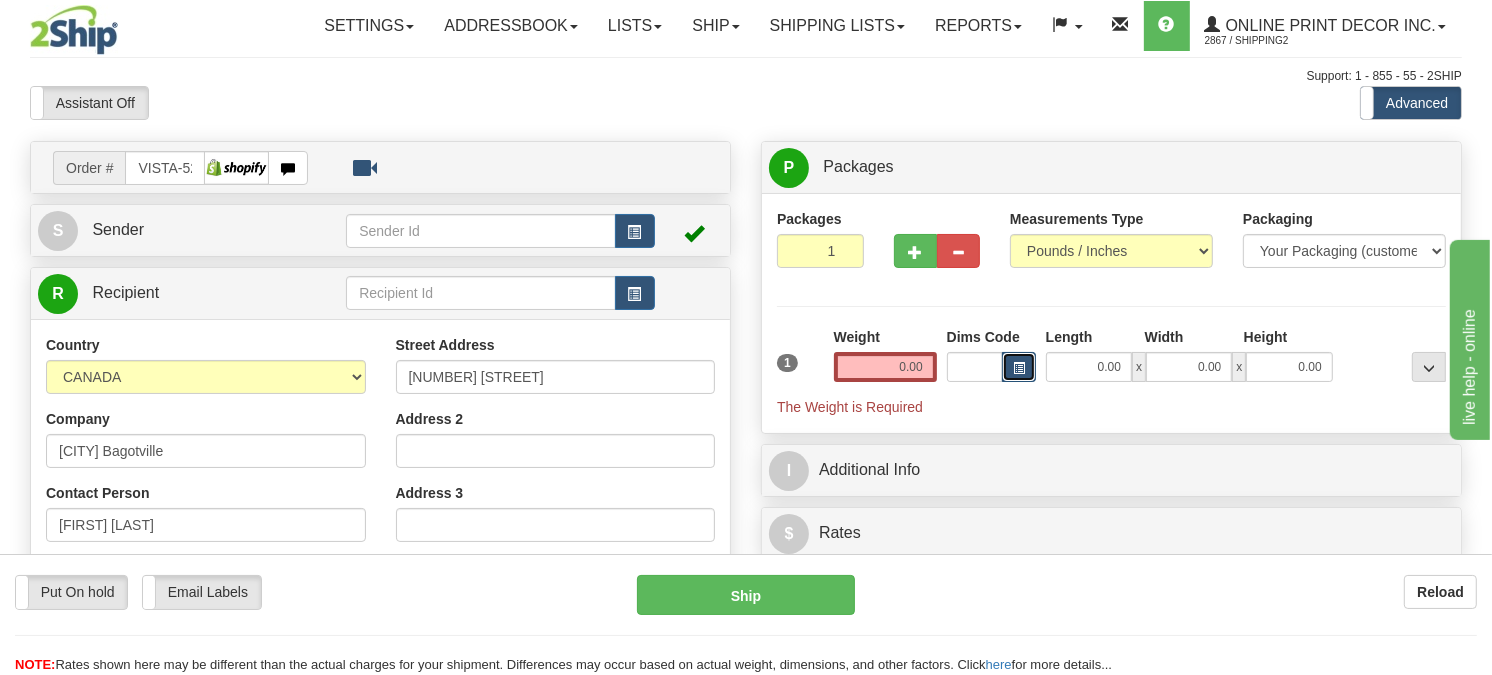 click at bounding box center [1019, 367] 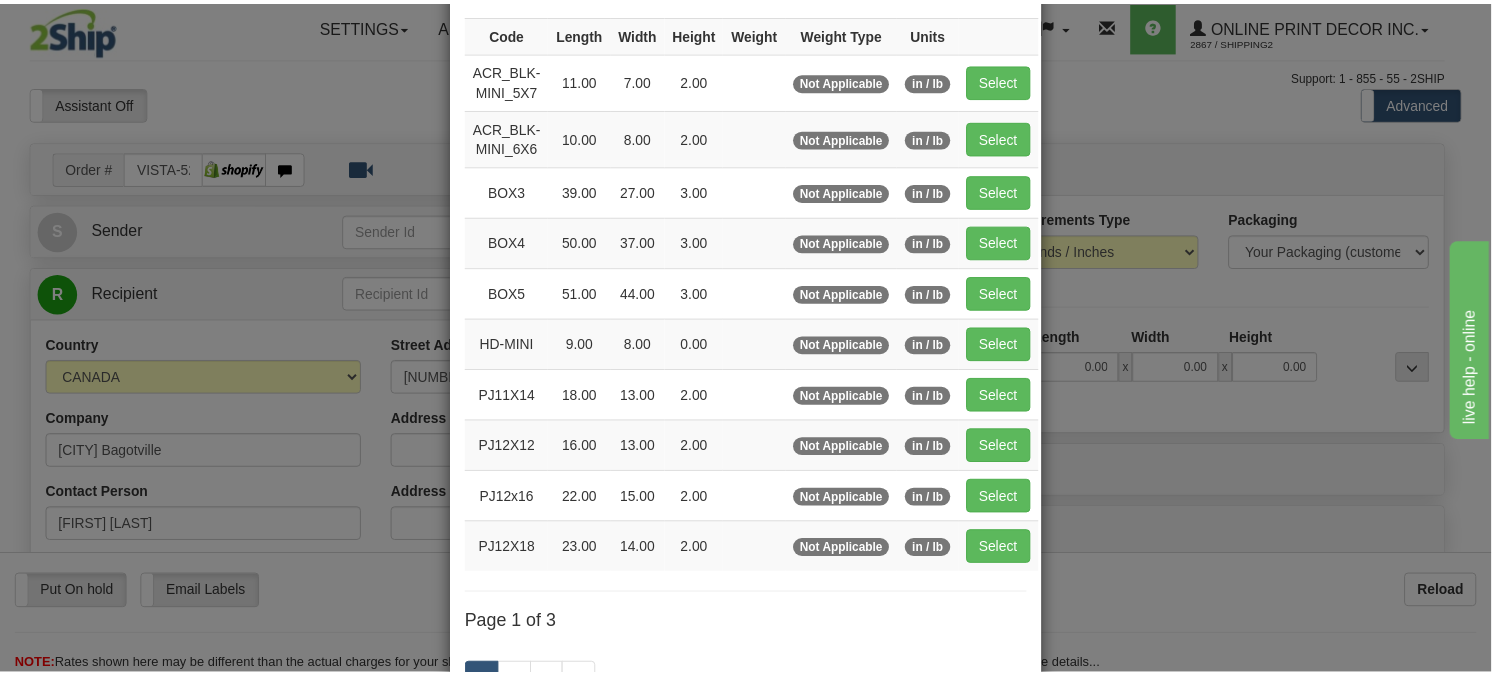 scroll, scrollTop: 111, scrollLeft: 0, axis: vertical 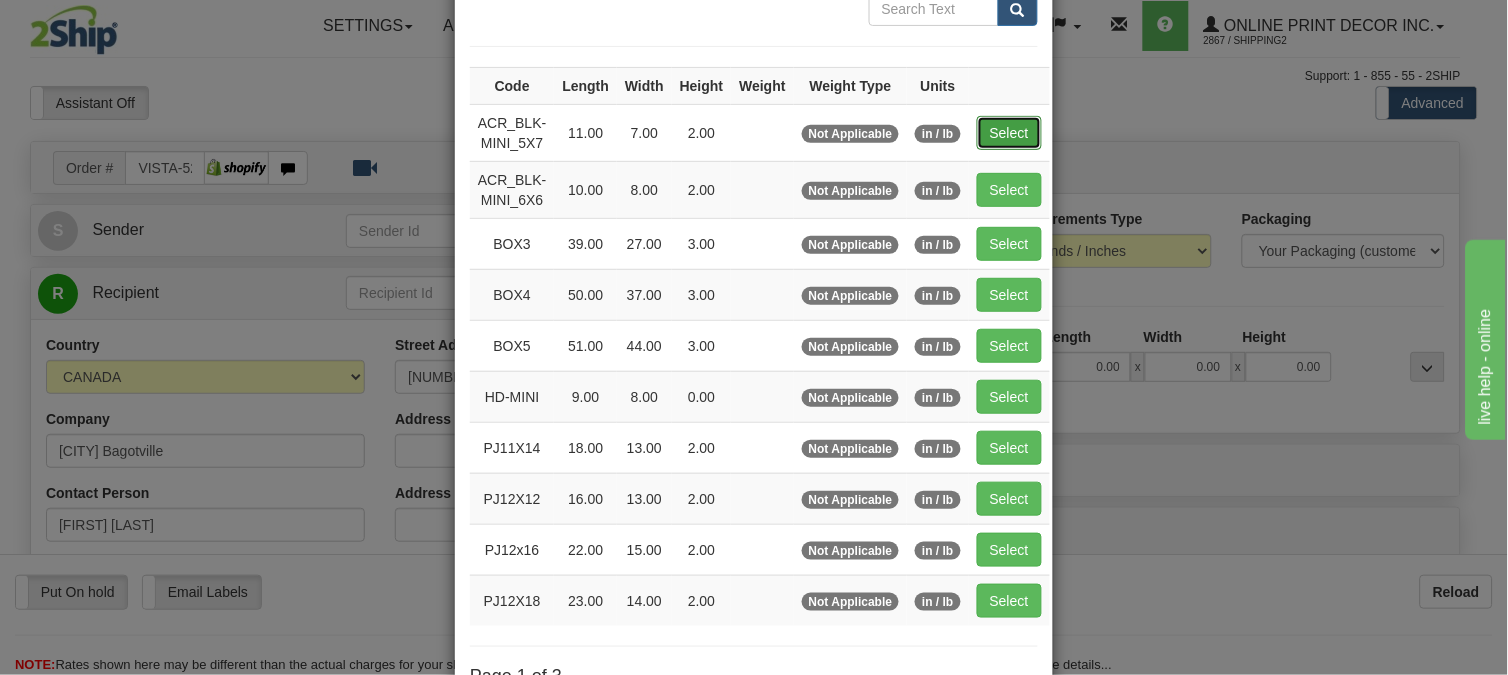 click on "Select" at bounding box center (1009, 133) 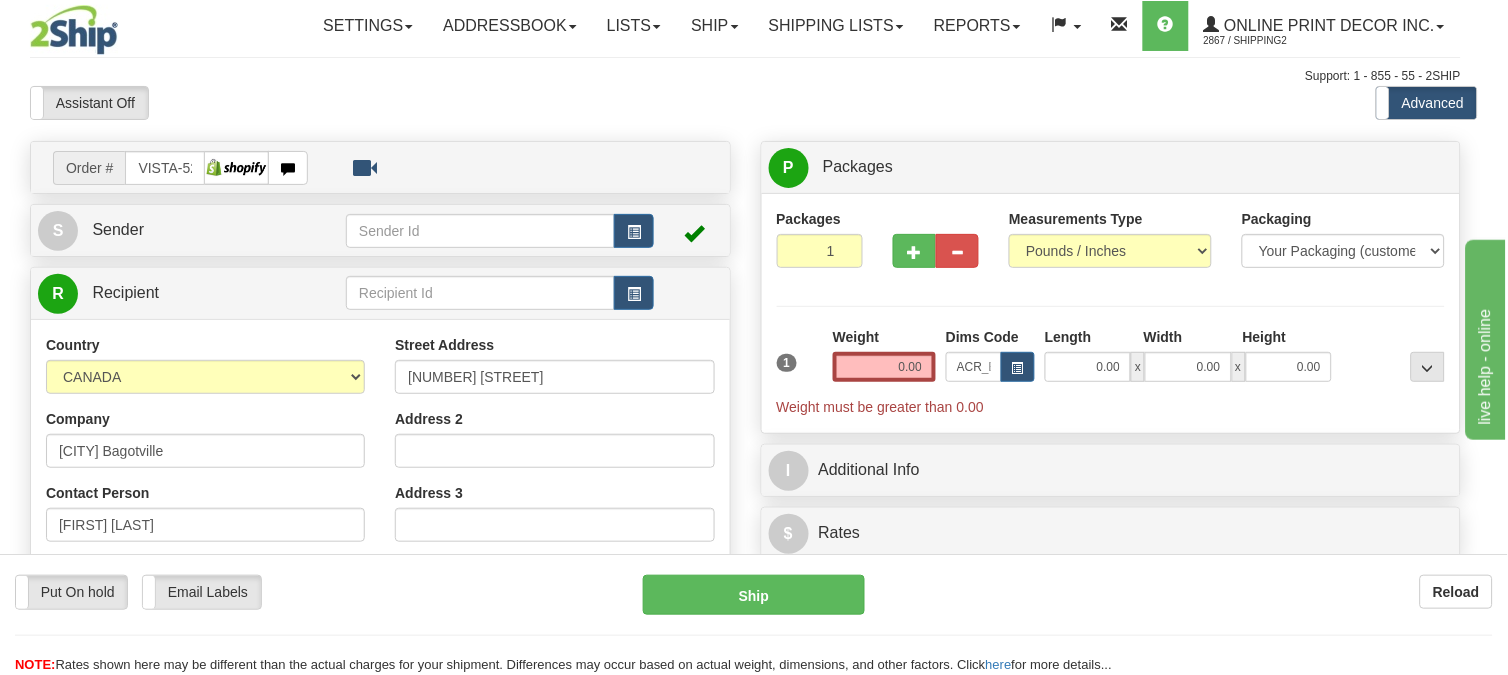 type on "11.00" 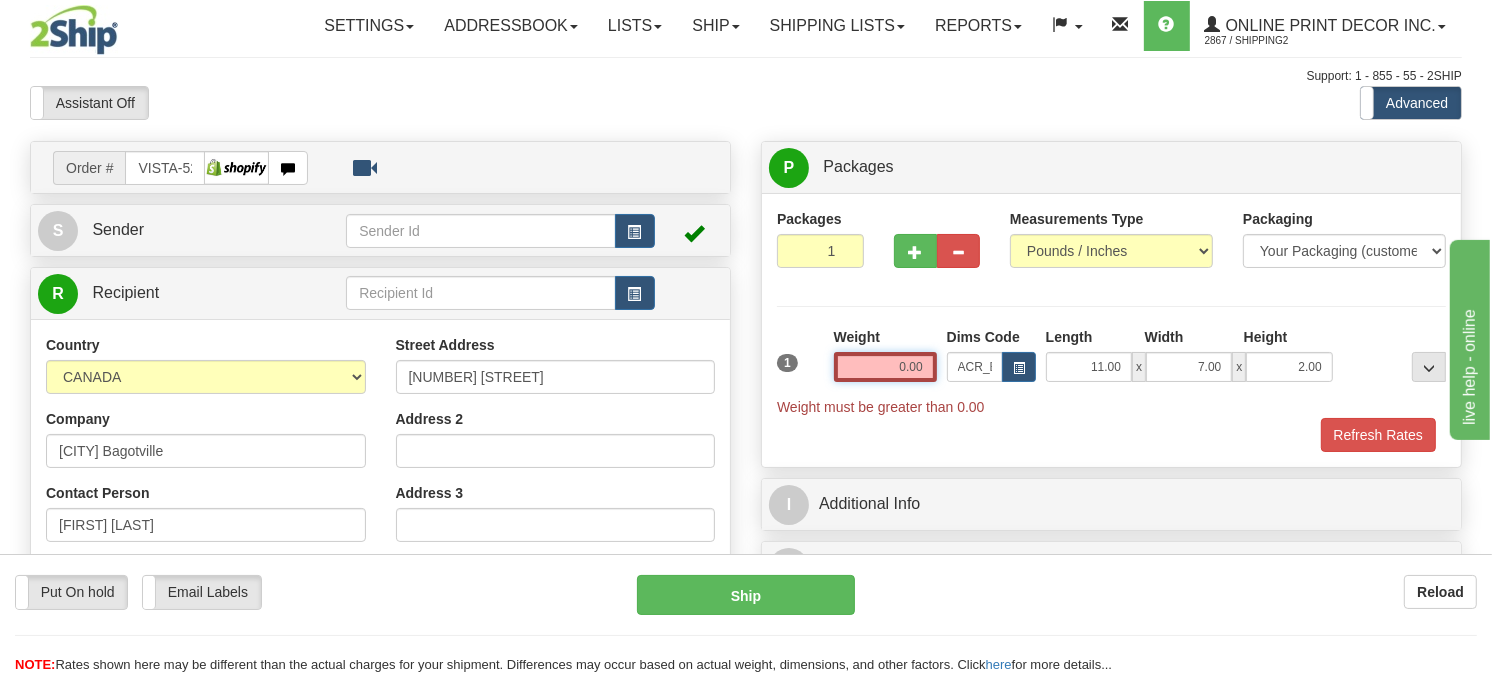 drag, startPoint x: 921, startPoint y: 415, endPoint x: 815, endPoint y: 415, distance: 106 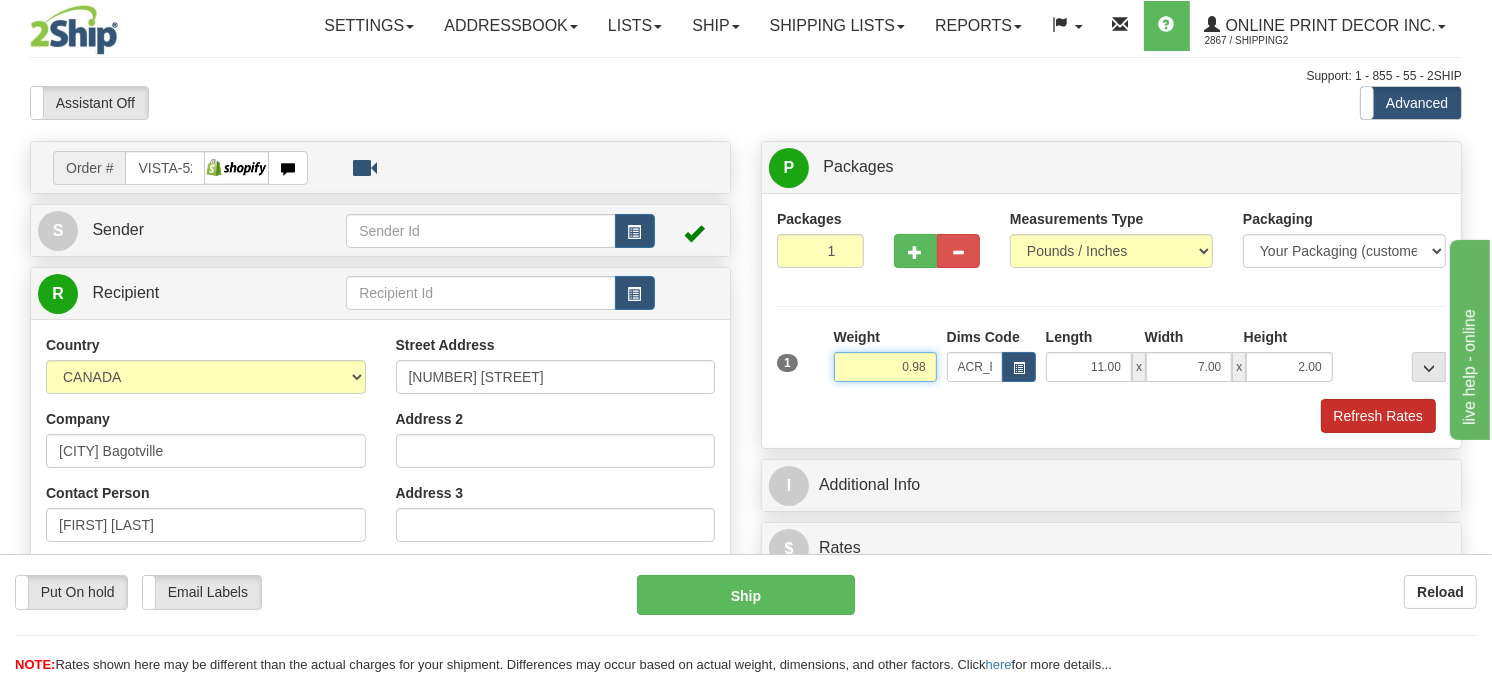 type on "0.98" 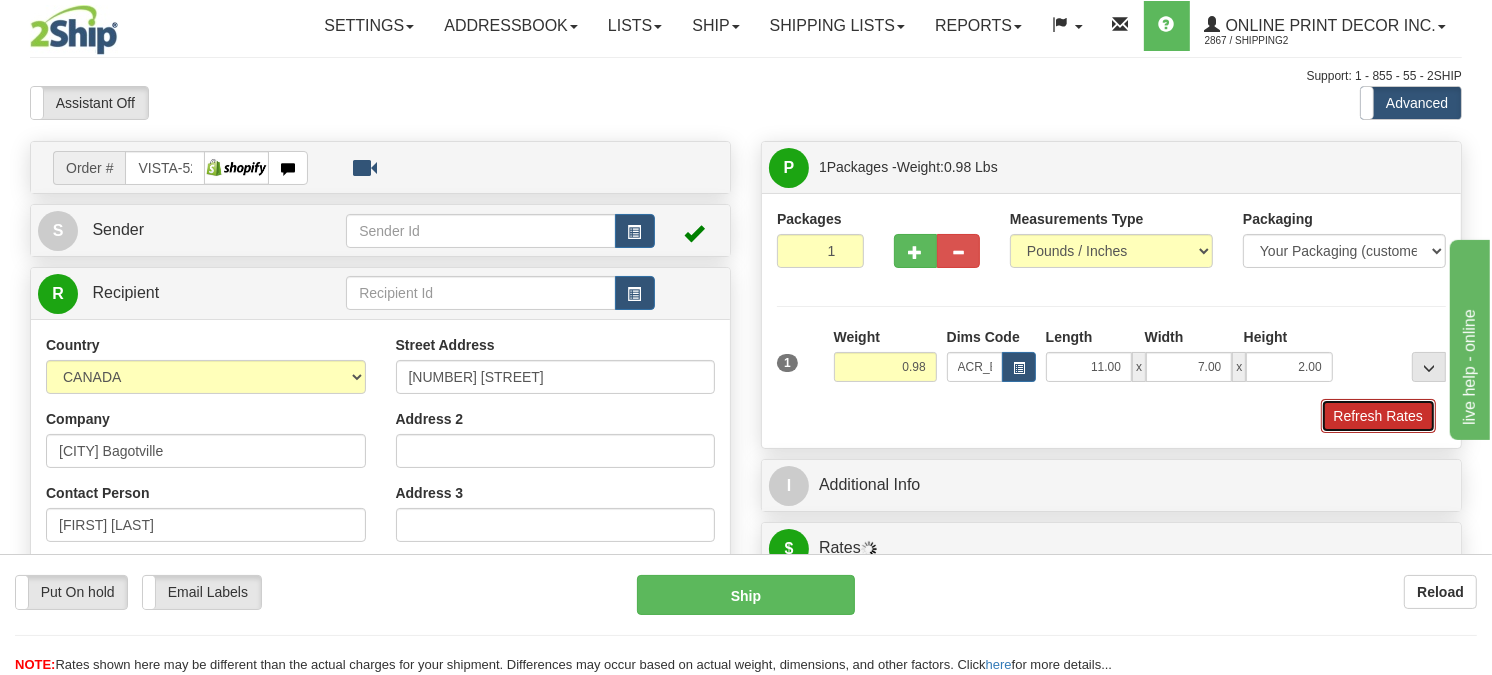 click on "Refresh Rates" at bounding box center [1378, 416] 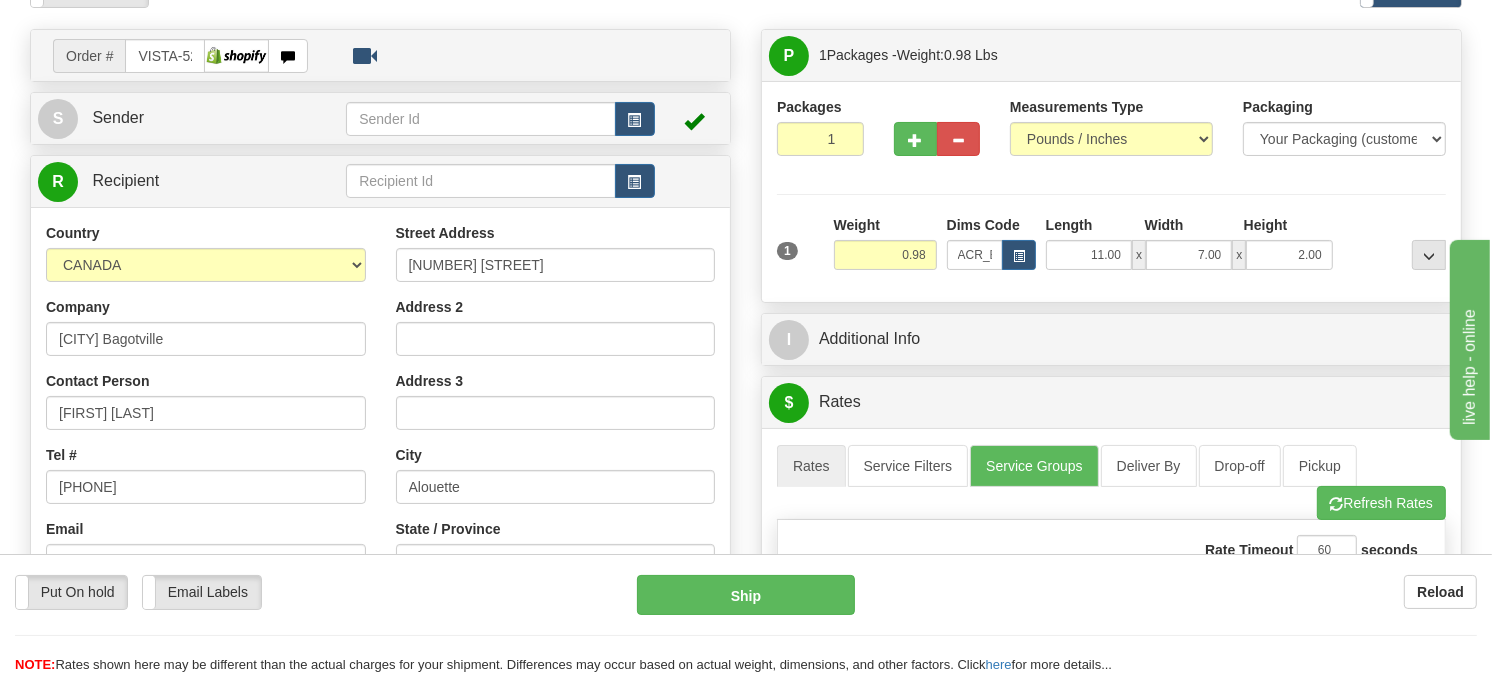 scroll, scrollTop: 111, scrollLeft: 0, axis: vertical 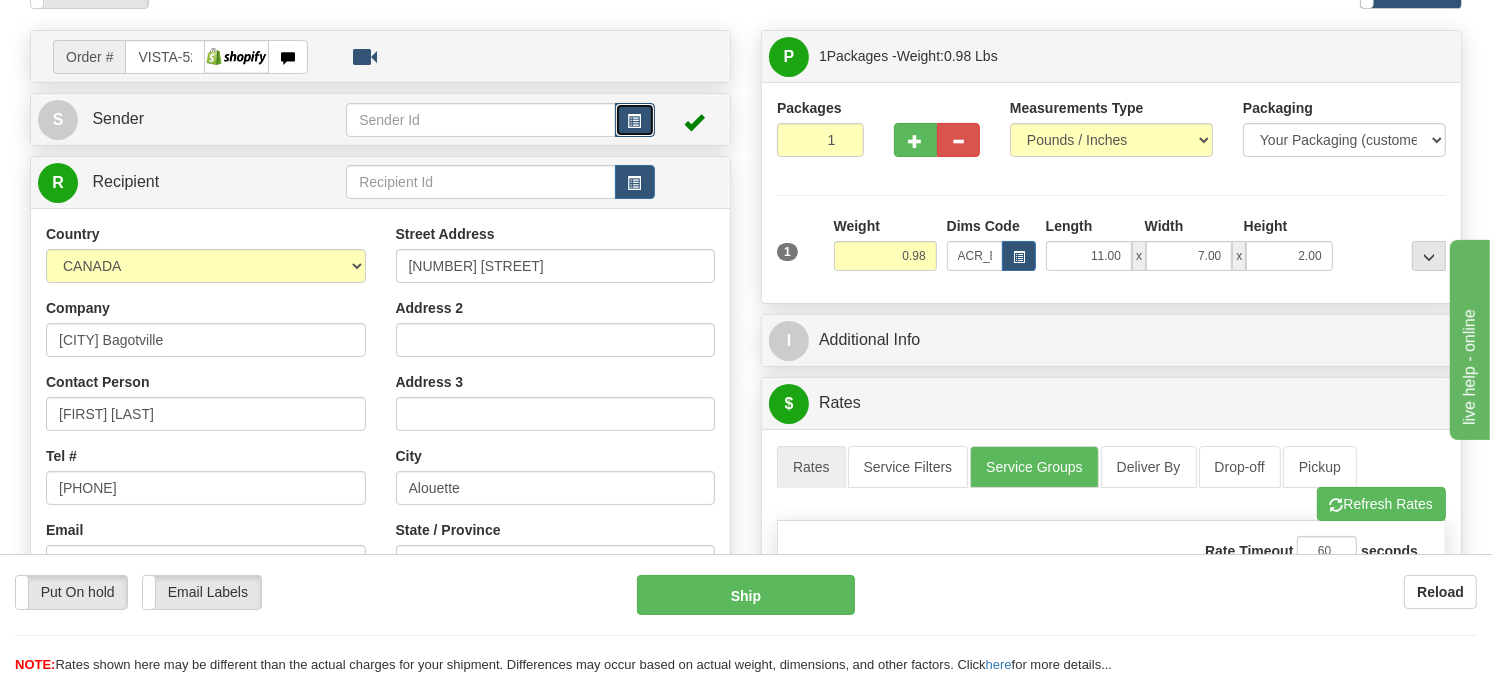 click at bounding box center (635, 120) 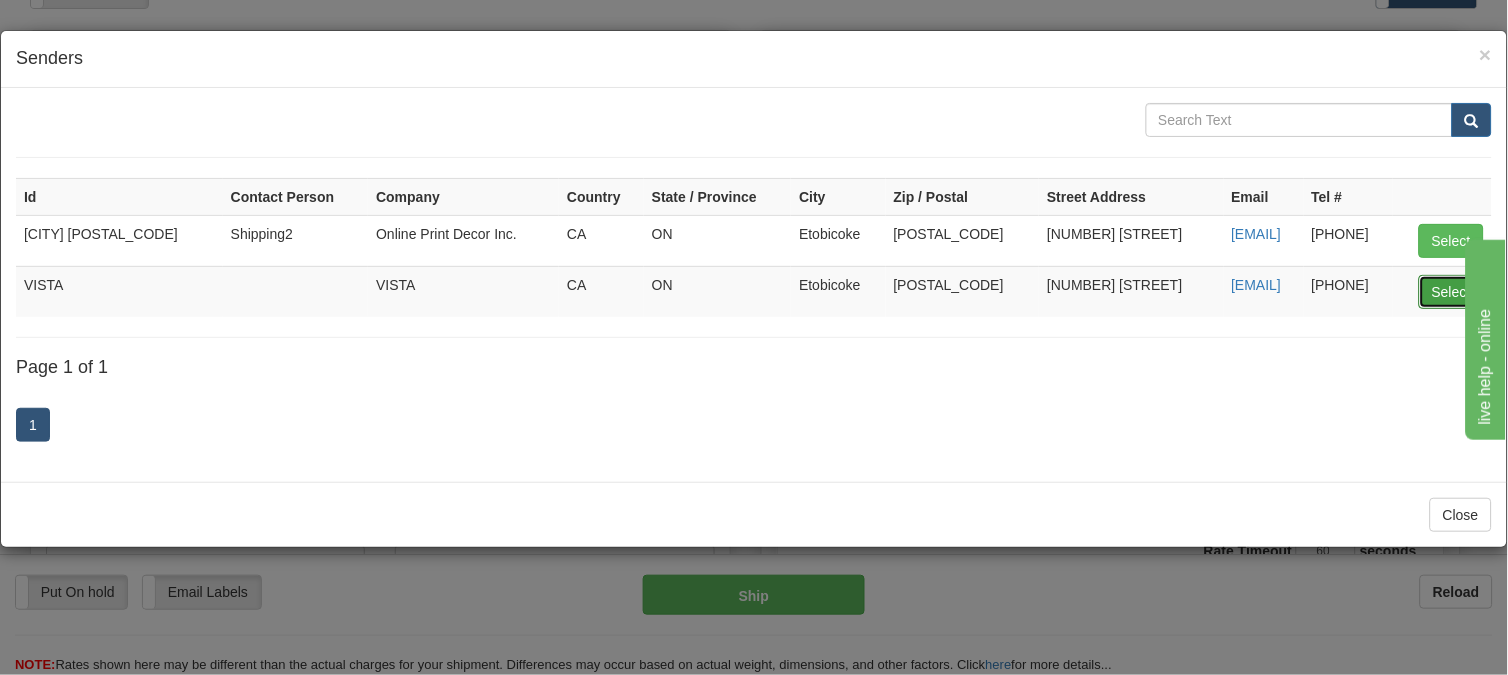 click on "Select" at bounding box center (1451, 292) 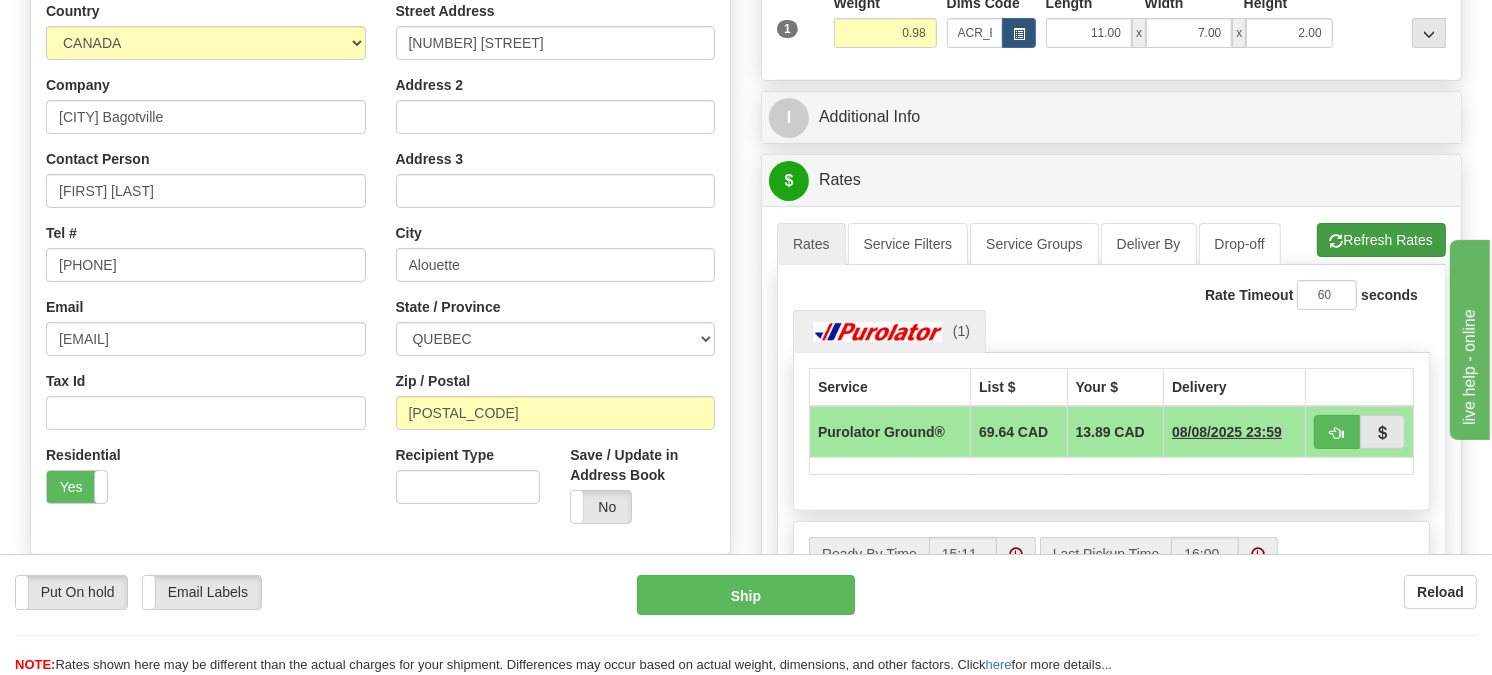 scroll, scrollTop: 333, scrollLeft: 0, axis: vertical 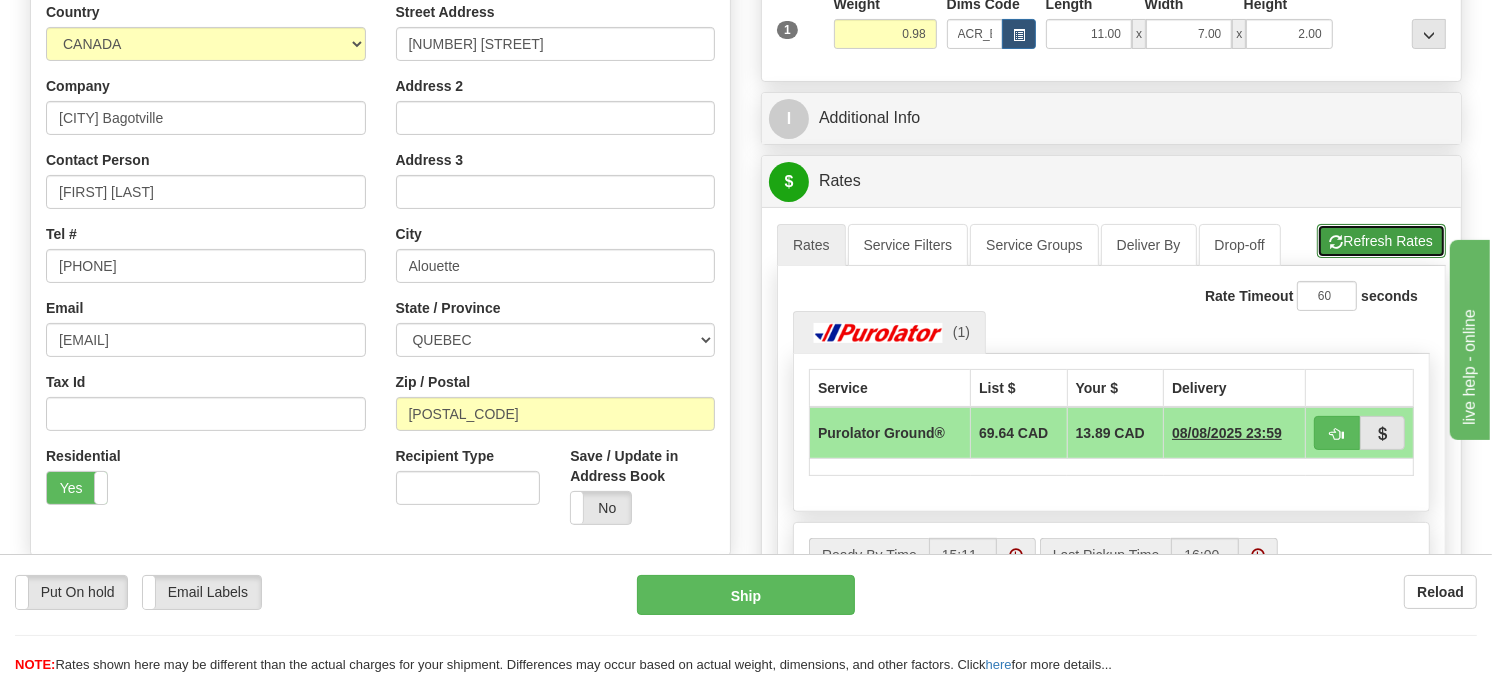 click at bounding box center [1337, 242] 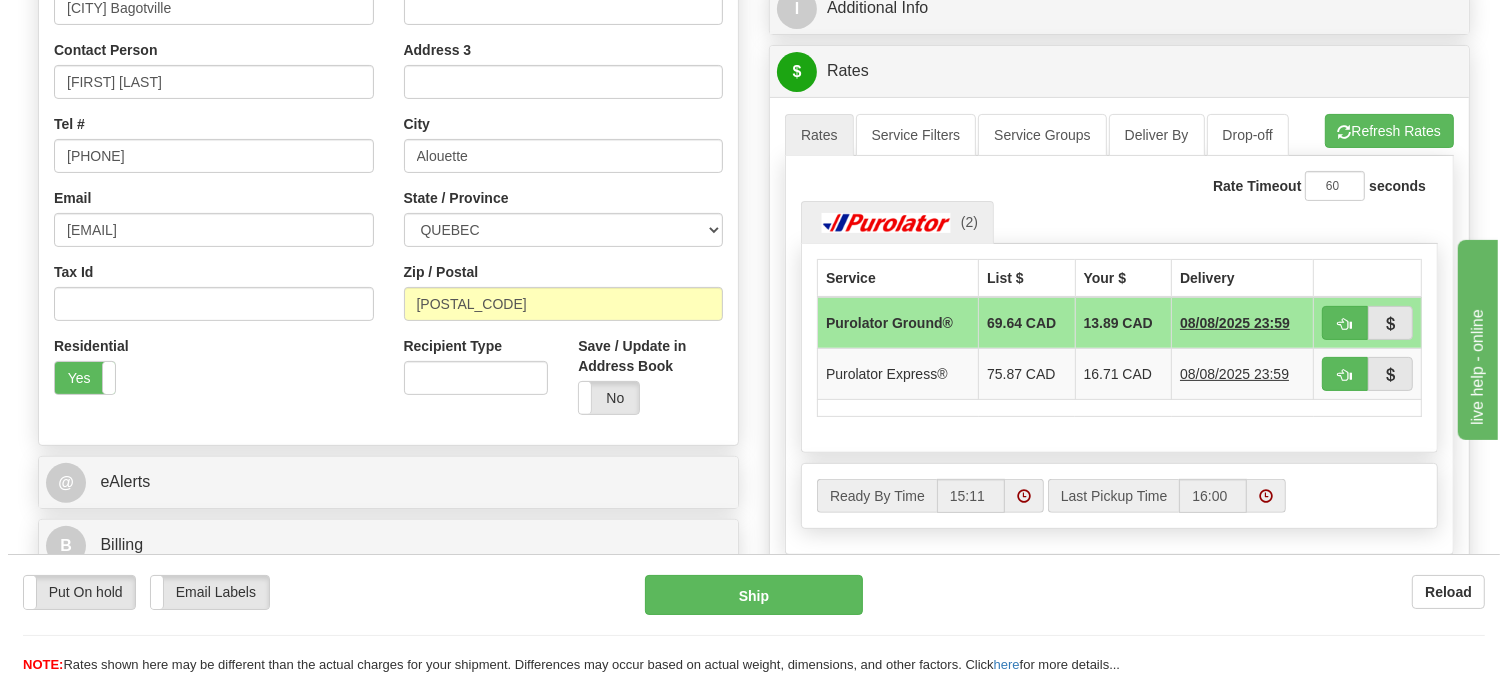 scroll, scrollTop: 444, scrollLeft: 0, axis: vertical 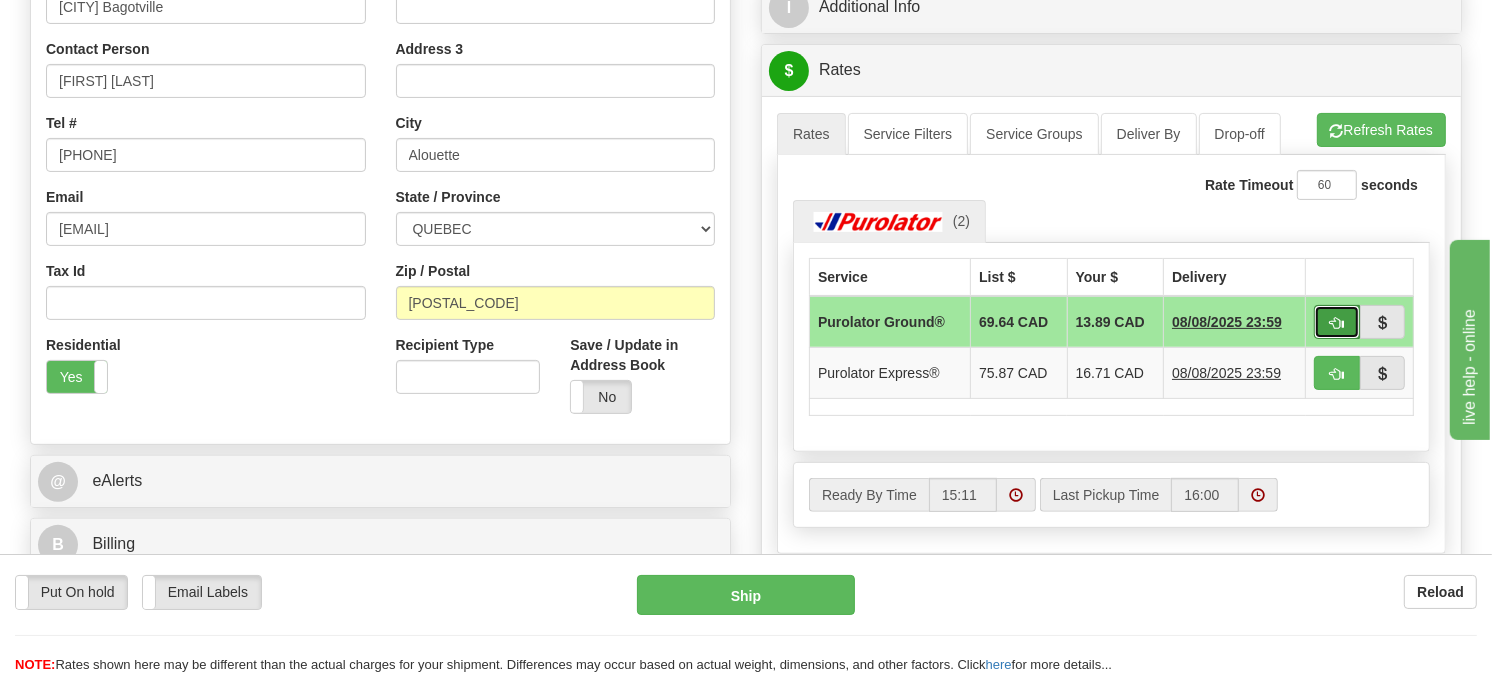click at bounding box center [1337, 322] 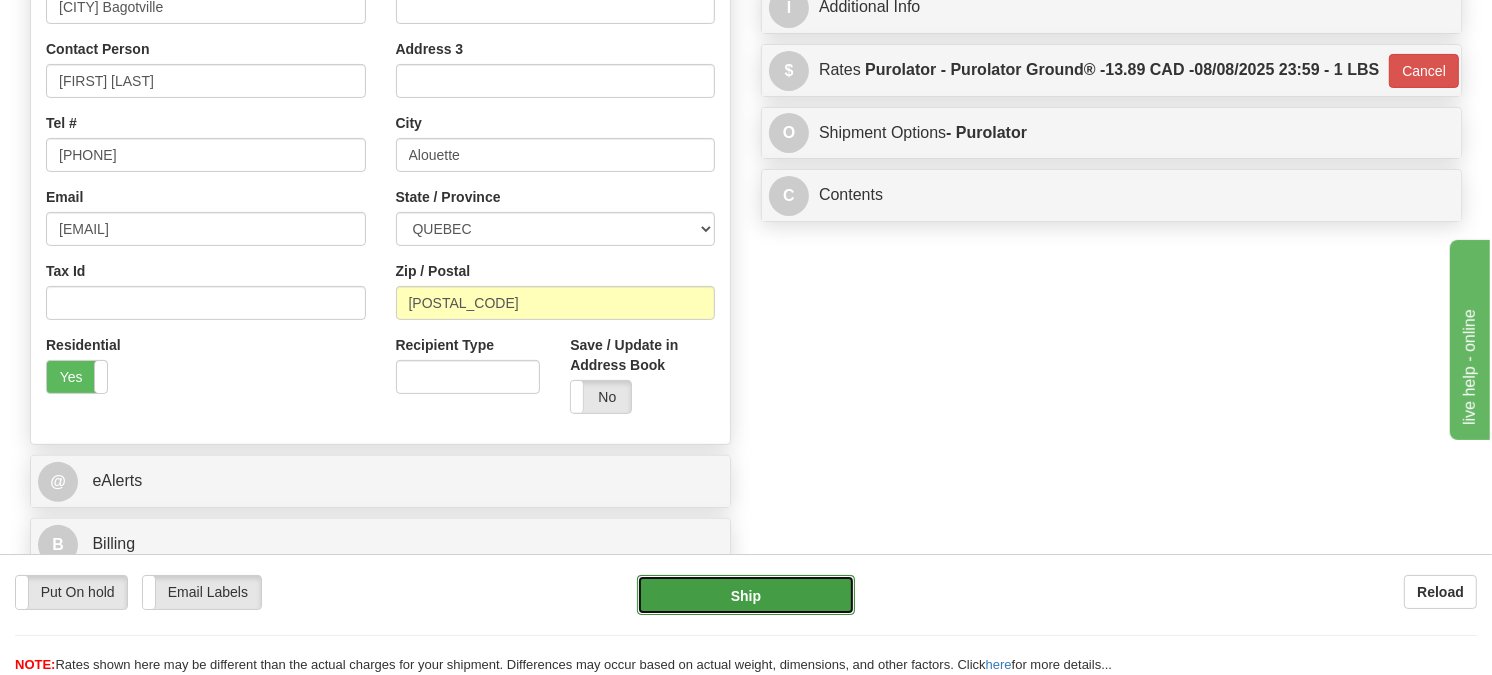 click on "Ship" at bounding box center [746, 595] 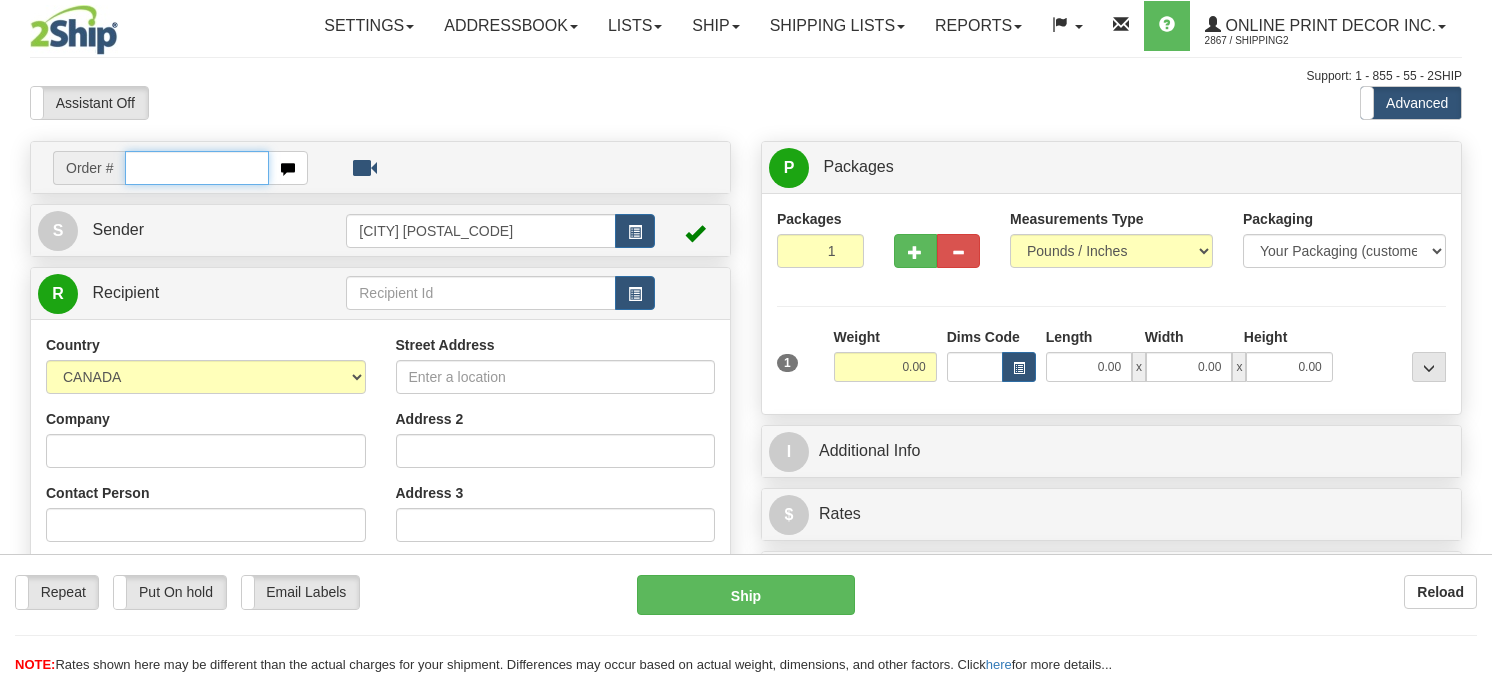 scroll, scrollTop: 0, scrollLeft: 0, axis: both 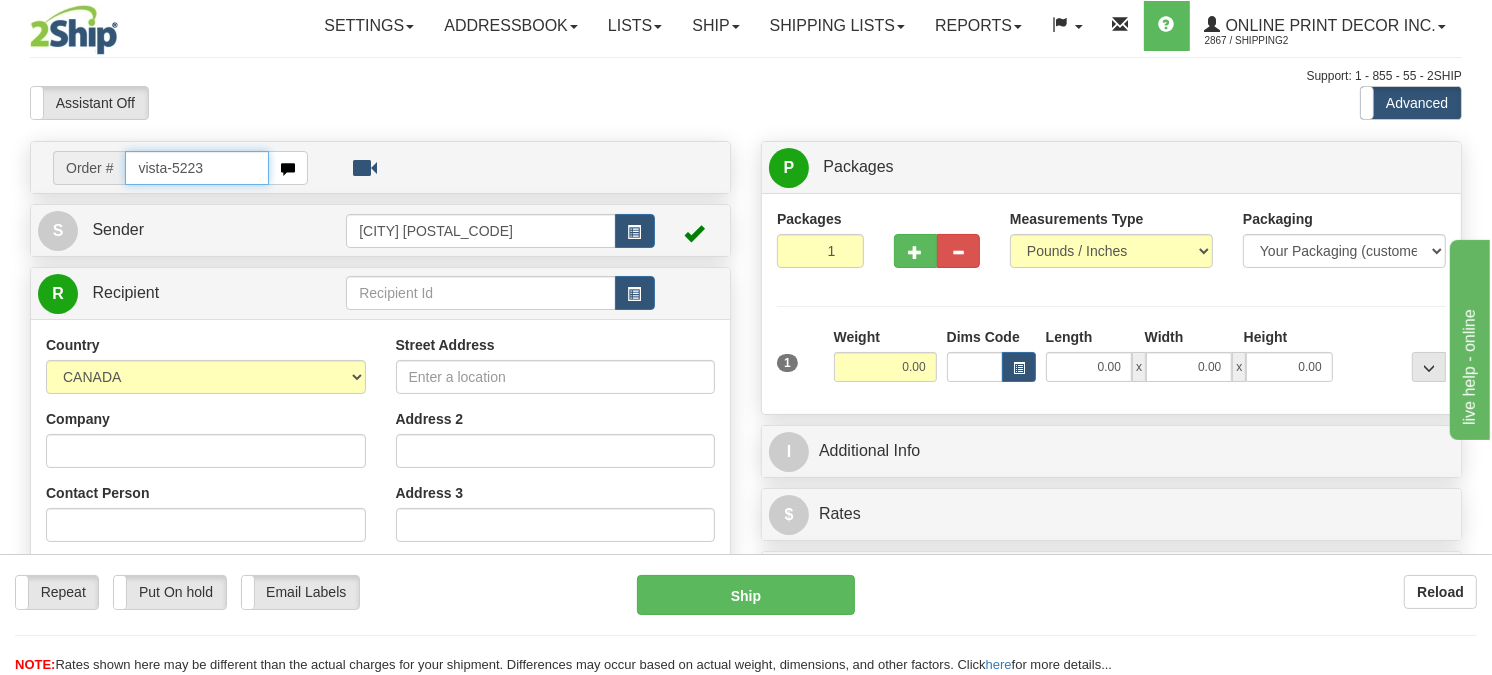 type on "vista-5223" 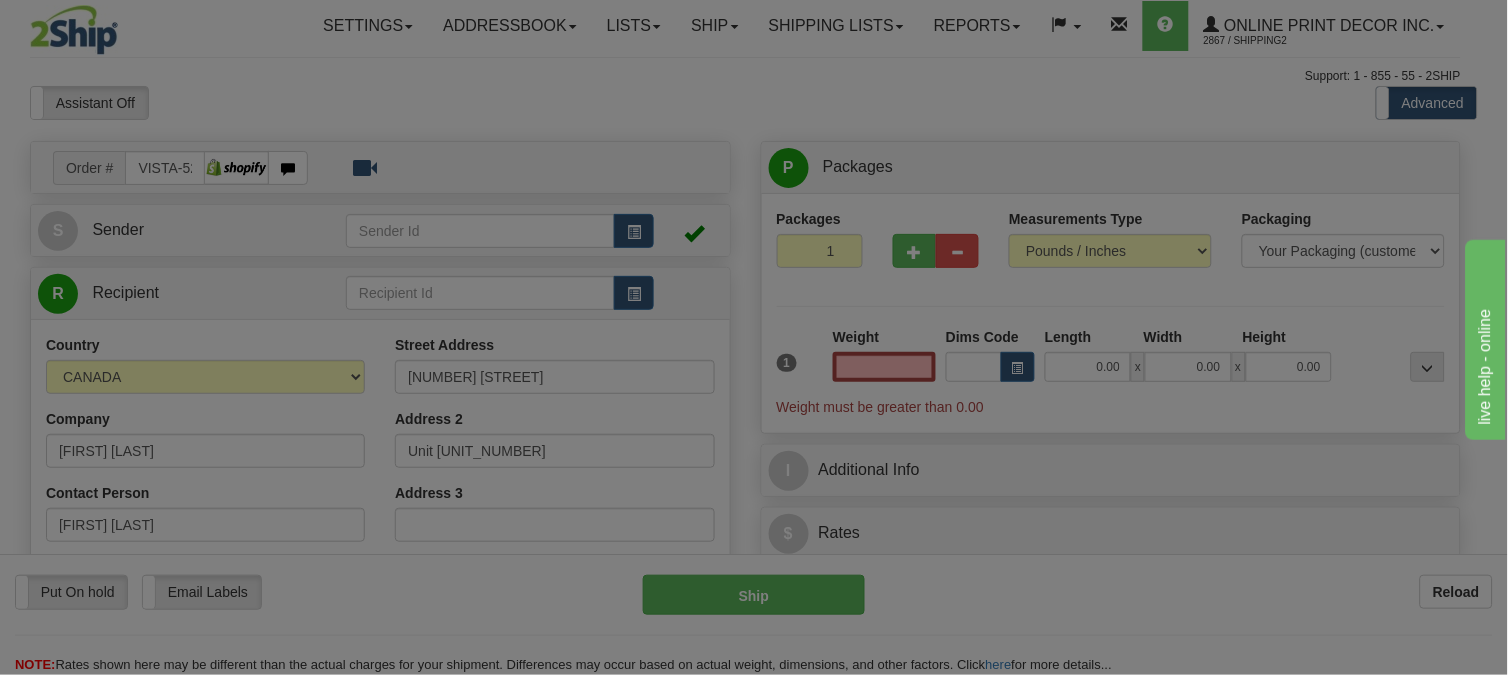 click on "Training Course
Close
Toggle navigation
Settings
Shipping Preferences New Recipients" at bounding box center [754, 337] 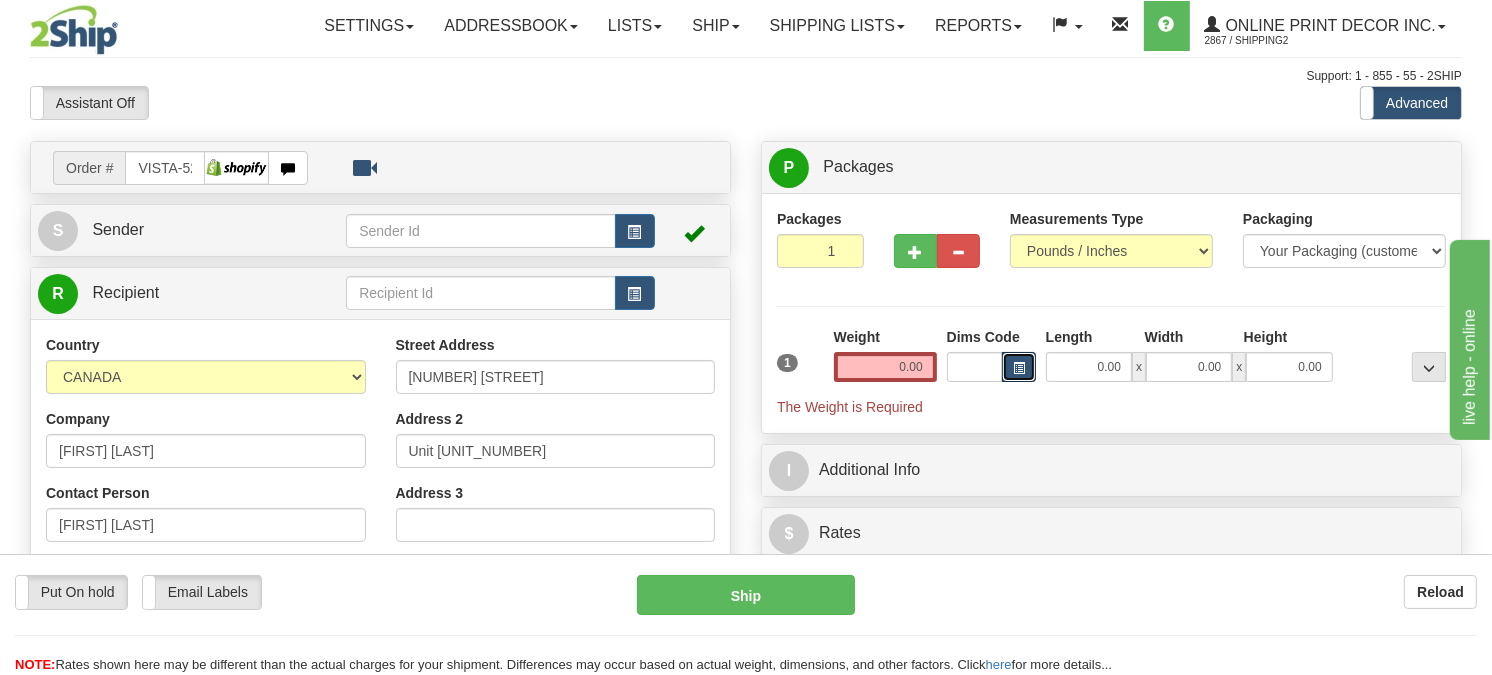 click at bounding box center (1019, 368) 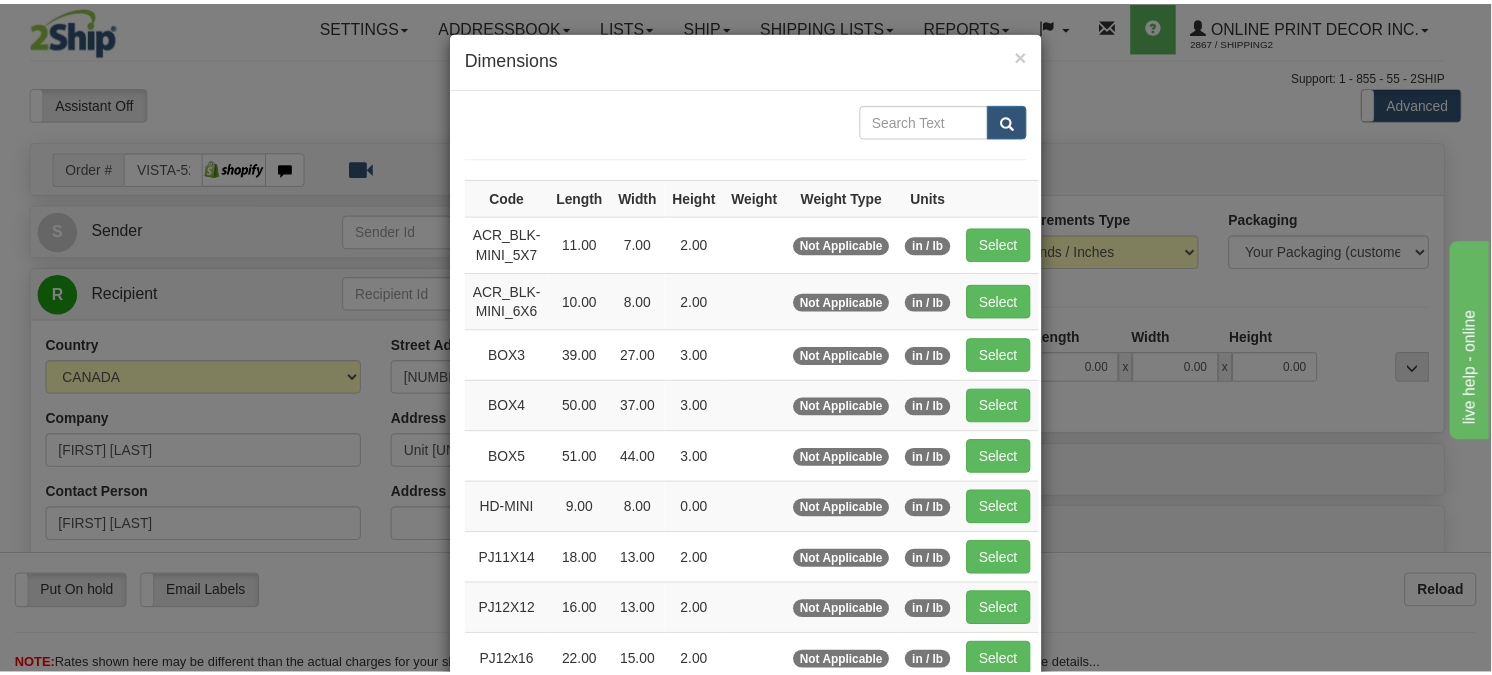 scroll, scrollTop: 111, scrollLeft: 0, axis: vertical 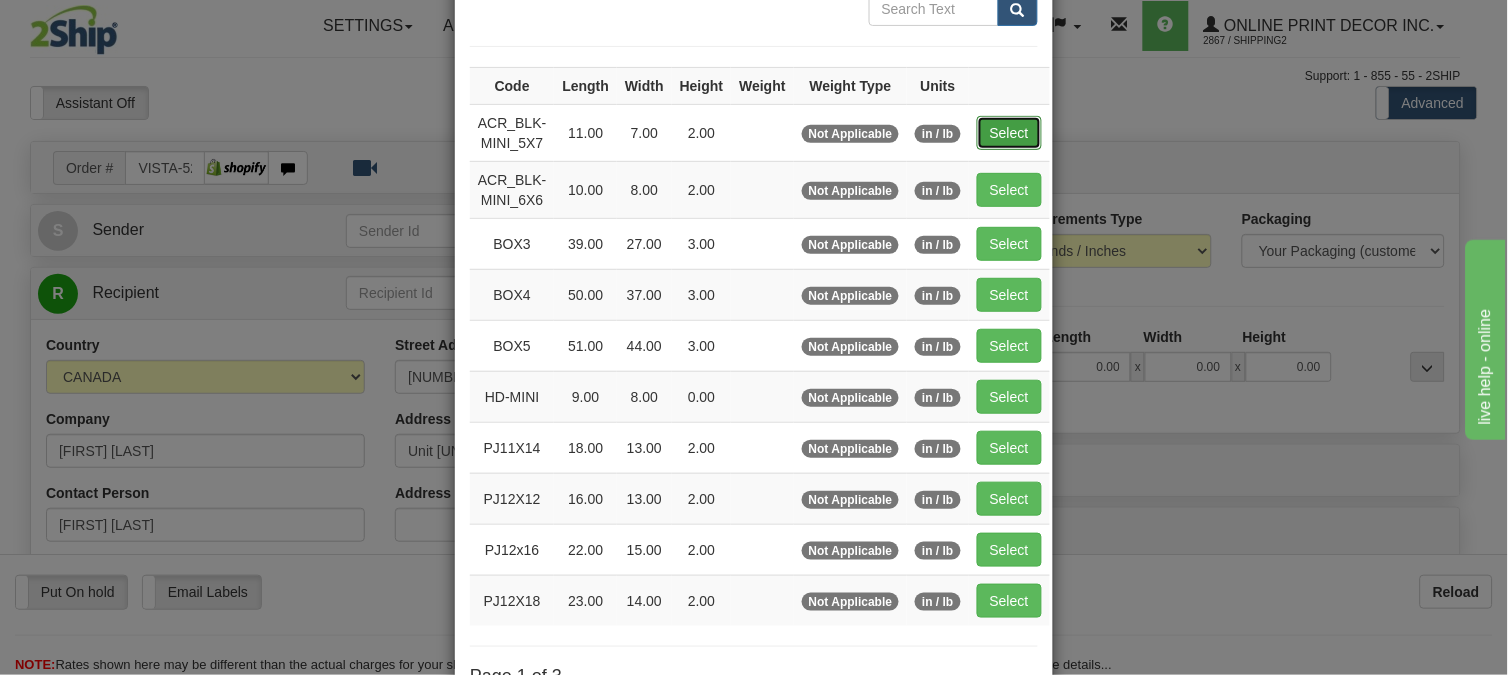 click on "Select" at bounding box center [1009, 133] 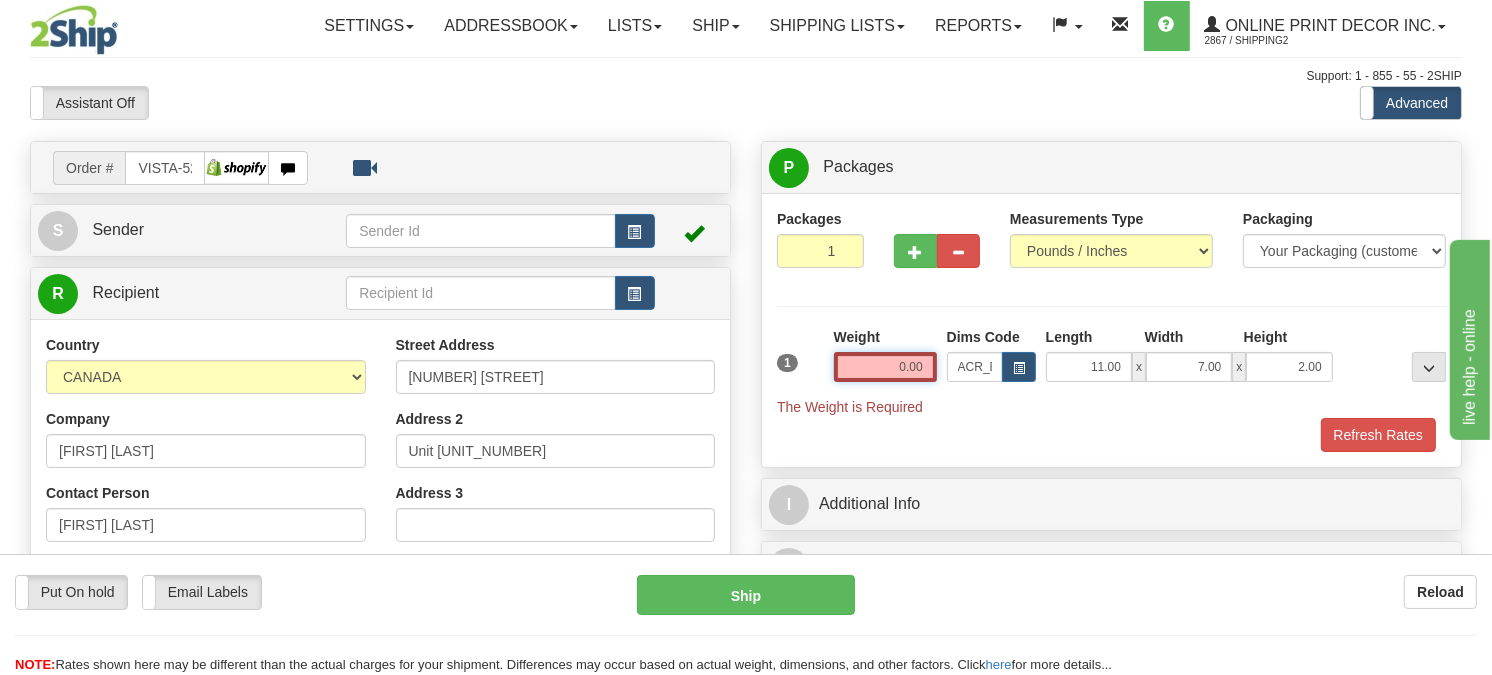 drag, startPoint x: 933, startPoint y: 413, endPoint x: 821, endPoint y: 413, distance: 112 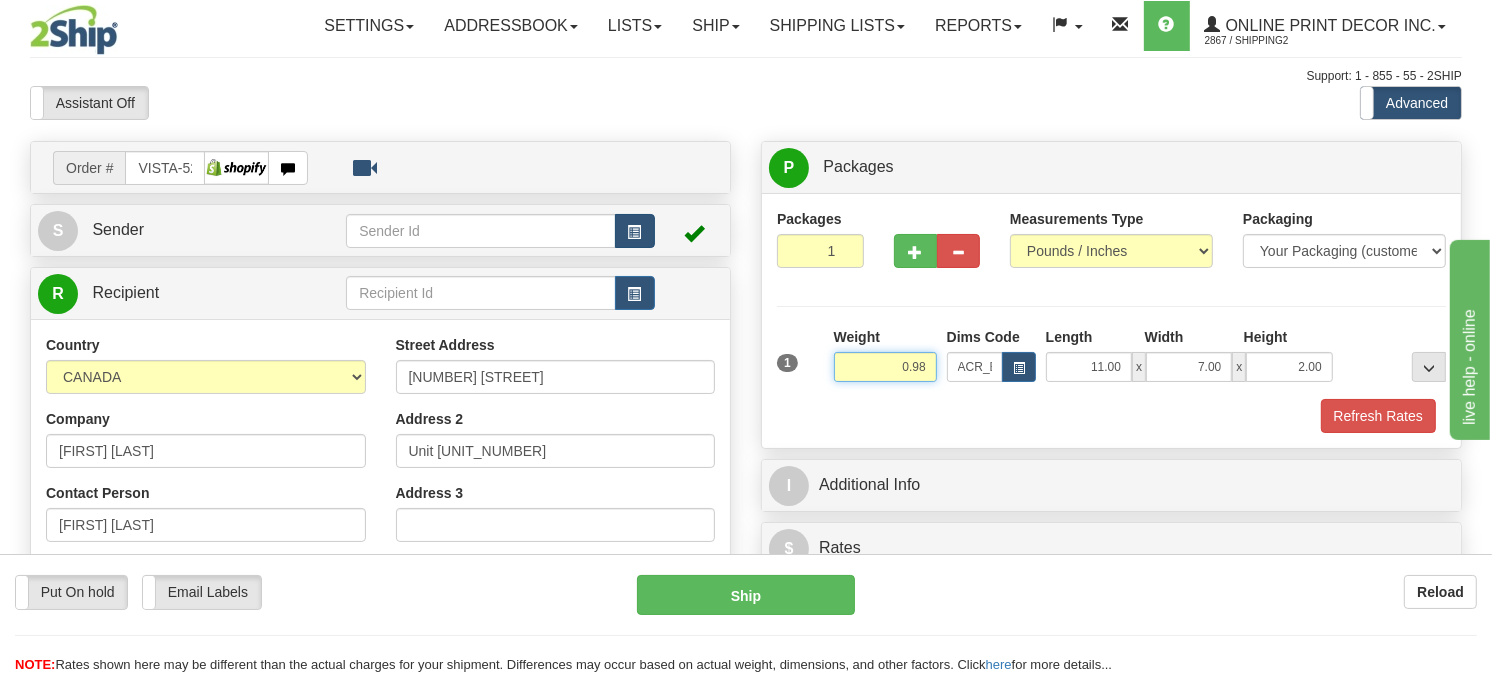 type on "0.98" 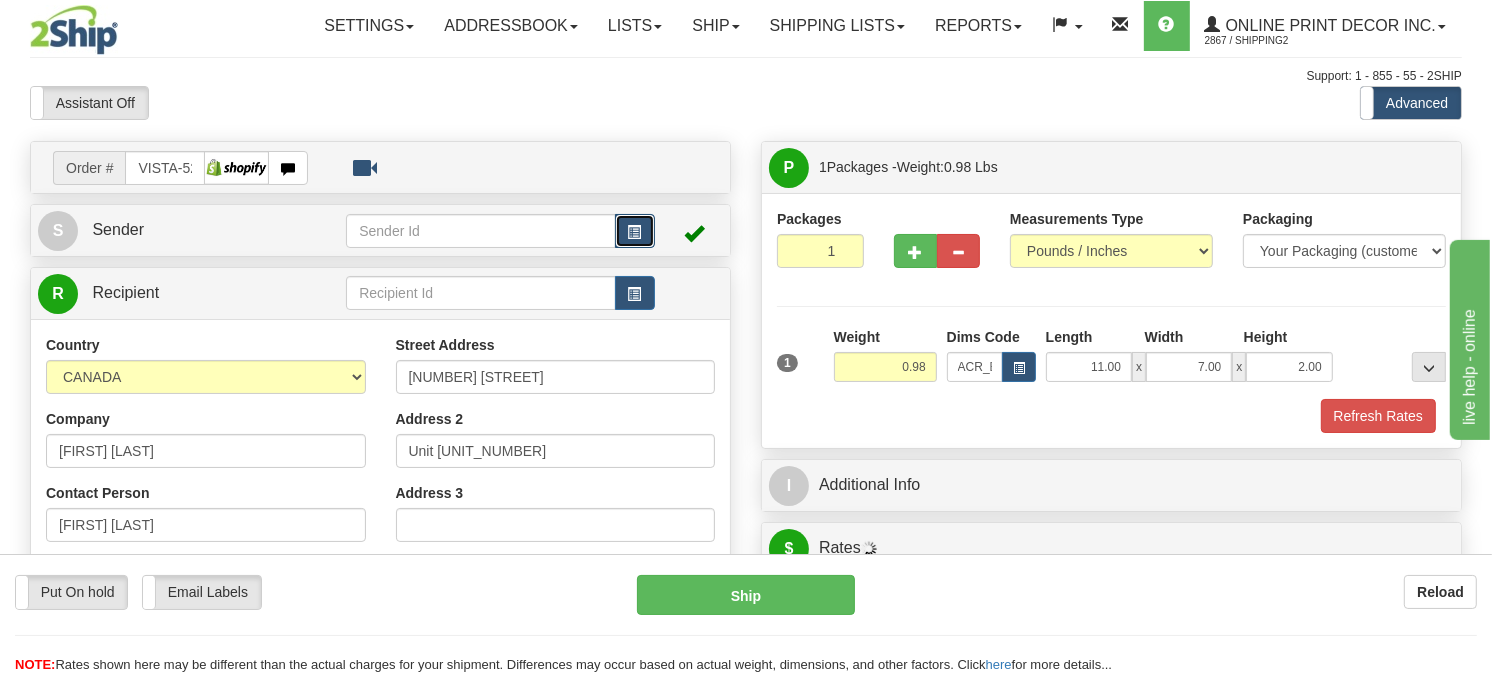 click at bounding box center (635, 231) 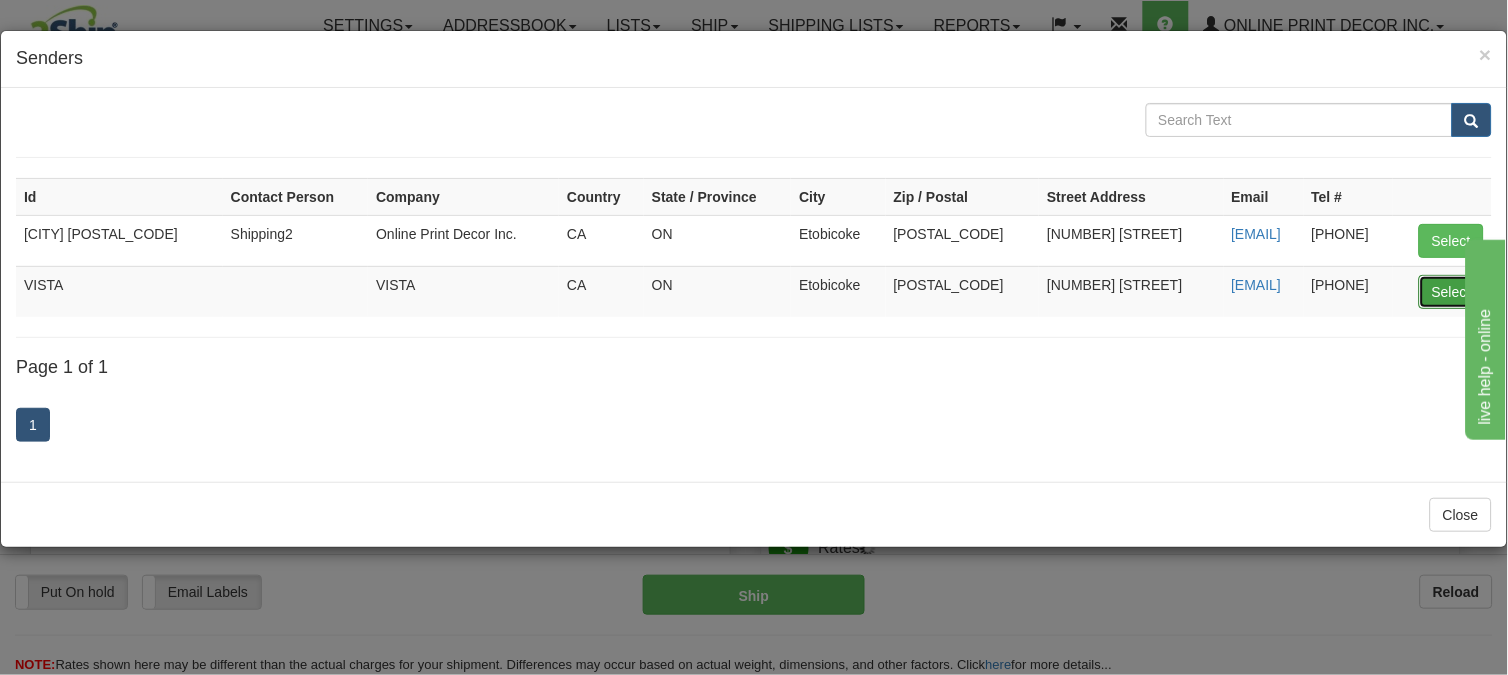 click on "Select" at bounding box center [1451, 292] 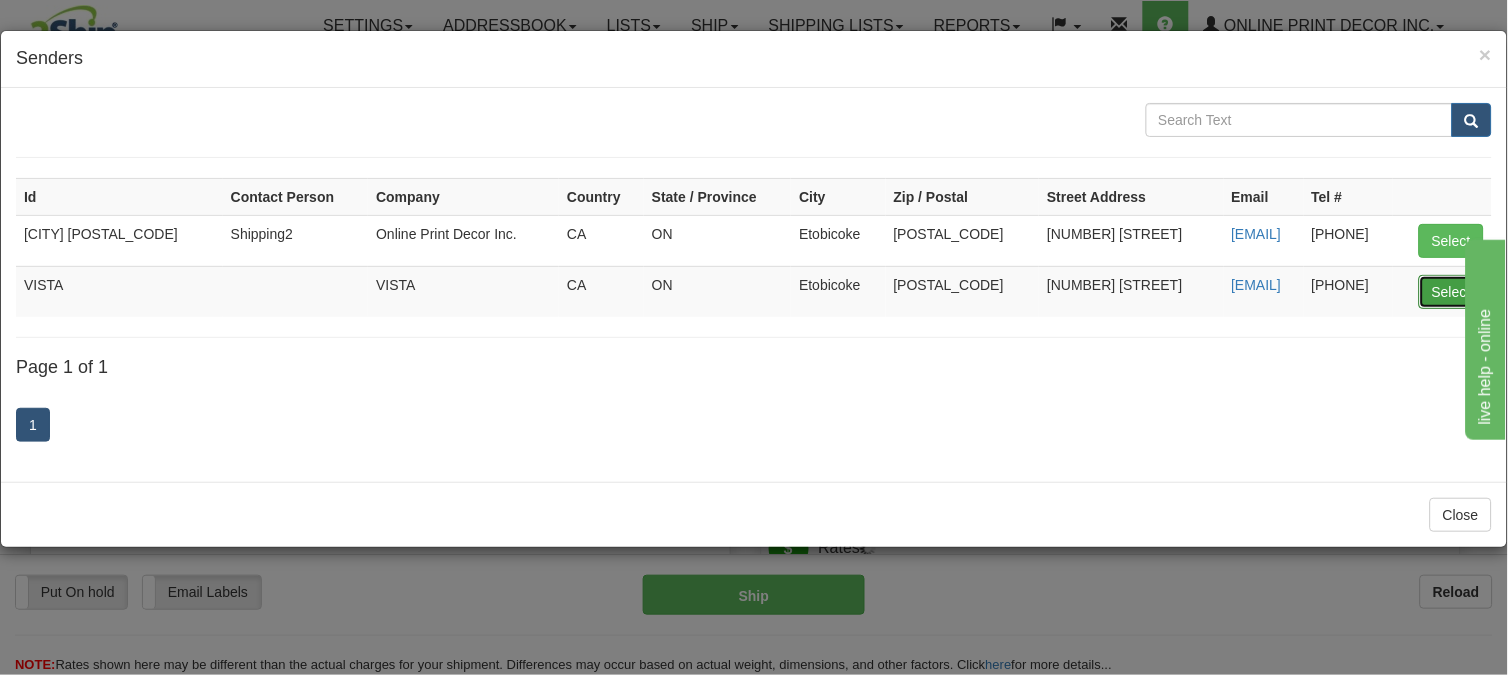 type on "VISTA" 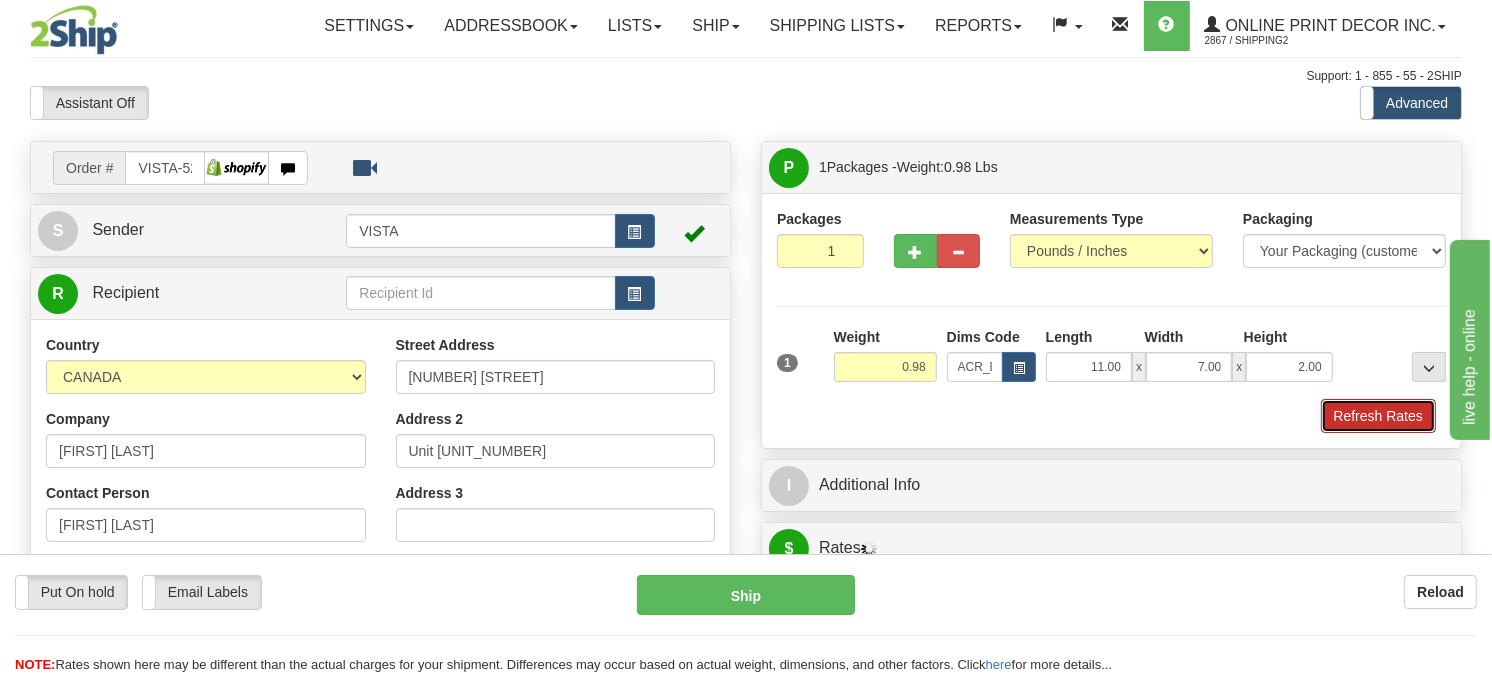 click on "Refresh Rates" at bounding box center [1378, 416] 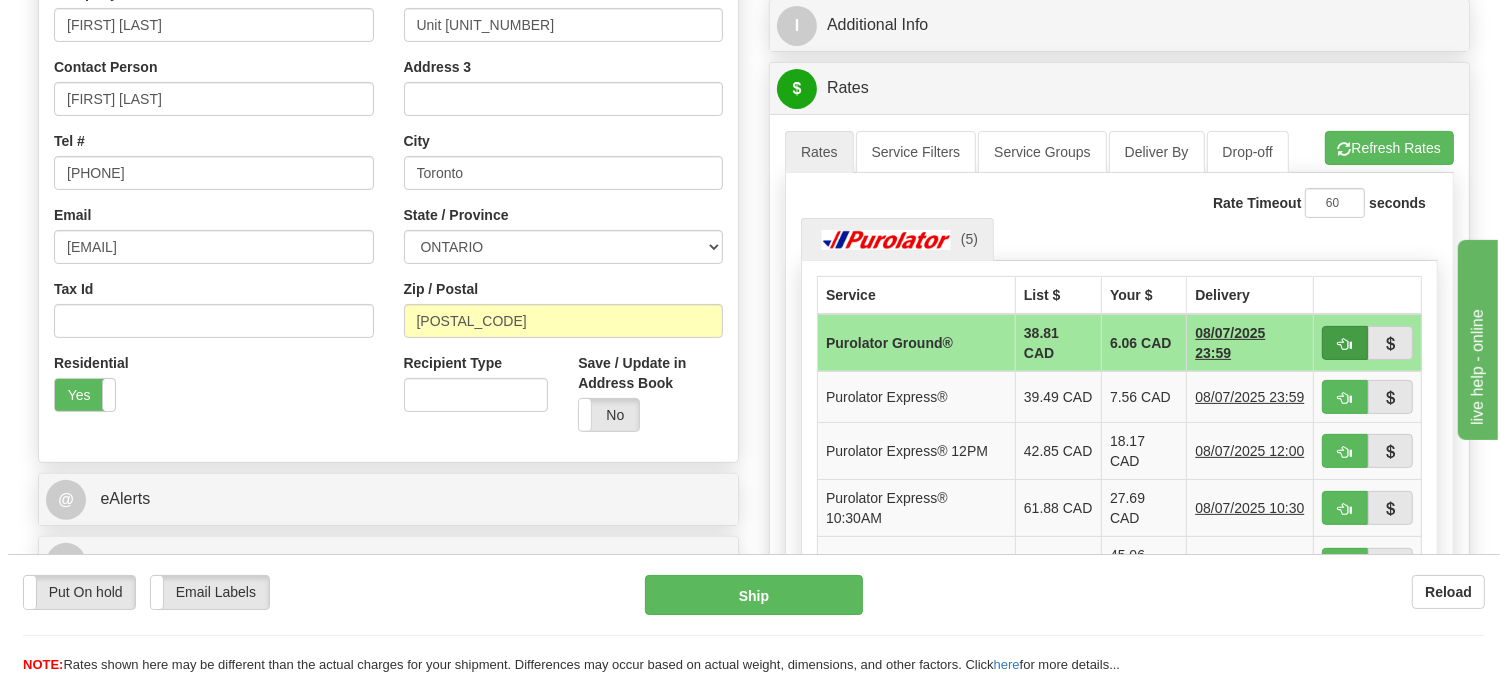 scroll, scrollTop: 444, scrollLeft: 0, axis: vertical 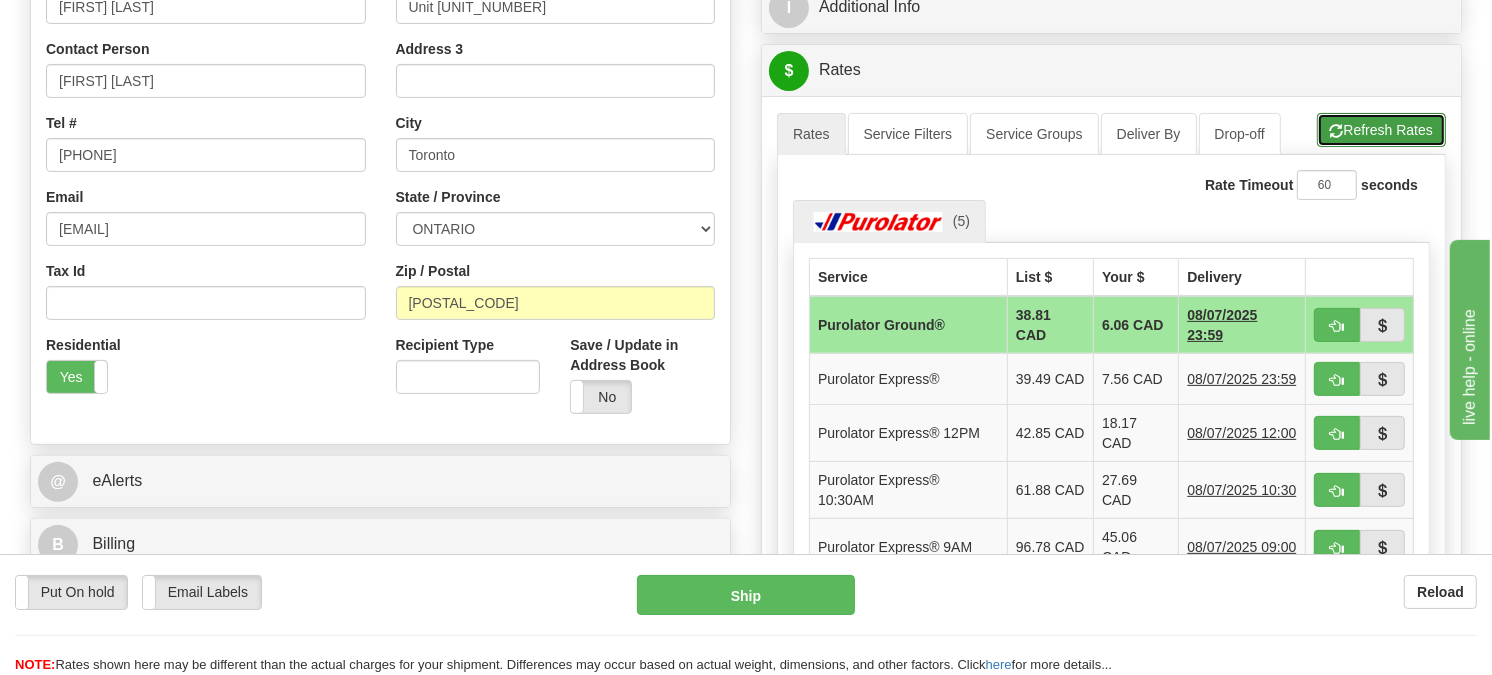 click on "Refresh Rates" at bounding box center (1381, 130) 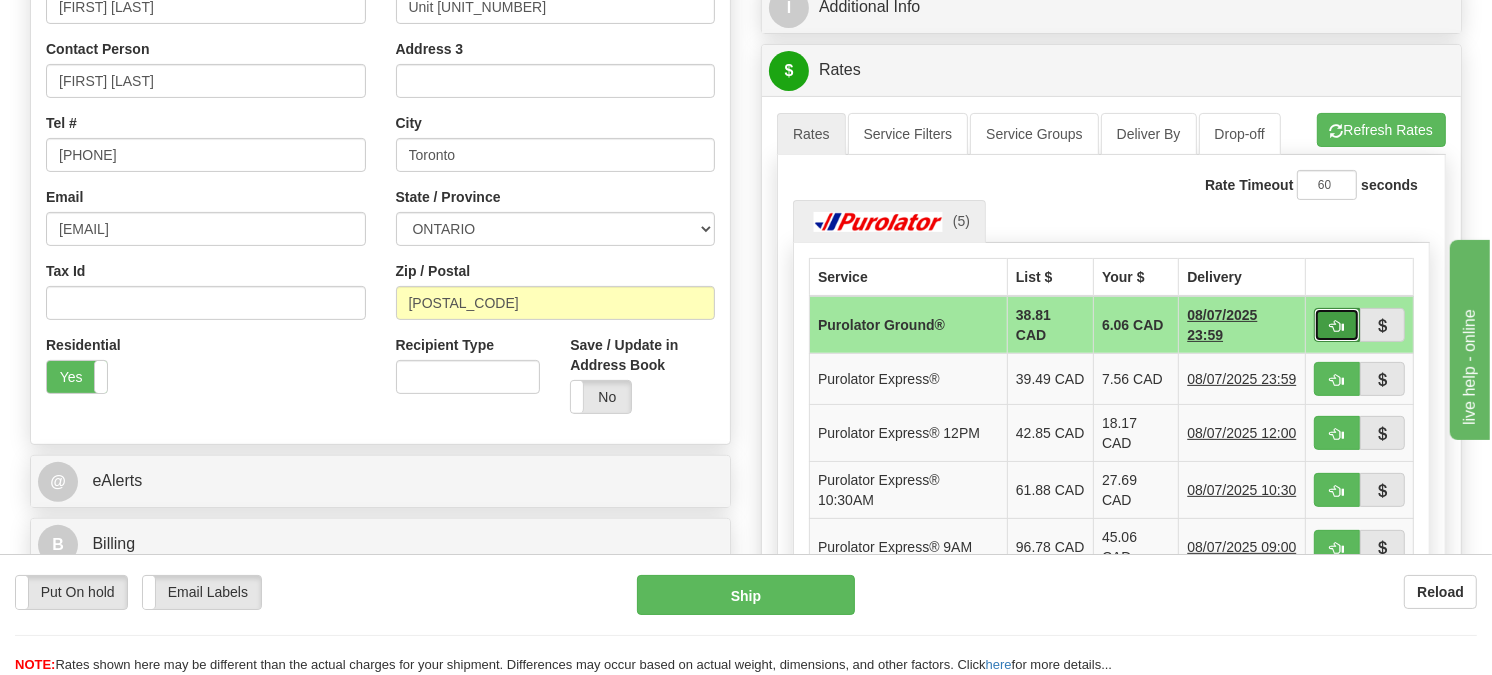 click at bounding box center (1337, 325) 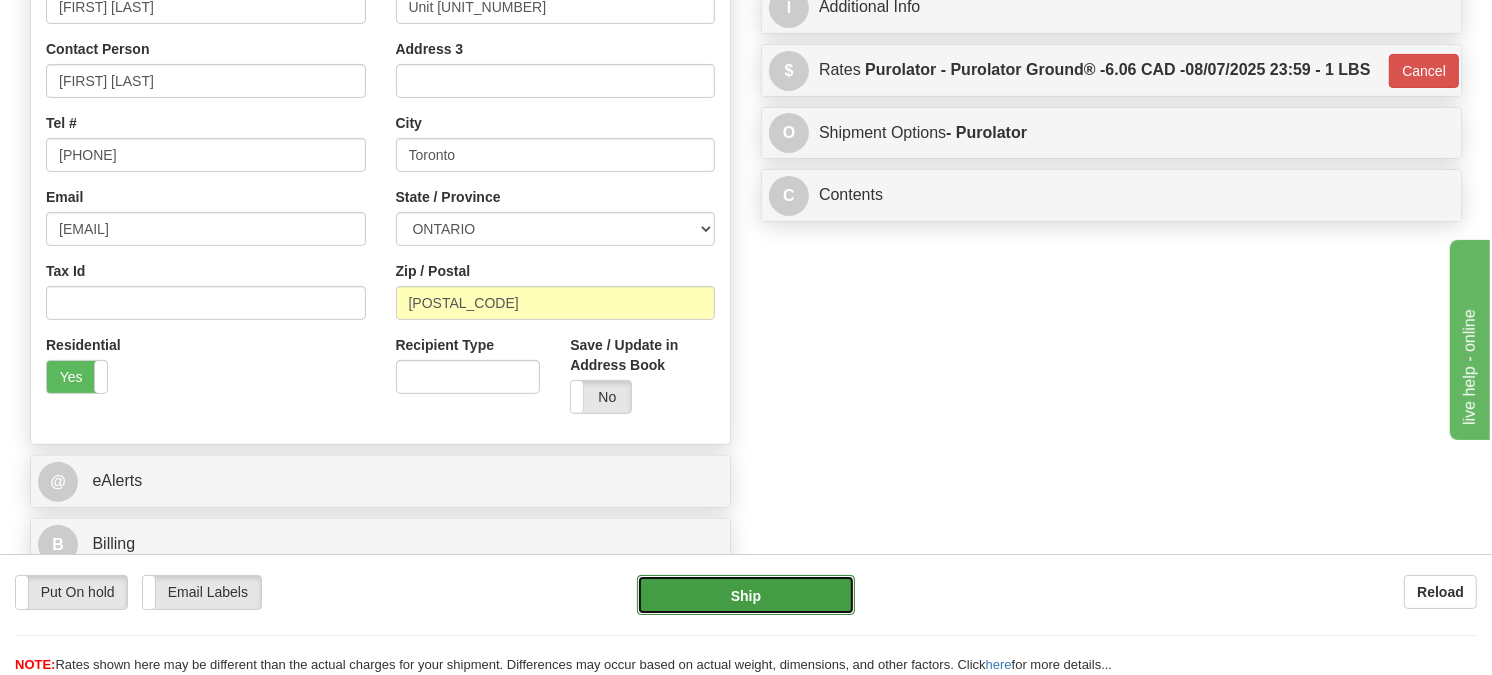 click on "Ship" at bounding box center [746, 595] 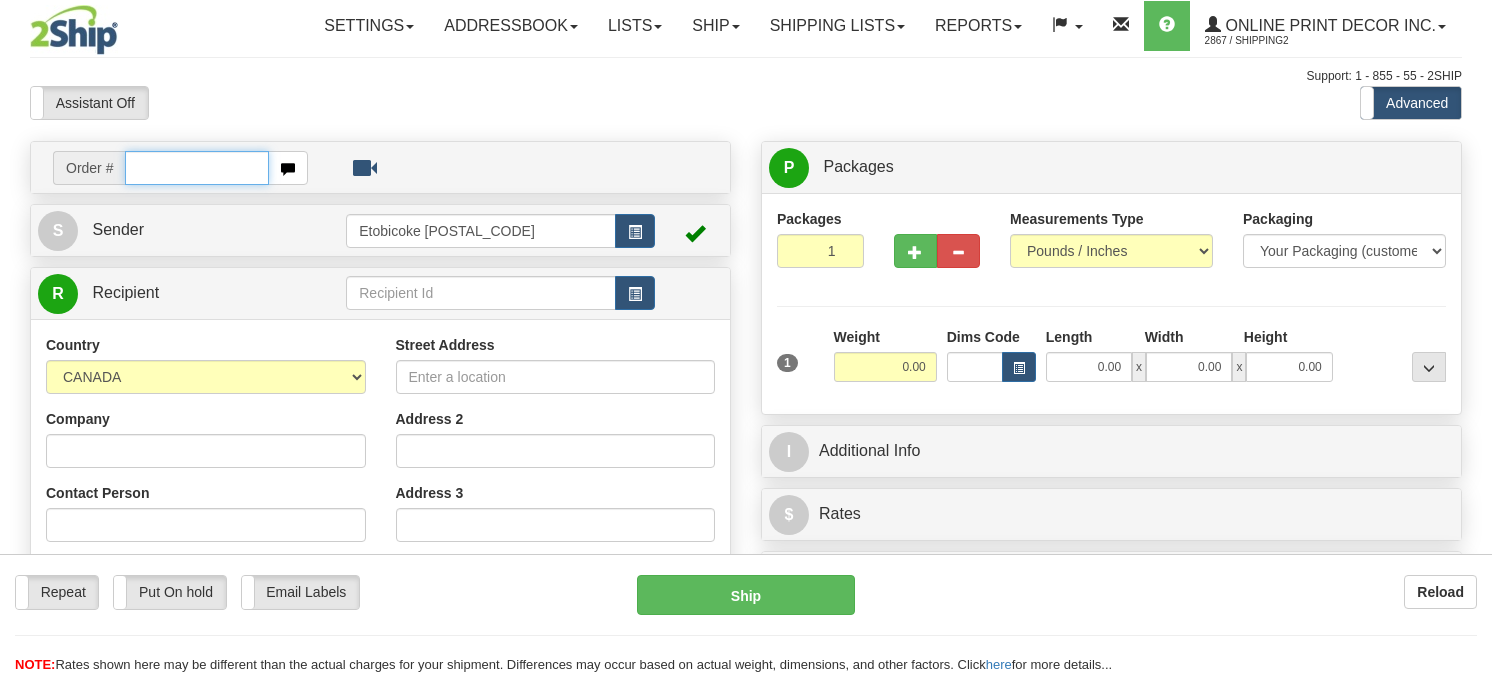scroll, scrollTop: 0, scrollLeft: 0, axis: both 